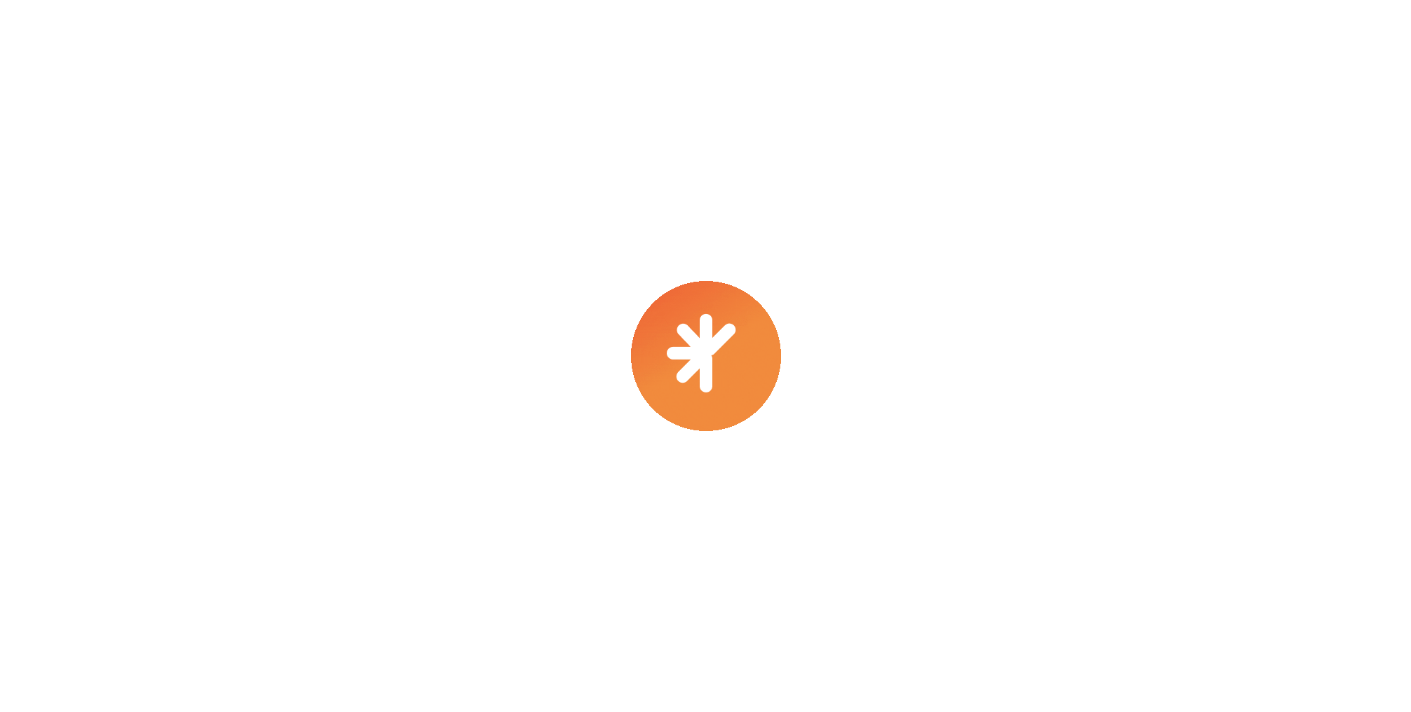 scroll, scrollTop: 0, scrollLeft: 0, axis: both 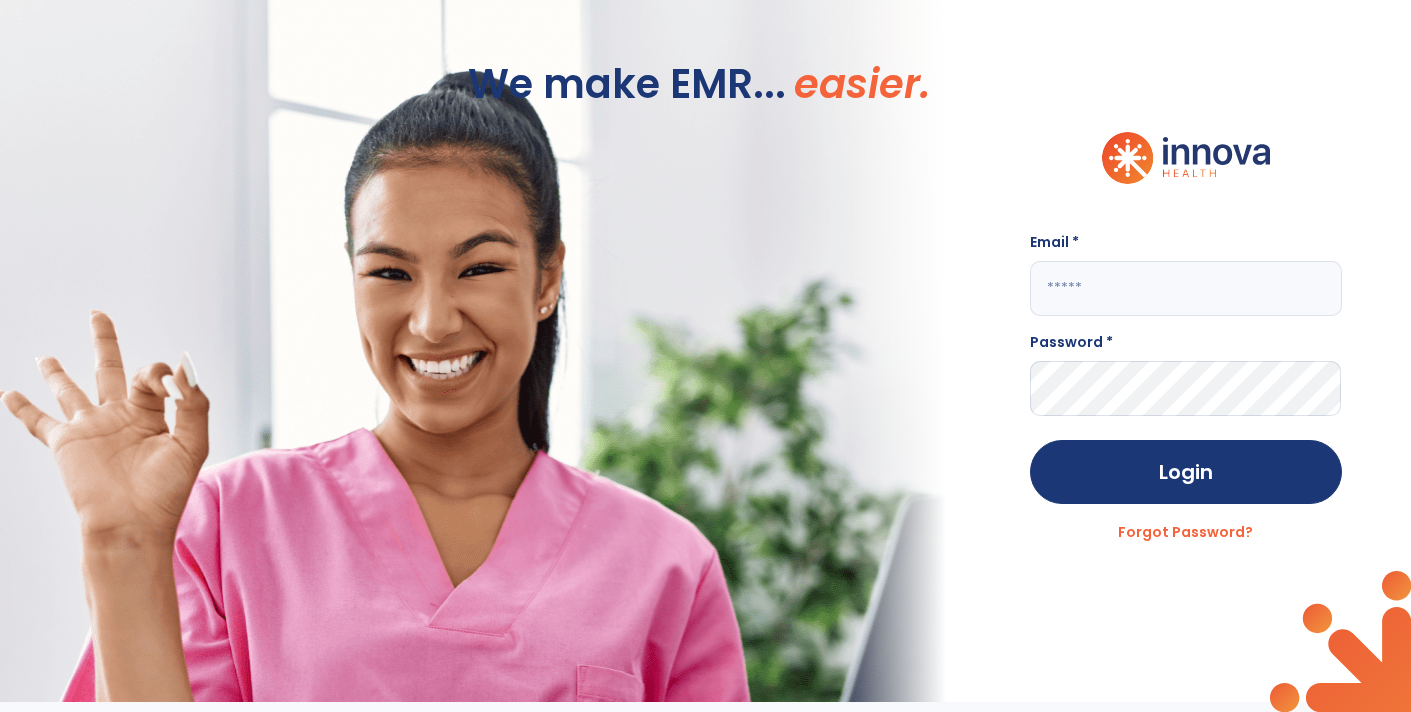 type on "**********" 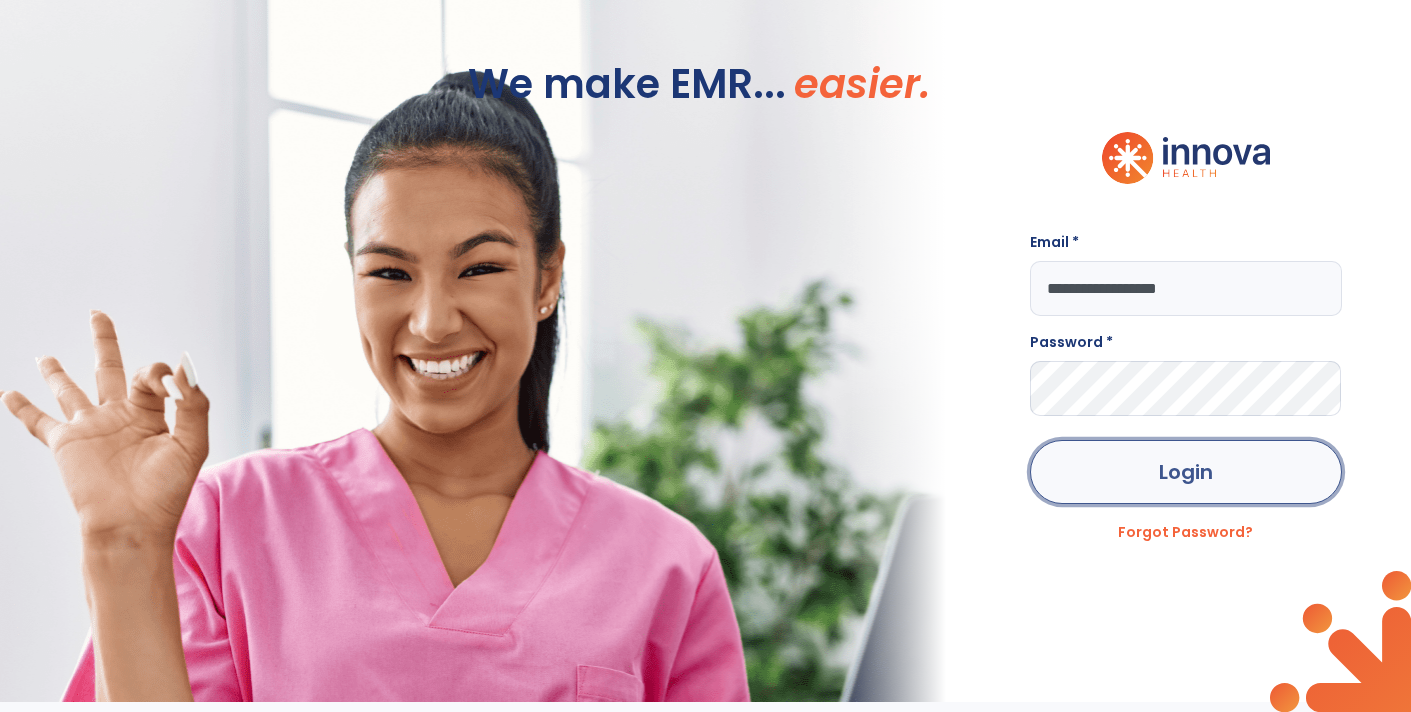 click on "Login" 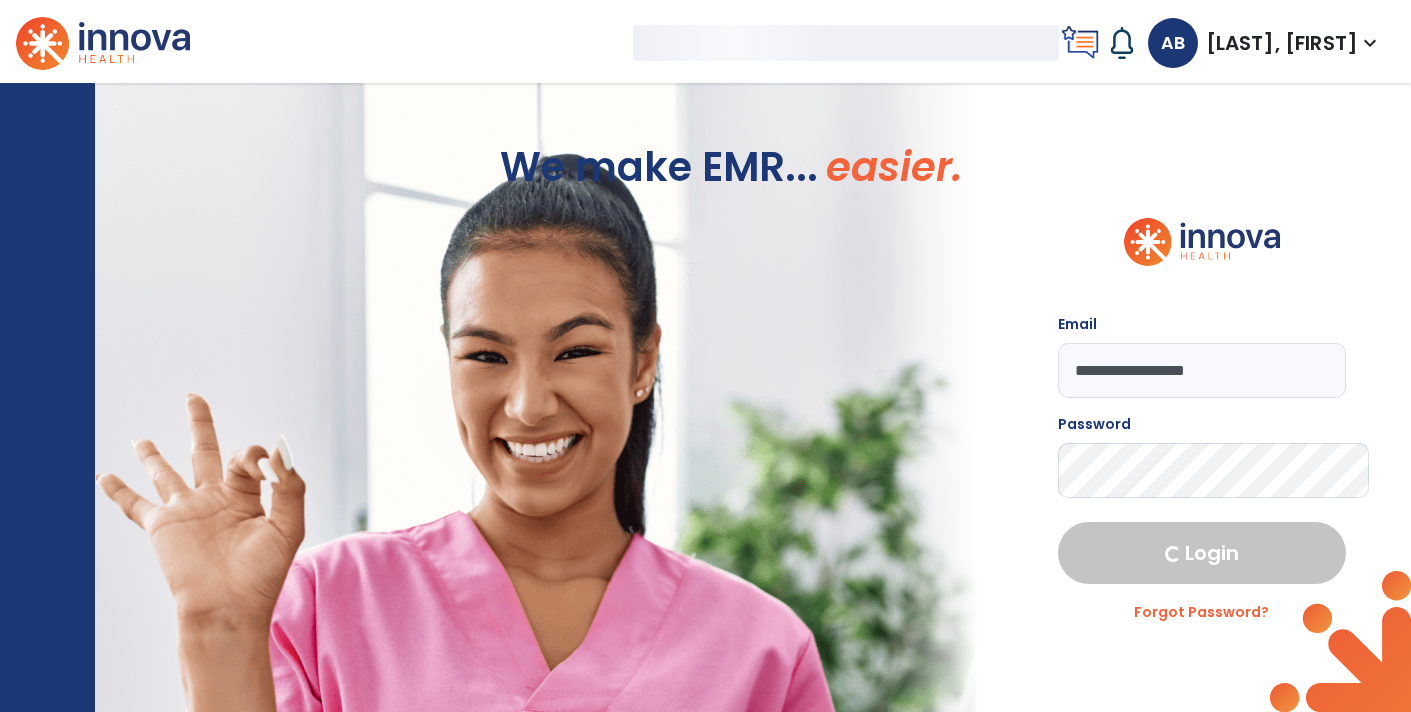 select on "****" 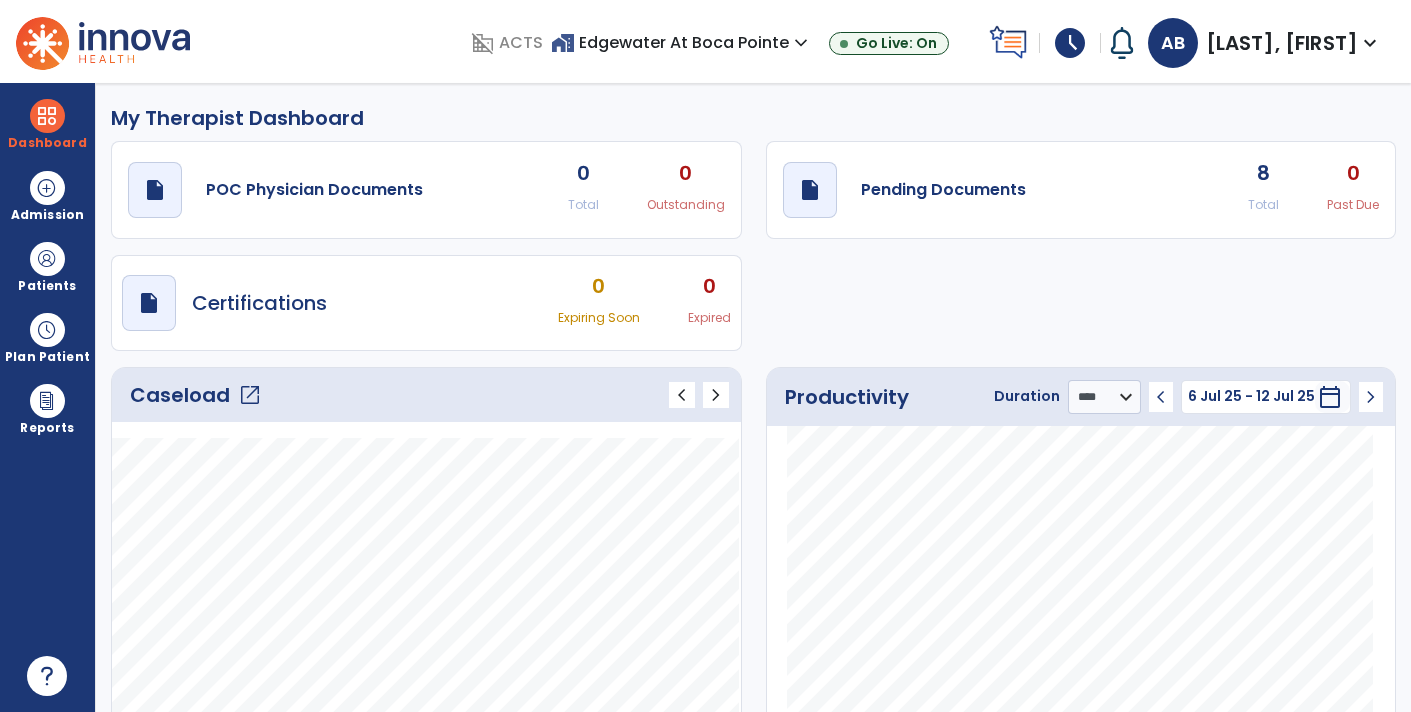 click on "open_in_new" 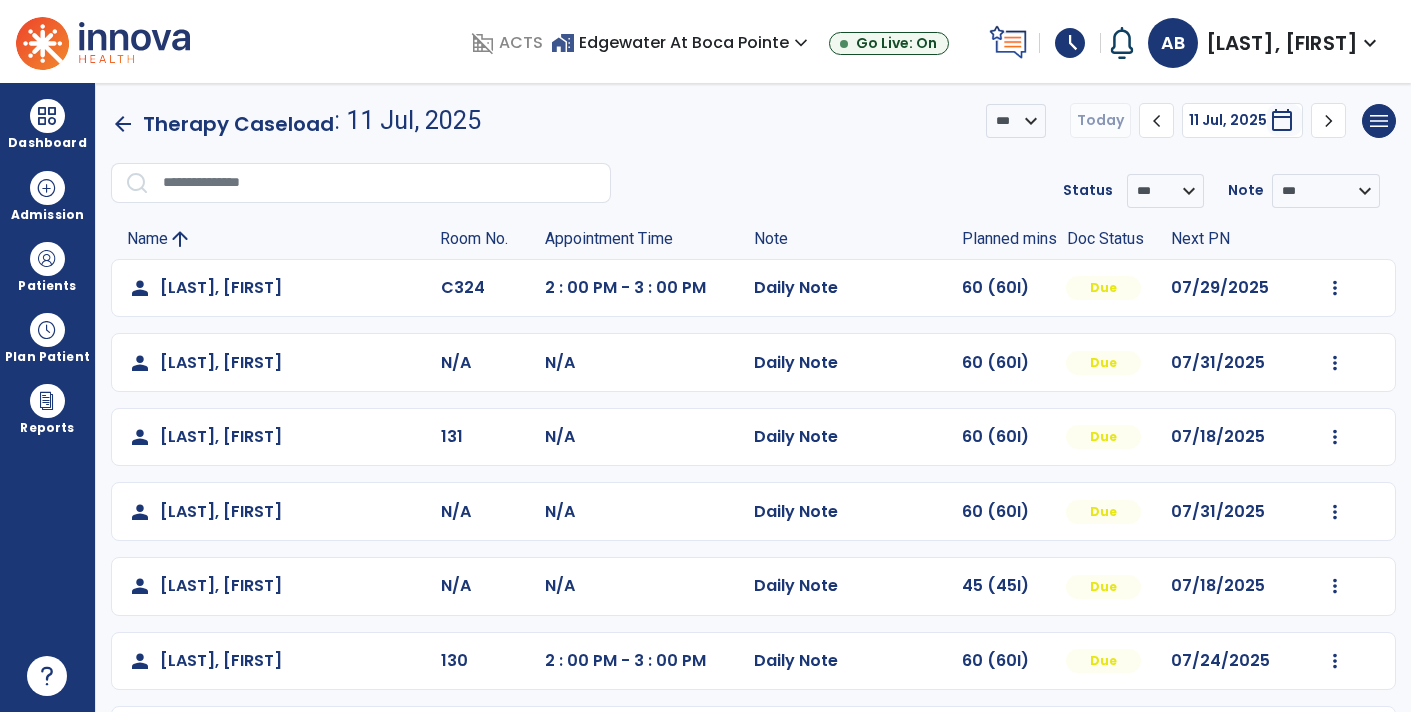 click on "schedule" at bounding box center [1070, 43] 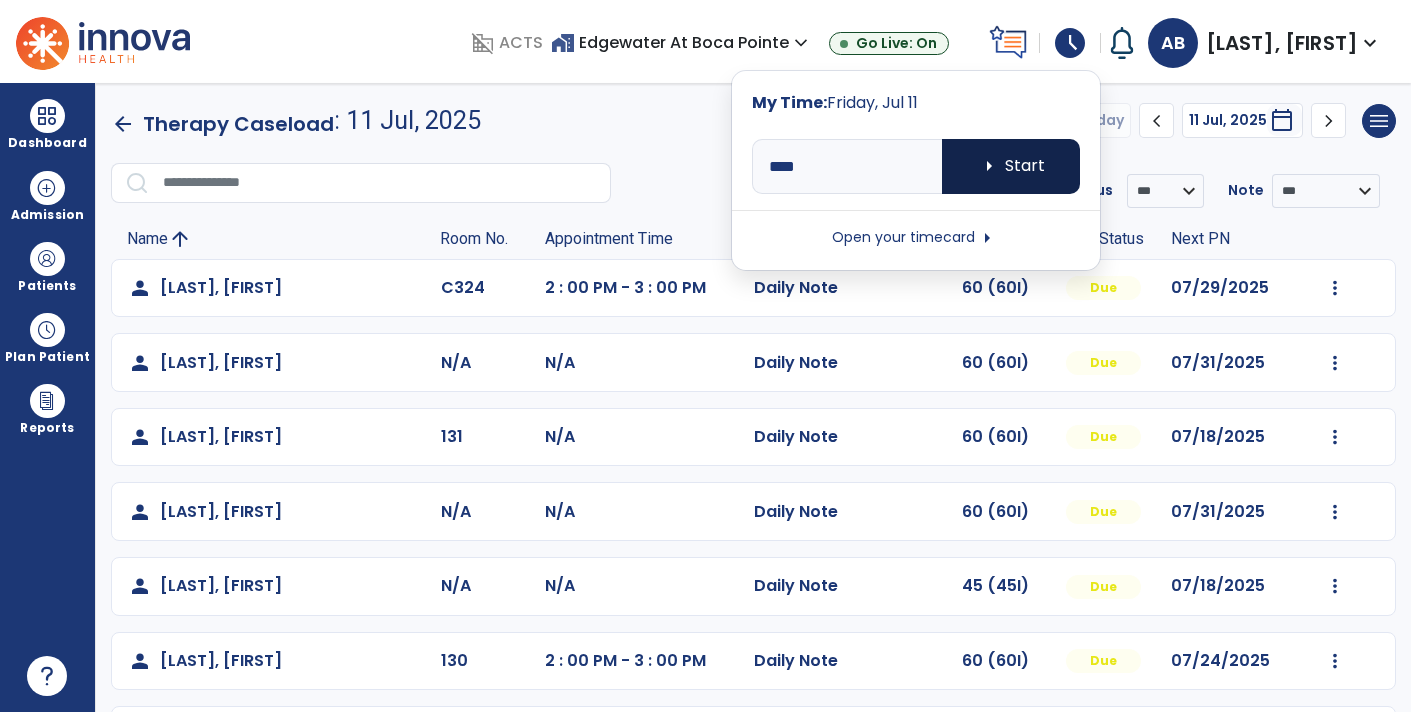 click on "arrow_right  Start" at bounding box center (1011, 166) 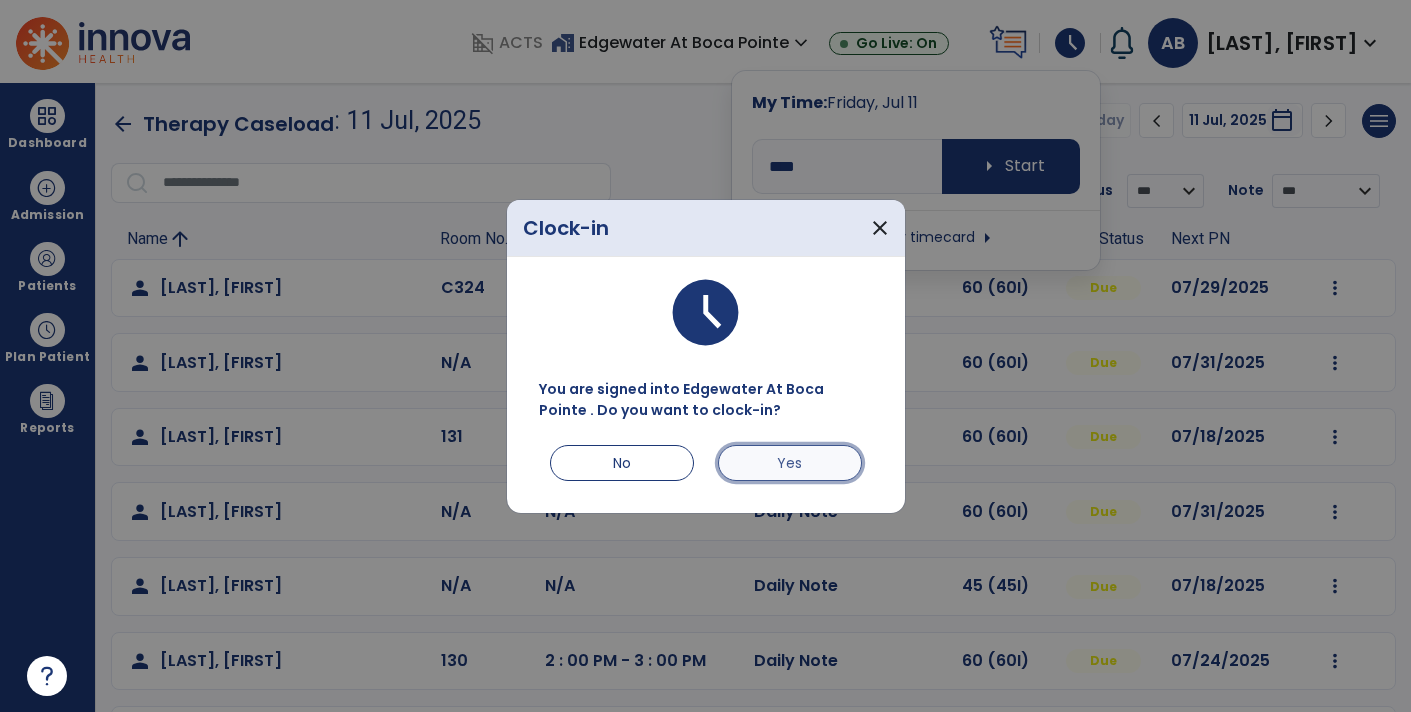 click on "Yes" at bounding box center [790, 463] 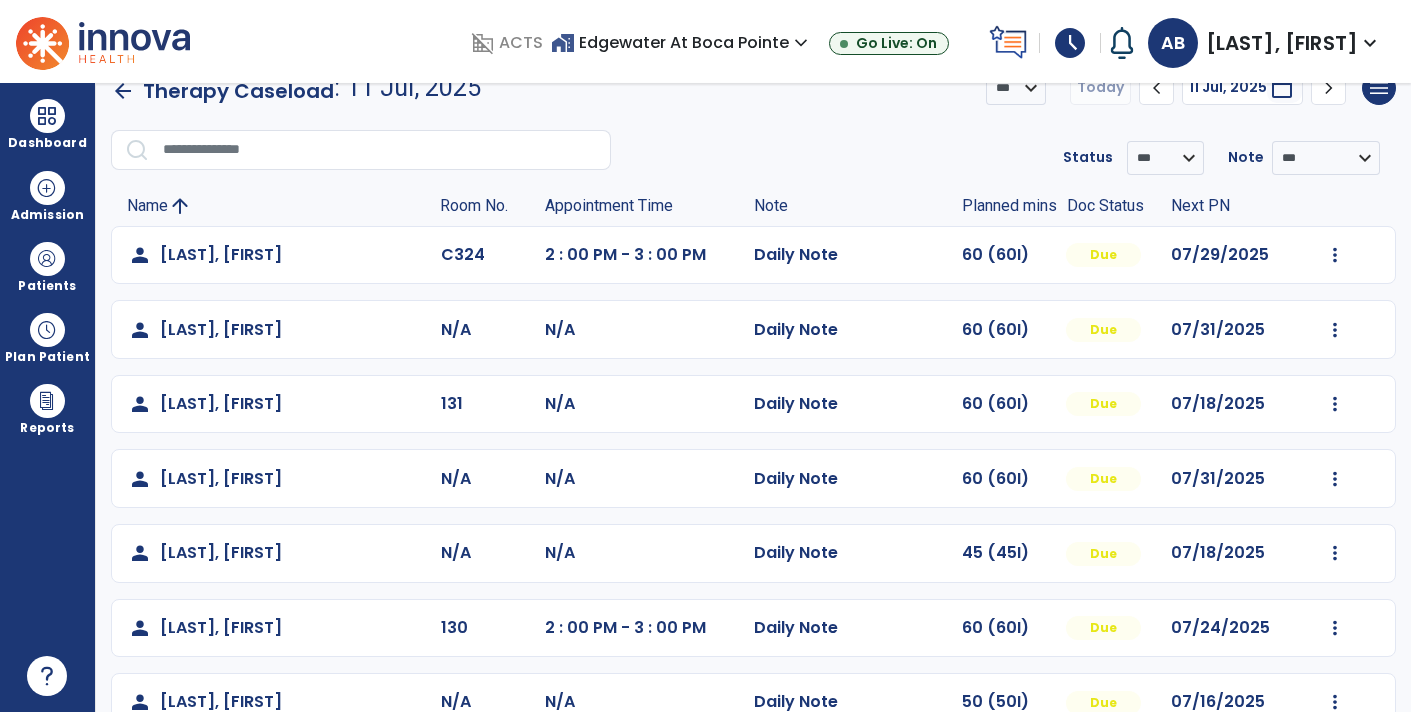 scroll, scrollTop: 0, scrollLeft: 0, axis: both 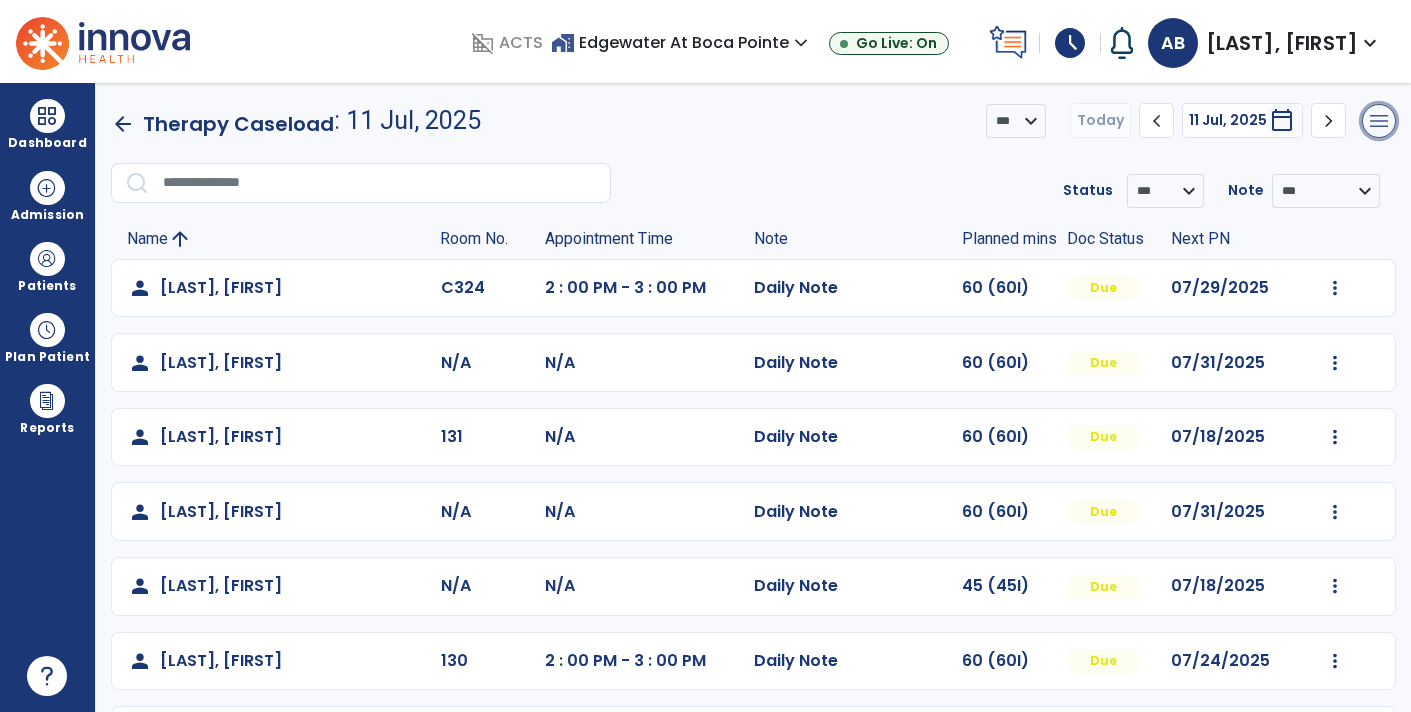 click on "menu" at bounding box center [1379, 121] 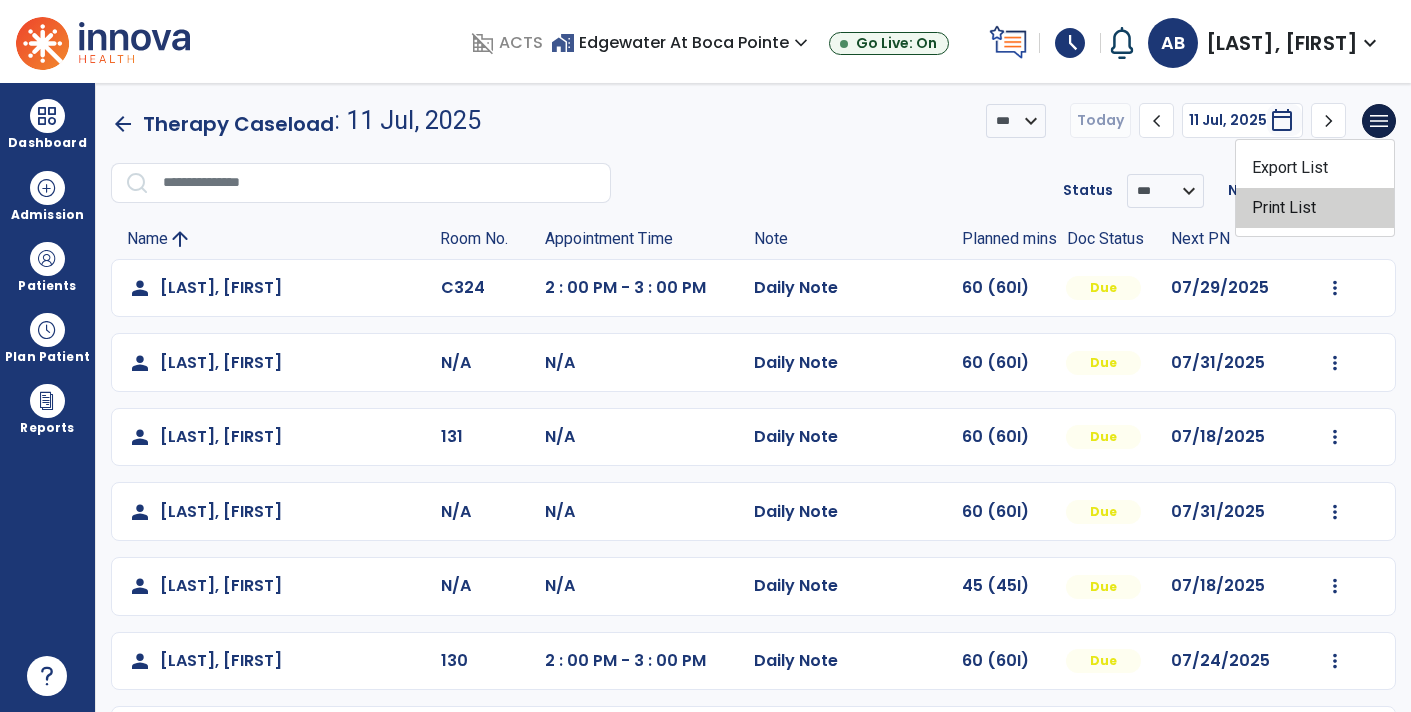 click on "Print List" 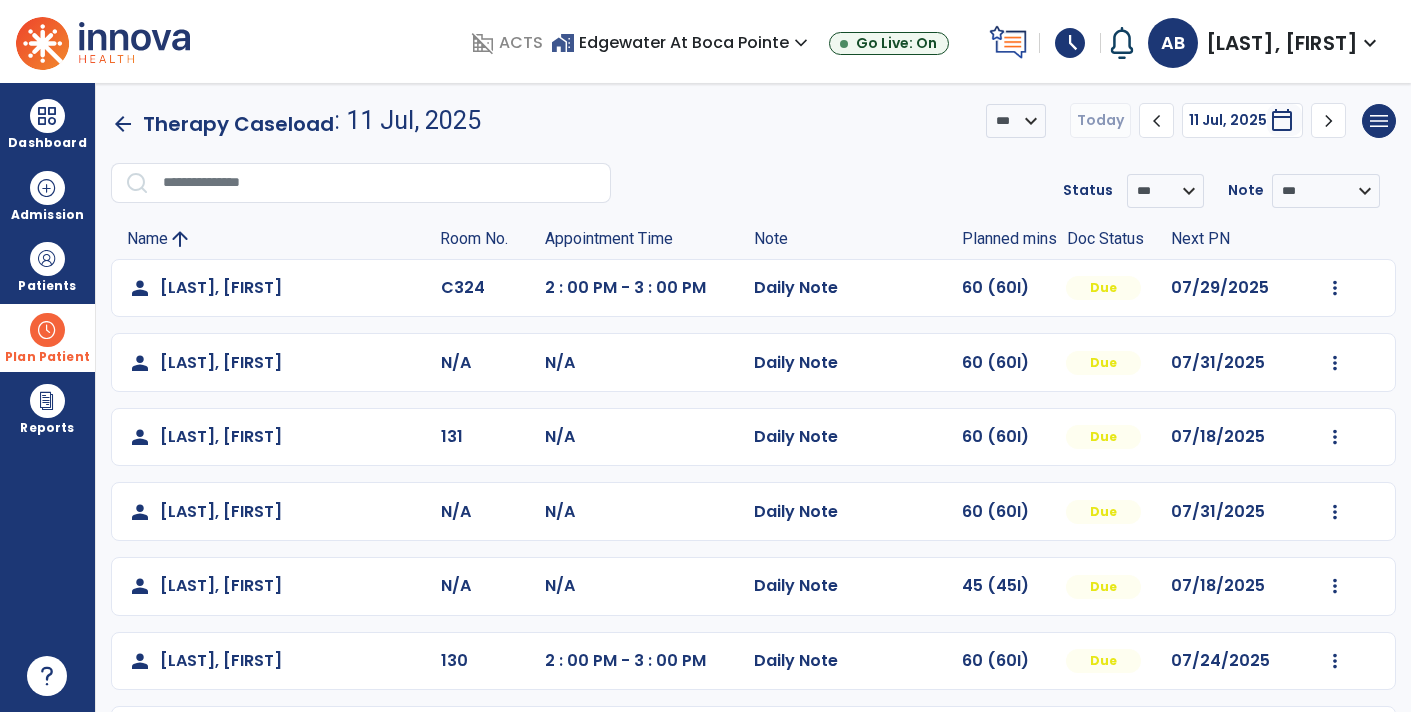 click at bounding box center (47, 330) 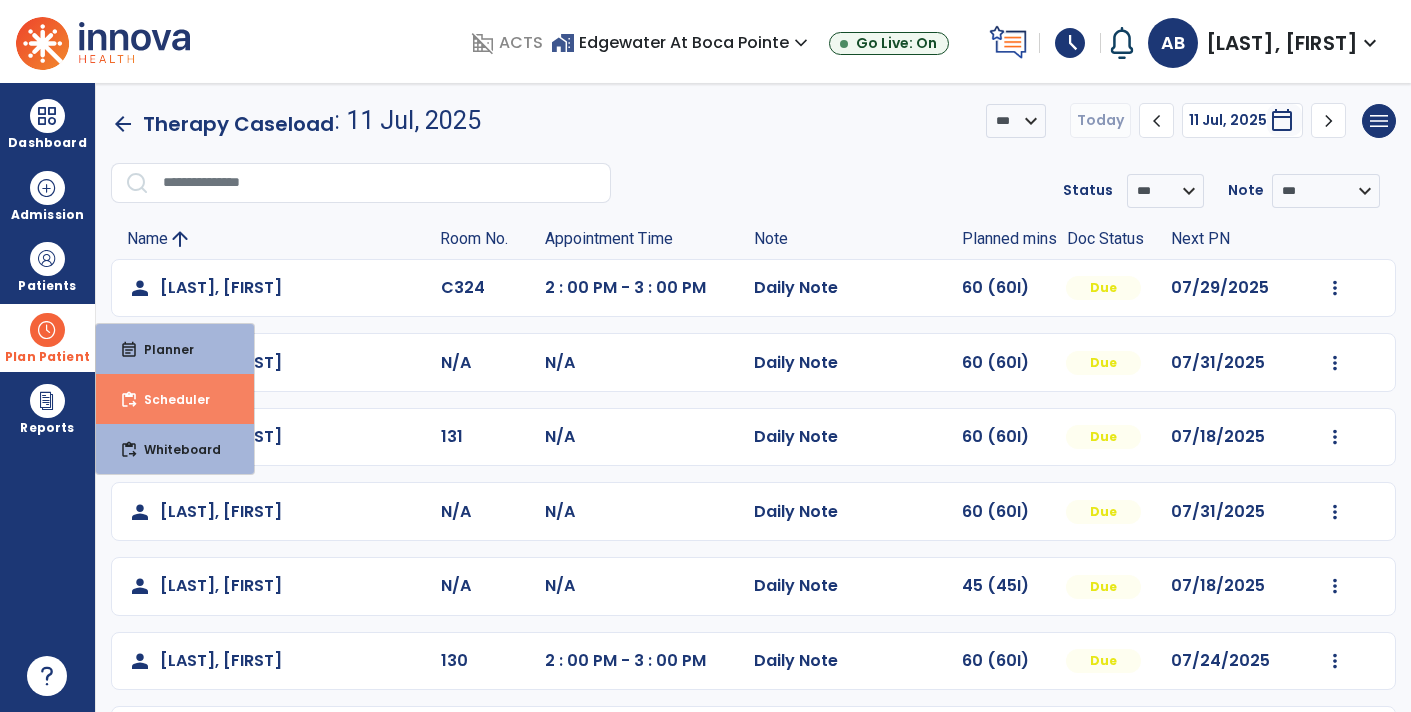 click on "content_paste_go  Scheduler" at bounding box center [175, 399] 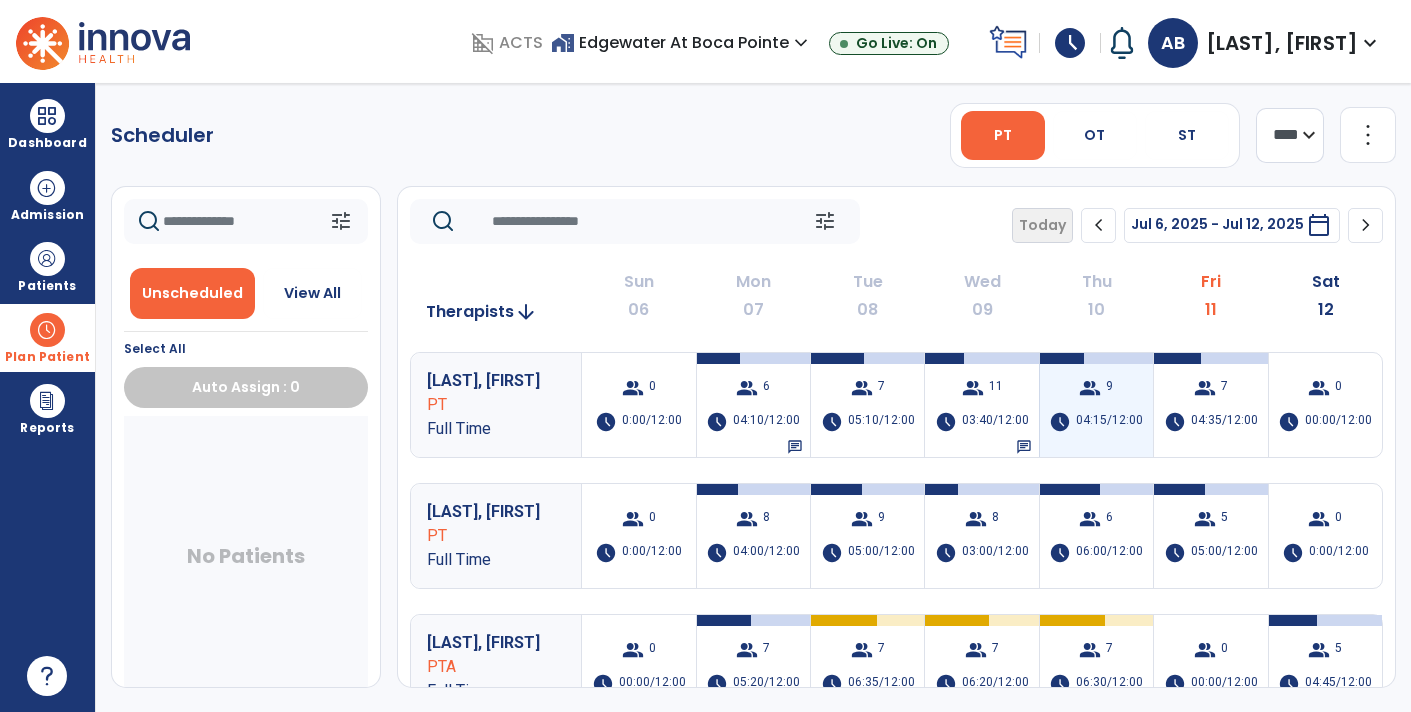 click on "04:15/12:00" at bounding box center [1109, 422] 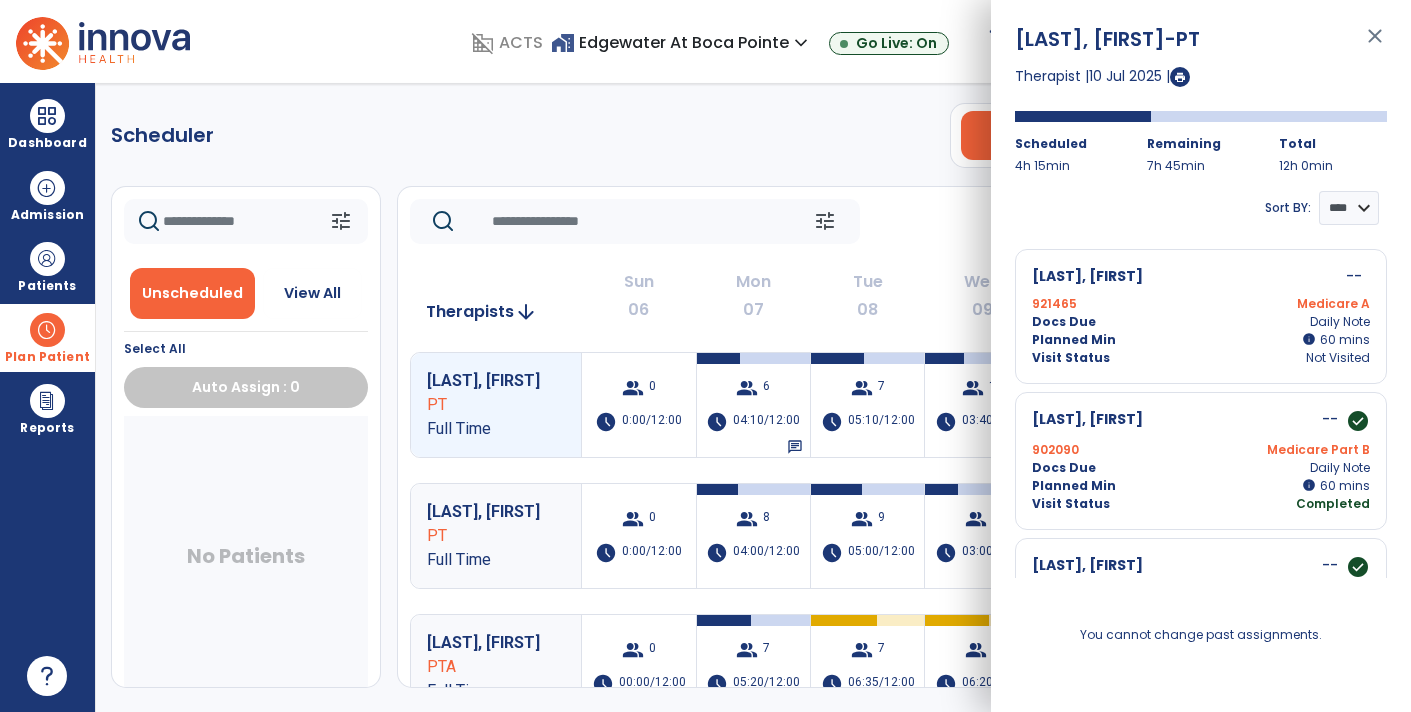 click on "close" at bounding box center (1375, 45) 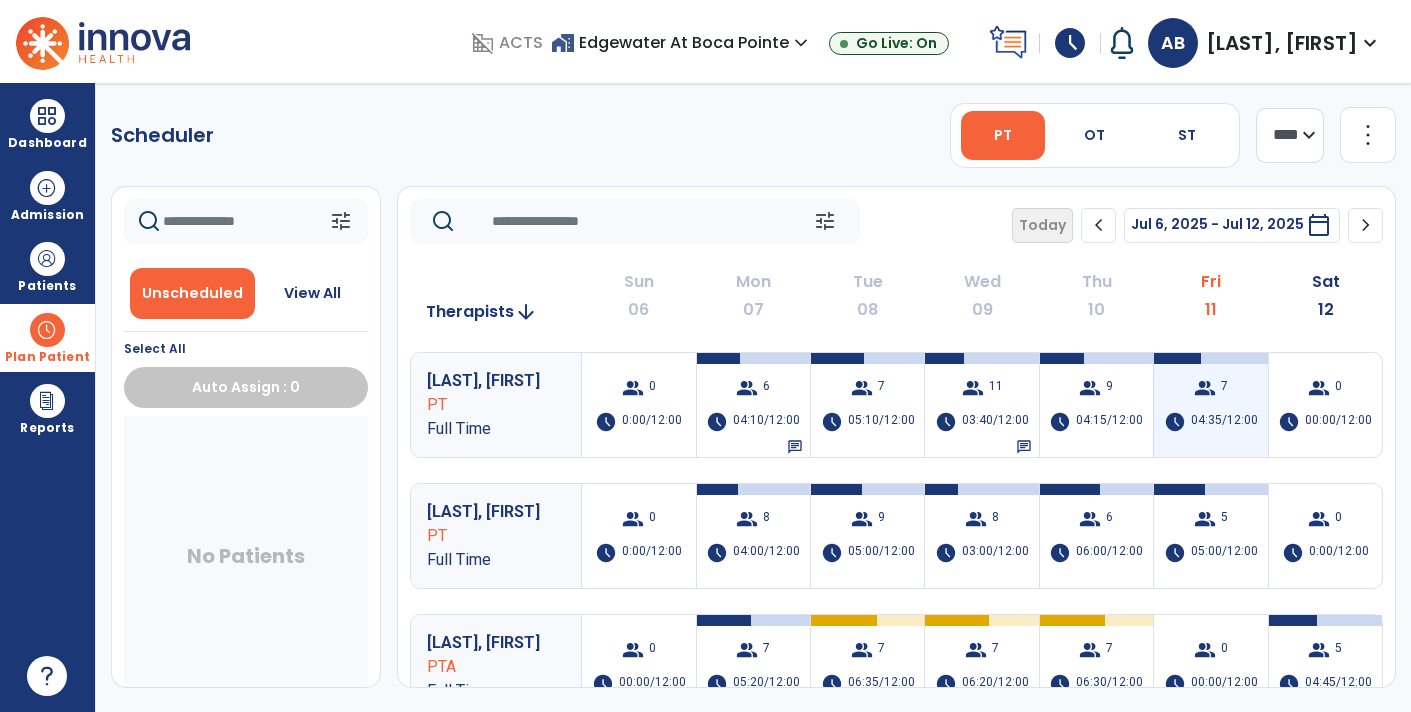 click on "04:35/12:00" at bounding box center [1224, 422] 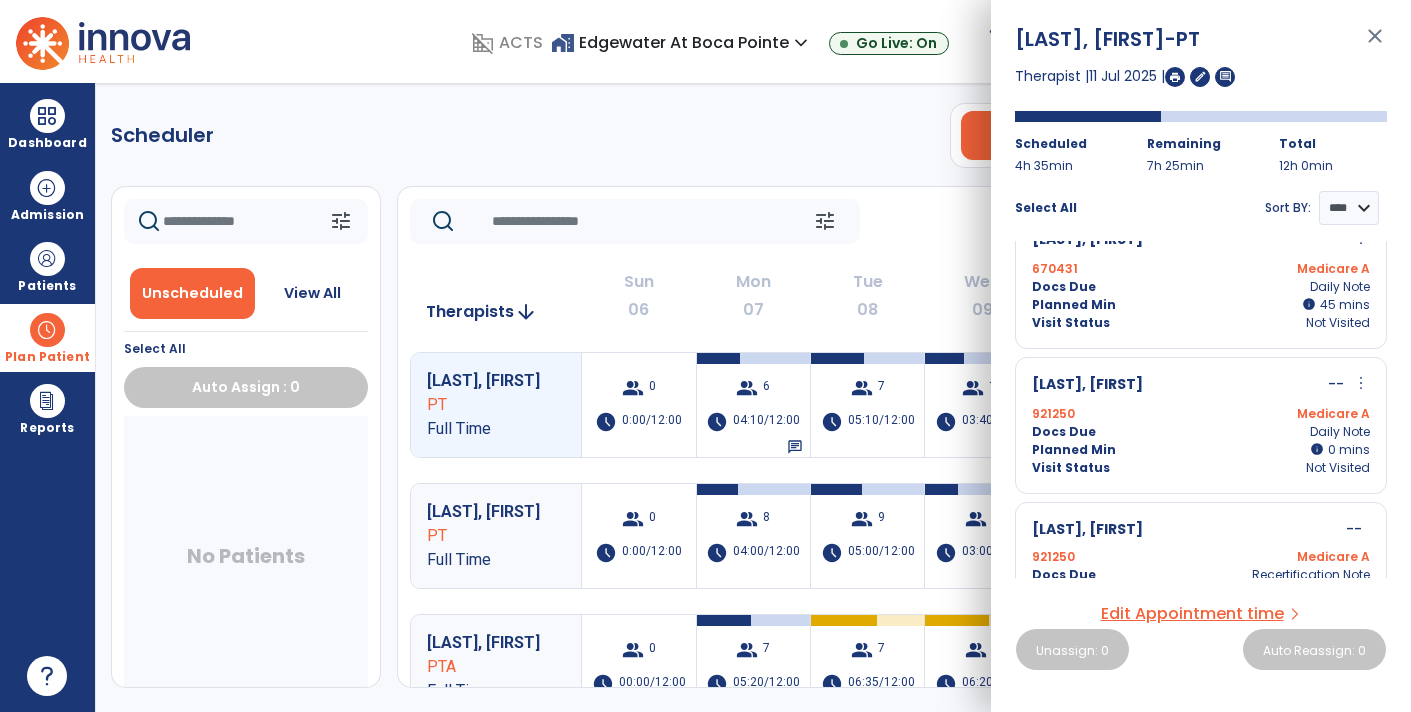 scroll, scrollTop: 668, scrollLeft: 0, axis: vertical 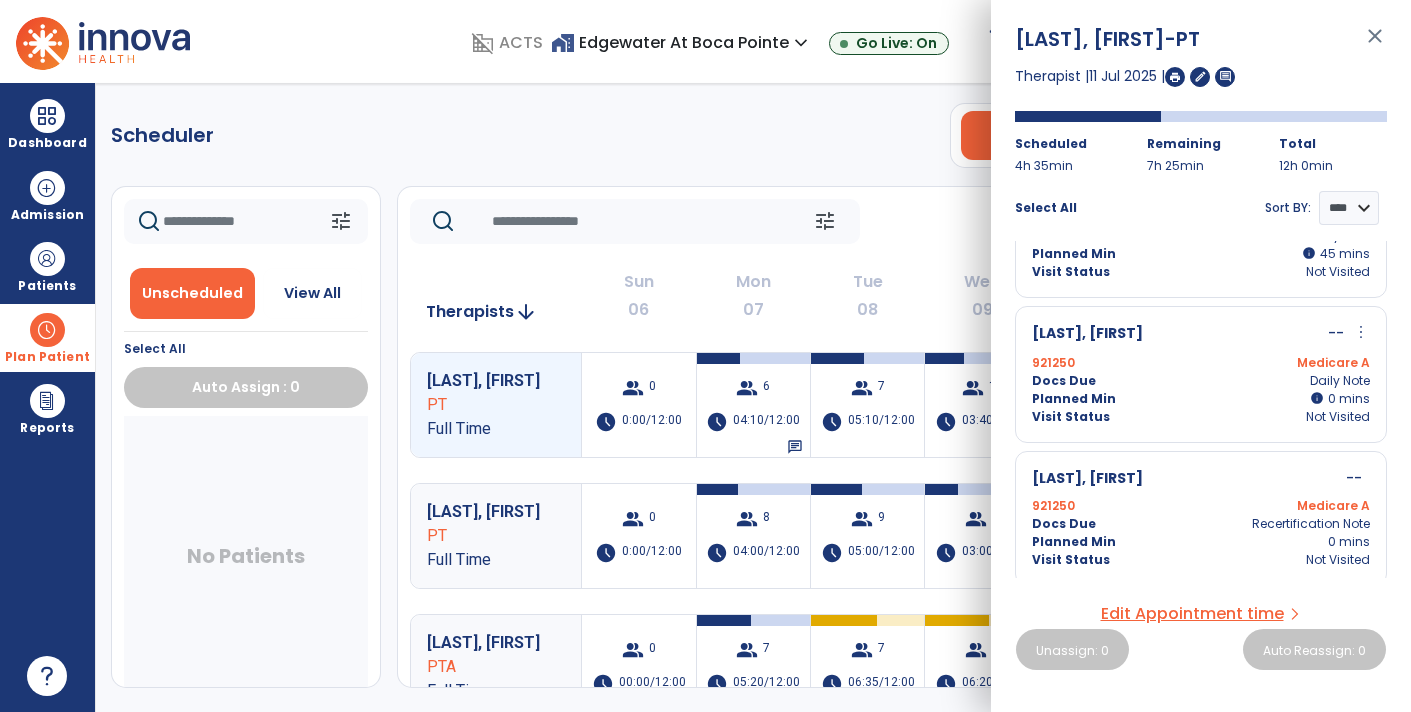 click on "close" at bounding box center [1375, 45] 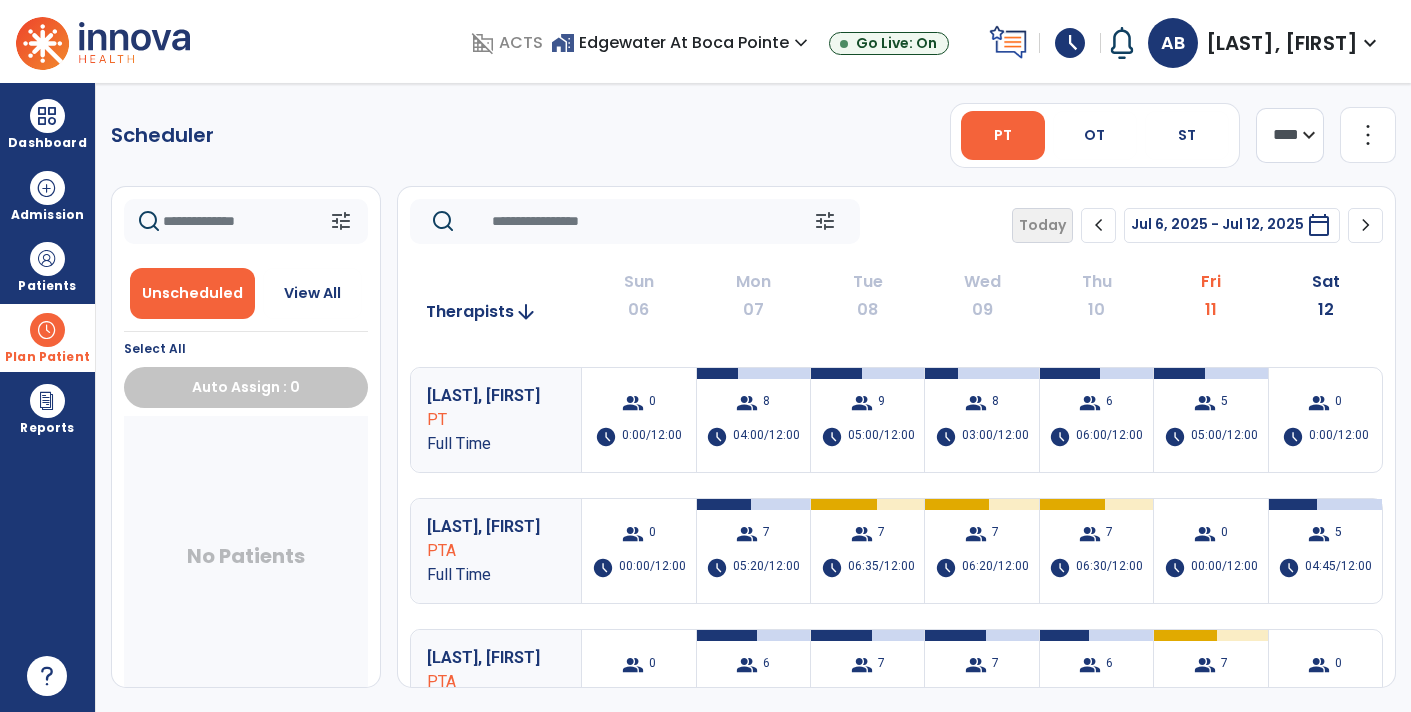 scroll, scrollTop: 122, scrollLeft: 0, axis: vertical 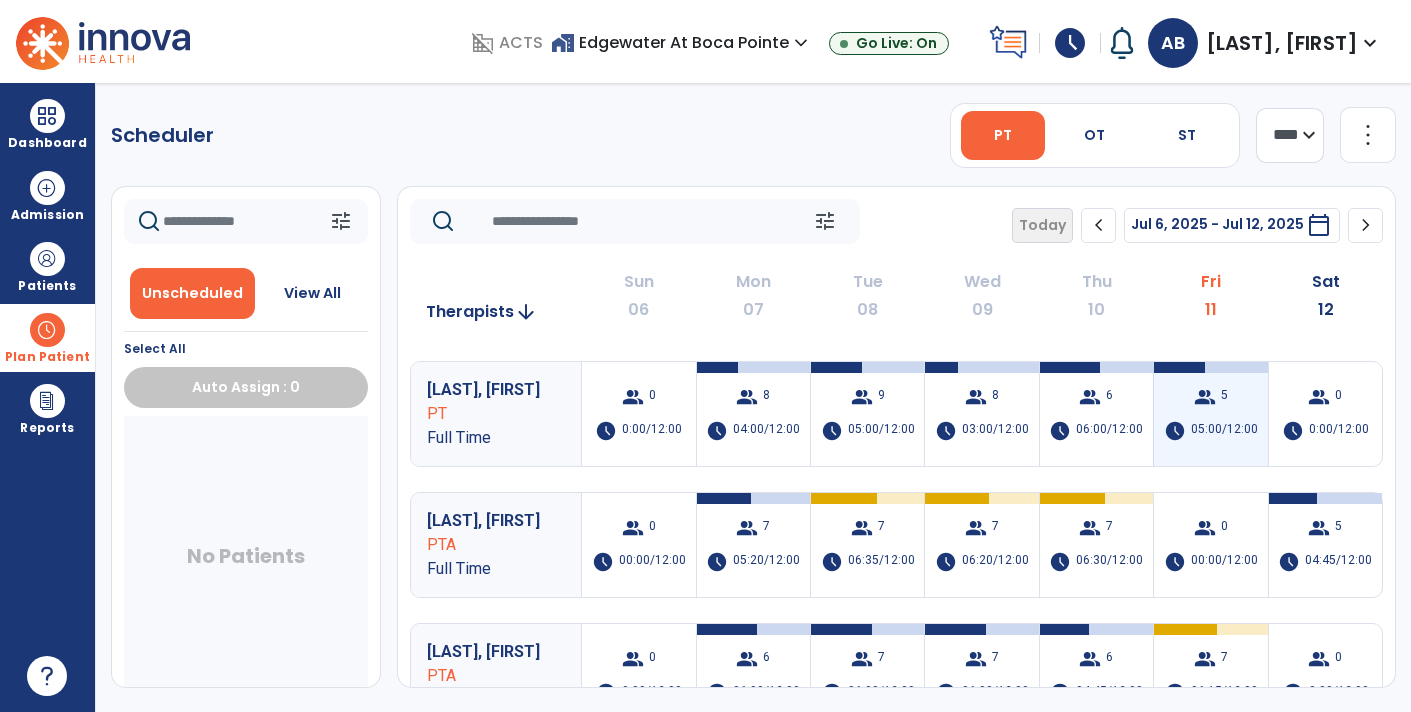 click on "05:00/12:00" at bounding box center [1224, 431] 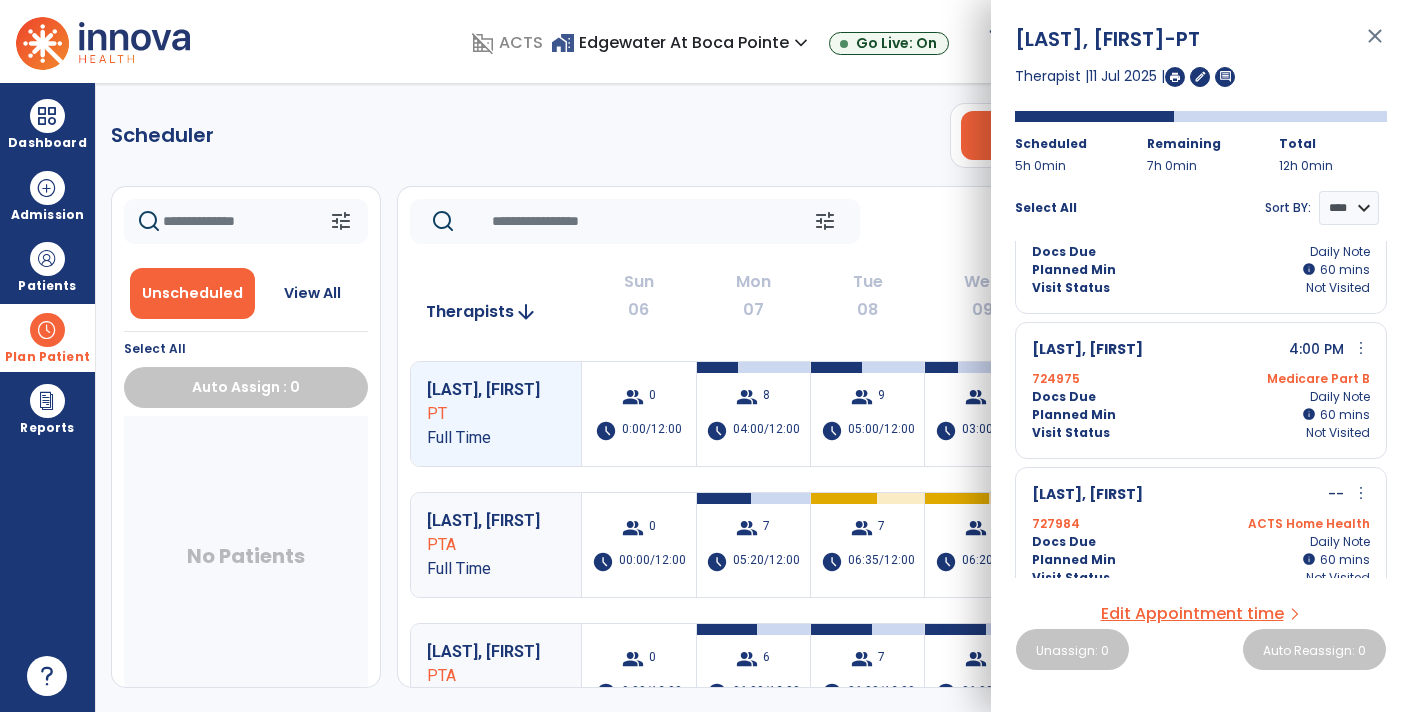 scroll, scrollTop: 382, scrollLeft: 0, axis: vertical 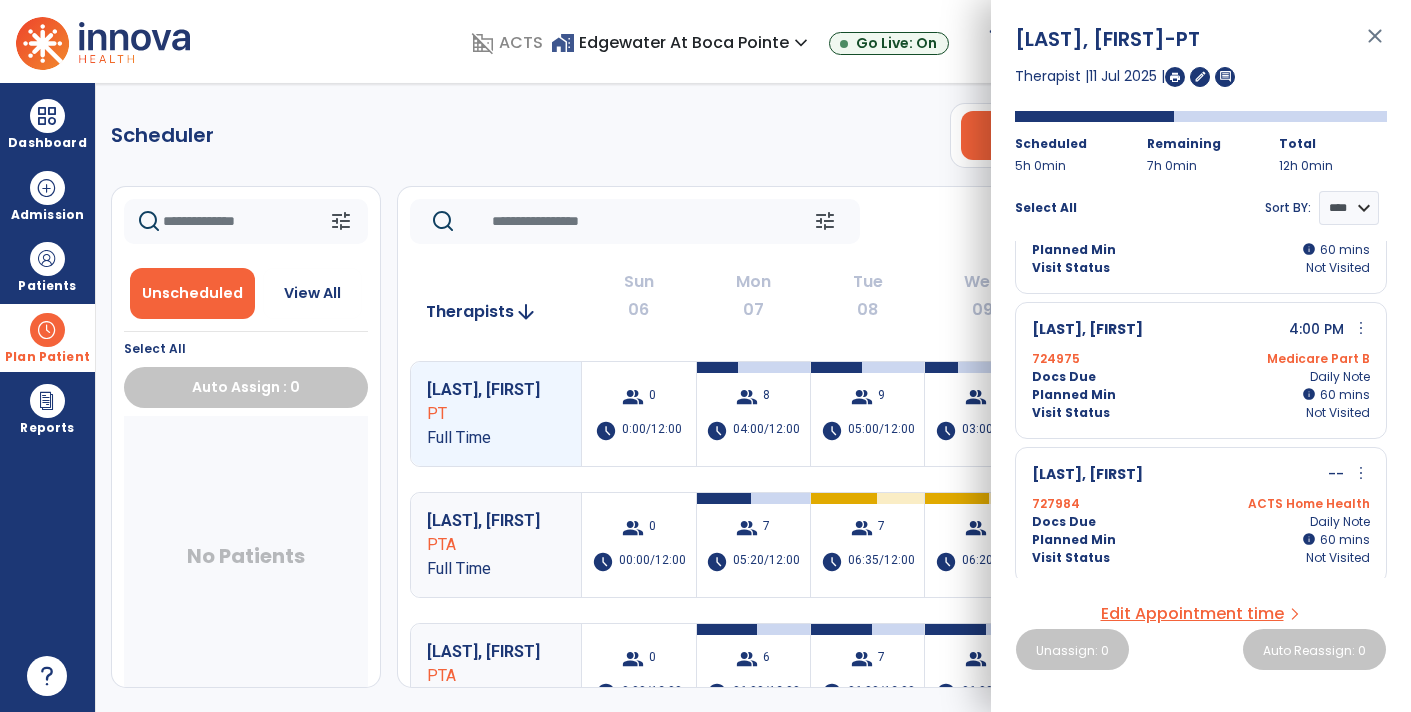 click on "close" at bounding box center [1375, 45] 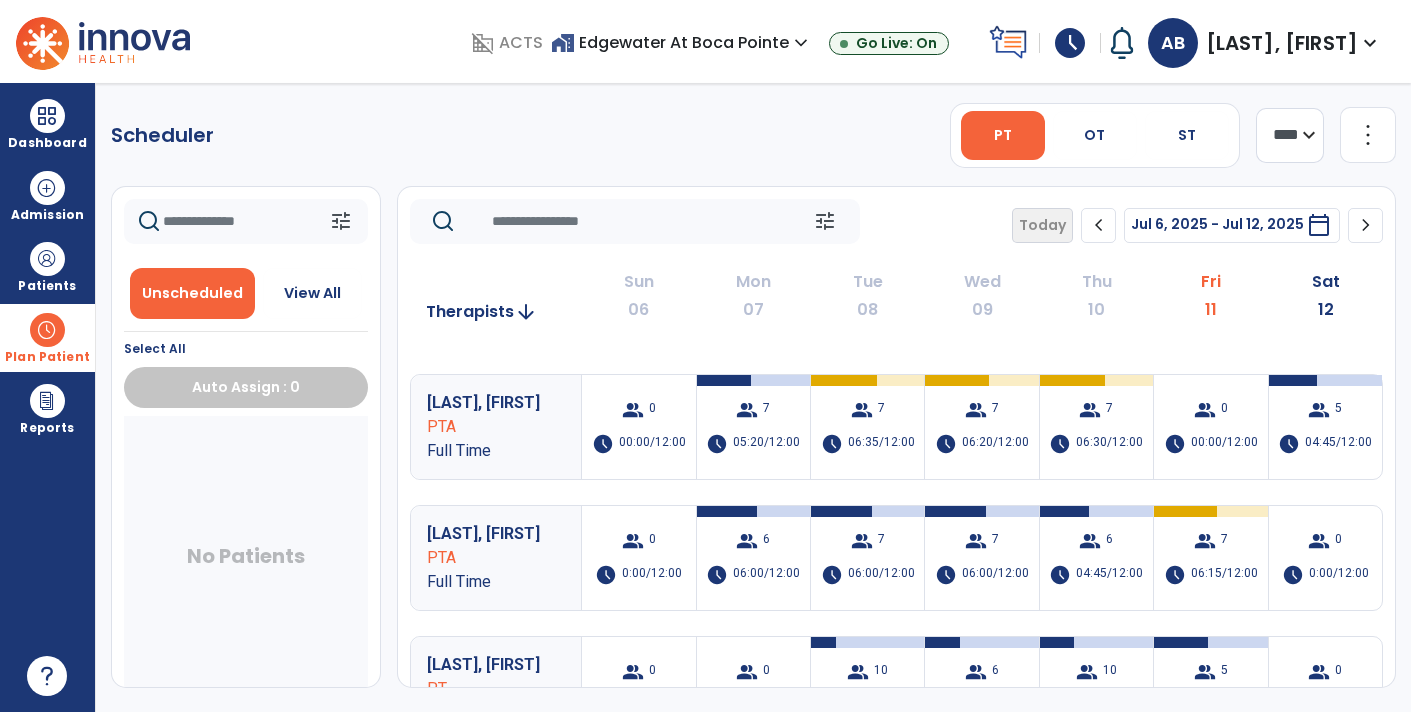 scroll, scrollTop: 250, scrollLeft: 0, axis: vertical 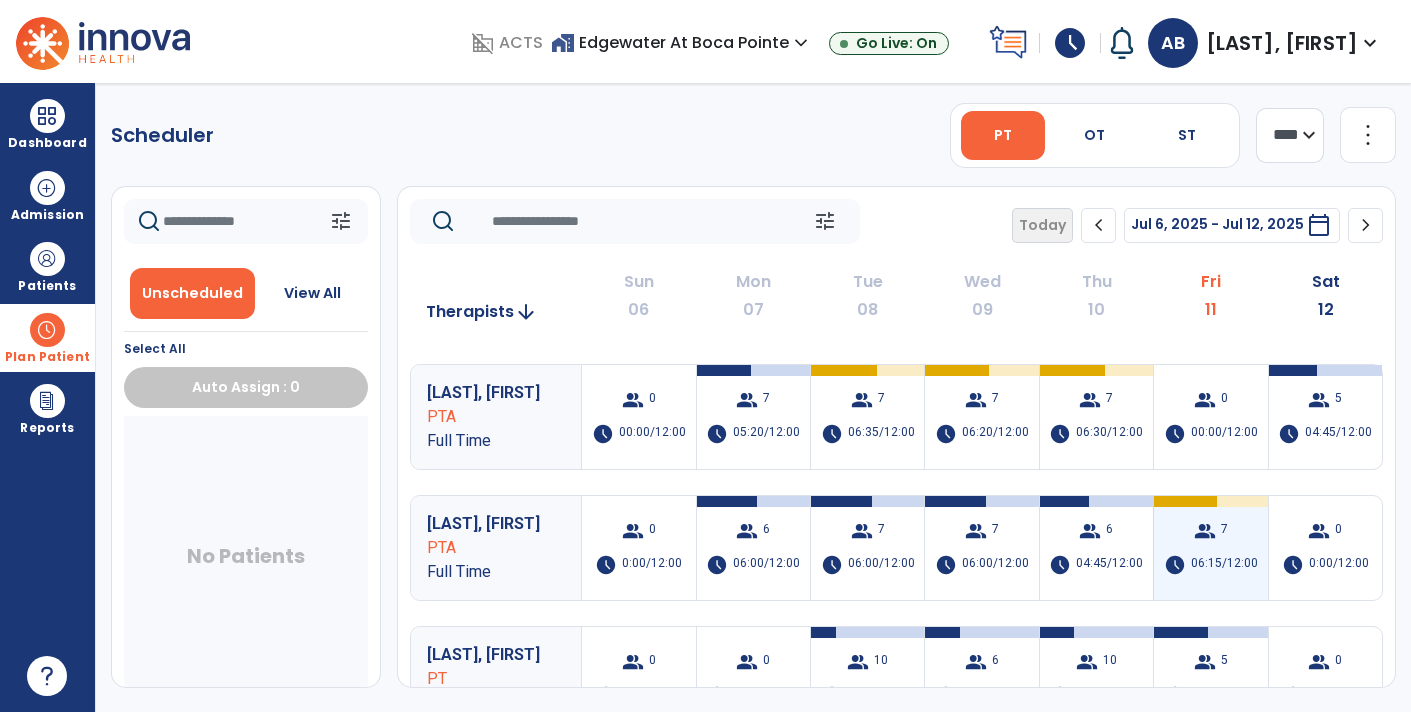 click on "06:15/12:00" at bounding box center (1224, 565) 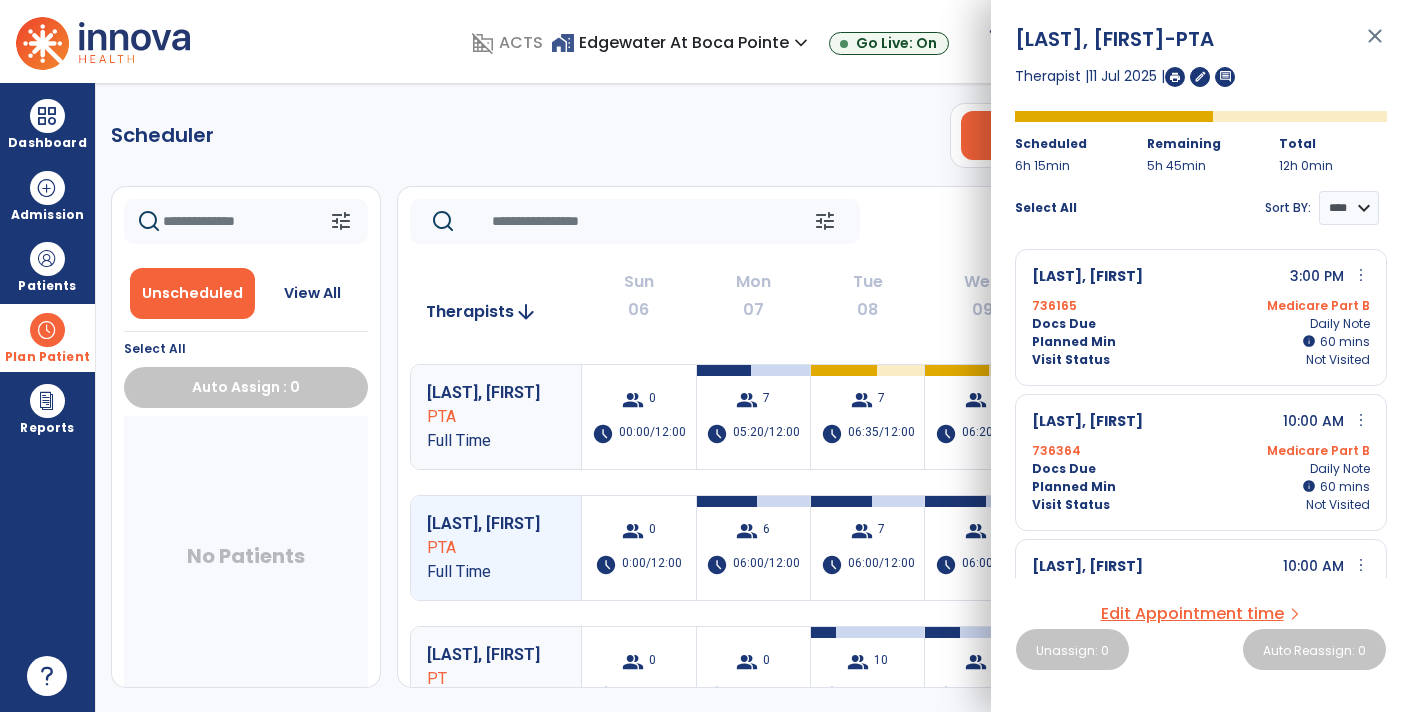 scroll, scrollTop: 0, scrollLeft: 0, axis: both 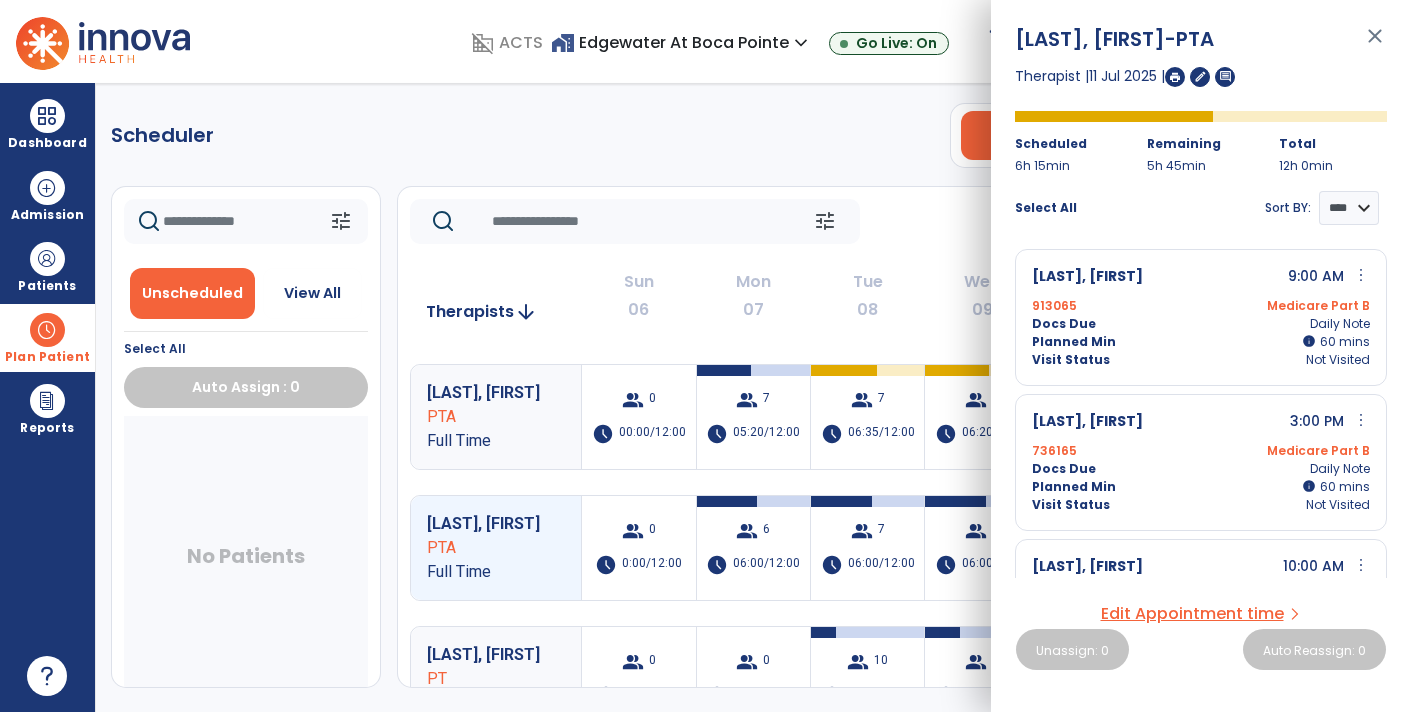 click on "close" at bounding box center [1375, 45] 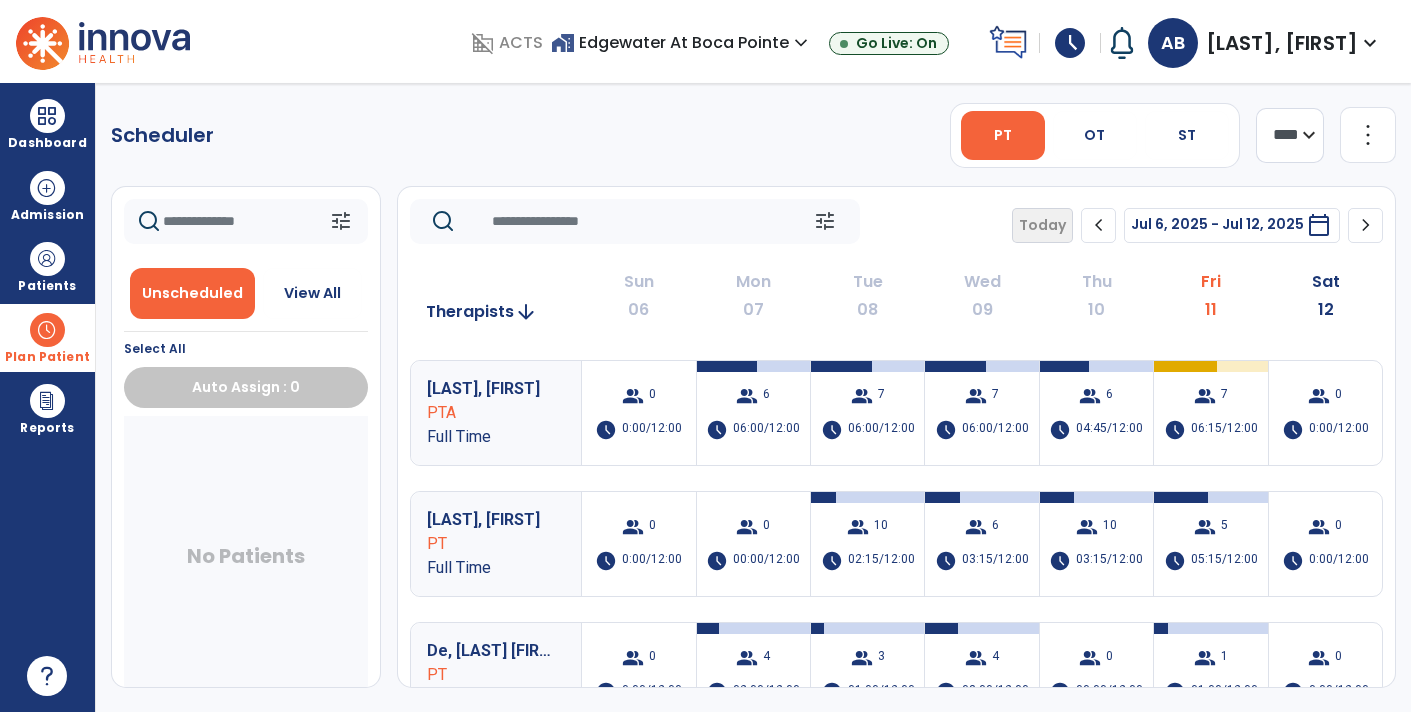 scroll, scrollTop: 387, scrollLeft: 0, axis: vertical 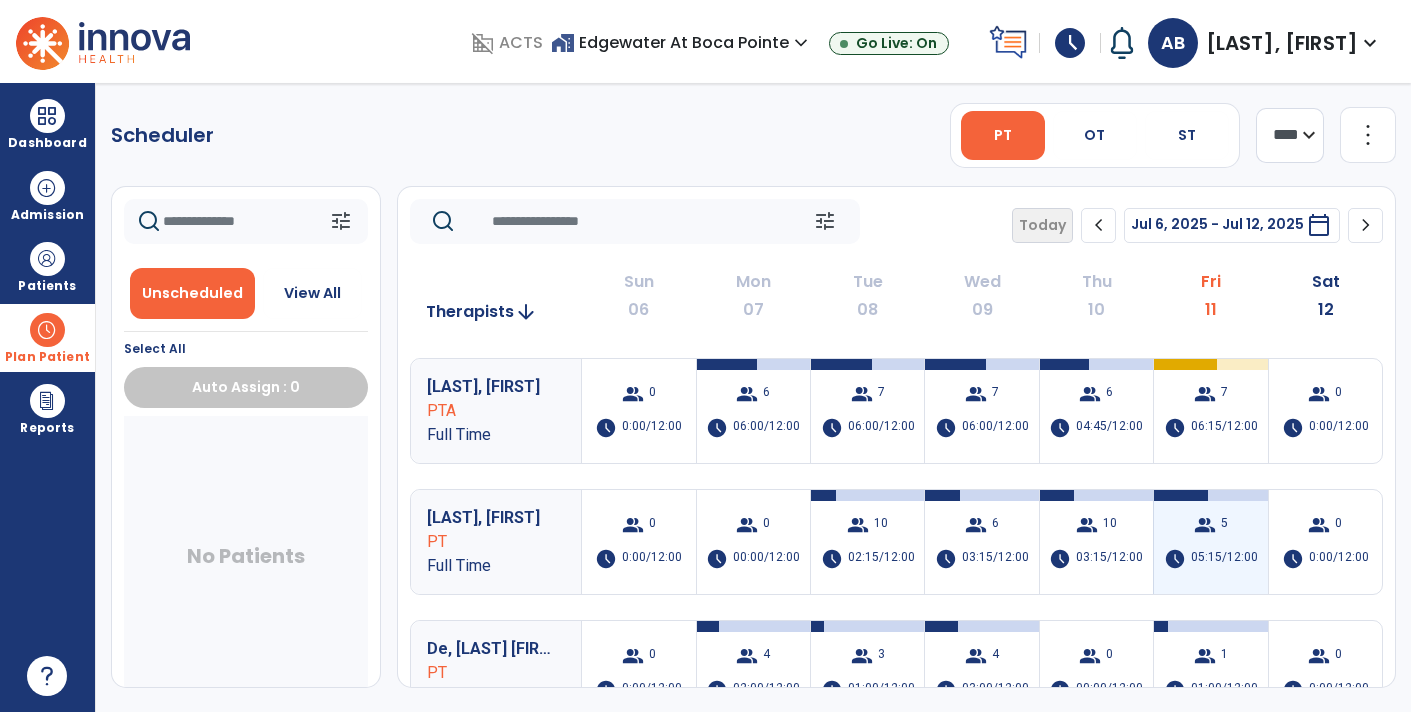 click on "05:15/12:00" at bounding box center (1224, 559) 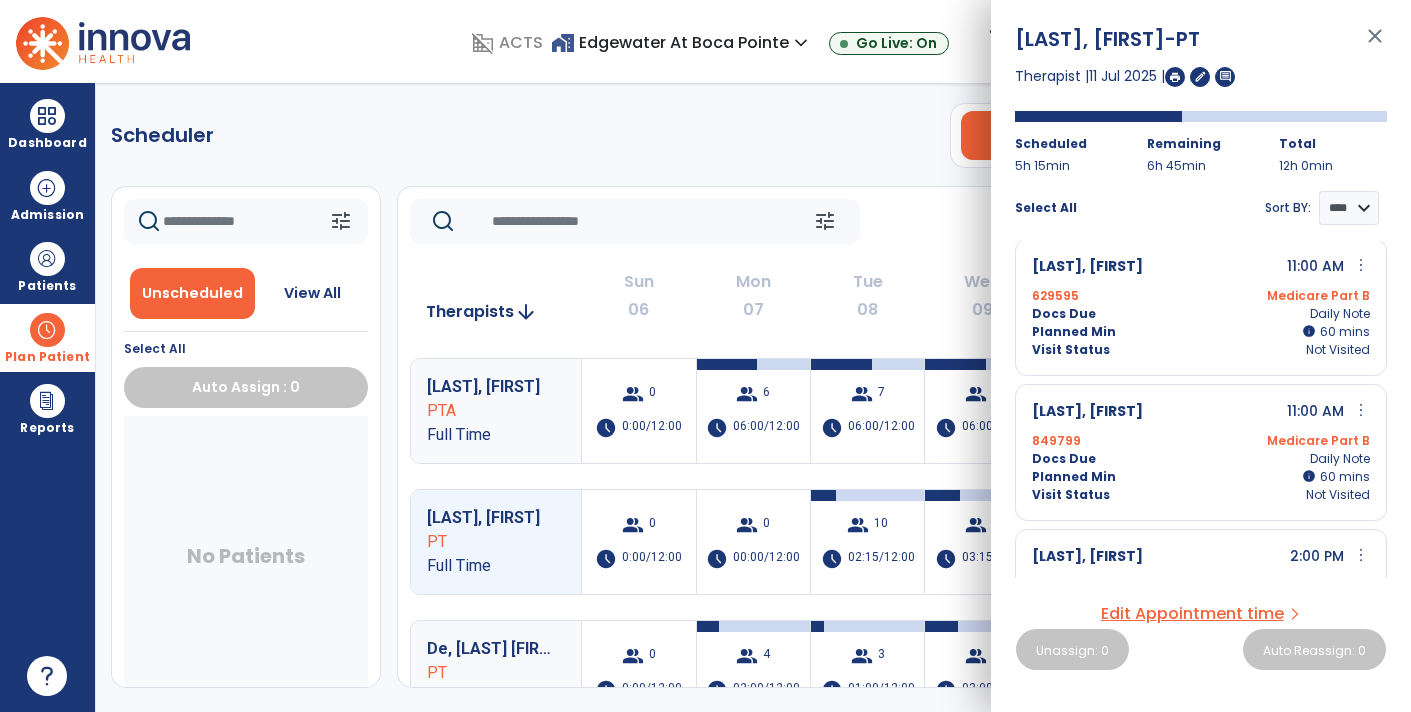 scroll, scrollTop: 0, scrollLeft: 0, axis: both 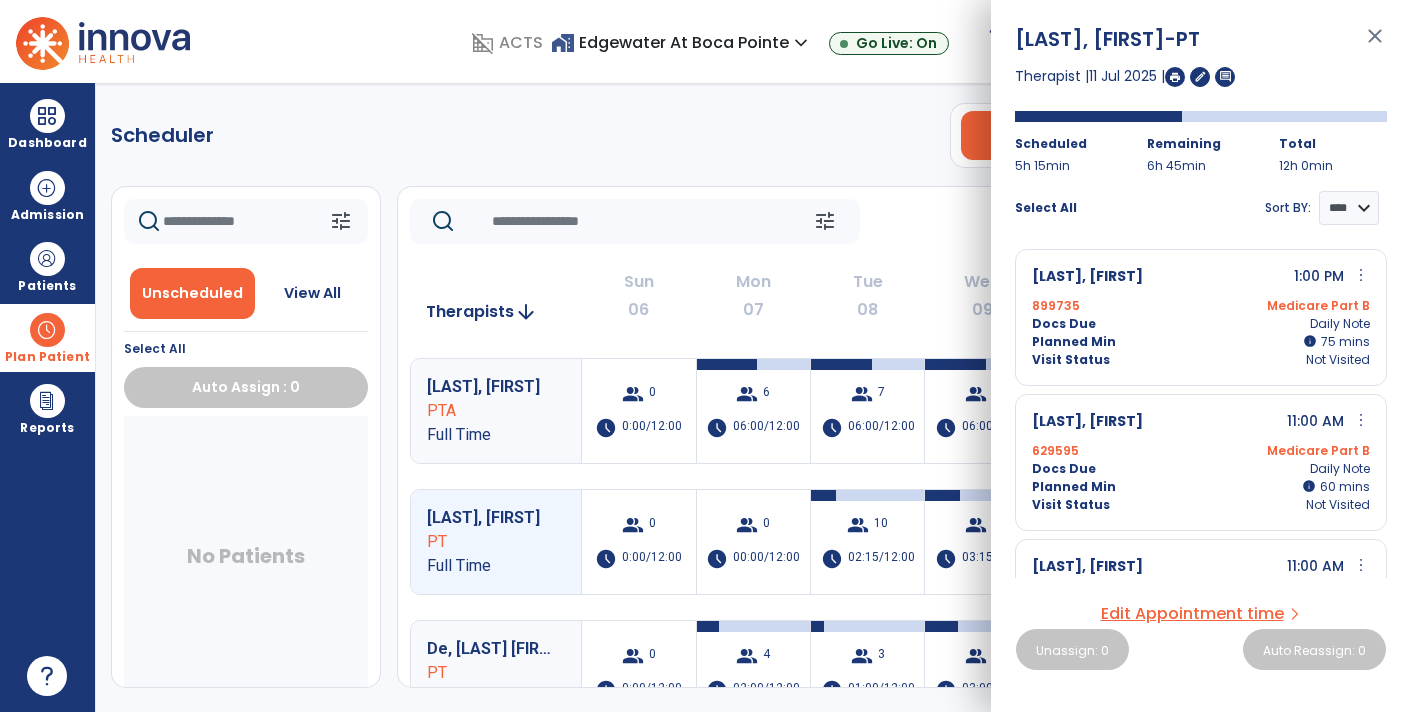 click on "close" at bounding box center (1375, 45) 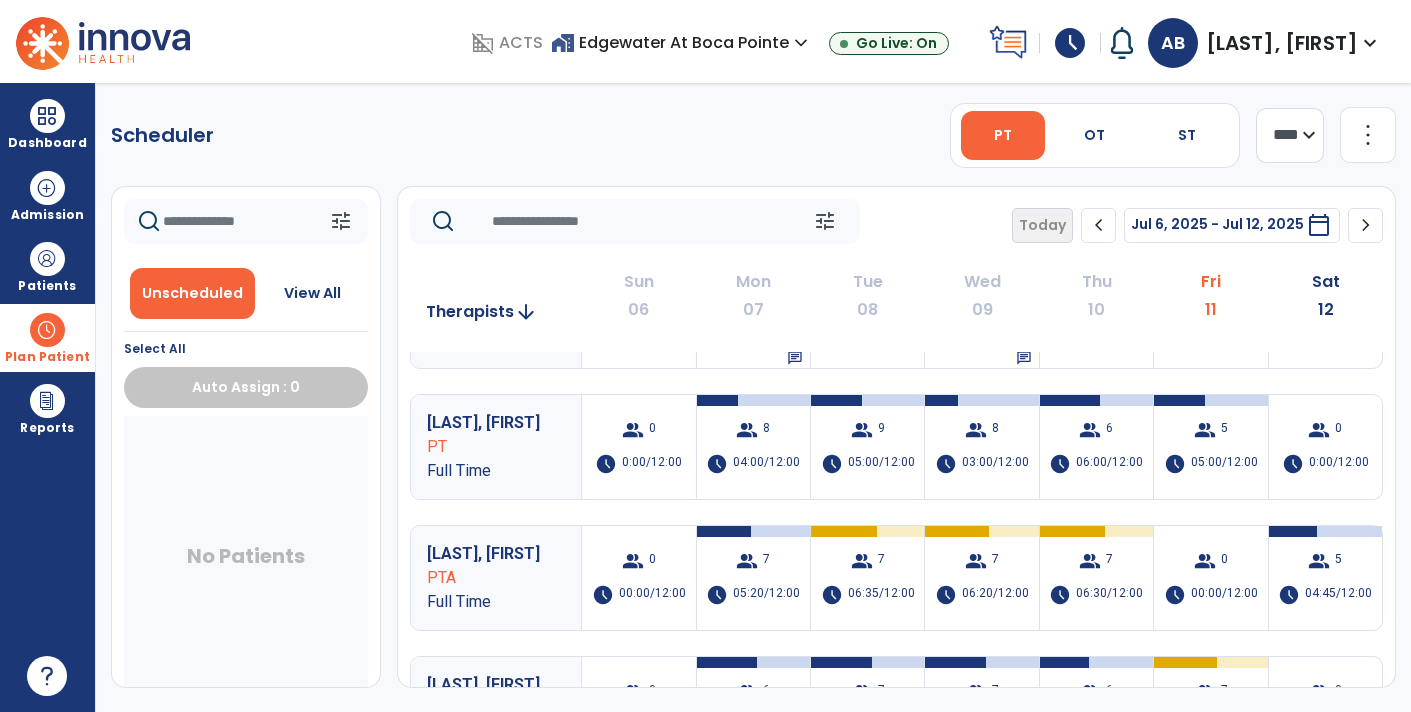 scroll, scrollTop: 0, scrollLeft: 0, axis: both 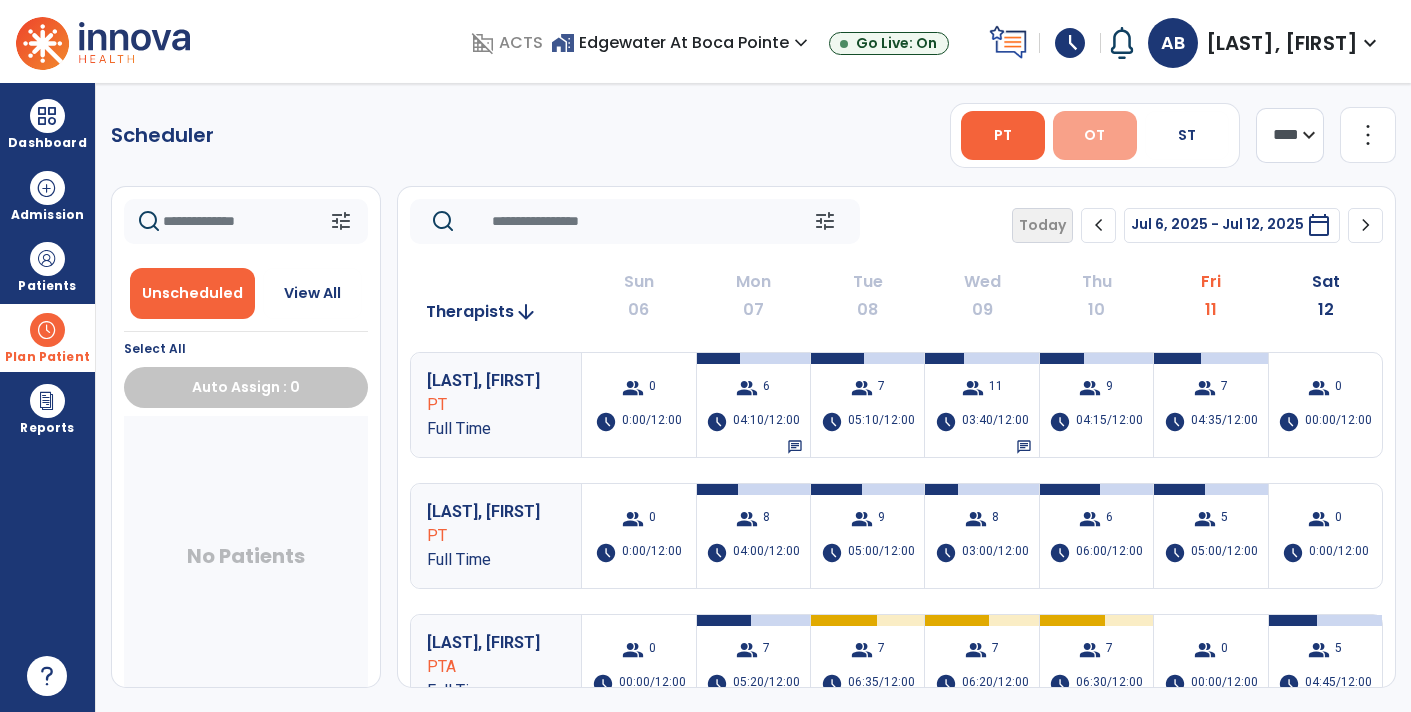 click on "OT" at bounding box center (1095, 135) 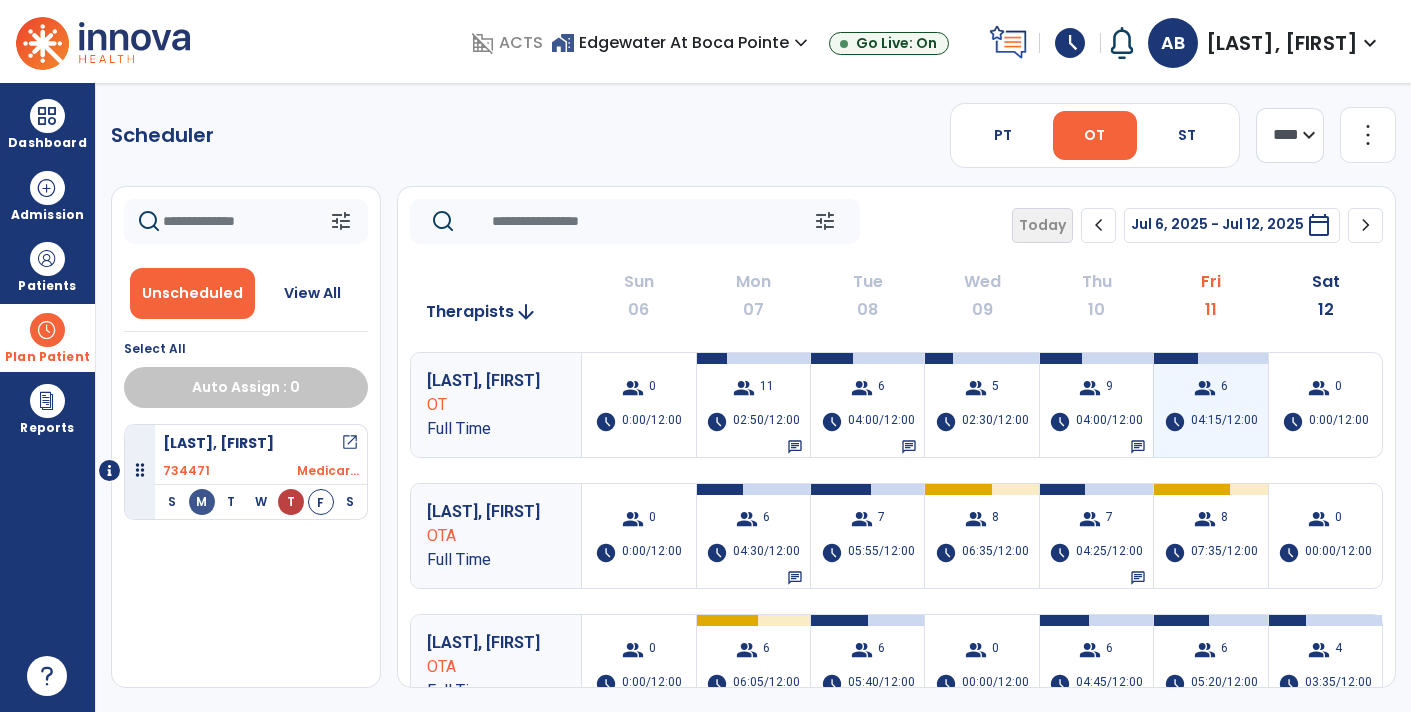 click on "group  6  schedule  04:15/12:00" at bounding box center [1210, 405] 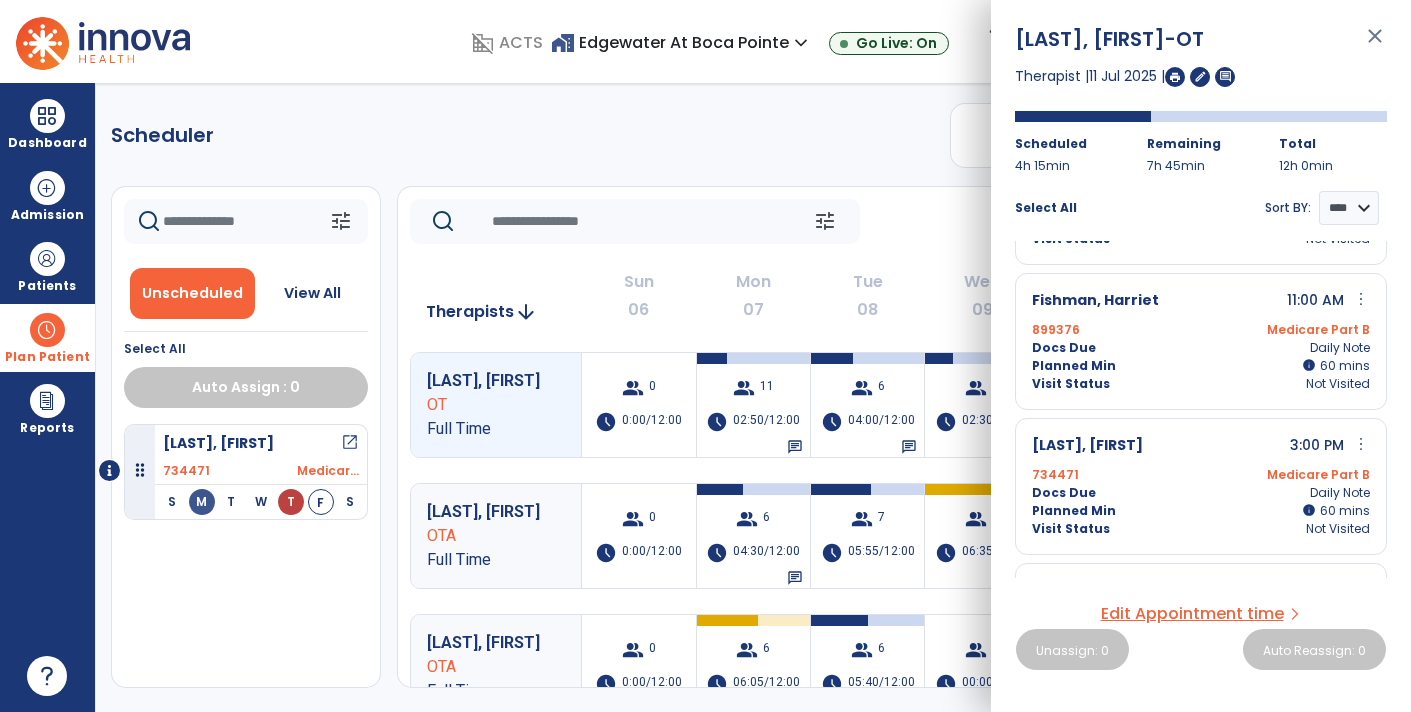 scroll, scrollTop: 0, scrollLeft: 0, axis: both 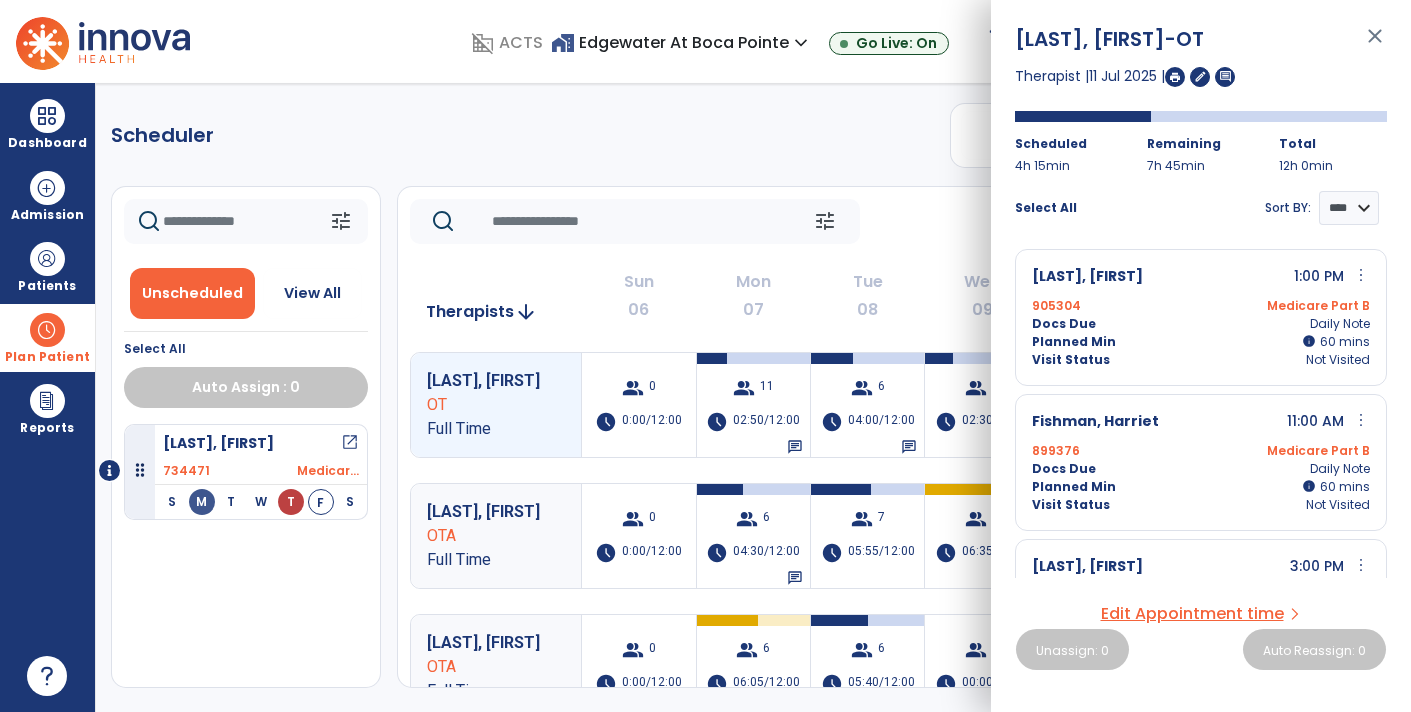 click on "close" at bounding box center (1375, 45) 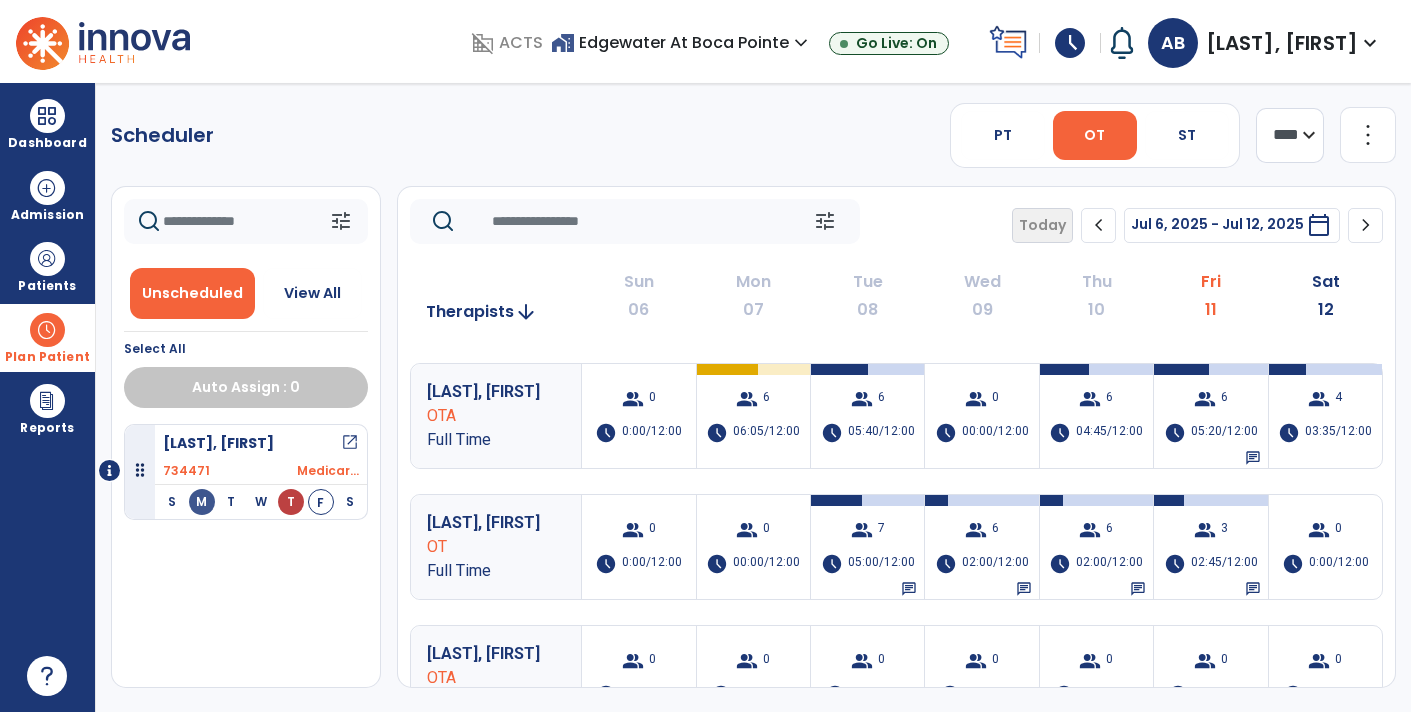 scroll, scrollTop: 255, scrollLeft: 0, axis: vertical 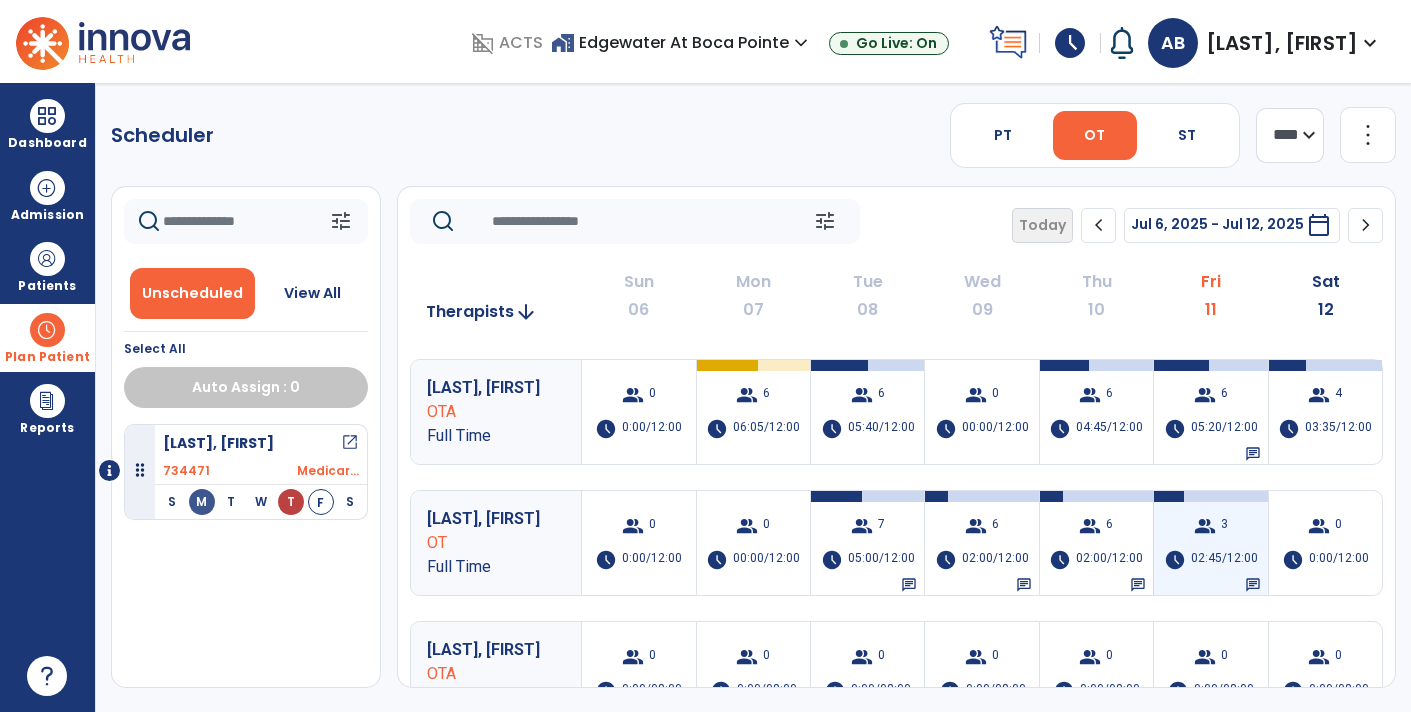 click on "02:45/12:00" at bounding box center (1224, 560) 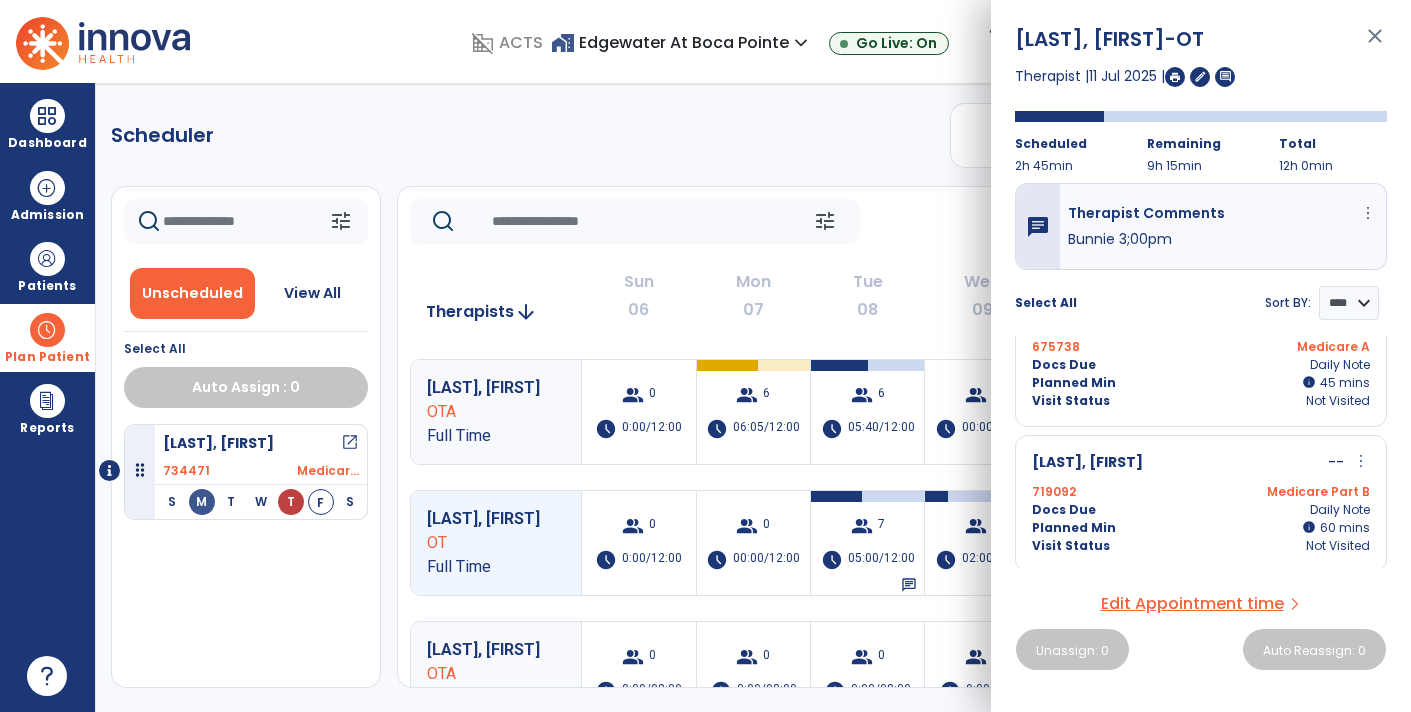 scroll, scrollTop: 0, scrollLeft: 0, axis: both 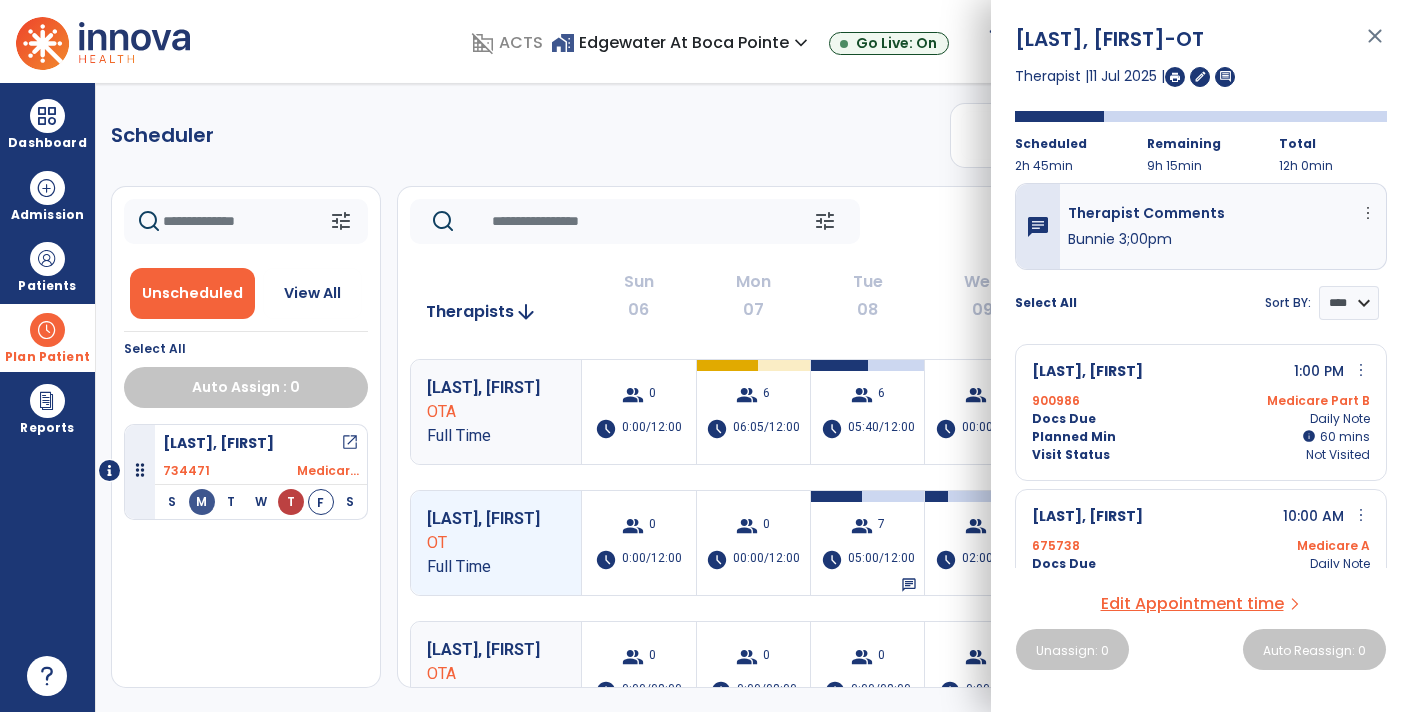 click on "close" at bounding box center [1375, 45] 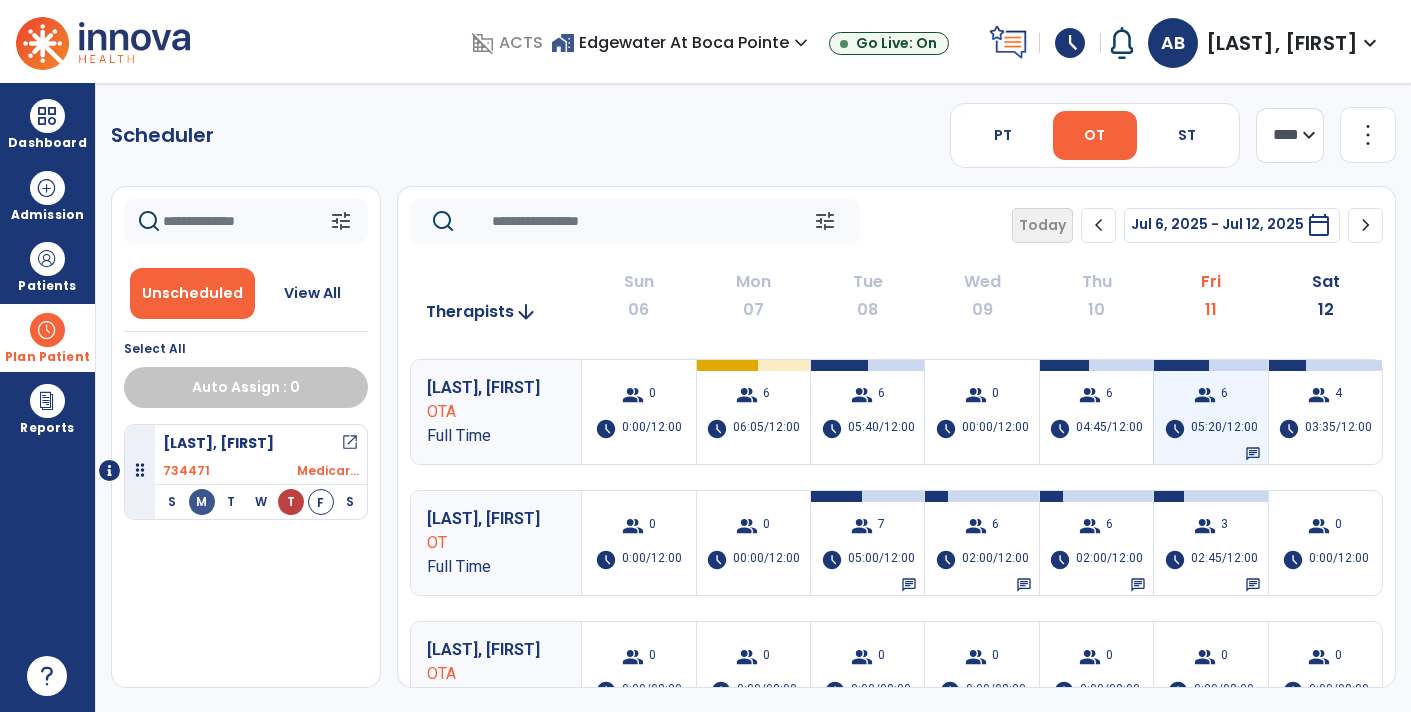 click on "05:20/12:00" at bounding box center [1224, 429] 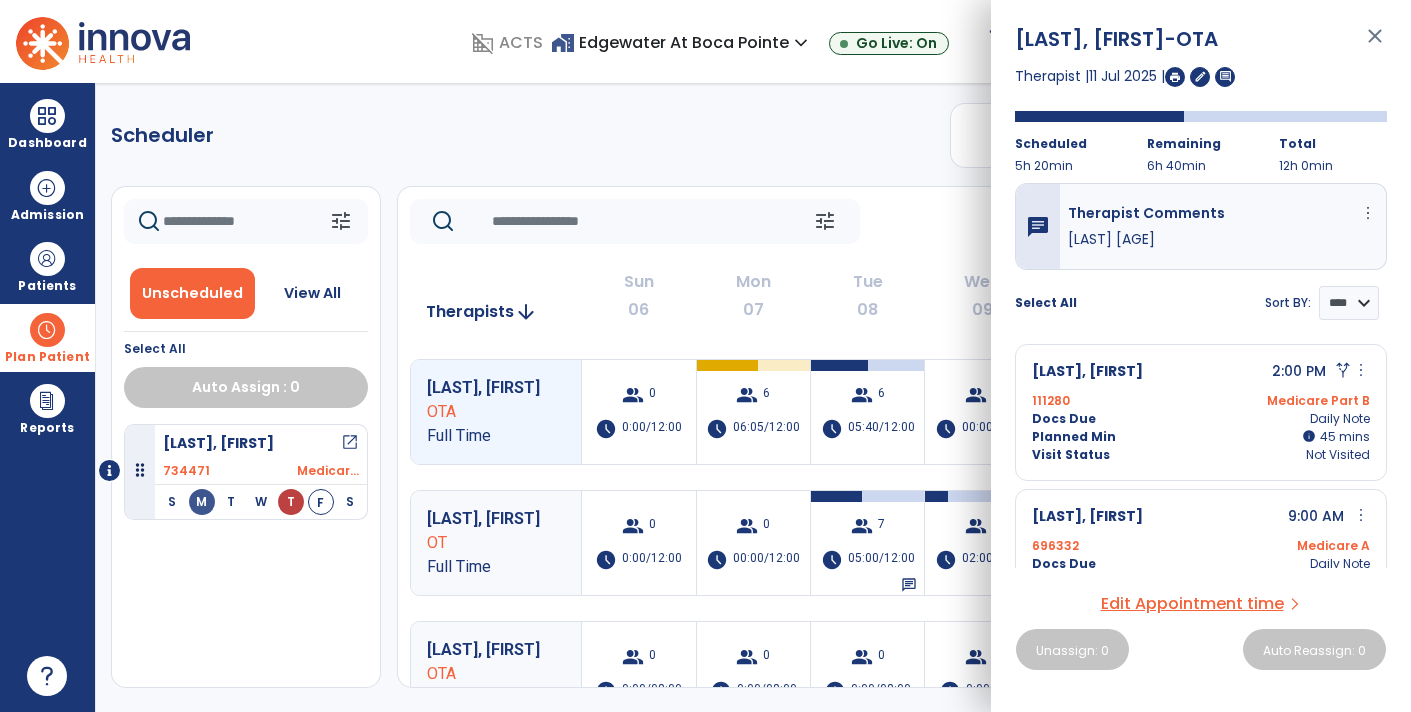click on "close" at bounding box center [1375, 45] 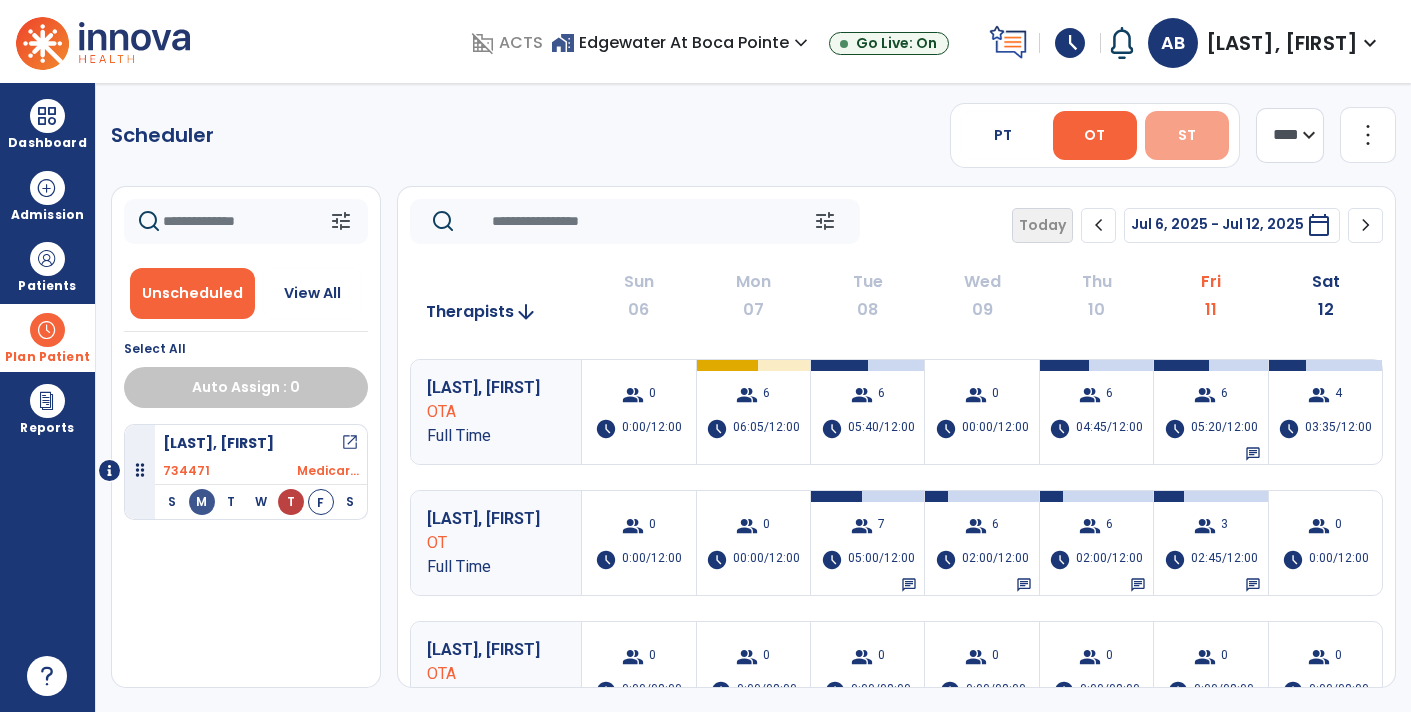 click on "ST" at bounding box center (1187, 135) 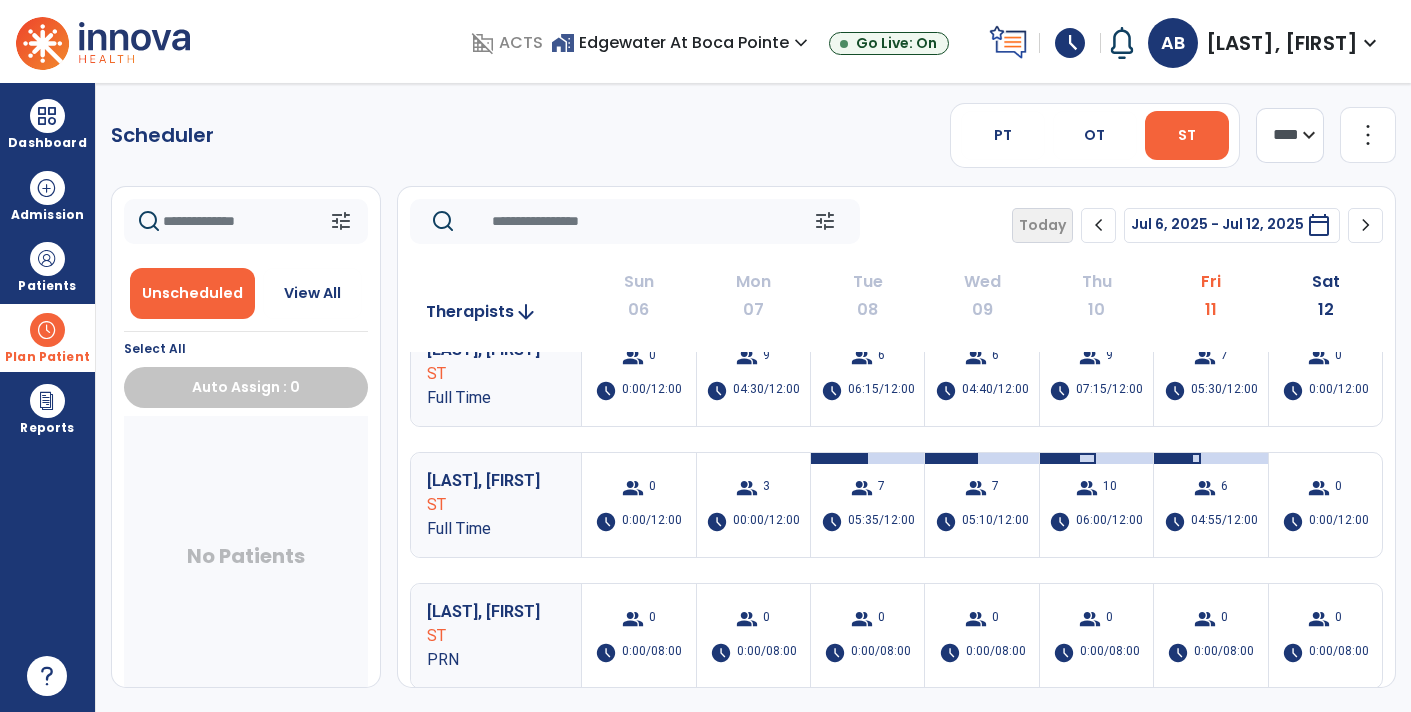 scroll, scrollTop: 30, scrollLeft: 0, axis: vertical 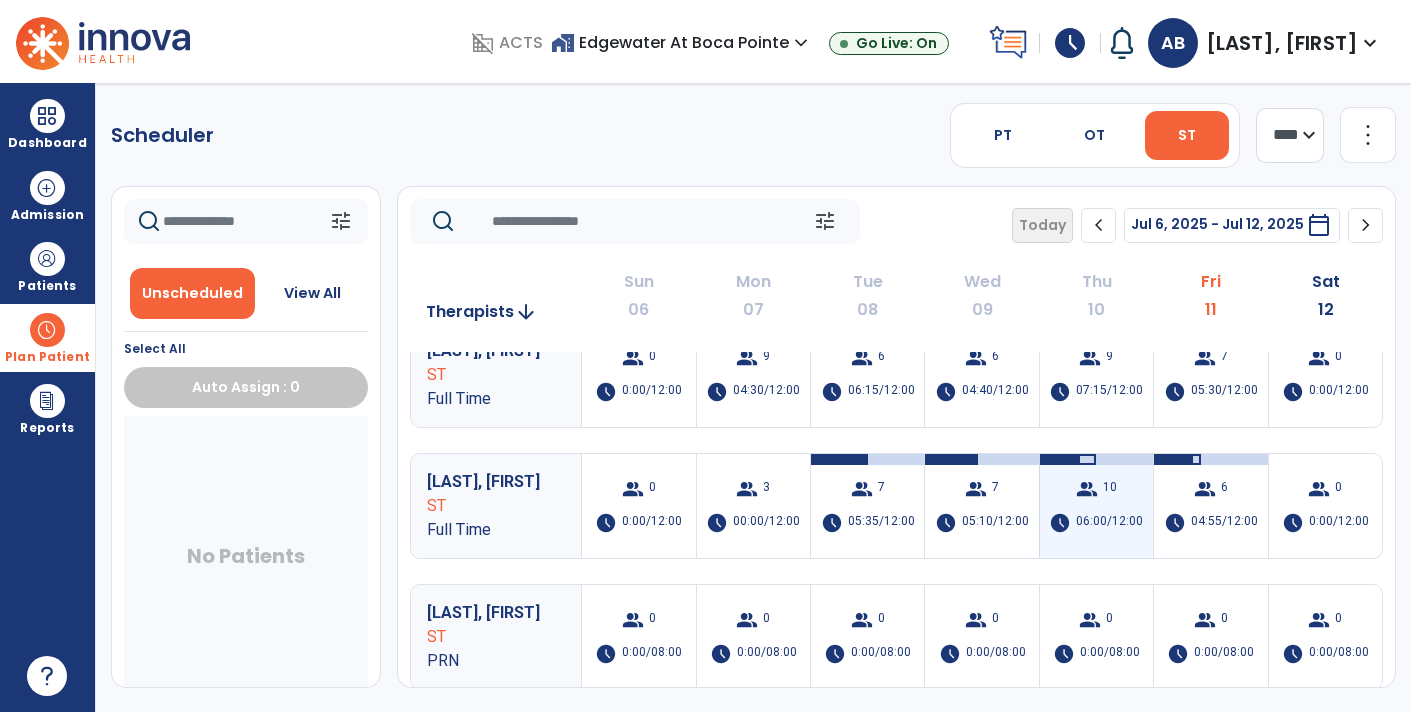 click on "group  10  schedule  06:00/12:00" at bounding box center (1096, 506) 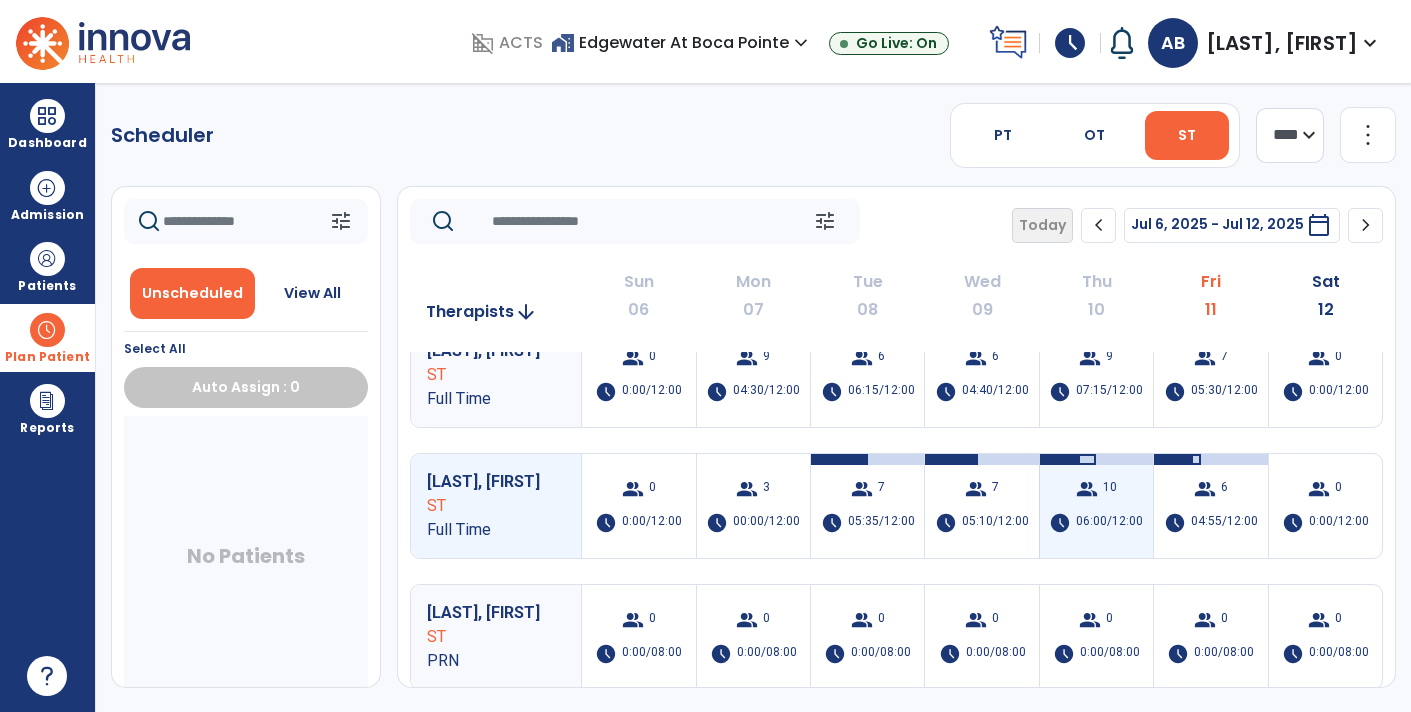 scroll, scrollTop: 0, scrollLeft: 0, axis: both 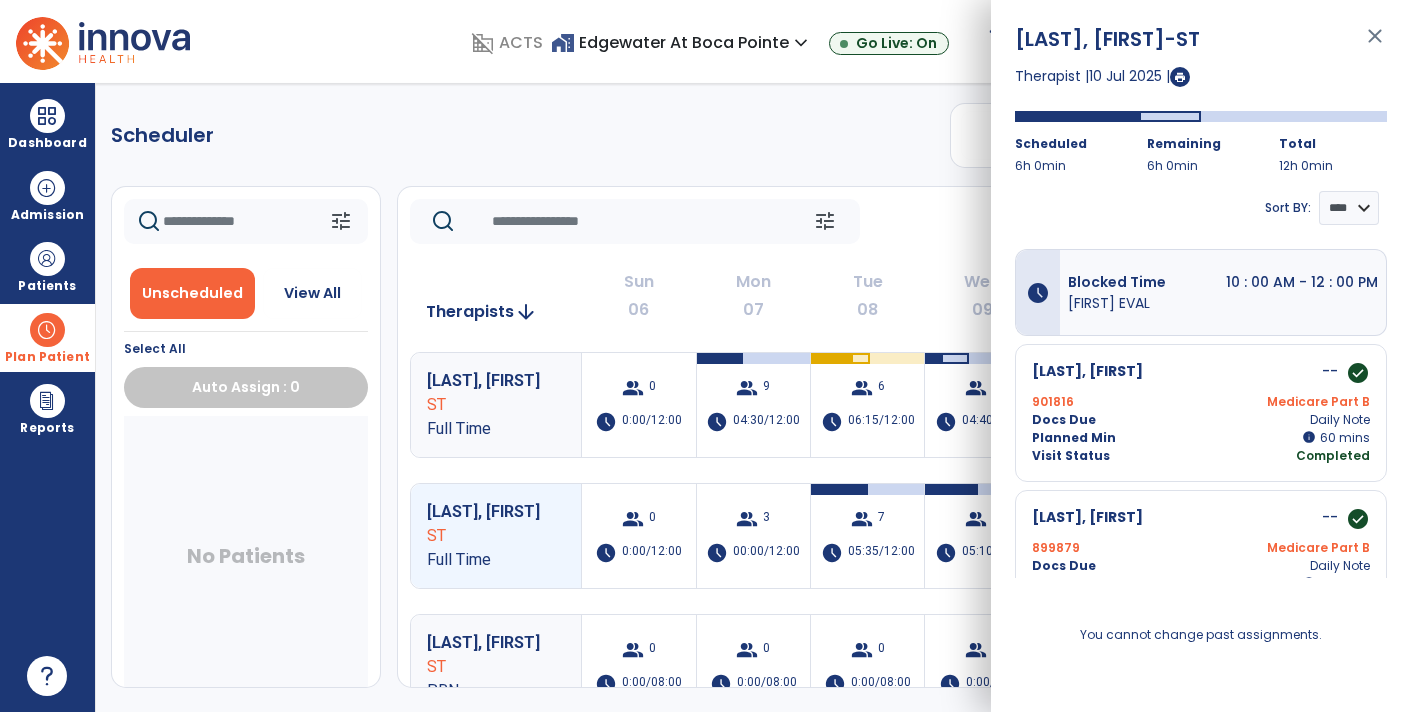 click on "close" at bounding box center (1375, 45) 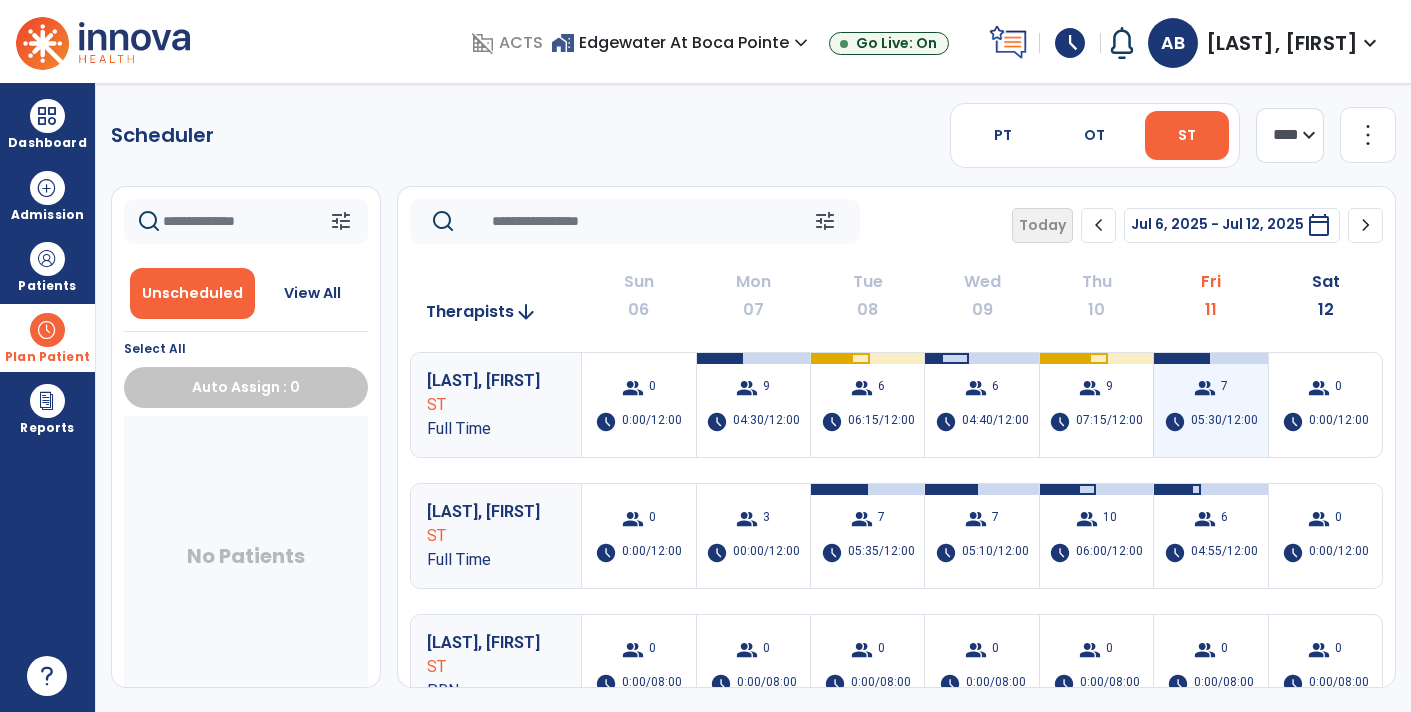 click on "group  7  schedule  05:30/12:00" at bounding box center (1210, 405) 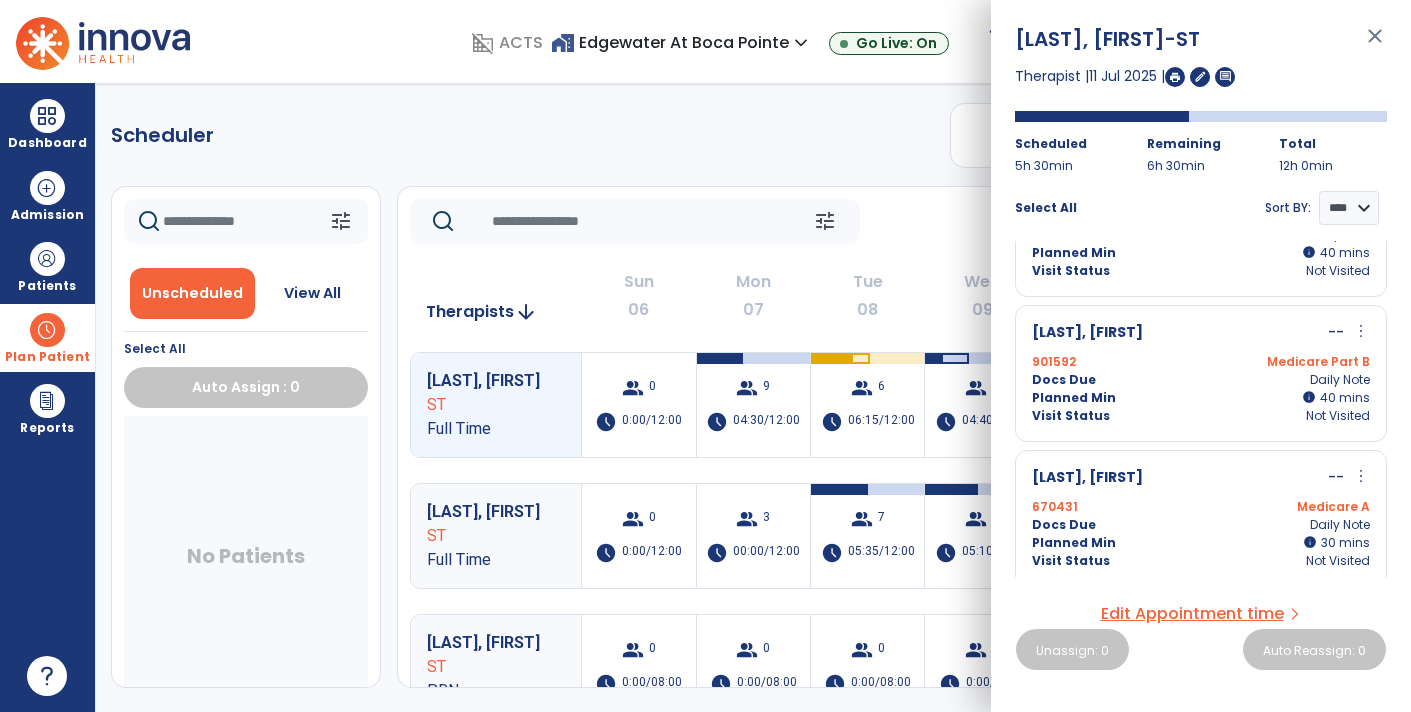 scroll, scrollTop: 667, scrollLeft: 0, axis: vertical 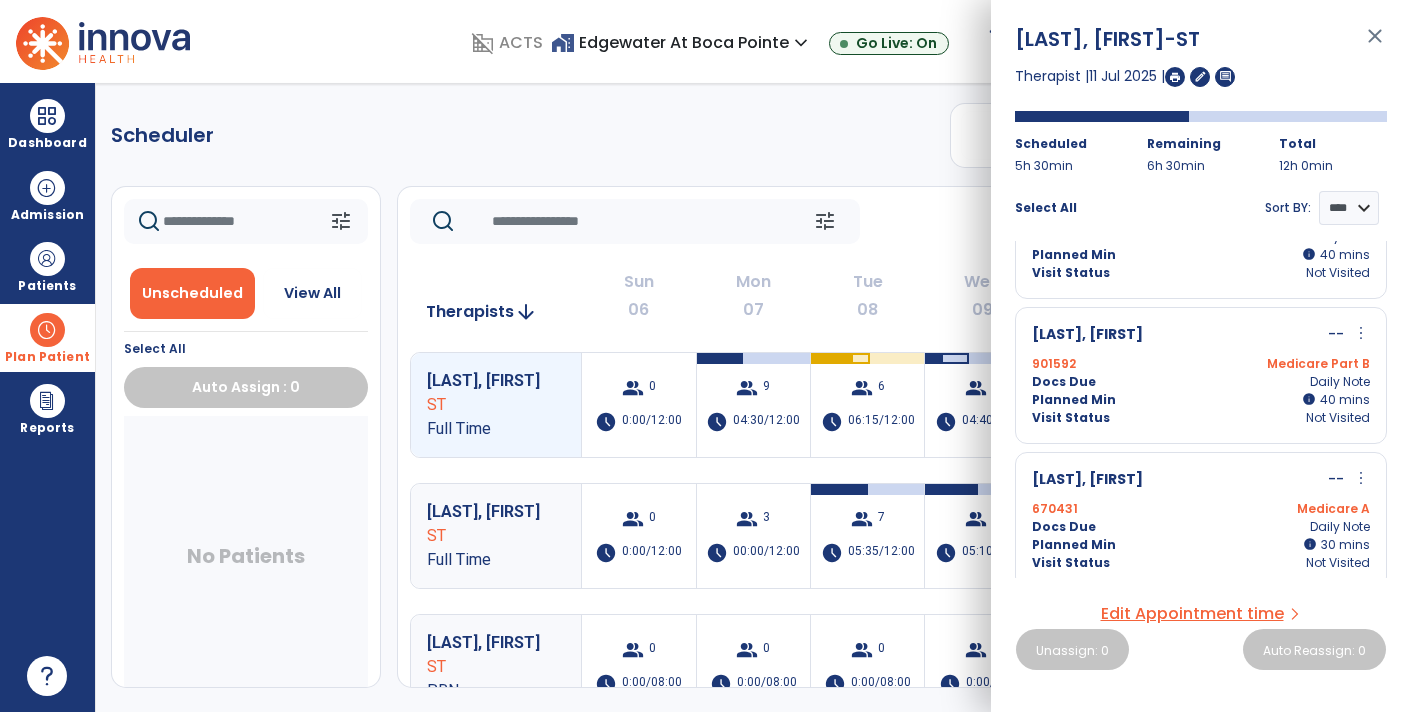 click on "close" at bounding box center [1375, 45] 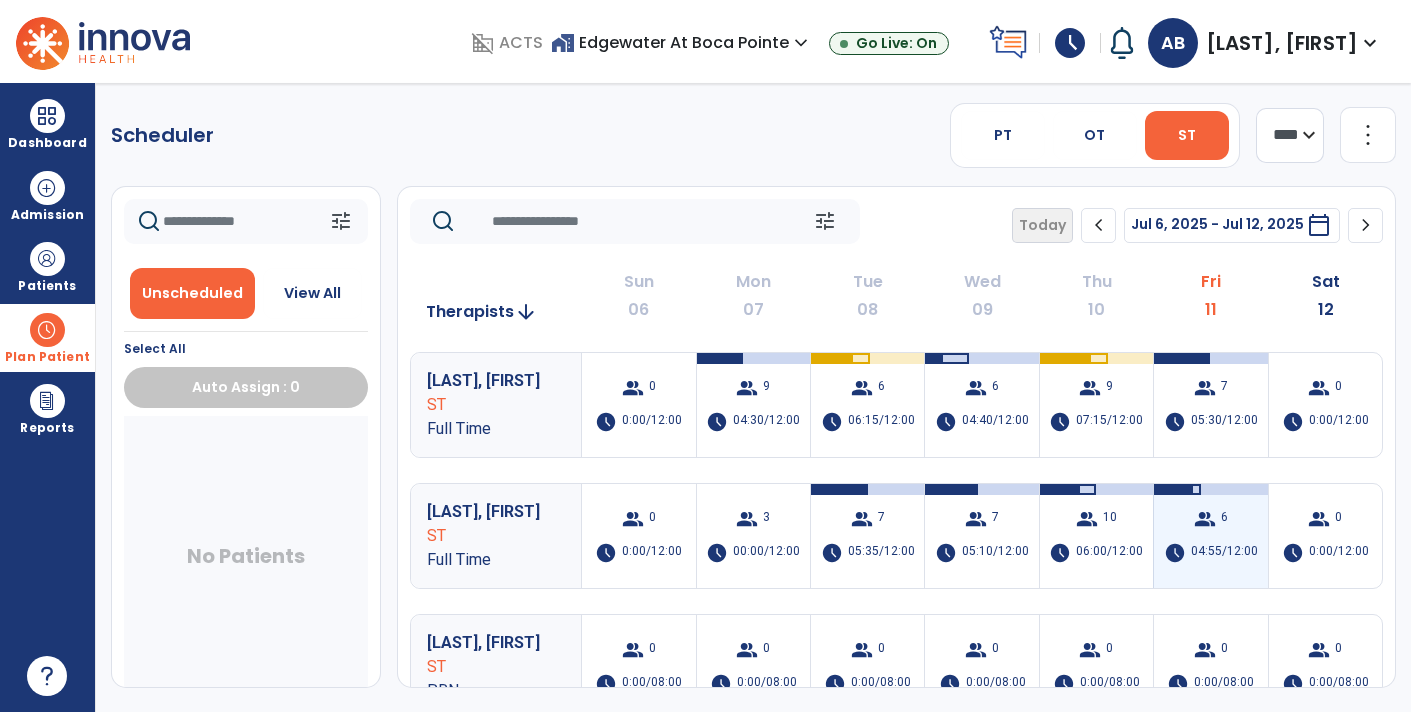 click on "group  6  schedule  04:55/12:00" at bounding box center [1210, 536] 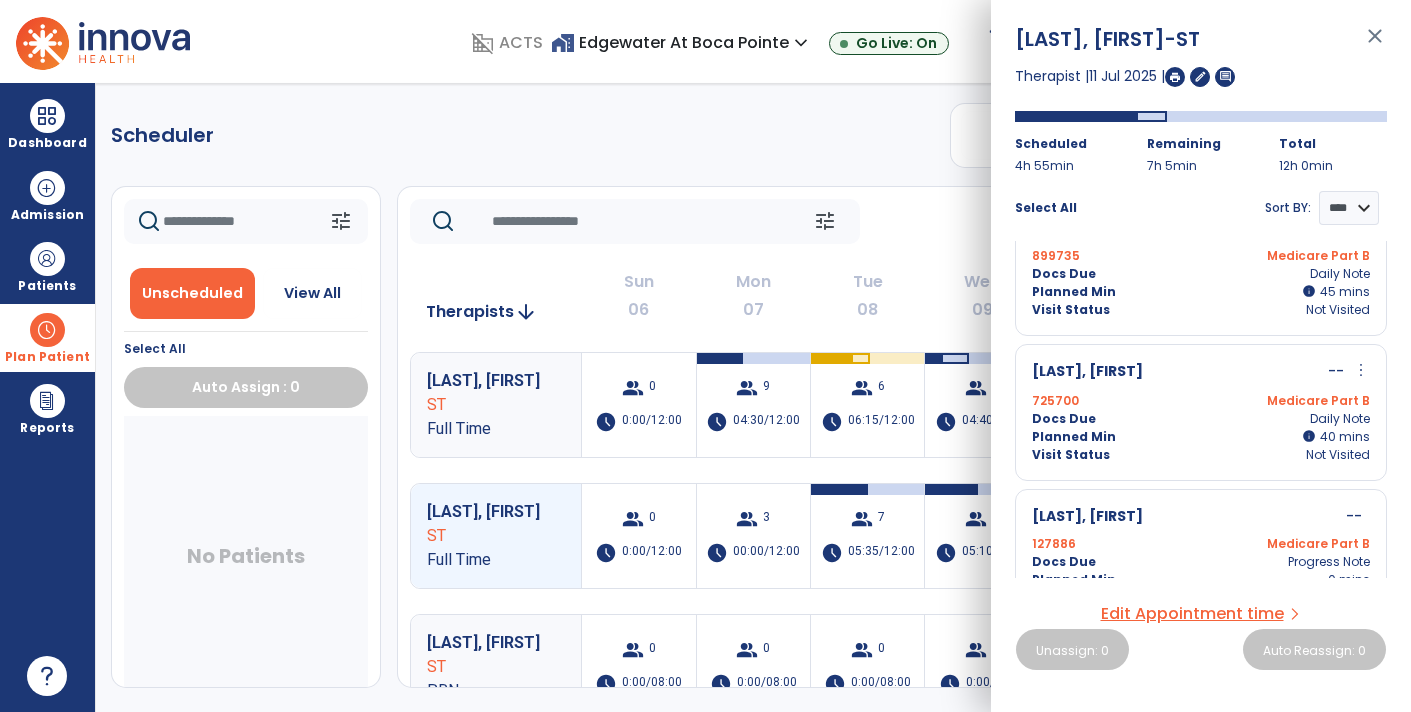 scroll, scrollTop: 618, scrollLeft: 0, axis: vertical 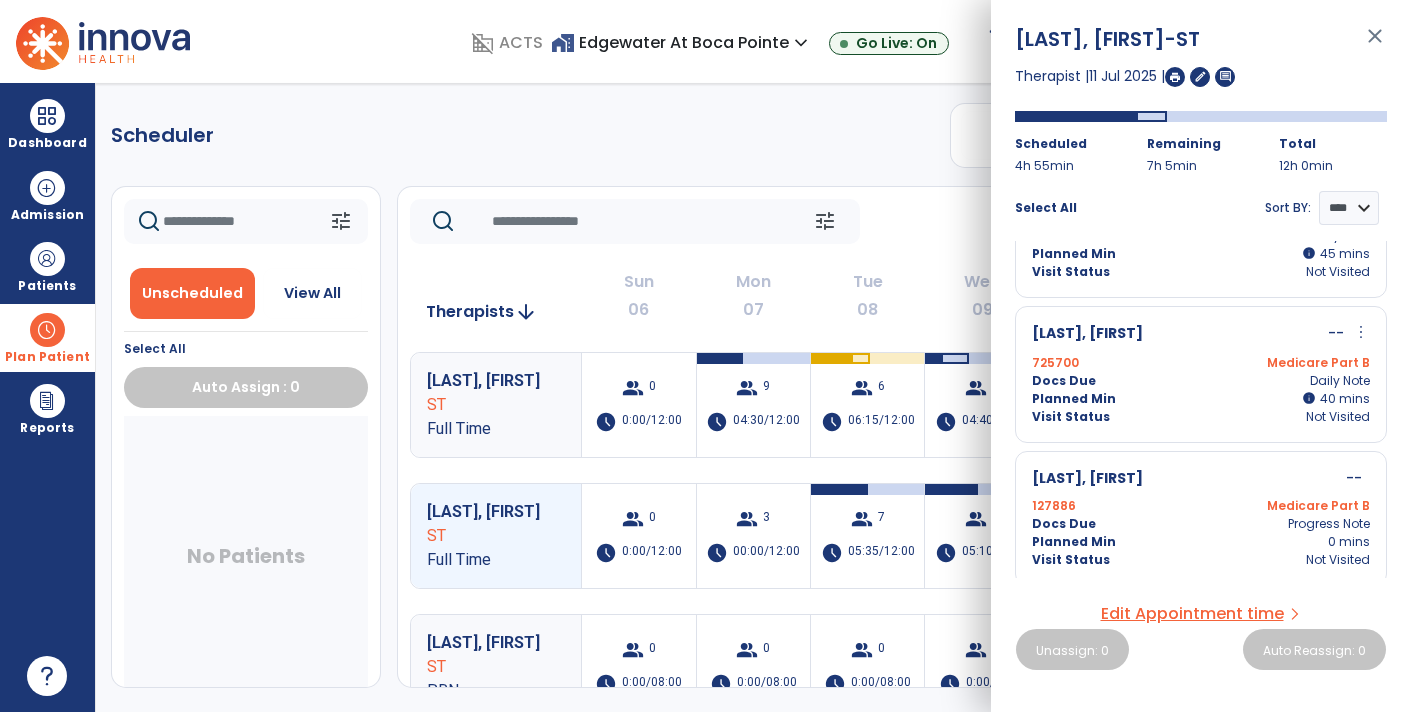 click on "close" at bounding box center [1375, 45] 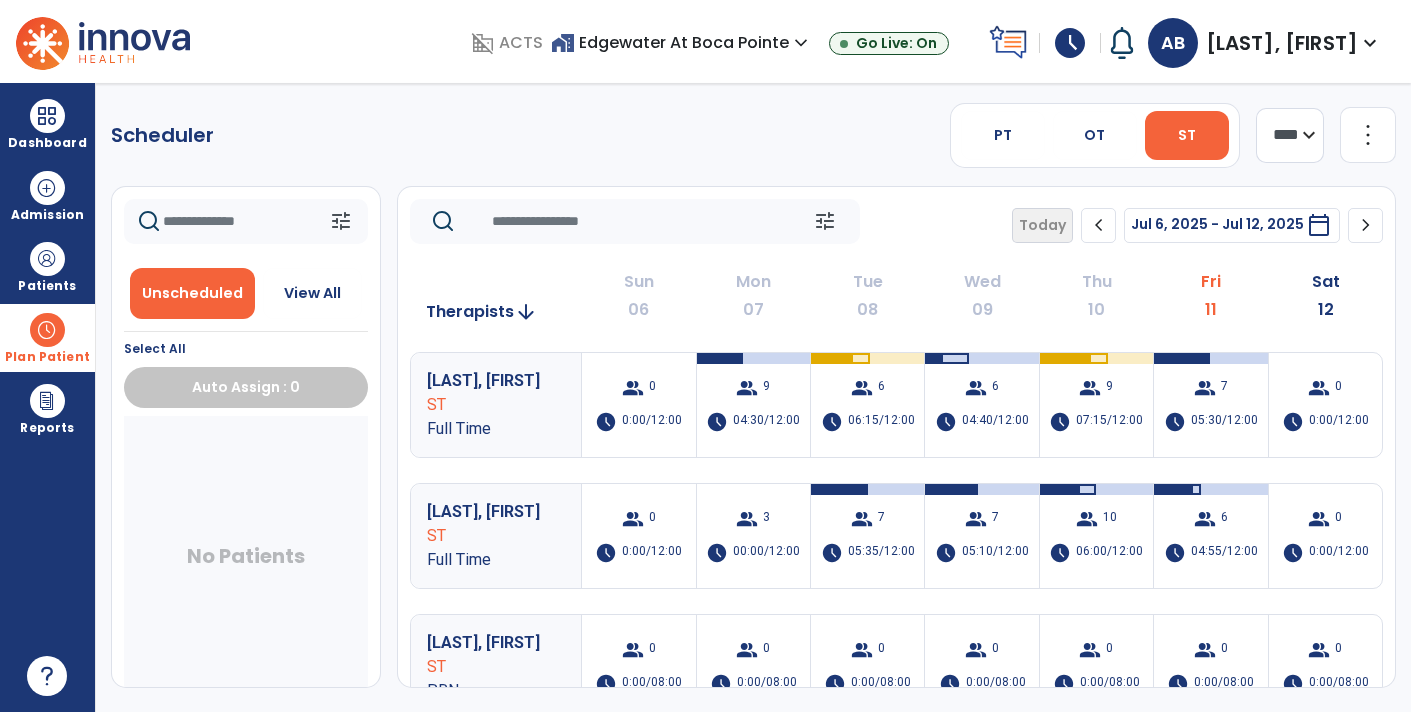 scroll, scrollTop: 30, scrollLeft: 0, axis: vertical 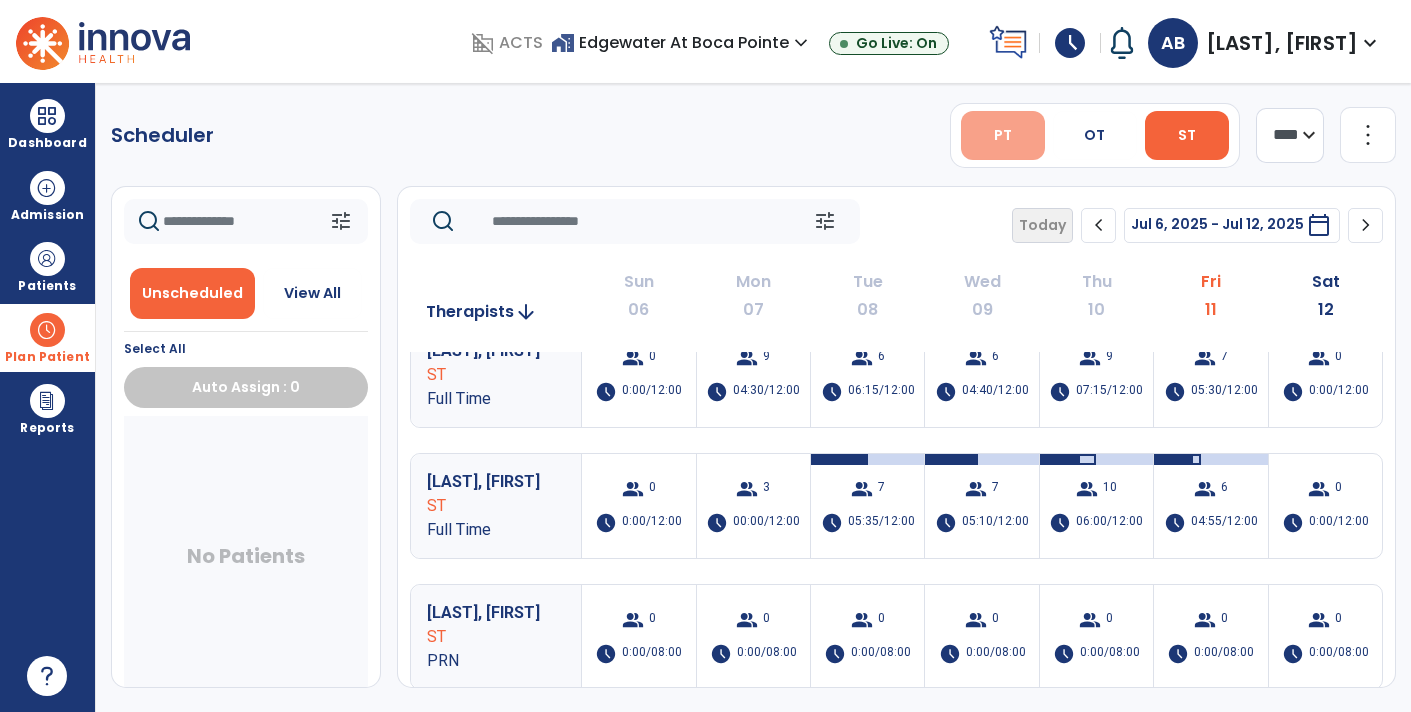 click on "PT" at bounding box center [1003, 135] 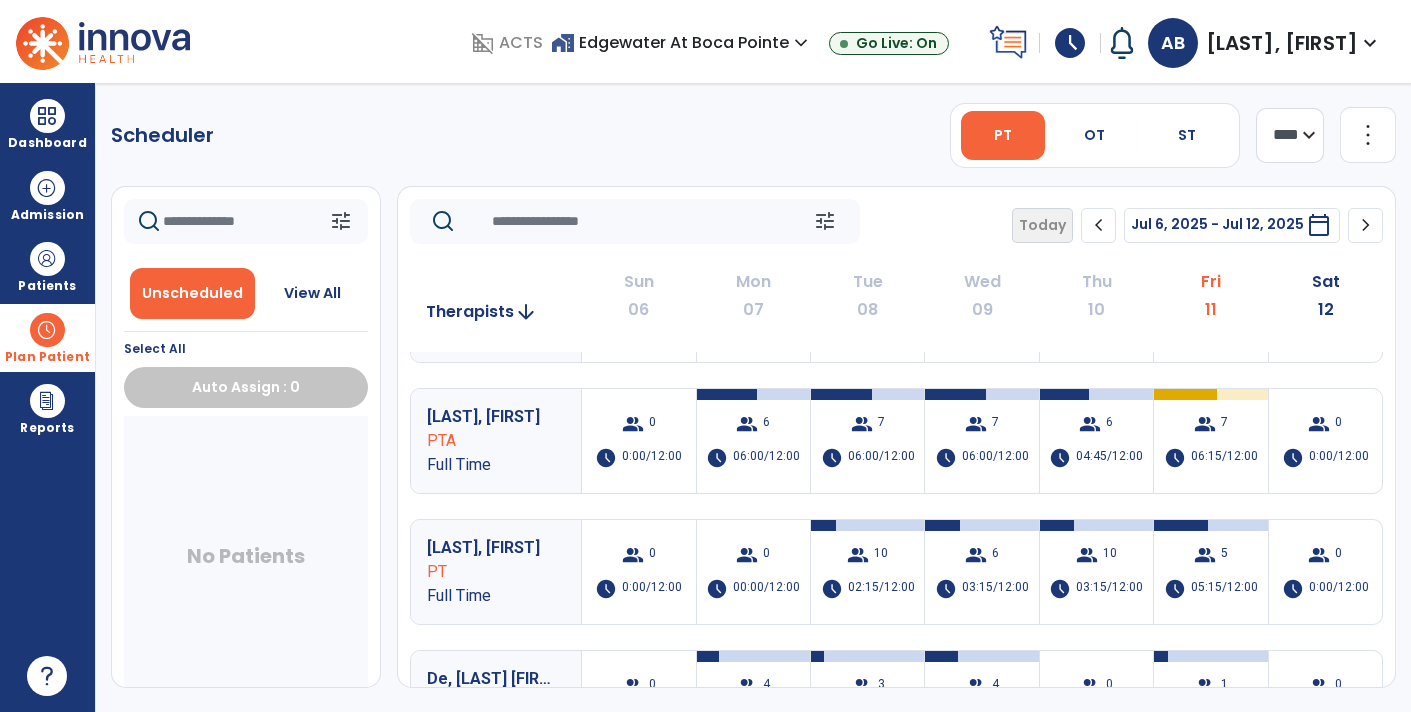 scroll, scrollTop: 359, scrollLeft: 0, axis: vertical 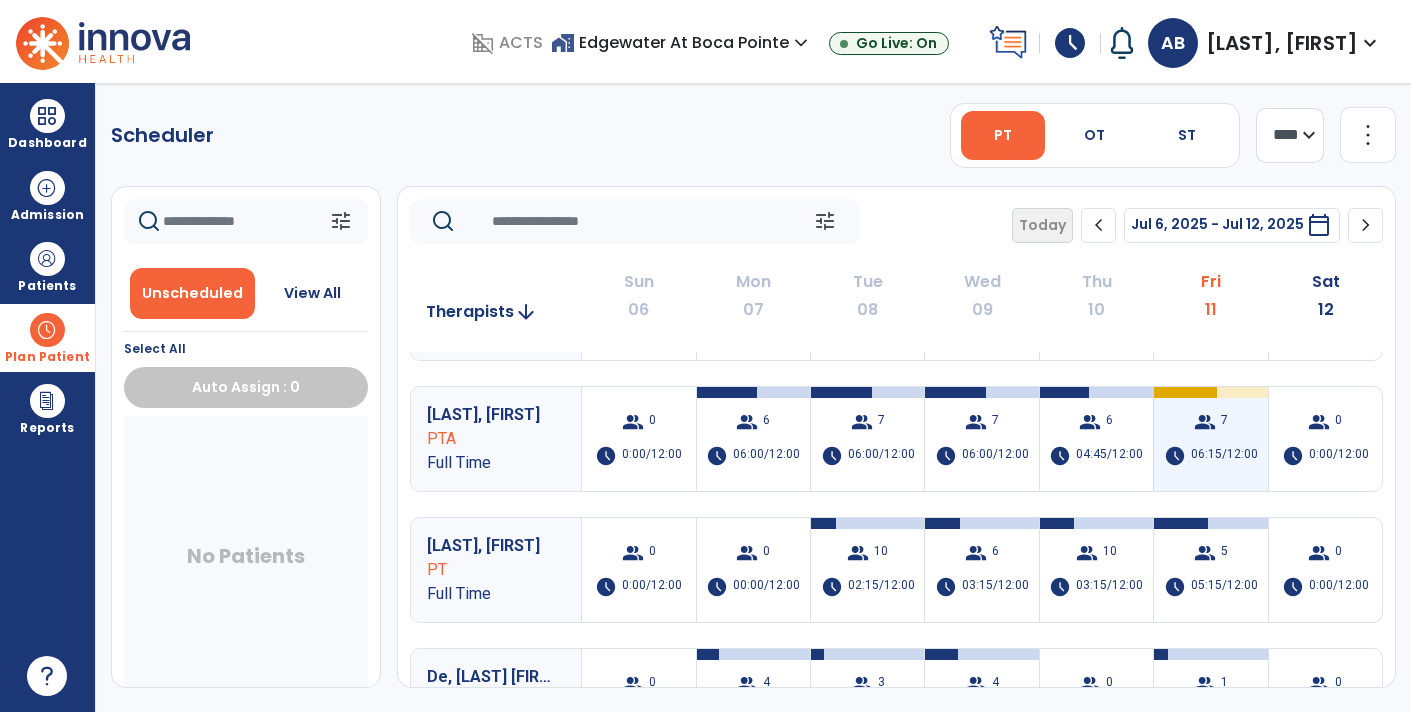 click on "06:15/12:00" at bounding box center [1224, 456] 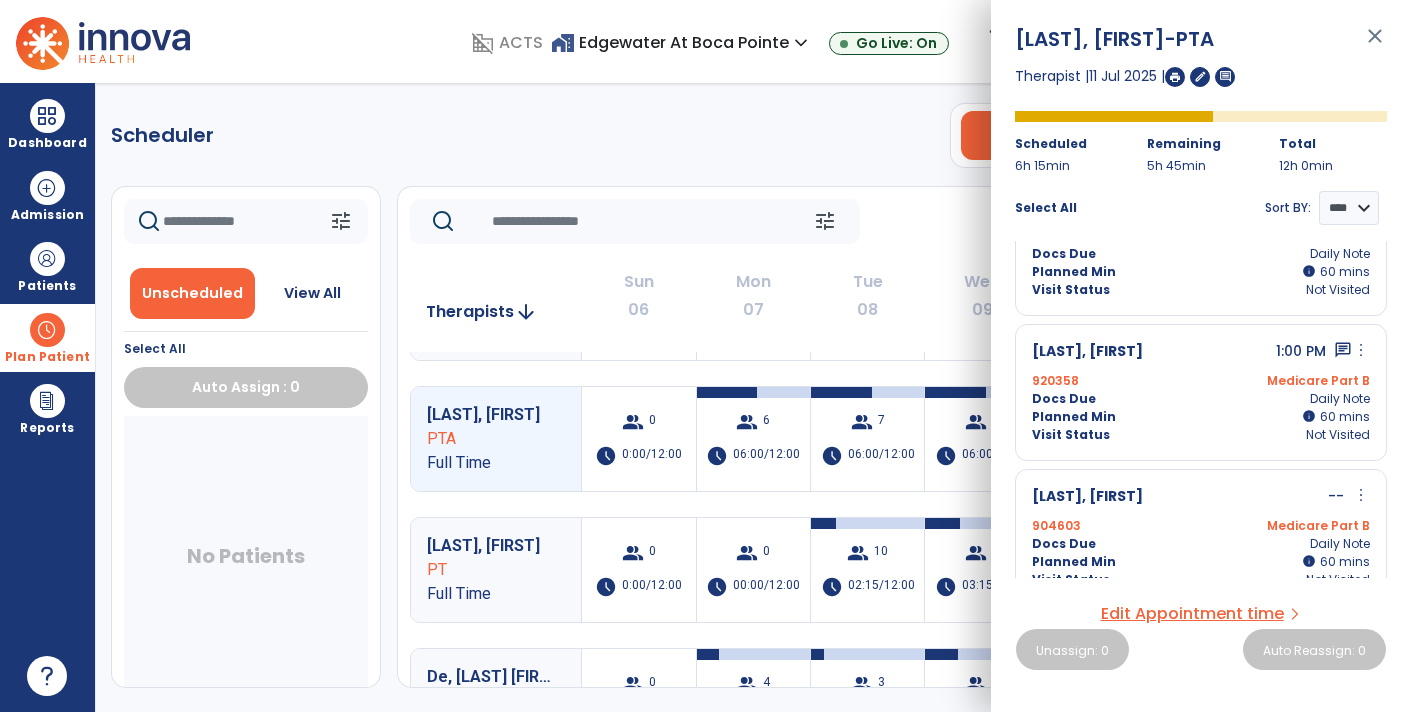 scroll, scrollTop: 669, scrollLeft: 0, axis: vertical 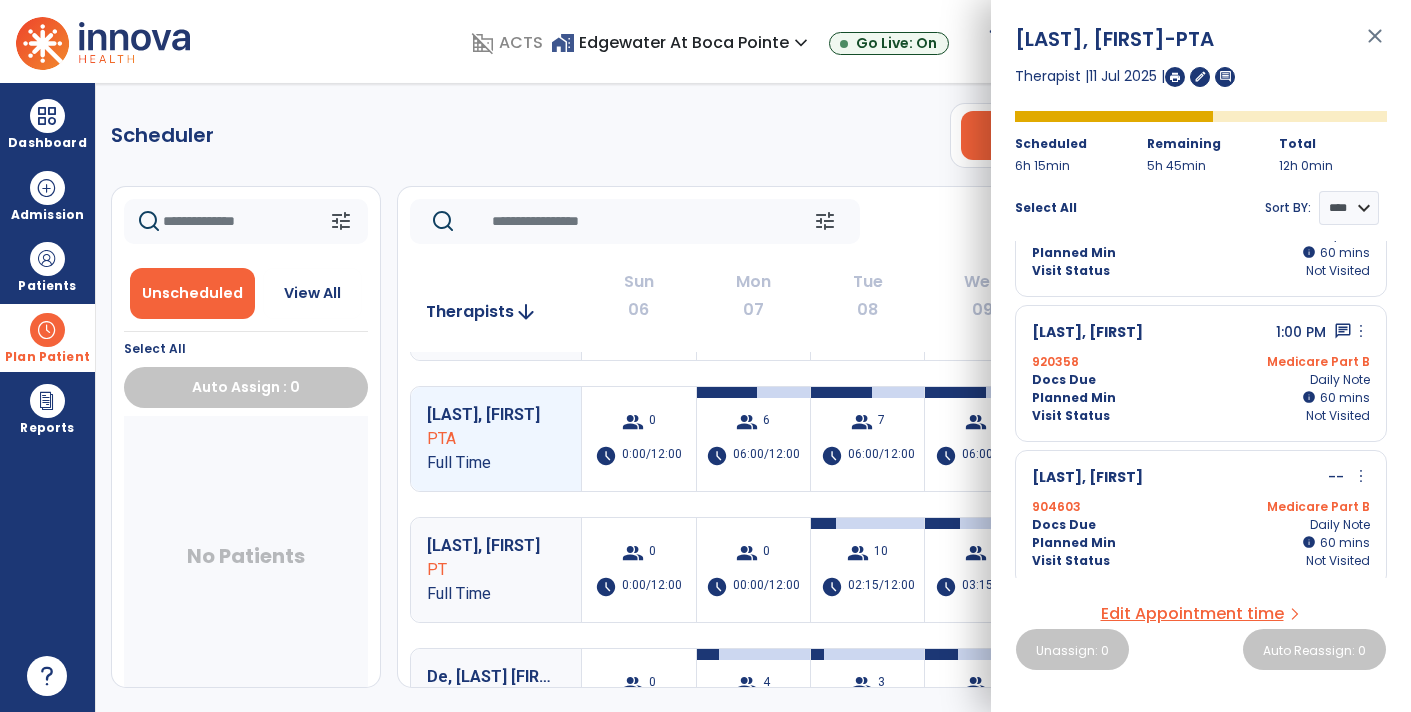 click on "close" at bounding box center (1375, 45) 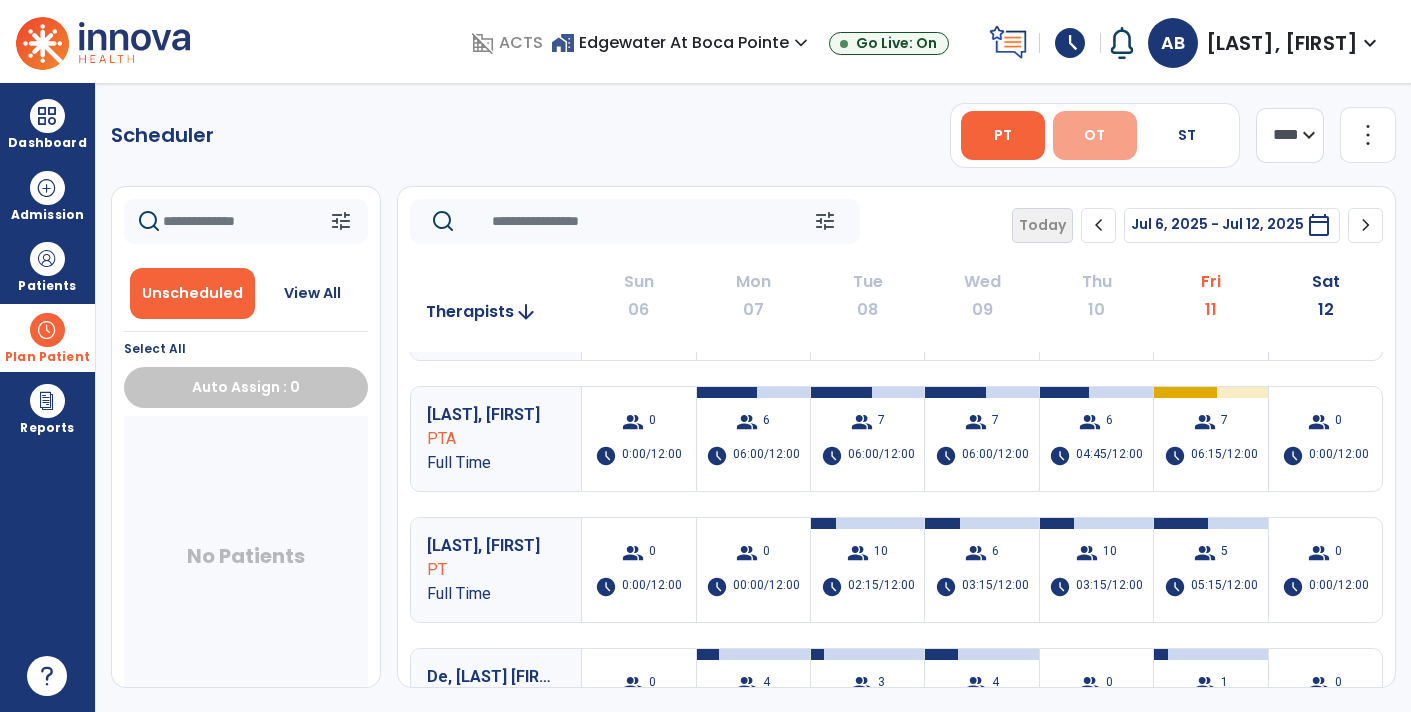 click on "OT" at bounding box center (1095, 135) 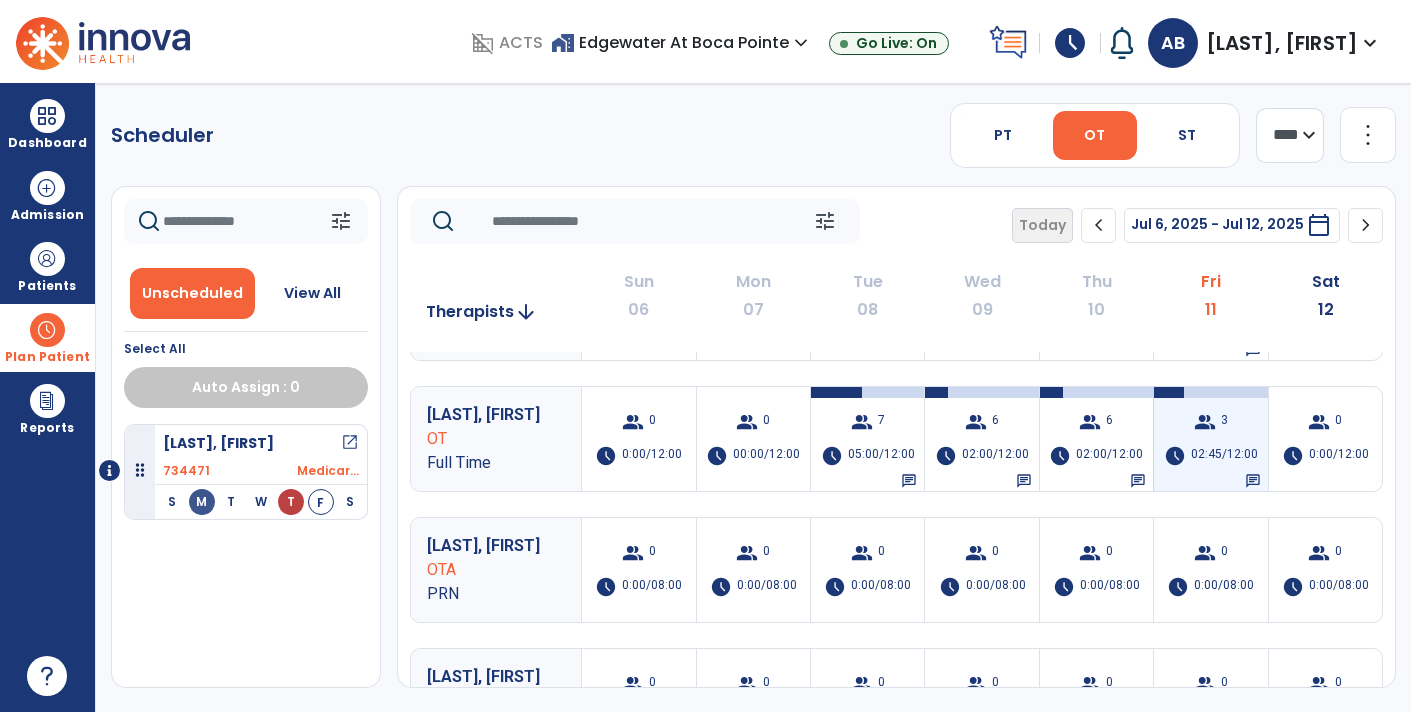 click on "group  3  schedule  02:45/12:00   chat" at bounding box center [1210, 439] 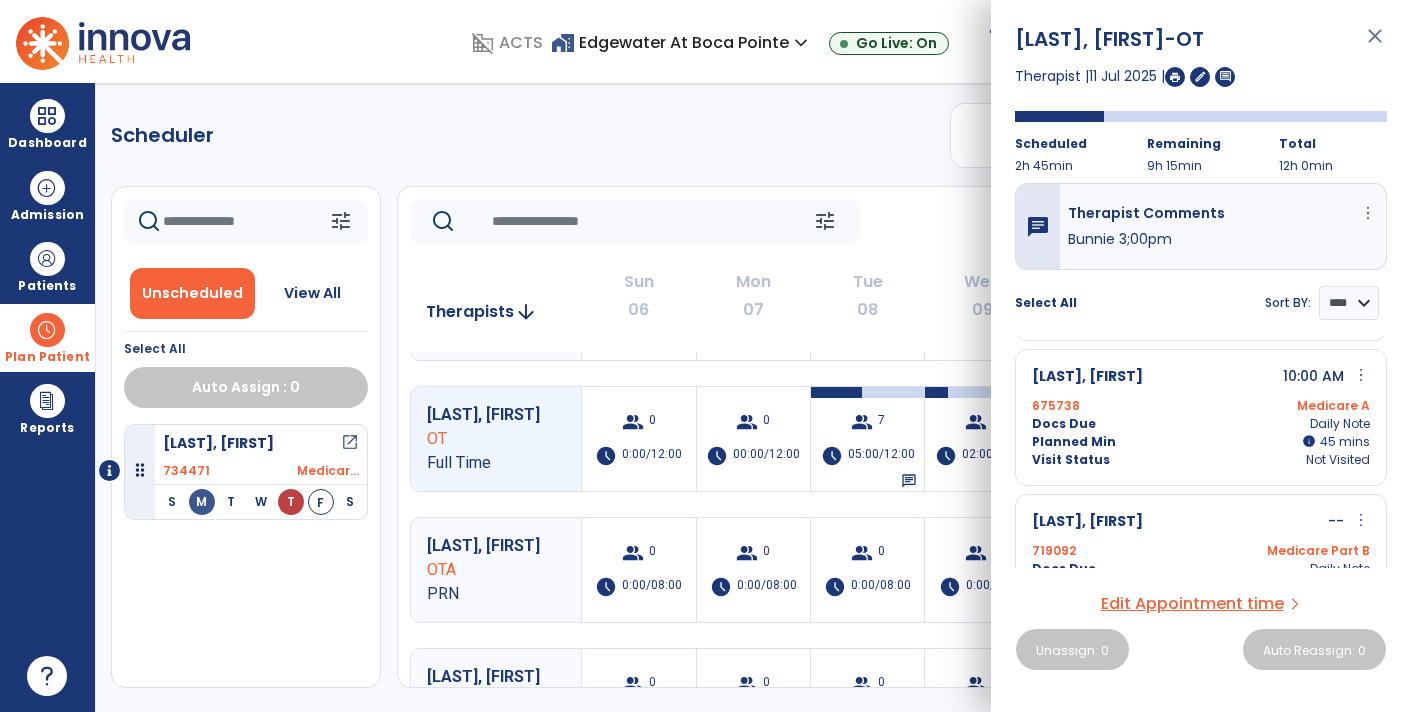 scroll, scrollTop: 147, scrollLeft: 0, axis: vertical 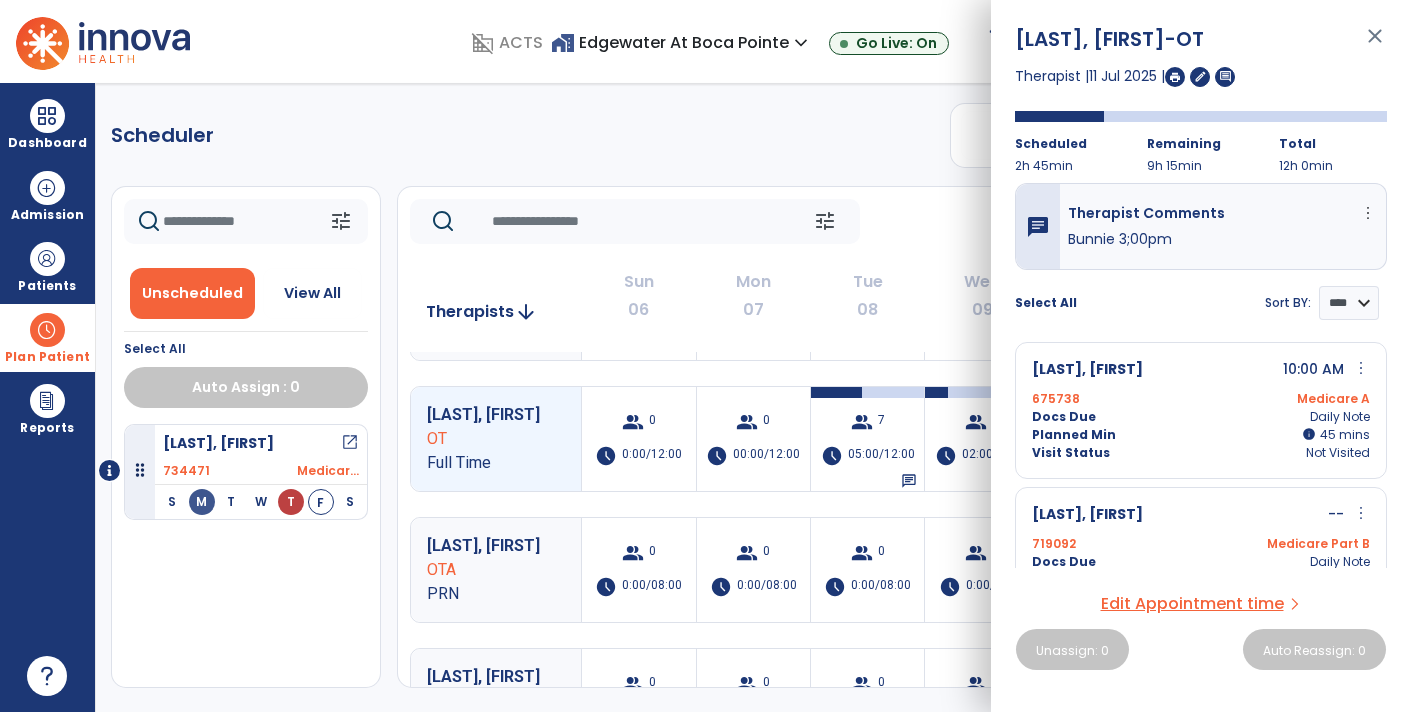 click on "more_vert" at bounding box center (1361, 368) 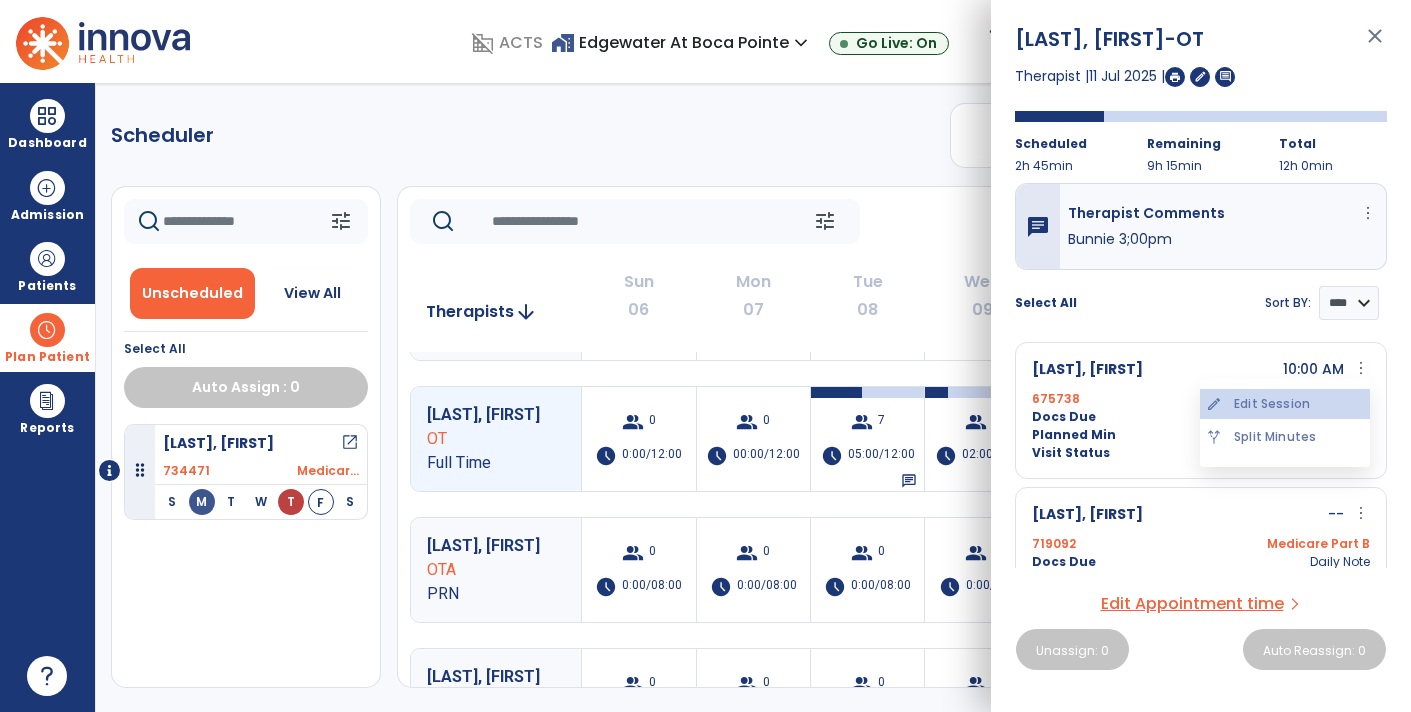 click on "edit   Edit Session" at bounding box center (1285, 404) 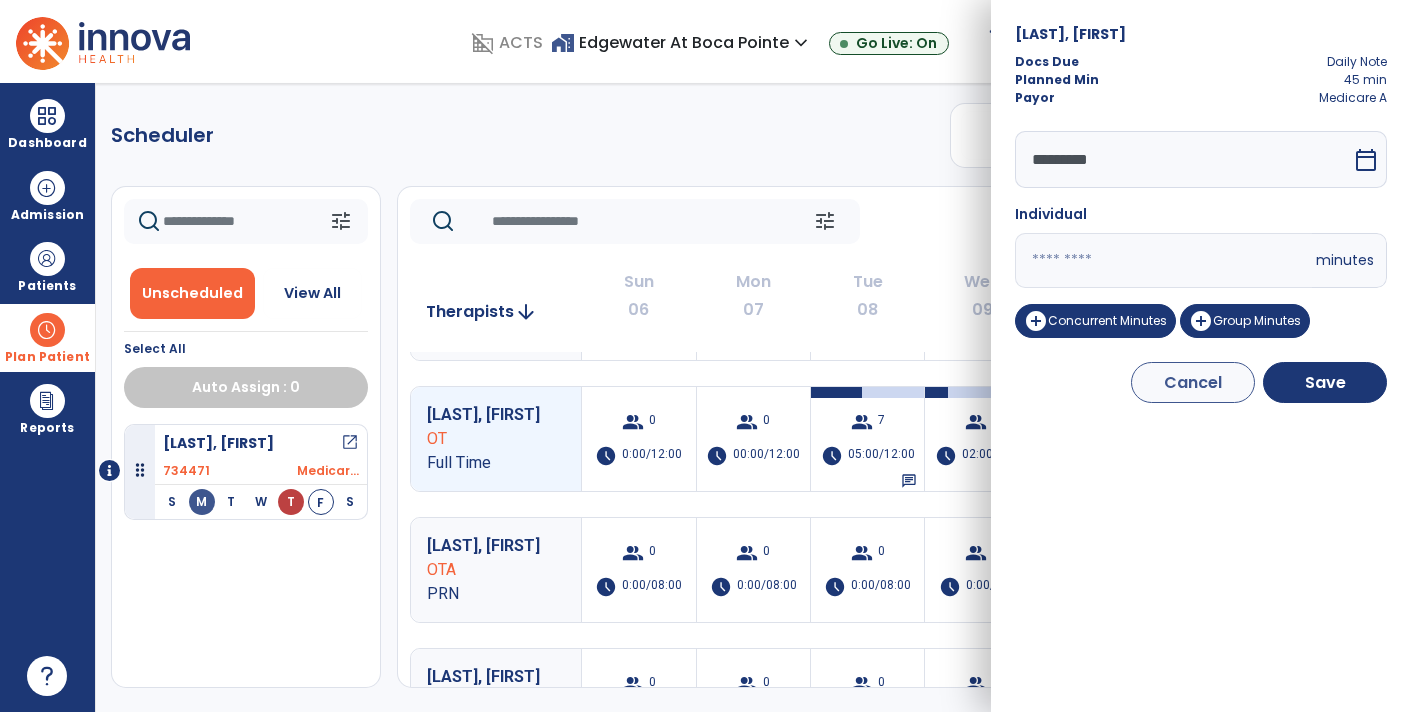 click on "Cancel" at bounding box center (1193, 382) 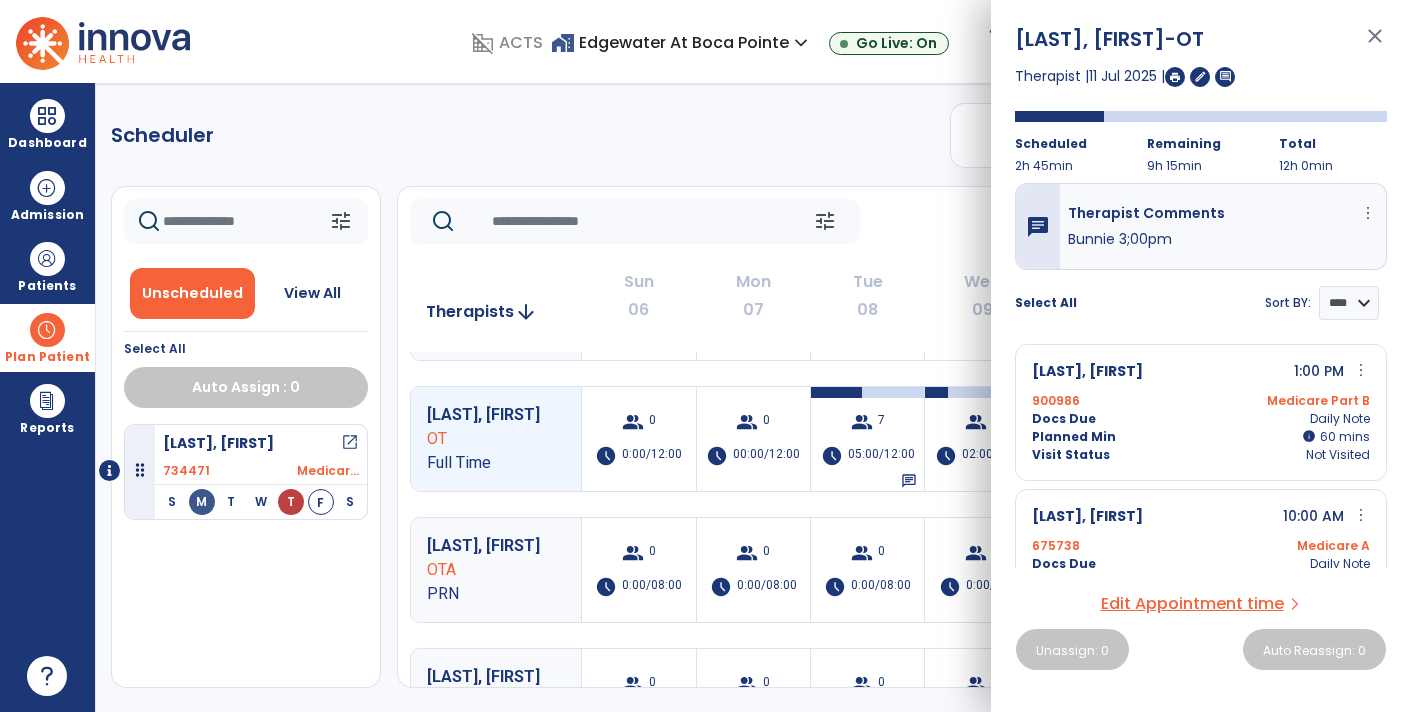 click at bounding box center (47, 330) 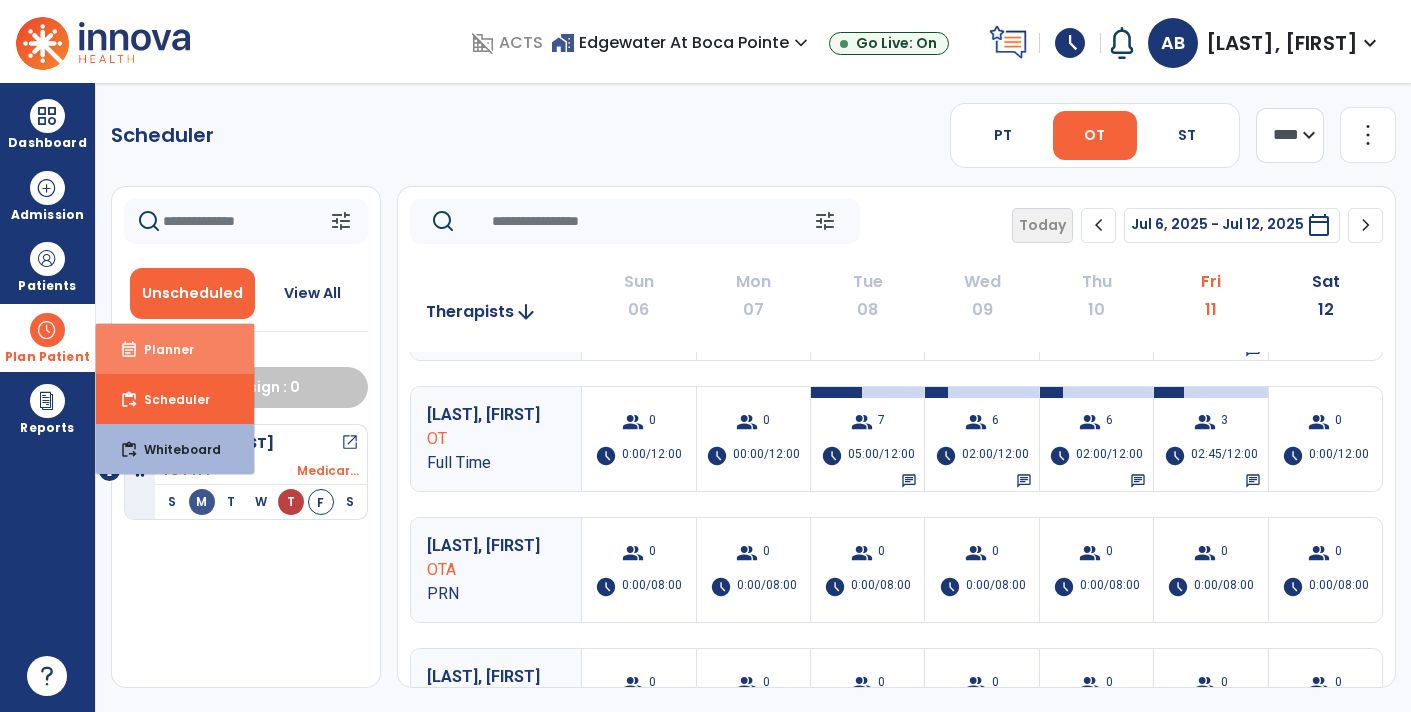 click on "event_note  Planner" at bounding box center (175, 349) 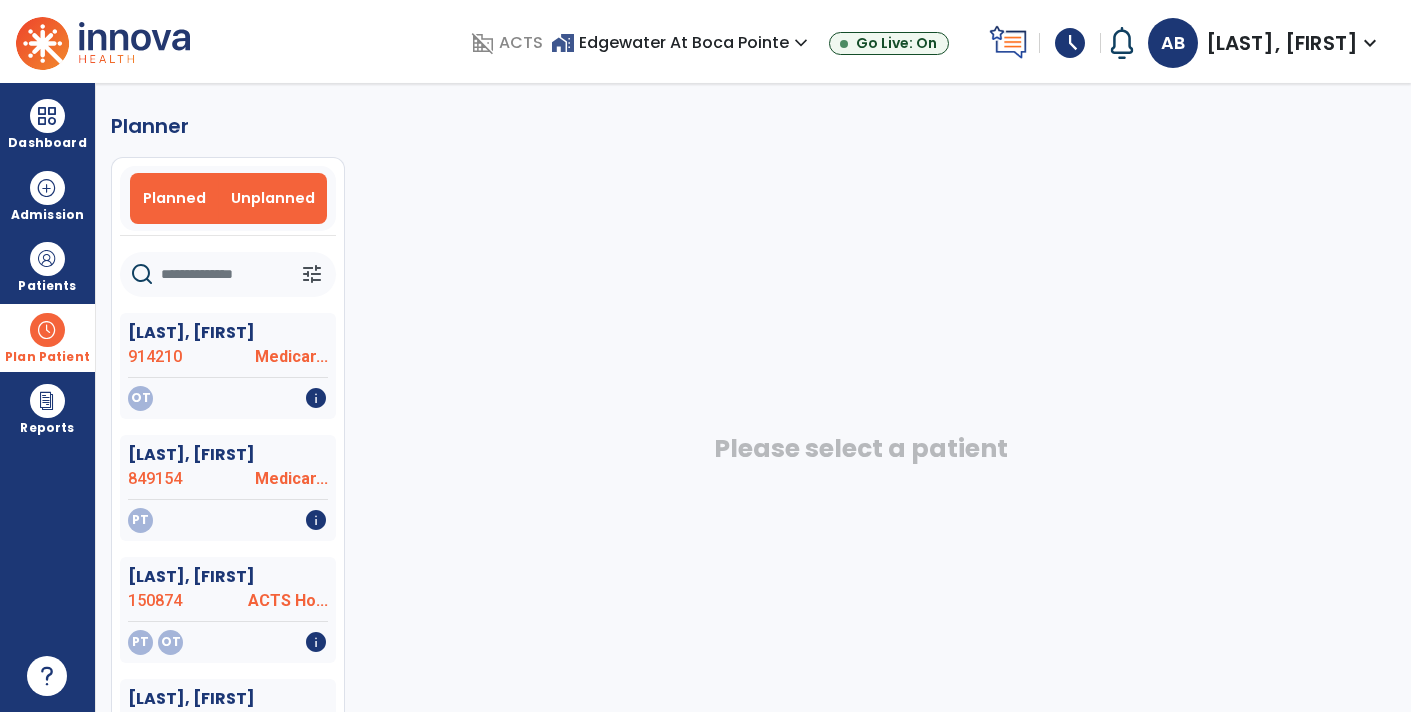 click on "Planned" at bounding box center [174, 198] 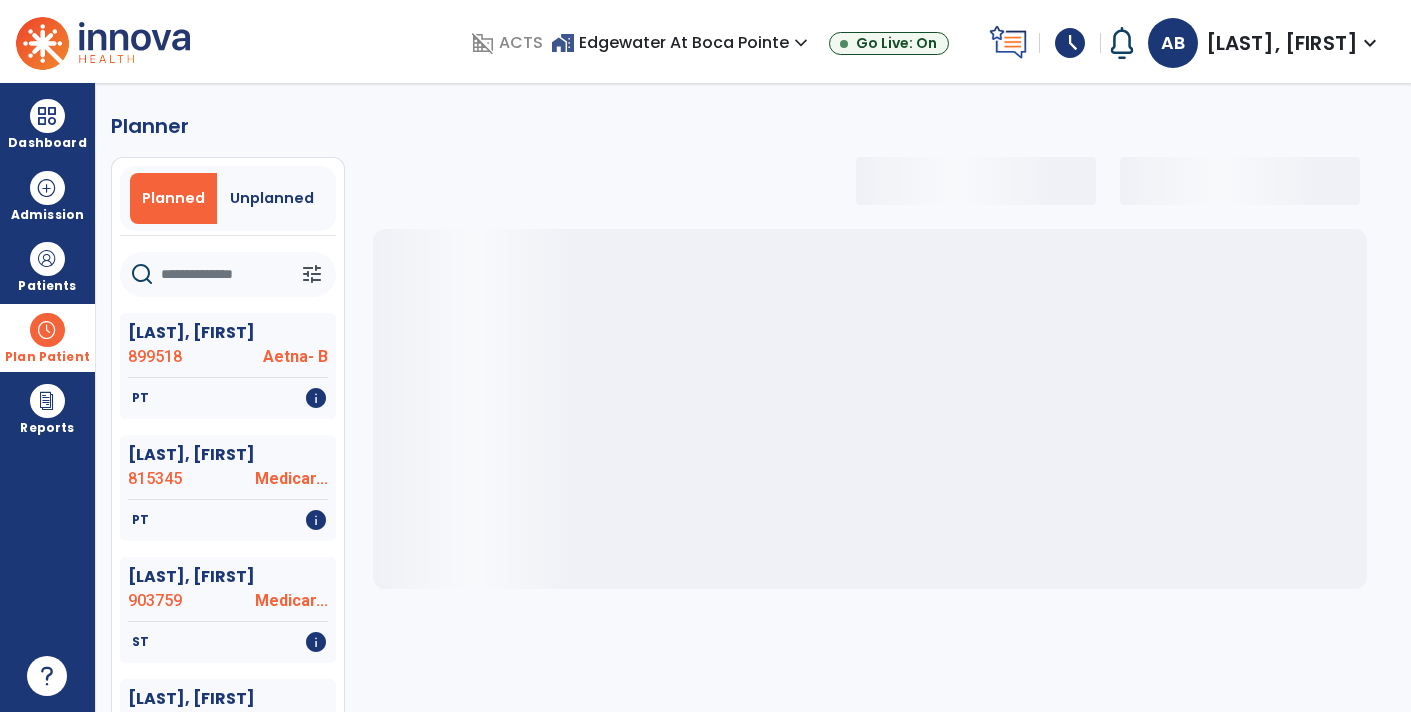 click 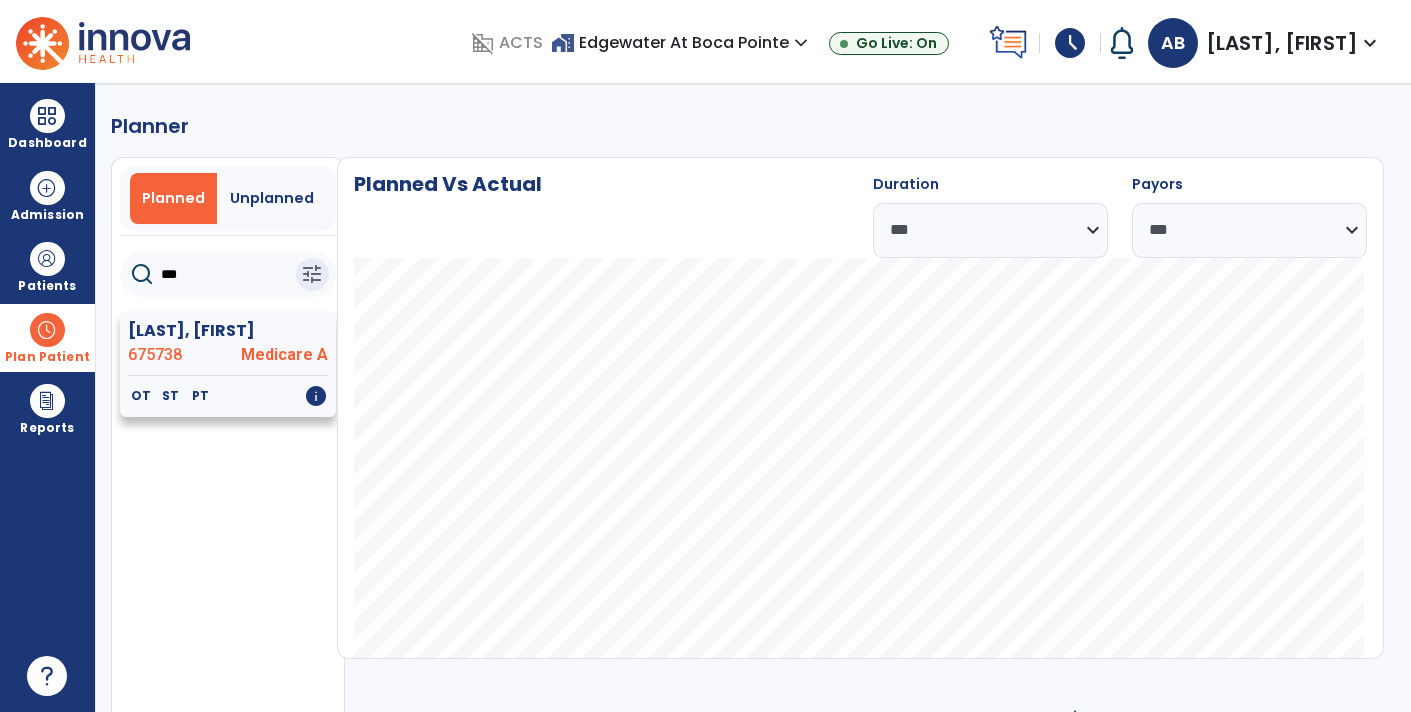 type on "***" 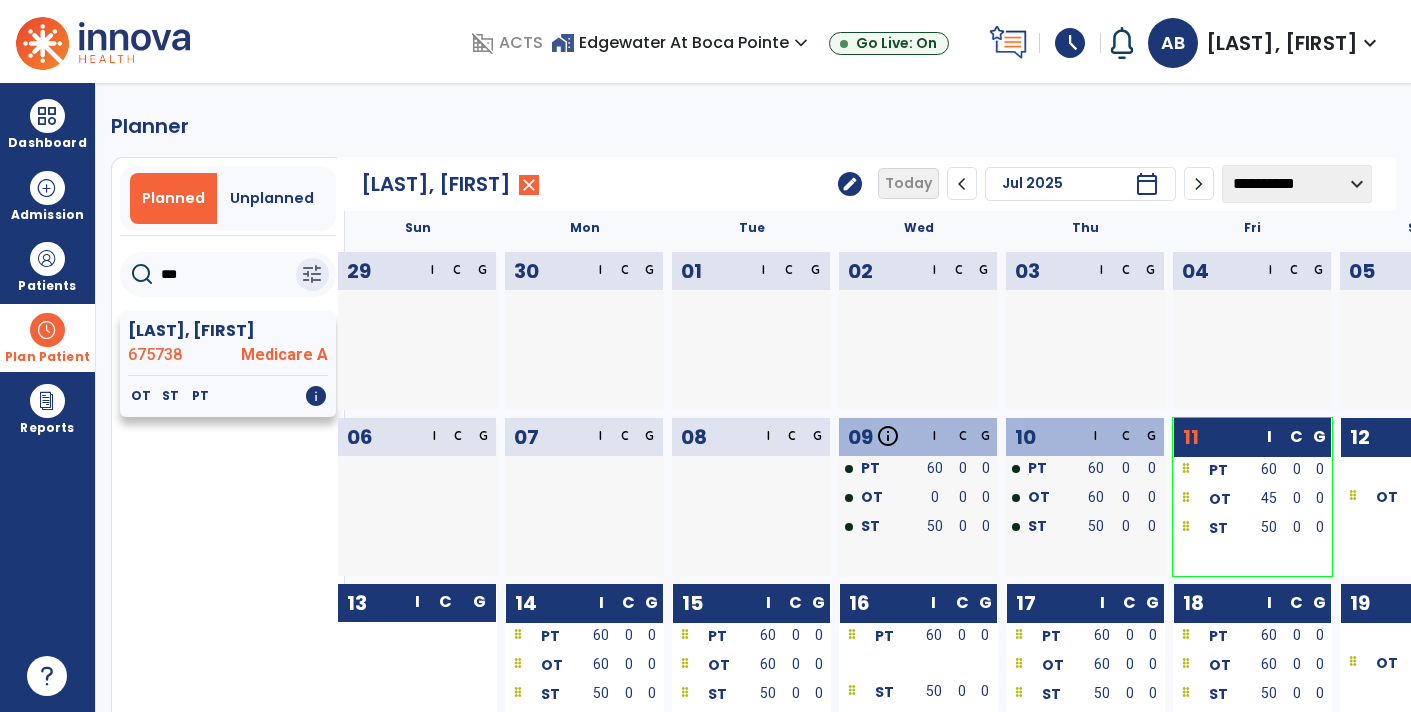 click on "info" 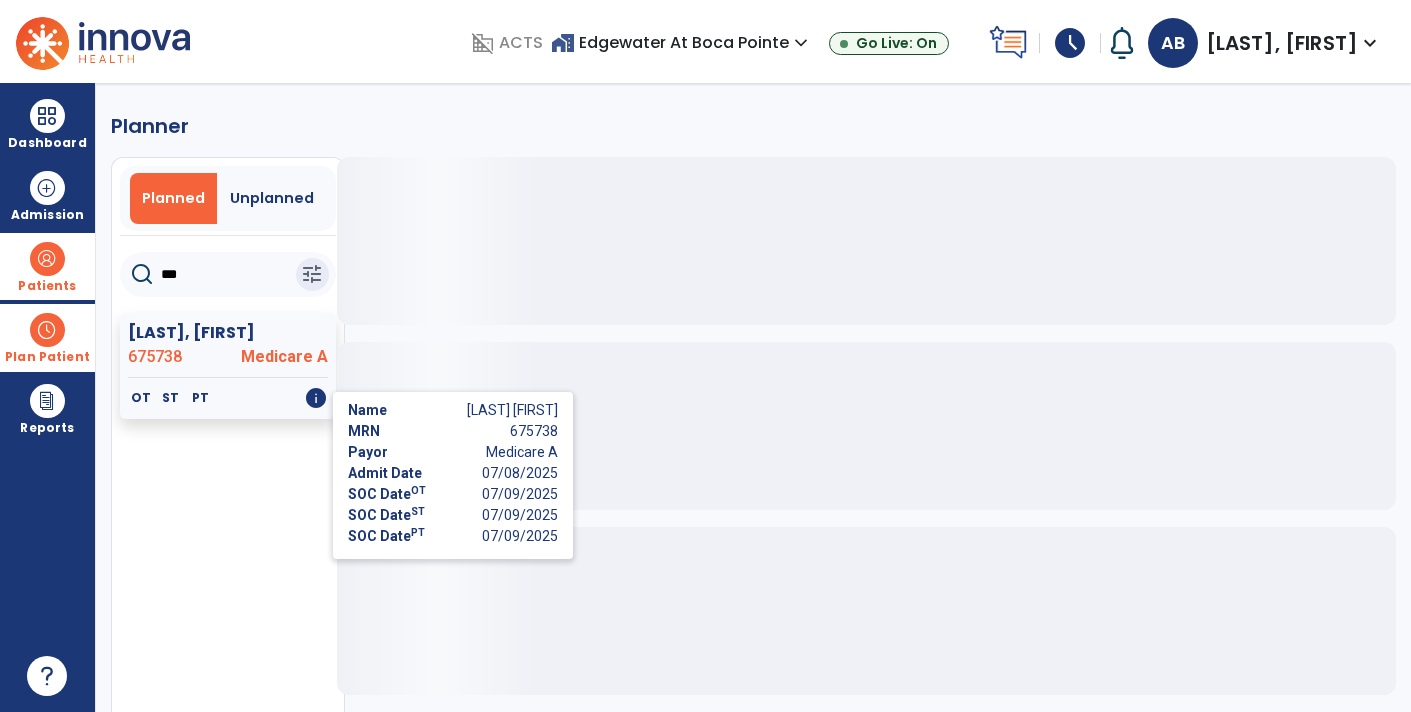 click on "Patients" at bounding box center (47, 286) 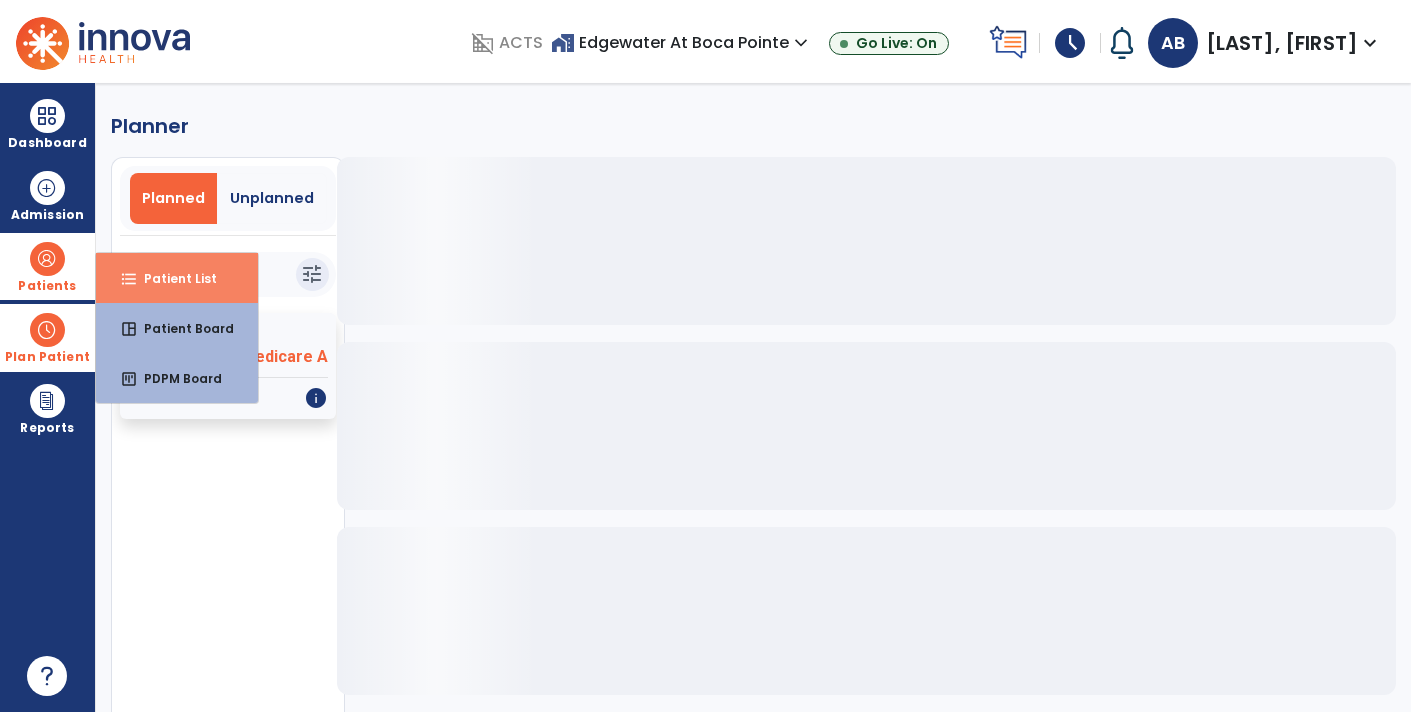 click on "format_list_bulleted  Patient List" at bounding box center (177, 278) 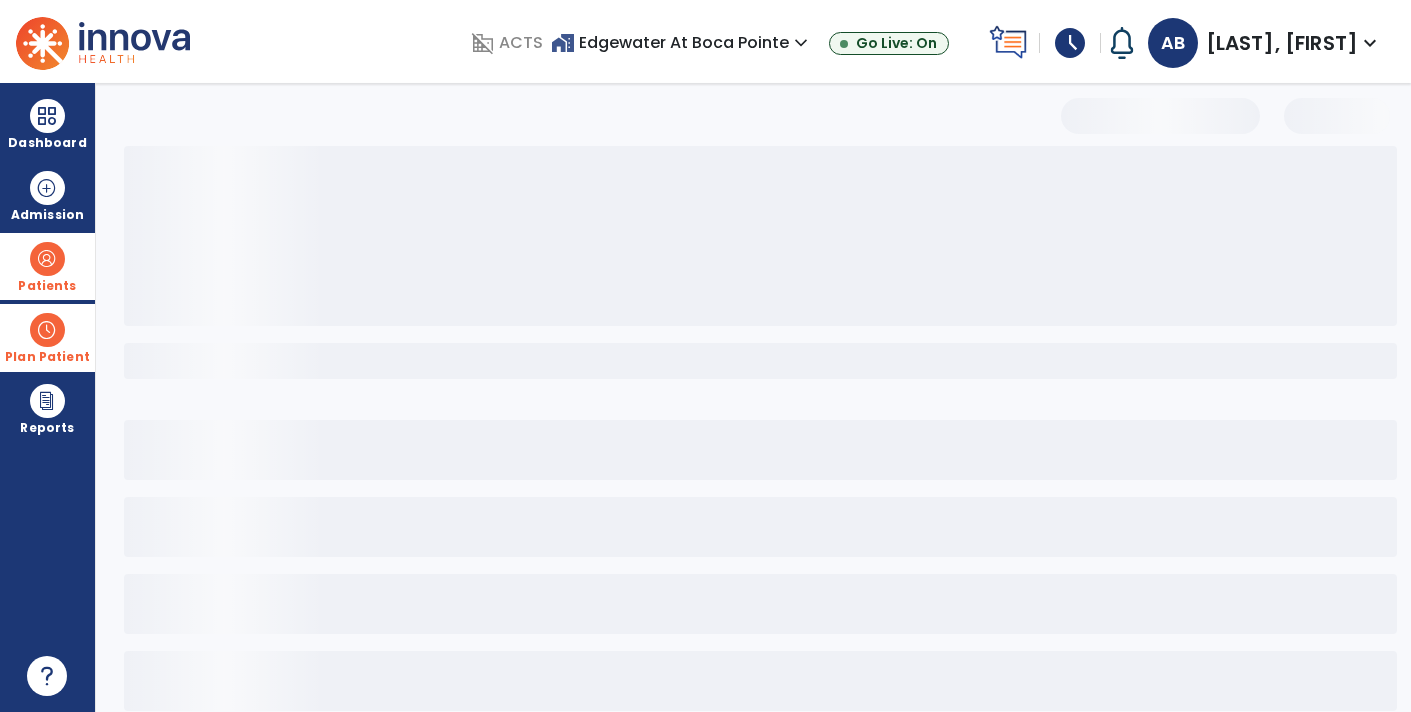 select on "***" 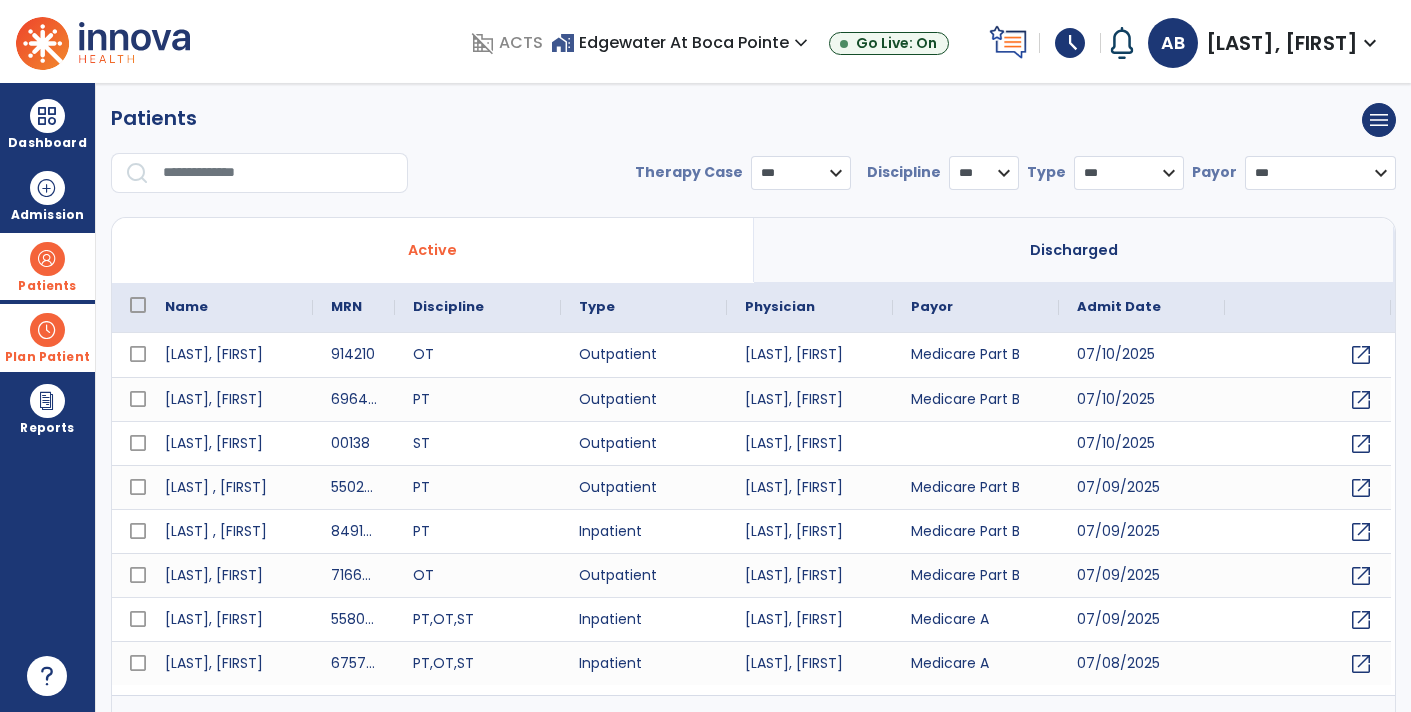 click at bounding box center (259, 173) 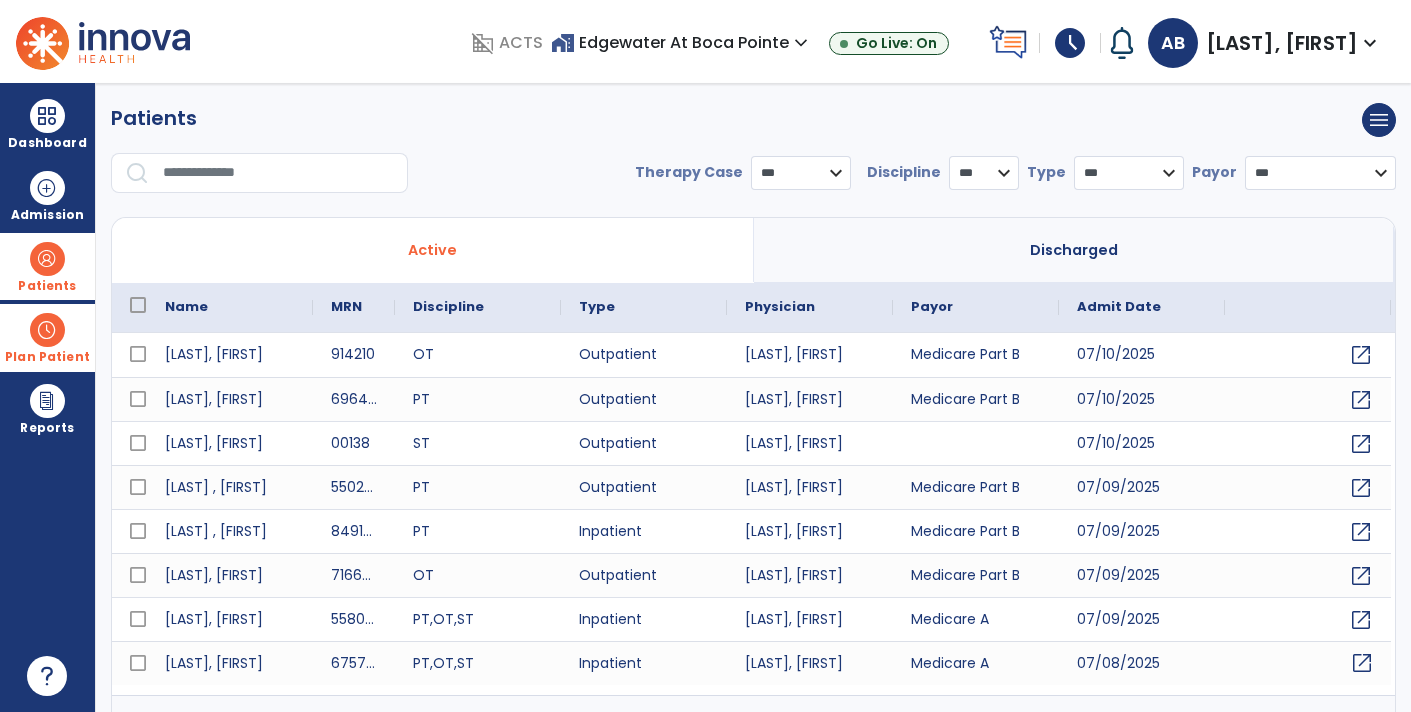 click on "open_in_new" at bounding box center (1362, 663) 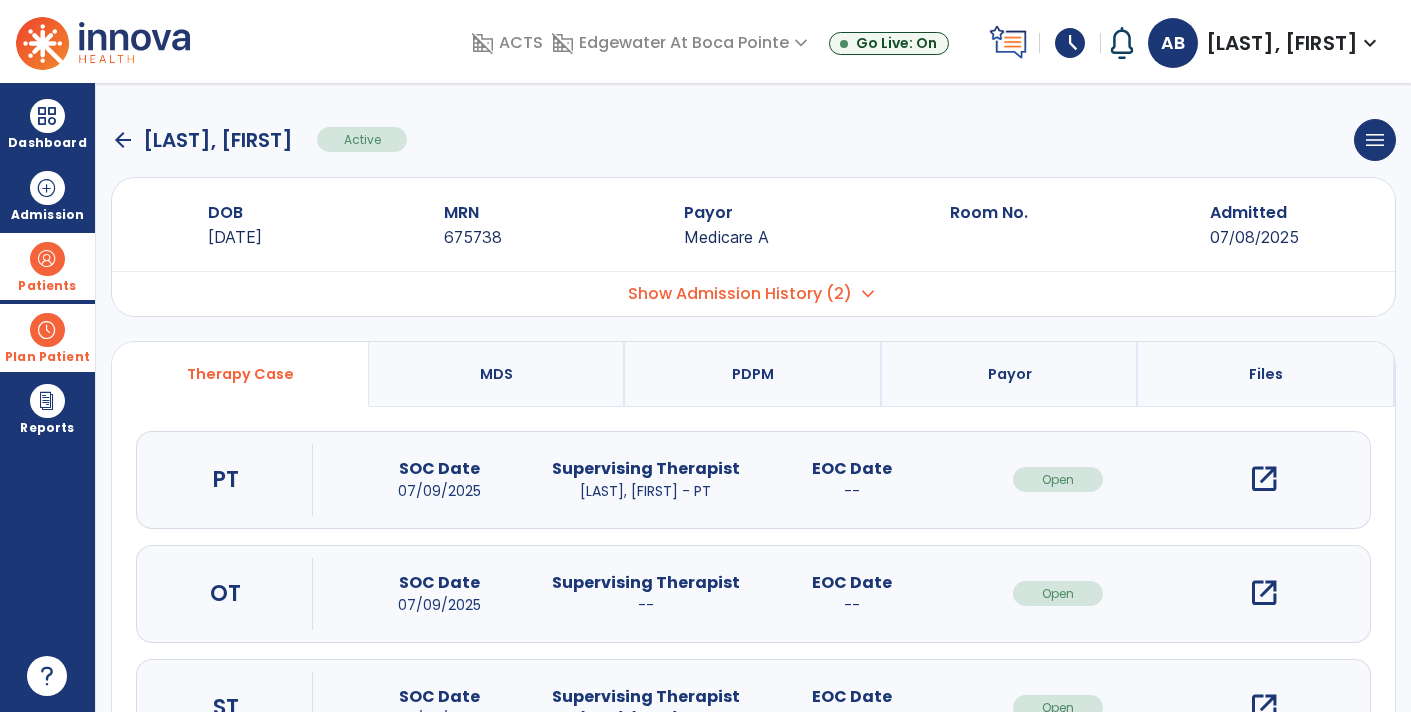 click on "open_in_new" at bounding box center [1264, 593] 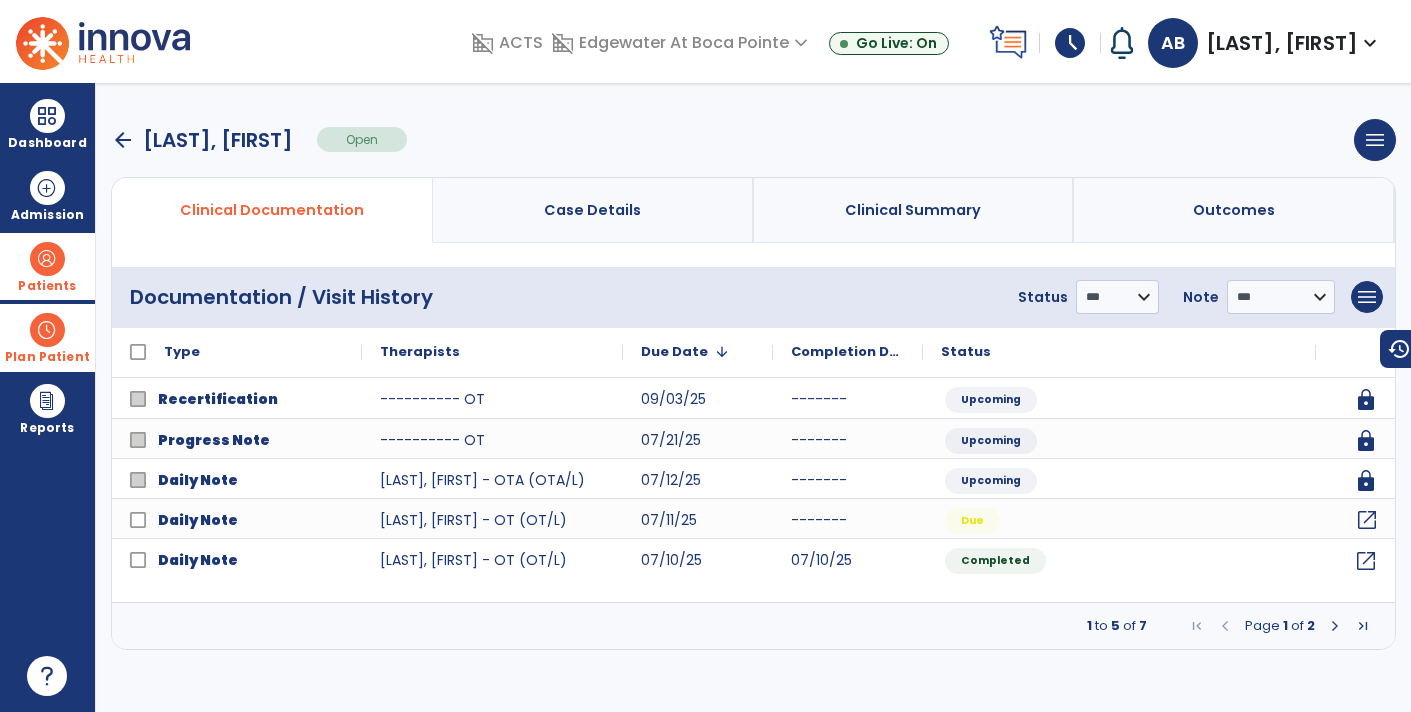 click on "open_in_new" 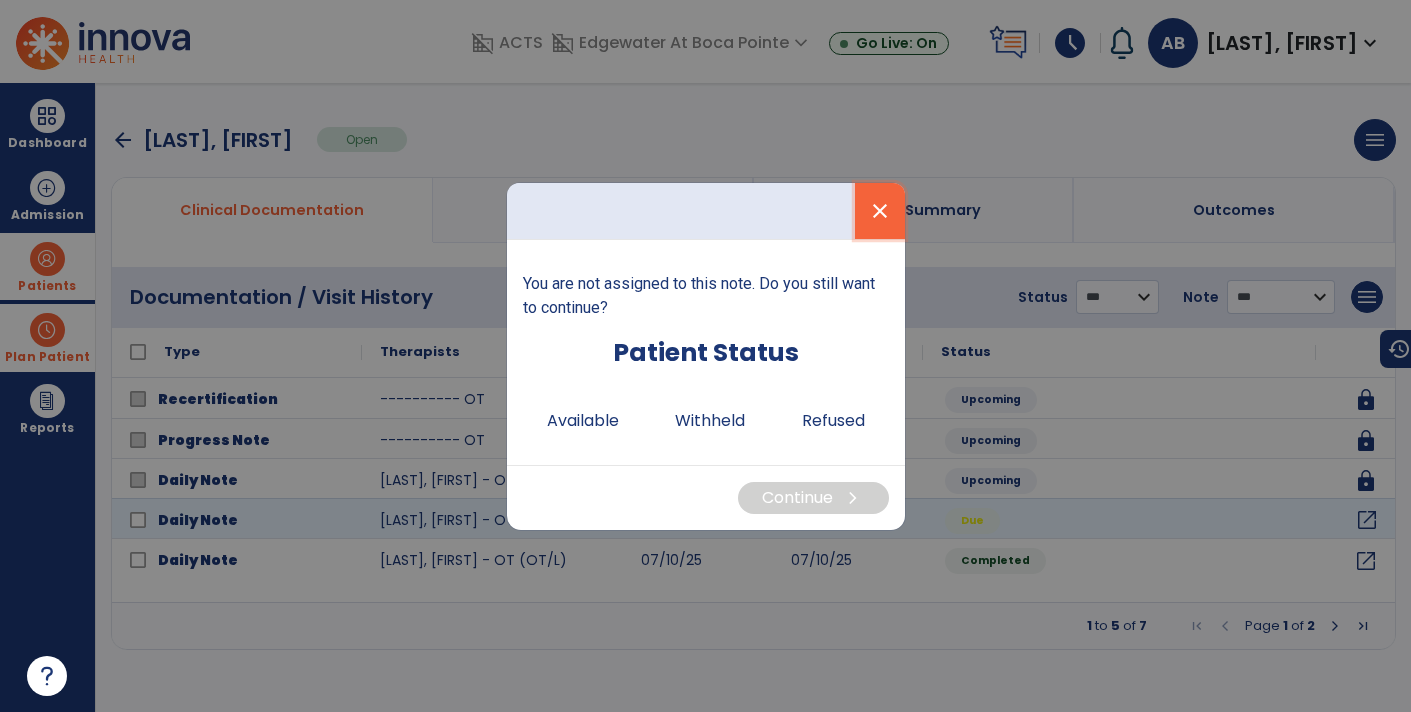 click on "close" at bounding box center [880, 211] 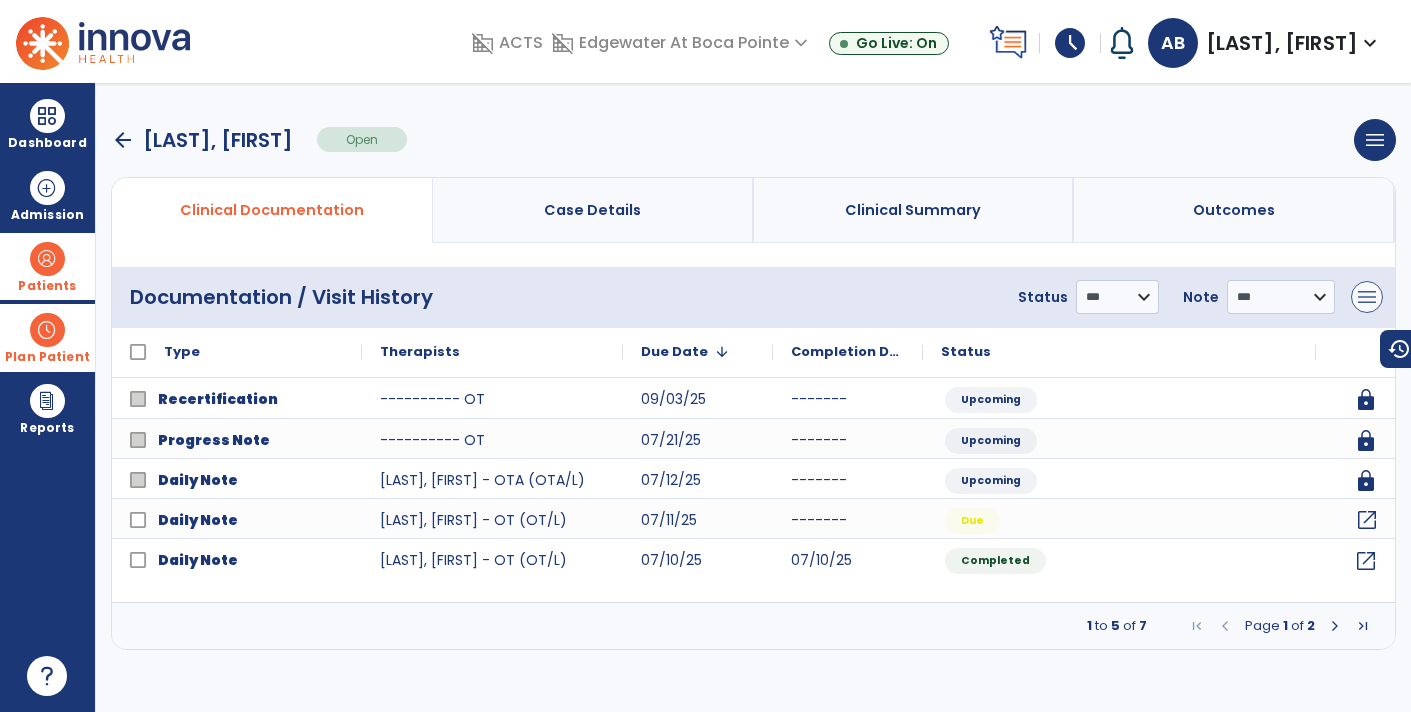 click on "menu" at bounding box center [1367, 297] 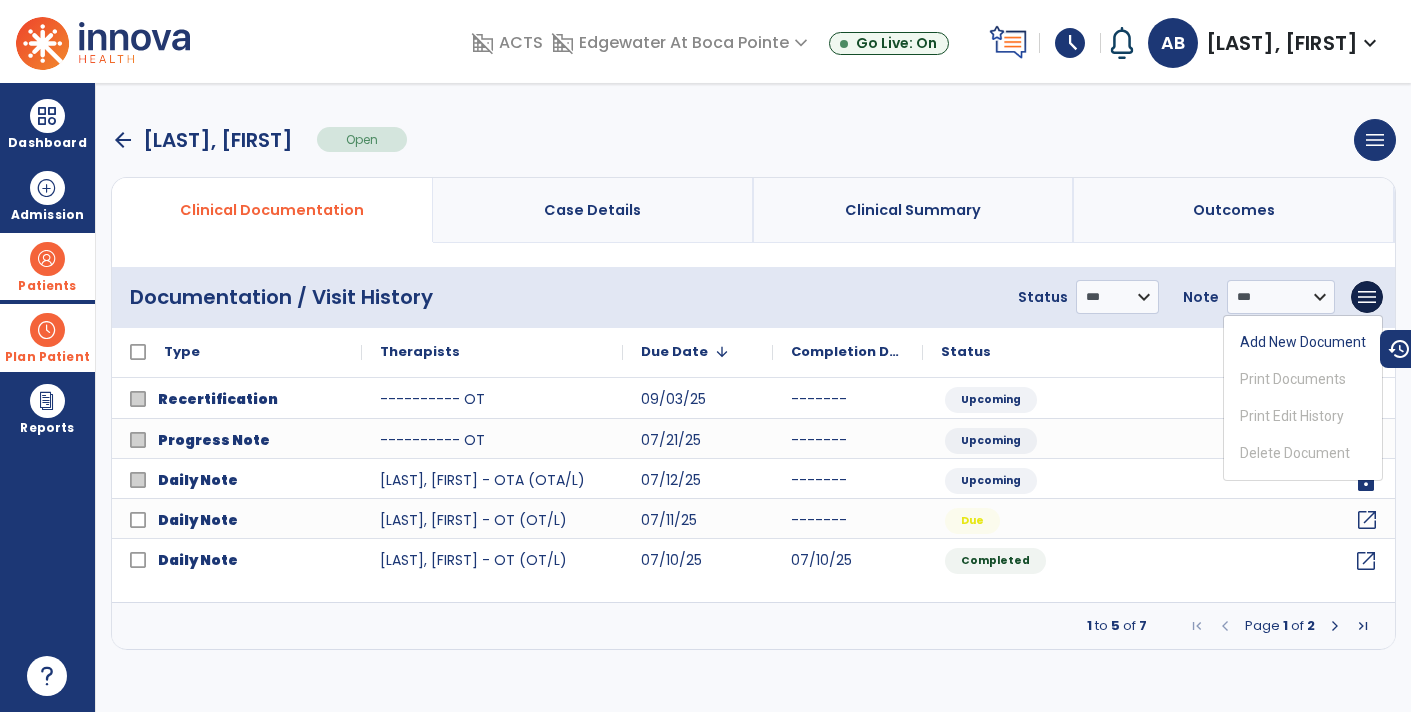 click on "Outcomes" at bounding box center [1234, 210] 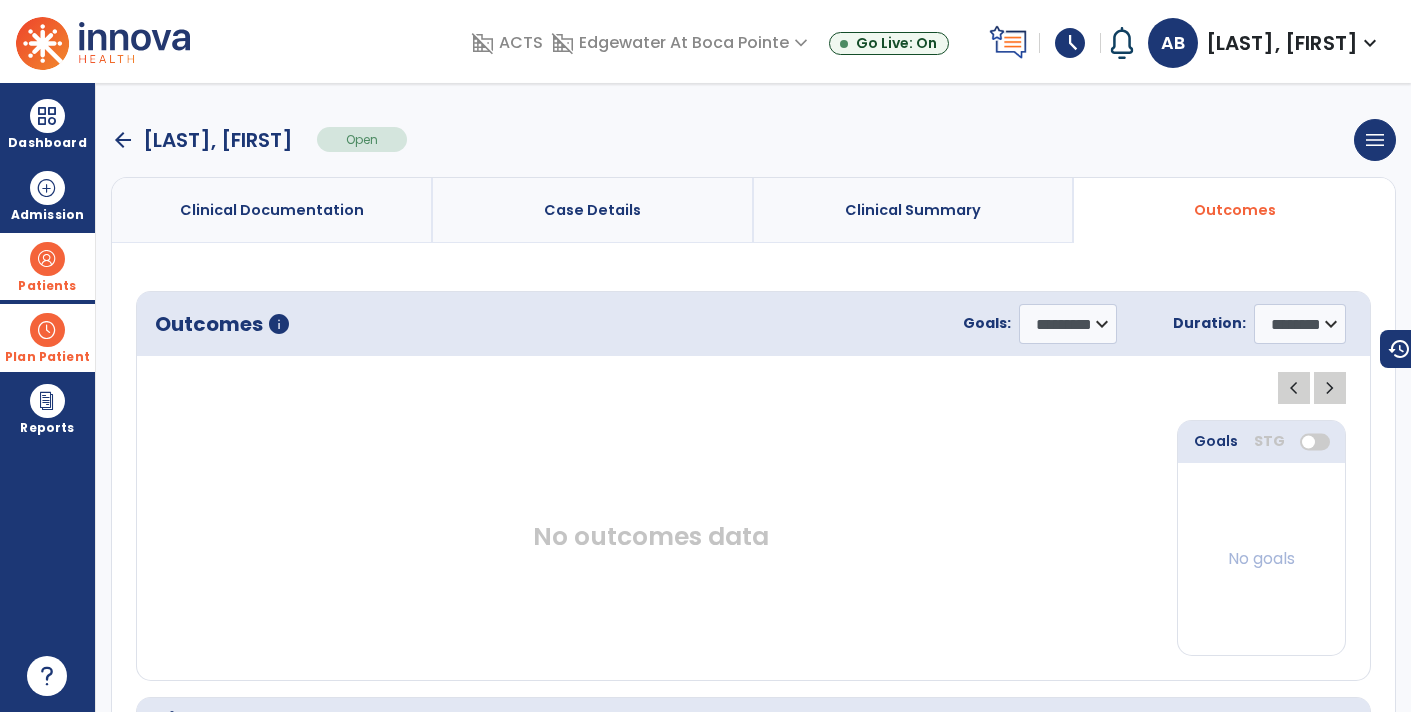 click at bounding box center (47, 330) 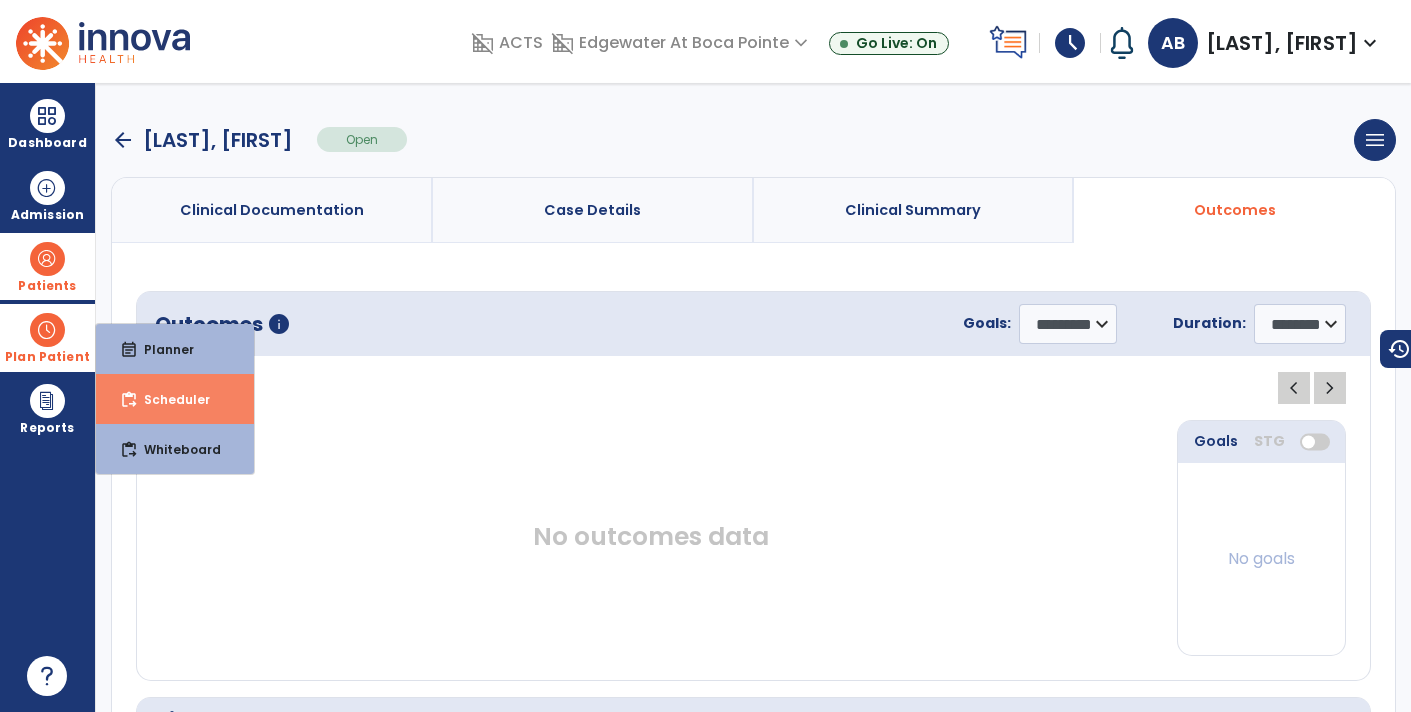 click on "content_paste_go  Scheduler" at bounding box center (175, 399) 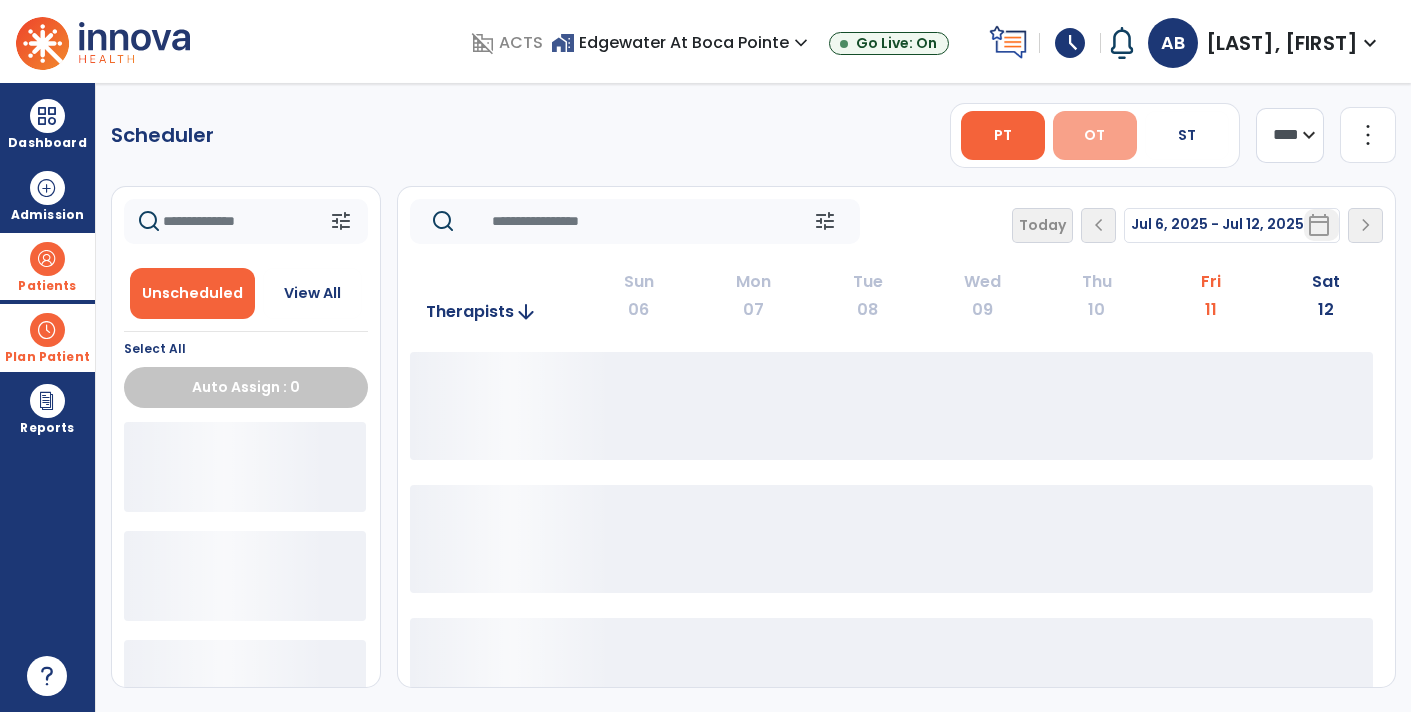 click on "OT" at bounding box center [1095, 135] 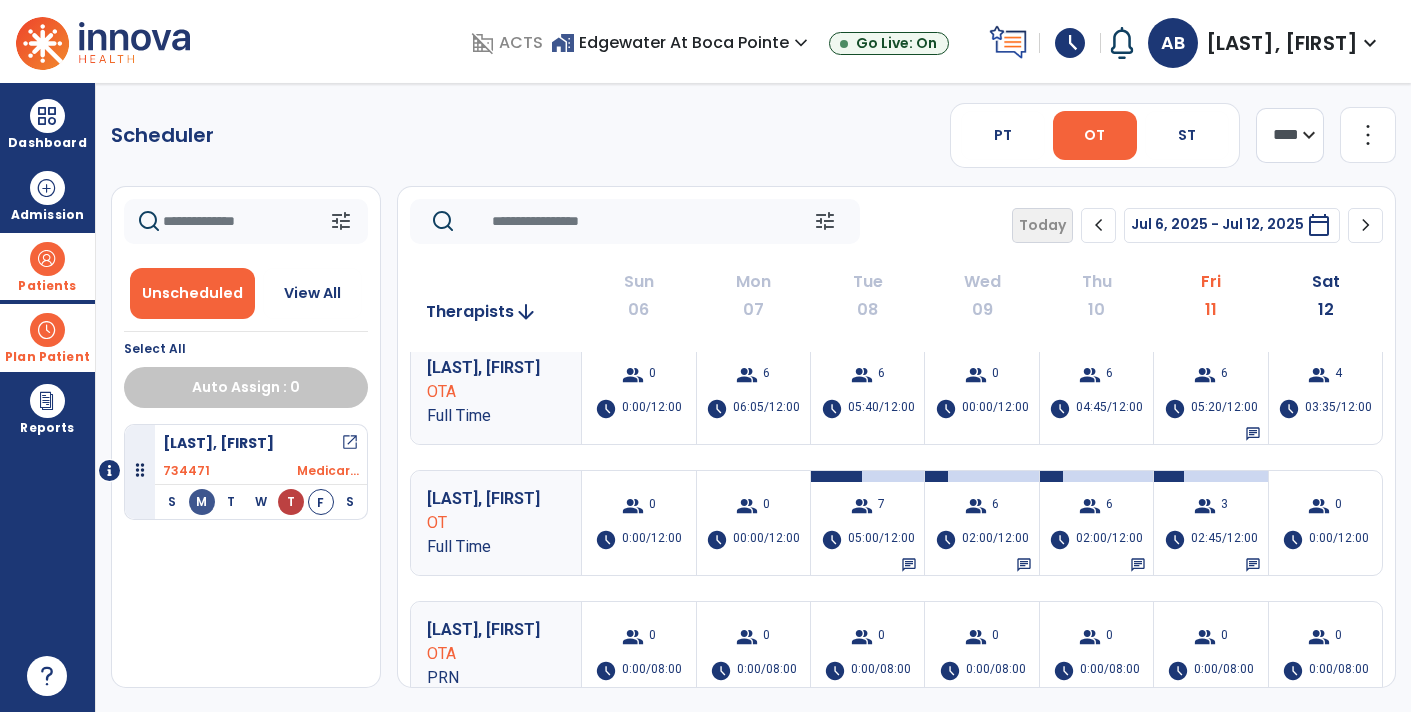 scroll, scrollTop: 264, scrollLeft: 0, axis: vertical 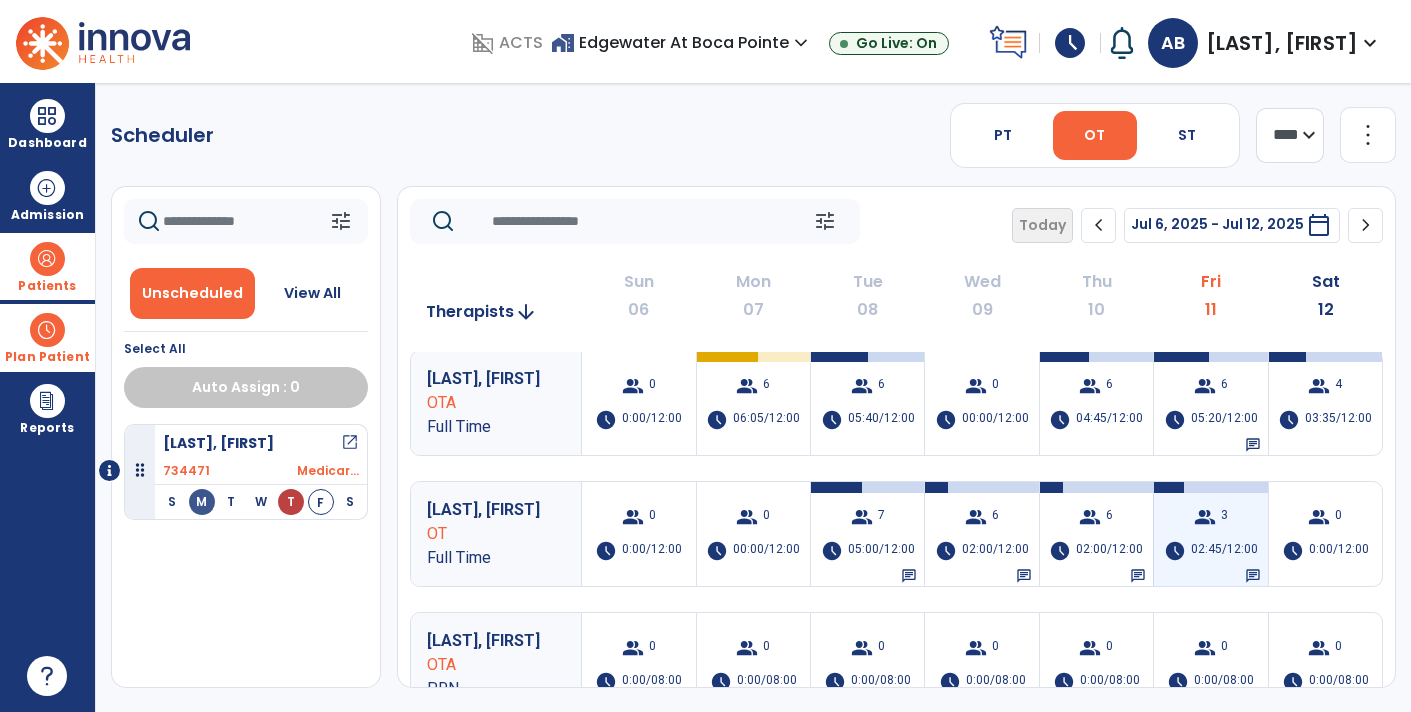 click on "02:45/12:00" at bounding box center [1224, 551] 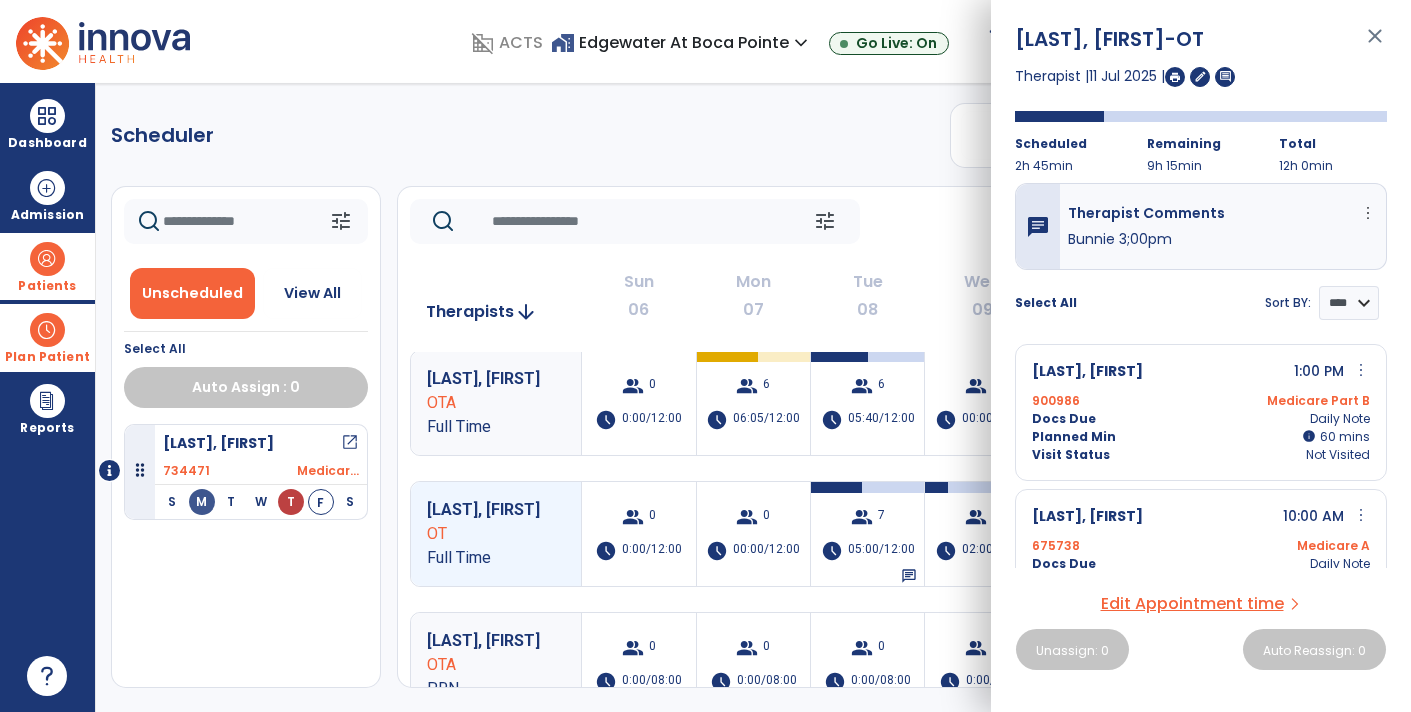 click on "more_vert" at bounding box center (1361, 515) 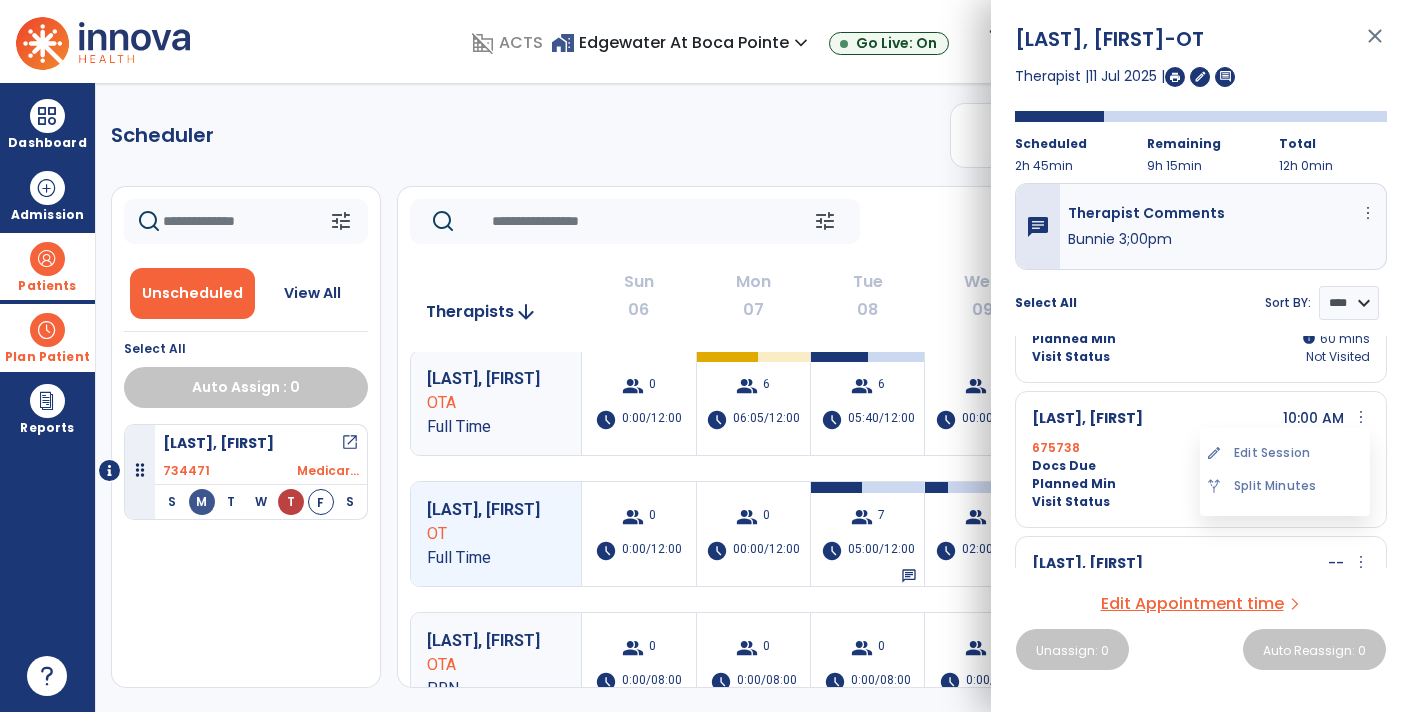 scroll, scrollTop: 152, scrollLeft: 0, axis: vertical 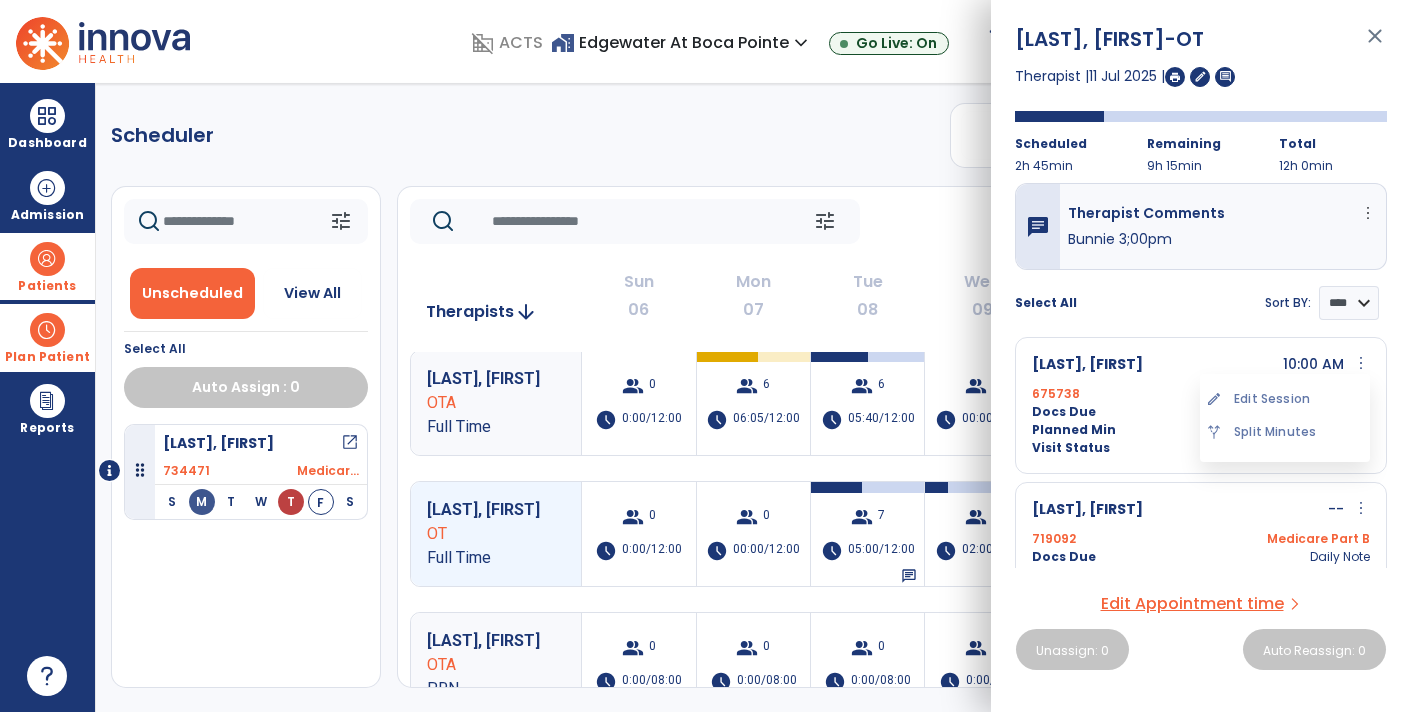 click on "Docs Due Daily Note" at bounding box center (1201, 412) 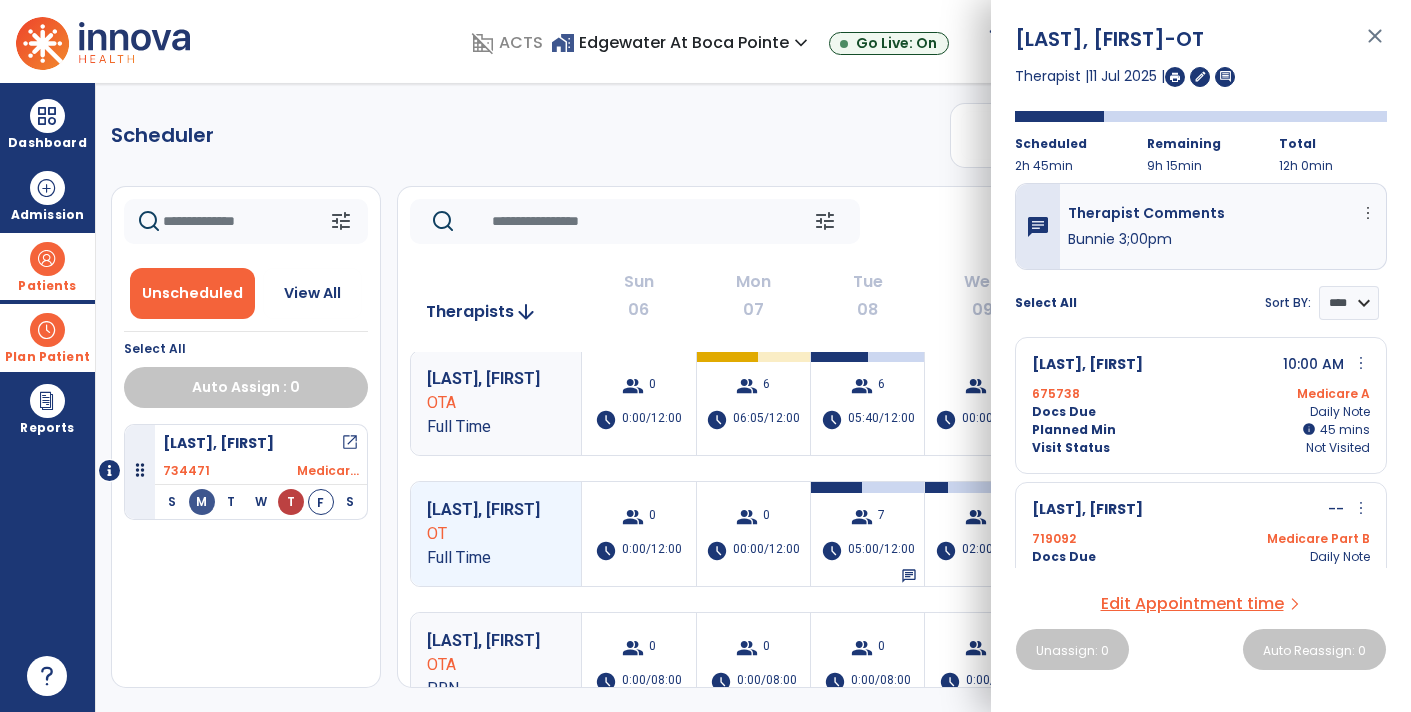 click on "Planned Min" at bounding box center (1074, 430) 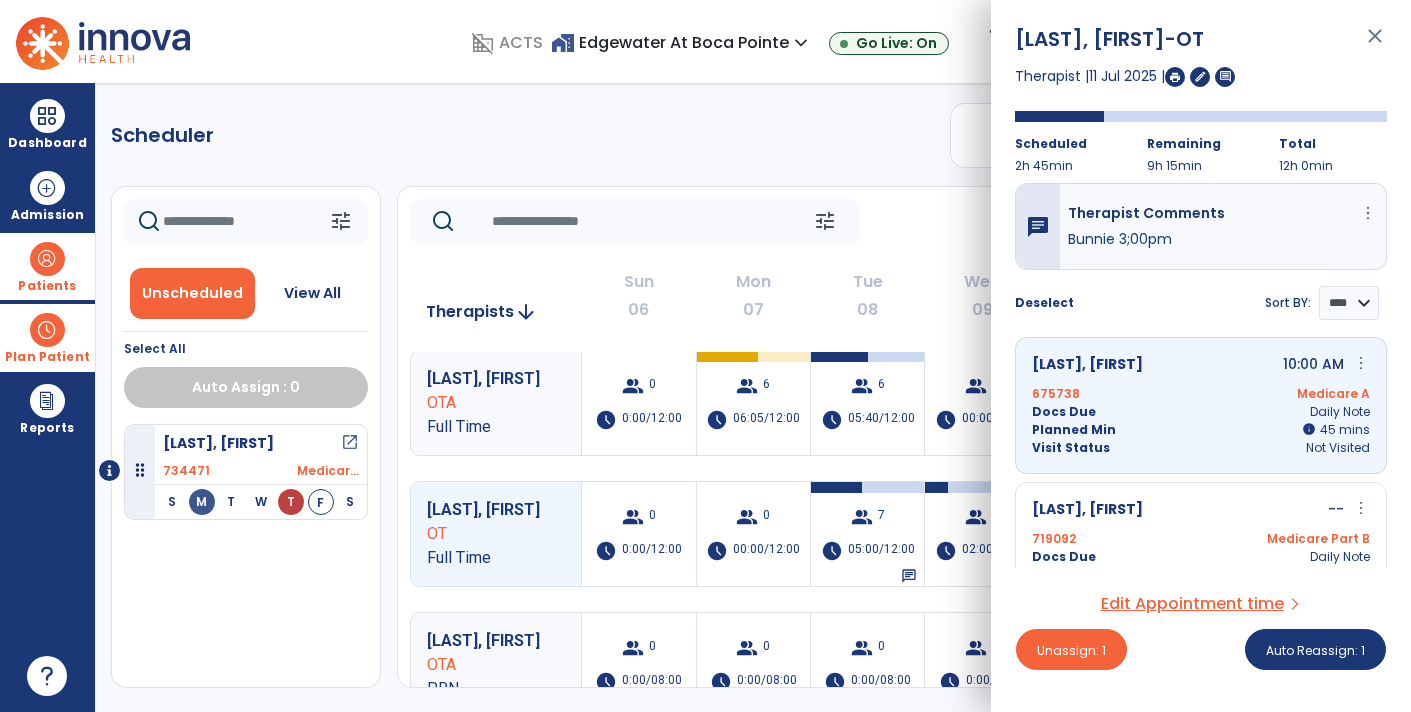 click on "more_vert" at bounding box center [1361, 363] 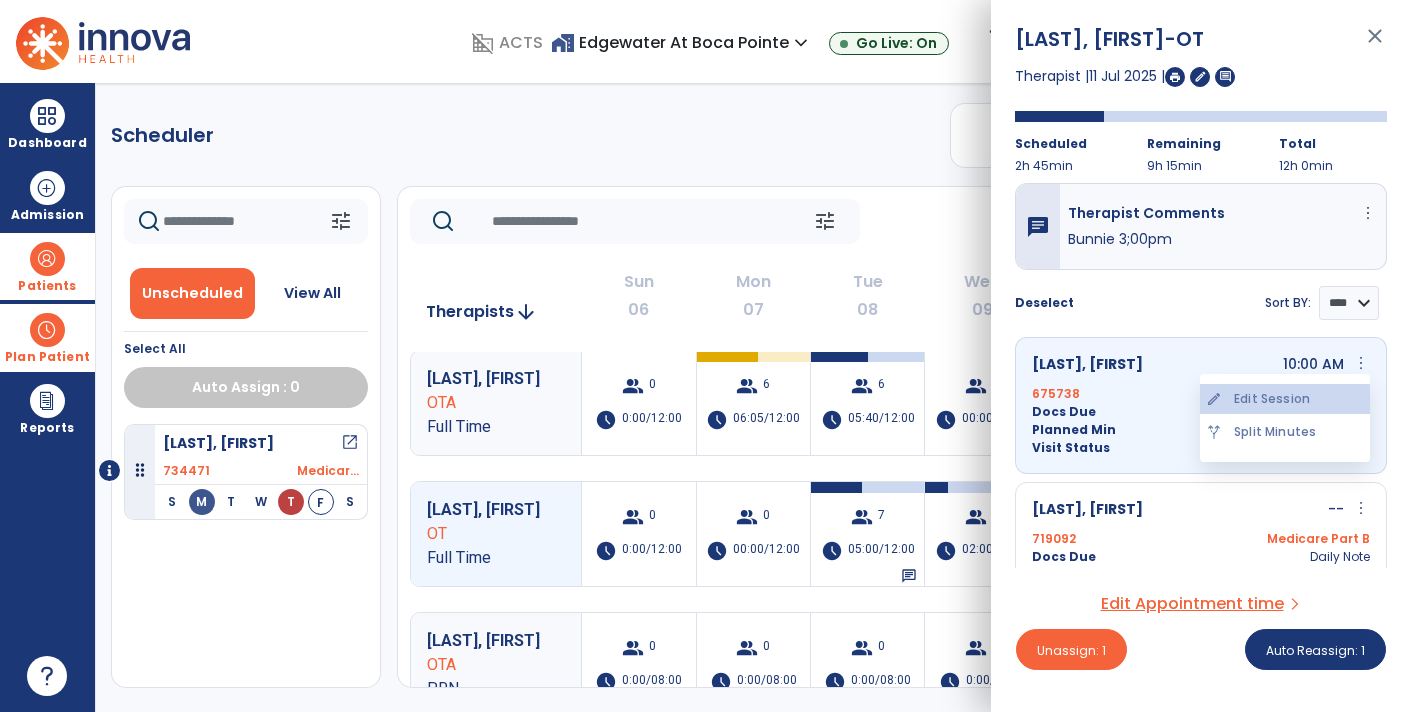 click on "edit   Edit Session" at bounding box center (1285, 399) 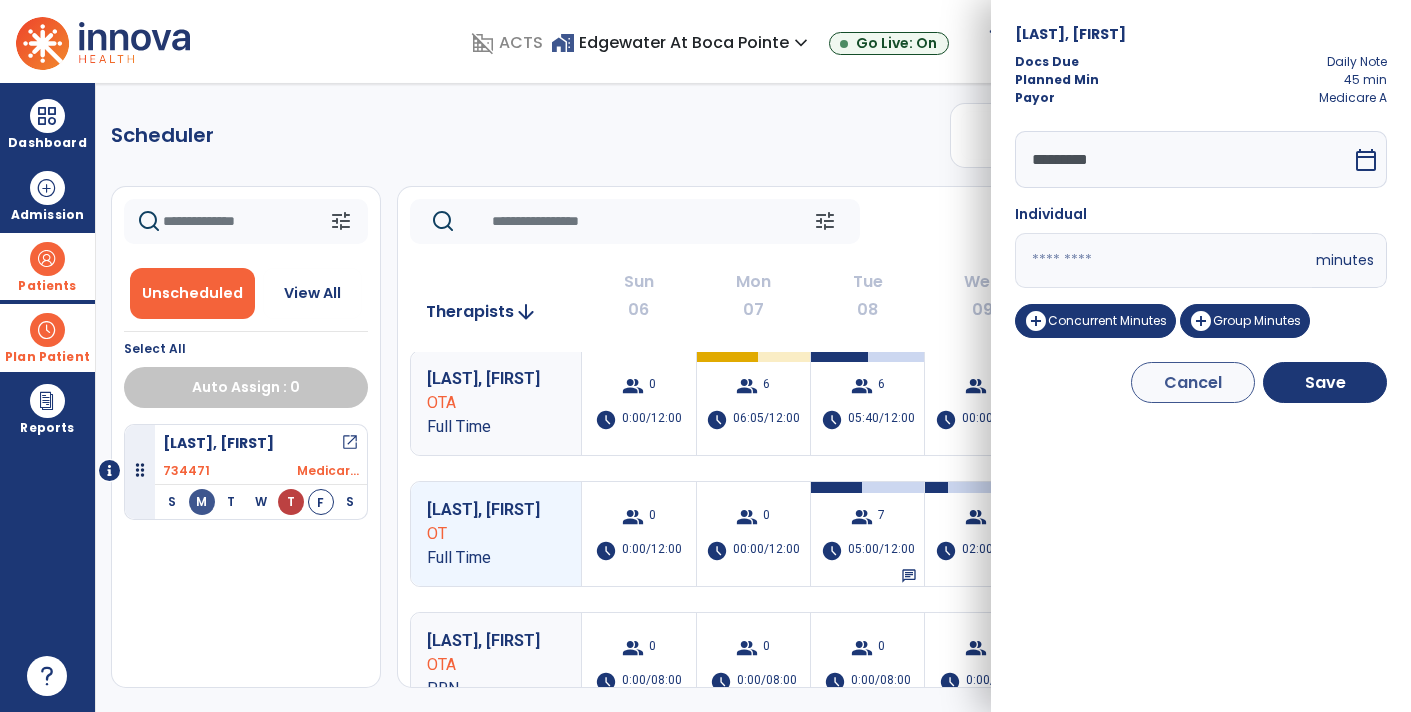 click on "calendar_today" at bounding box center [1368, 159] 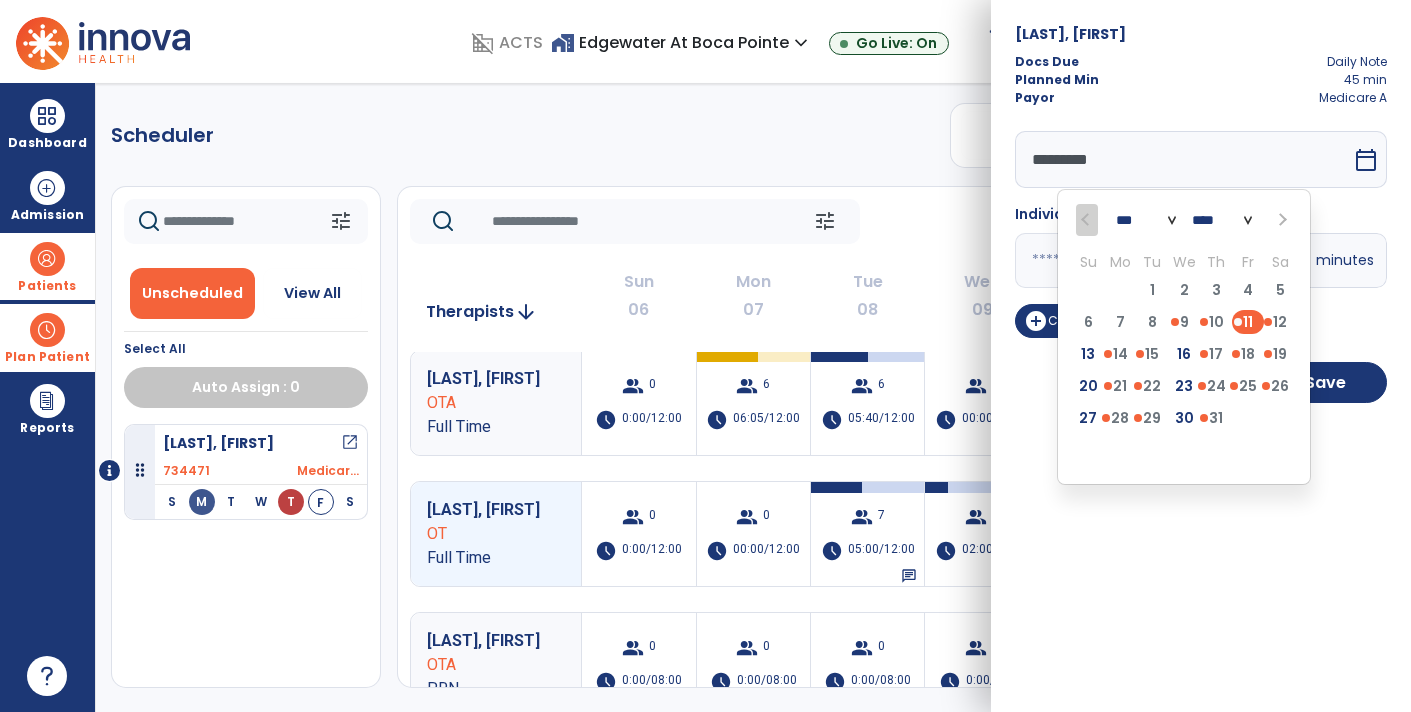 click on "calendar_today" at bounding box center (1368, 159) 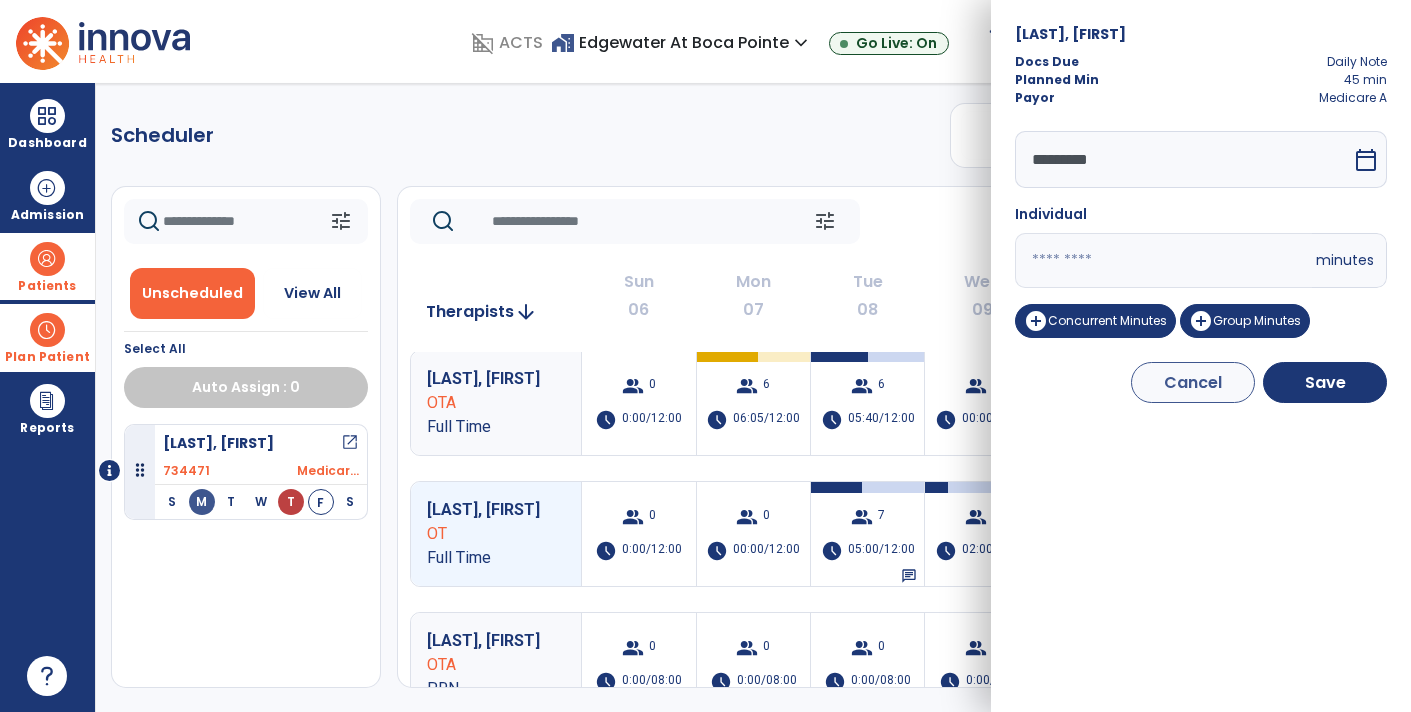 click on "Planned Min" at bounding box center [1057, 80] 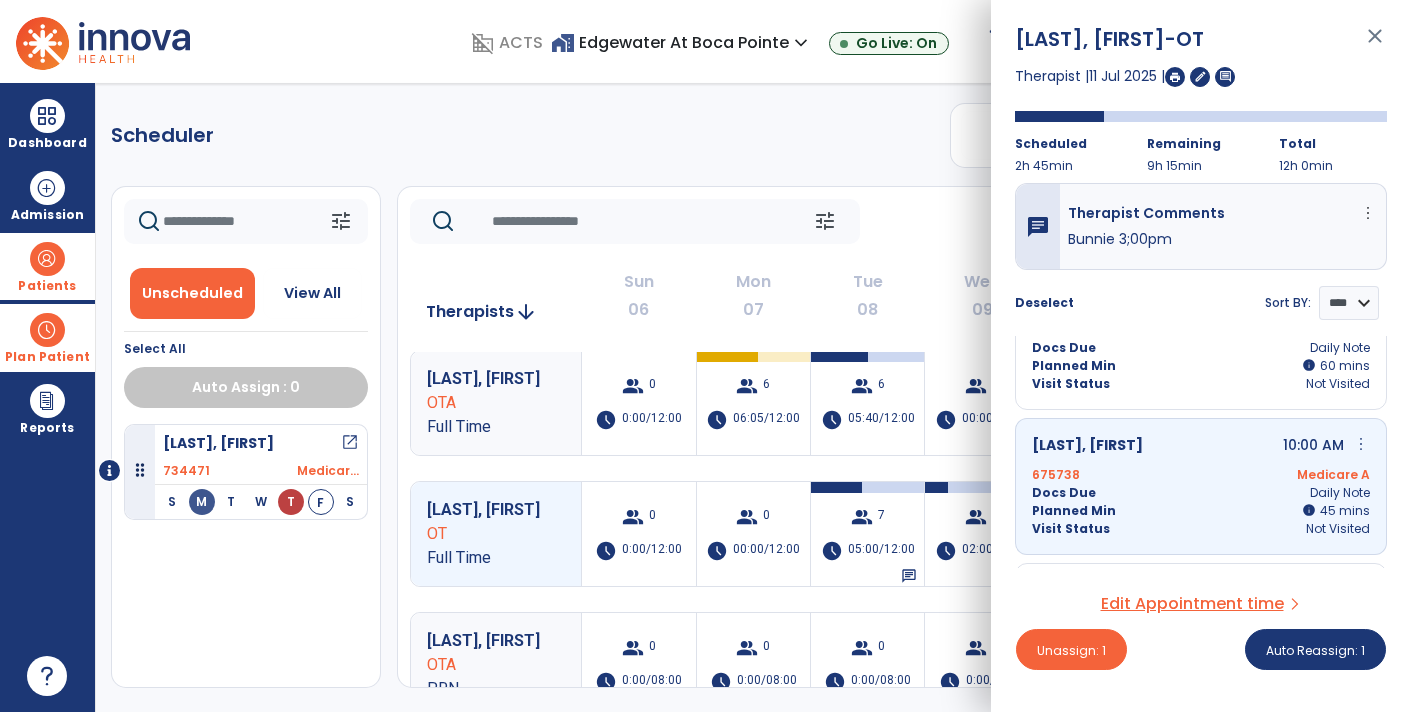 scroll, scrollTop: 0, scrollLeft: 0, axis: both 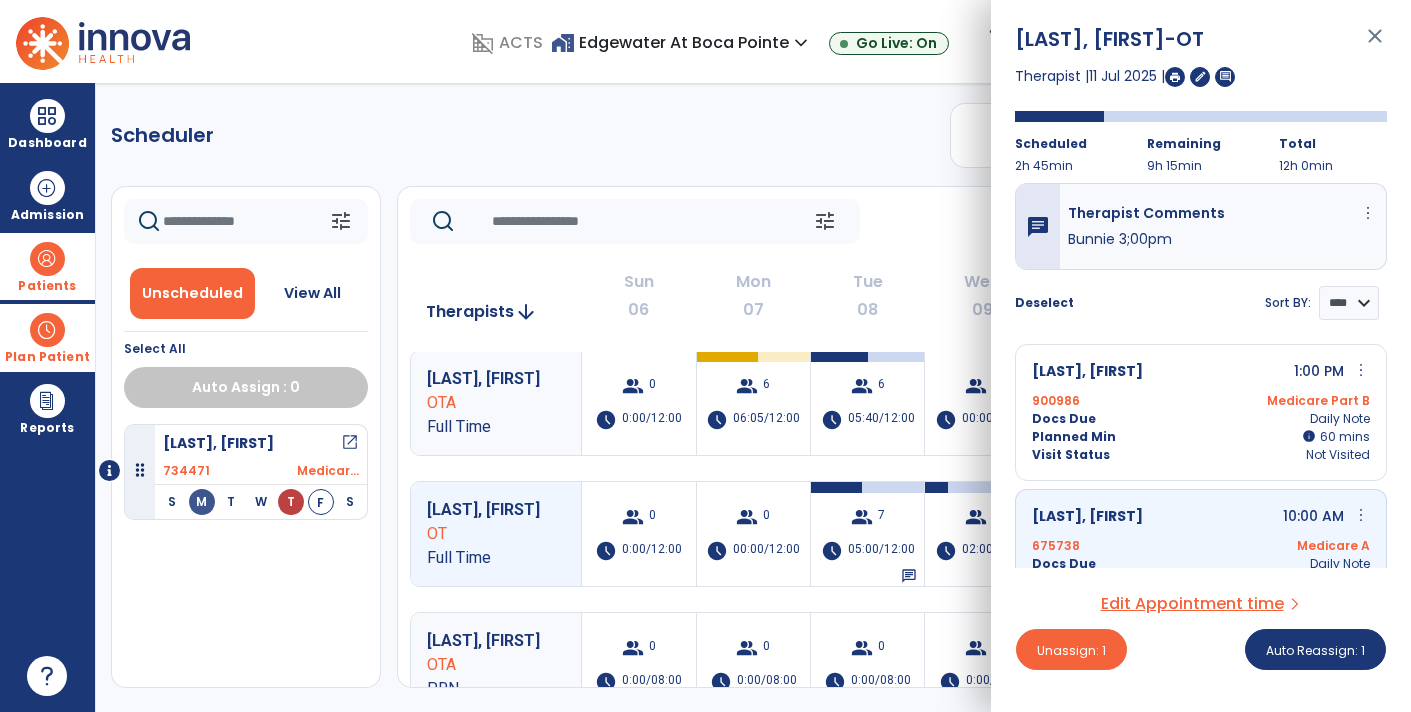 click on "close" at bounding box center (1375, 45) 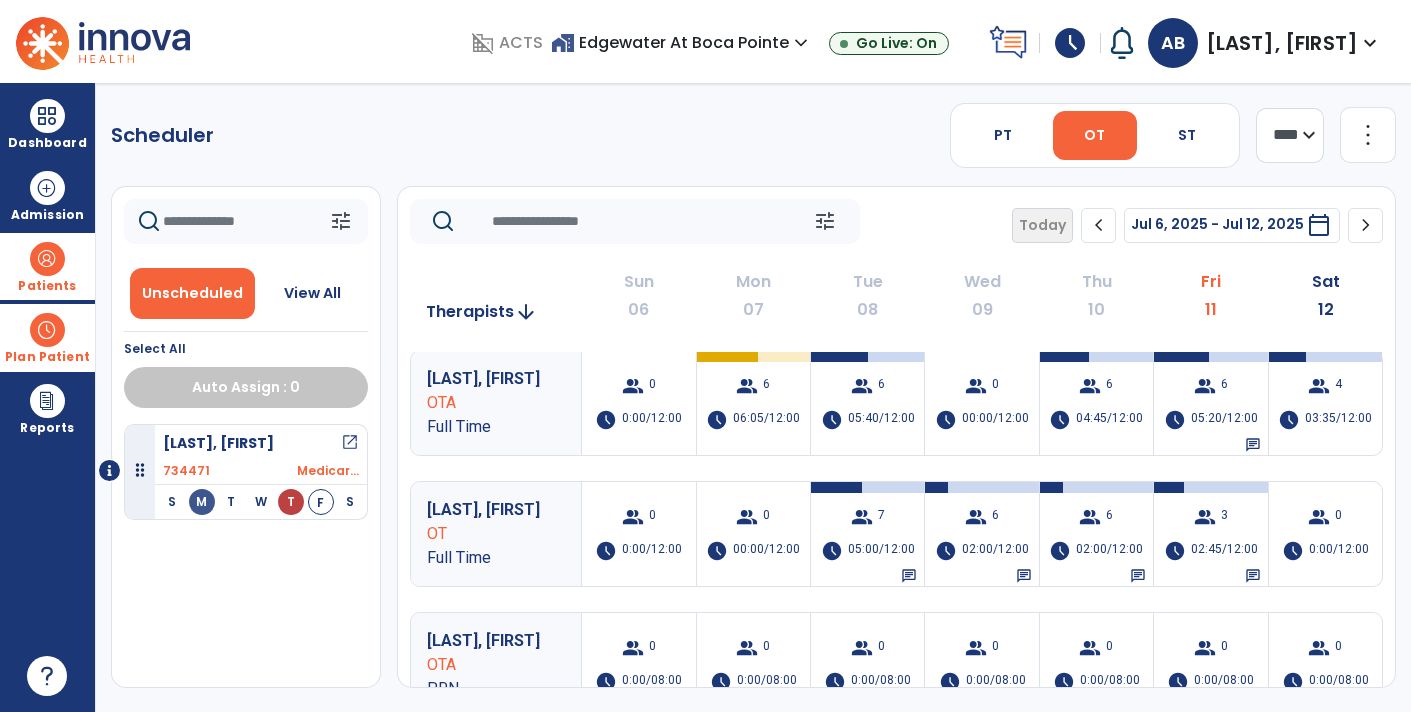 click at bounding box center [47, 330] 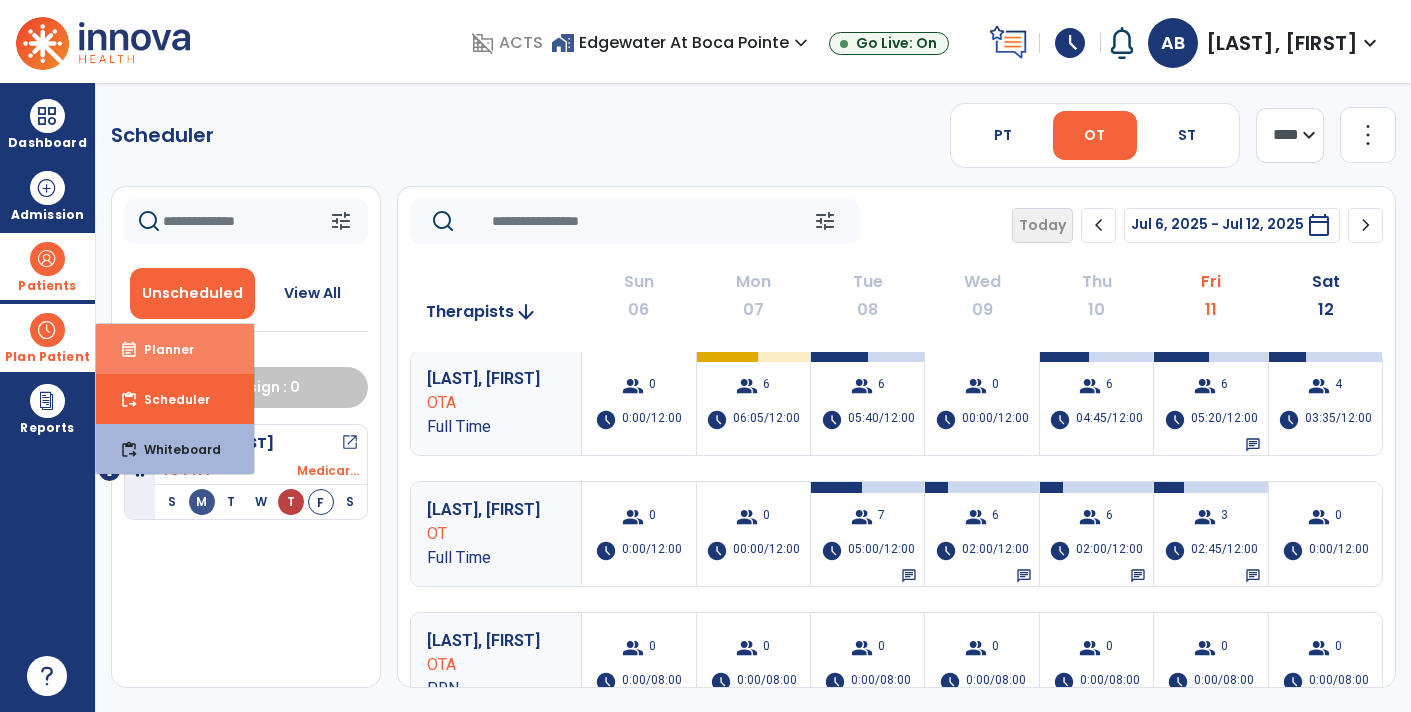 click on "event_note  Planner" at bounding box center [175, 349] 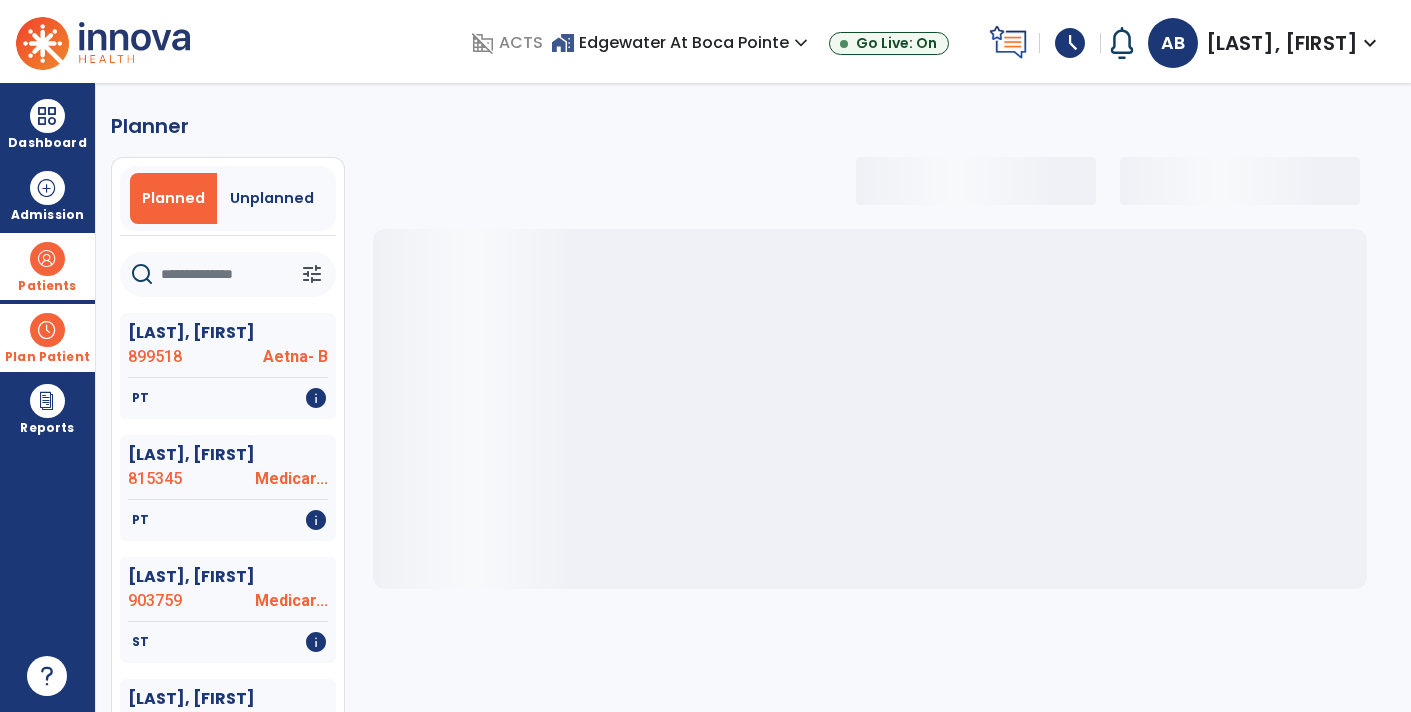 select on "***" 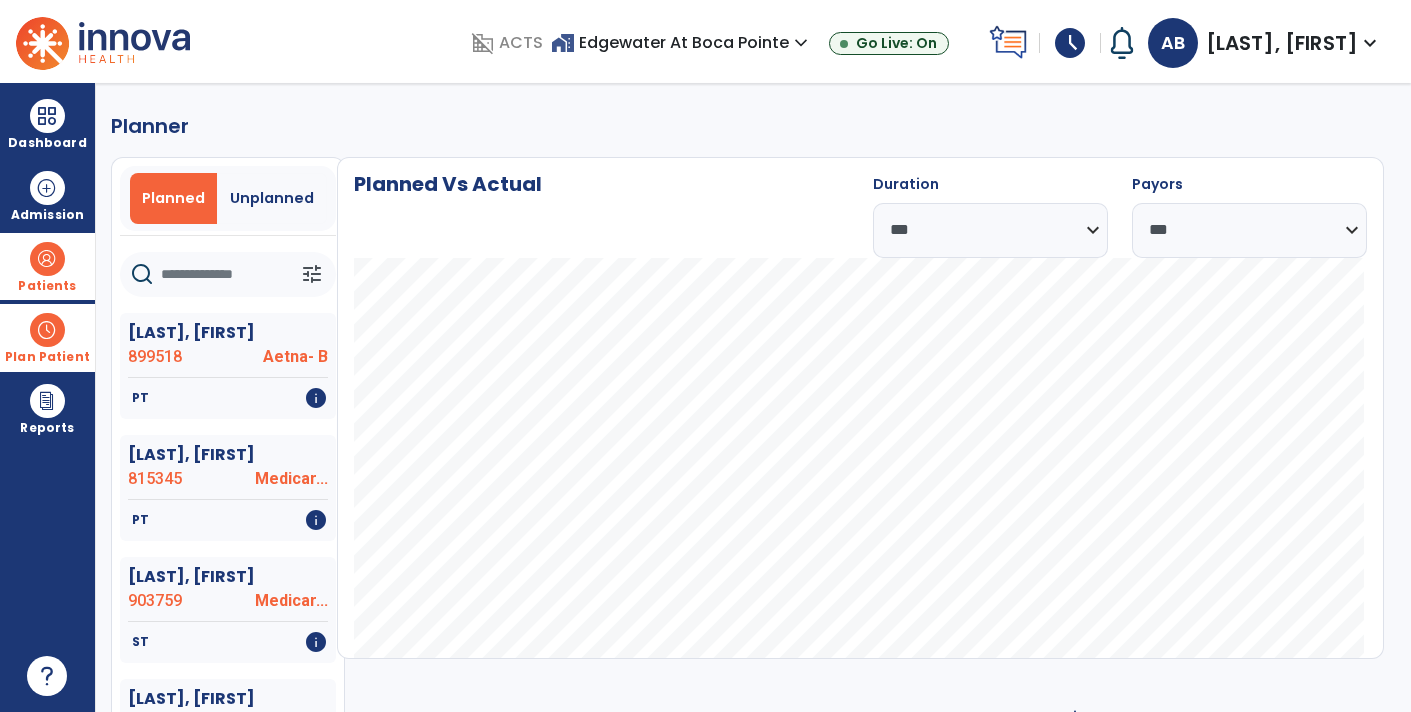 click 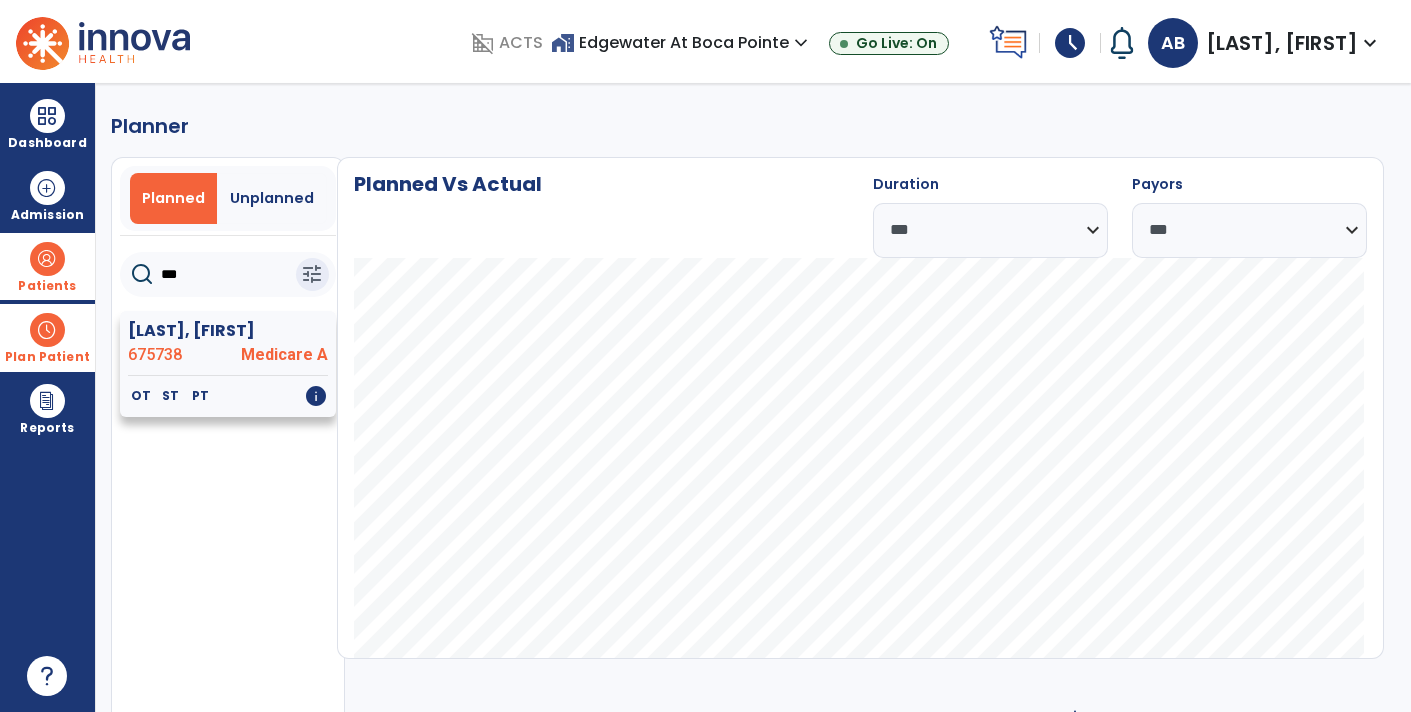 type on "***" 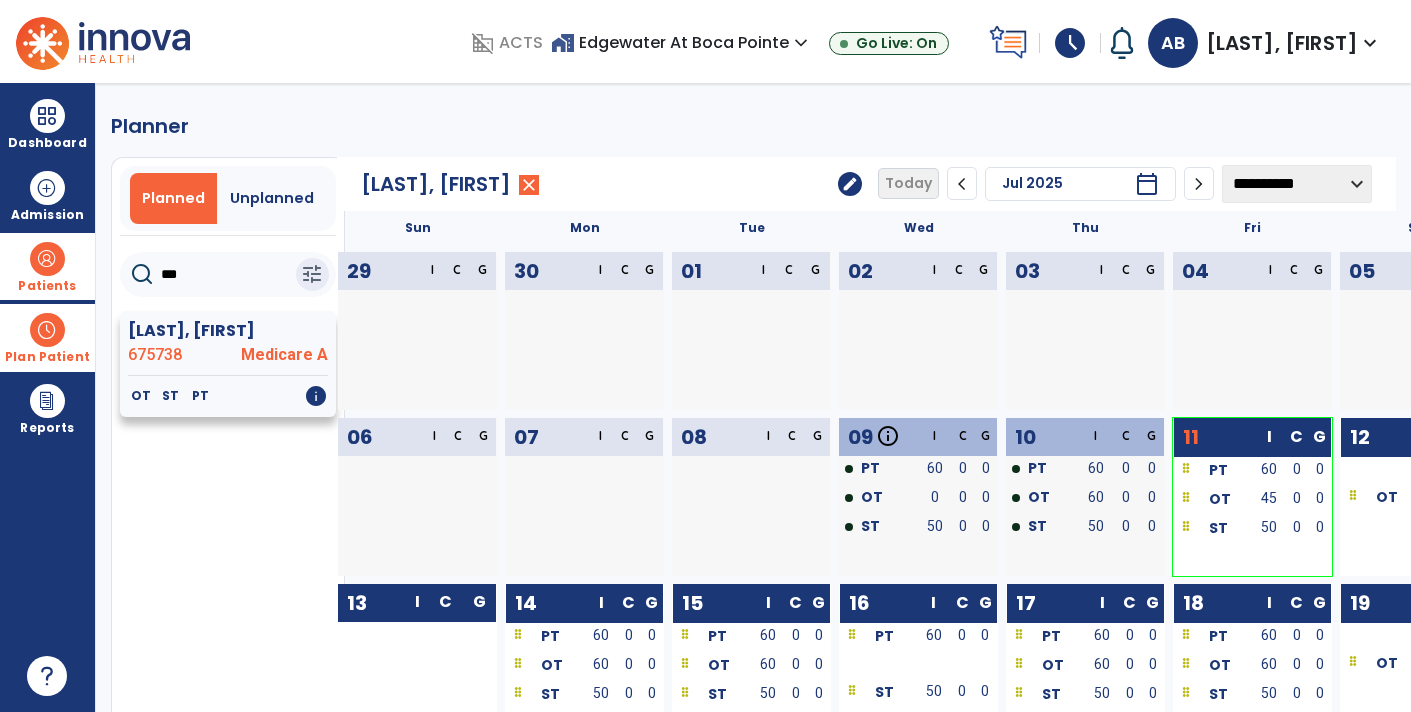click on "675738" 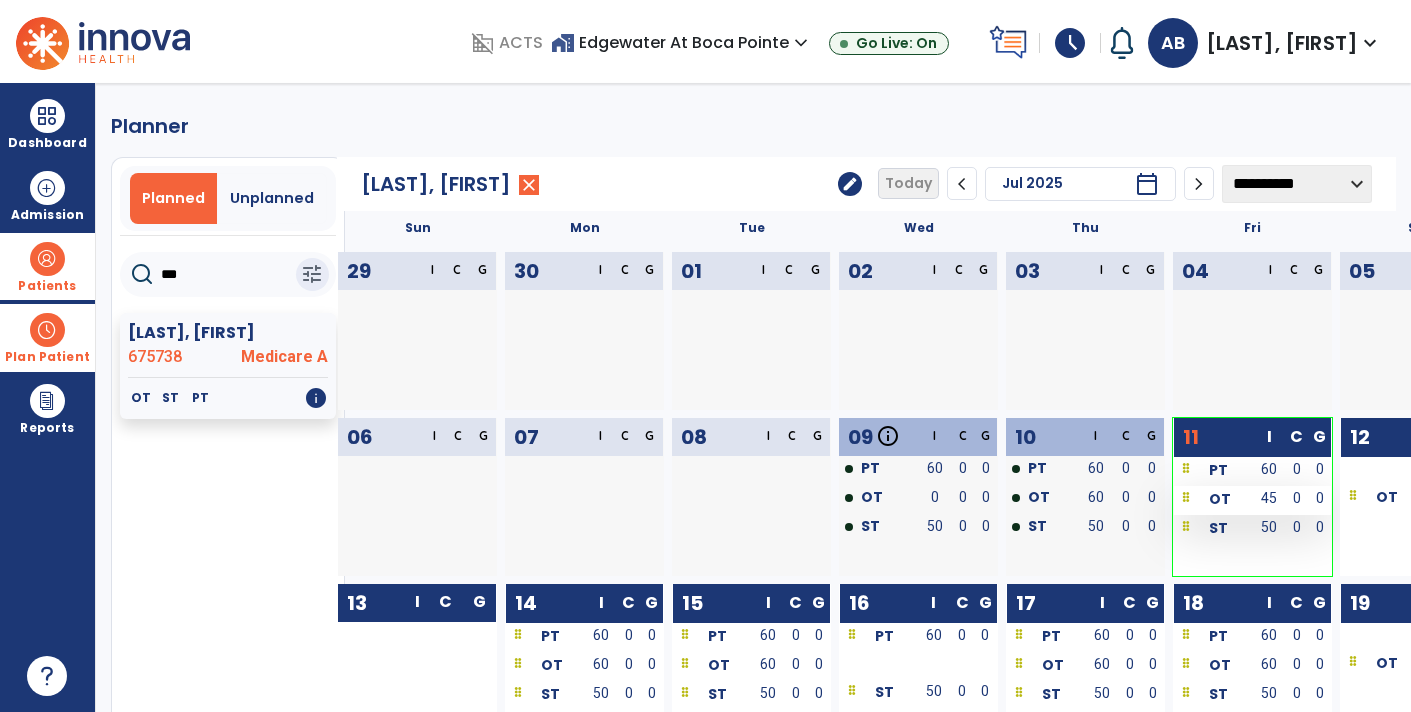 click at bounding box center (1186, 499) 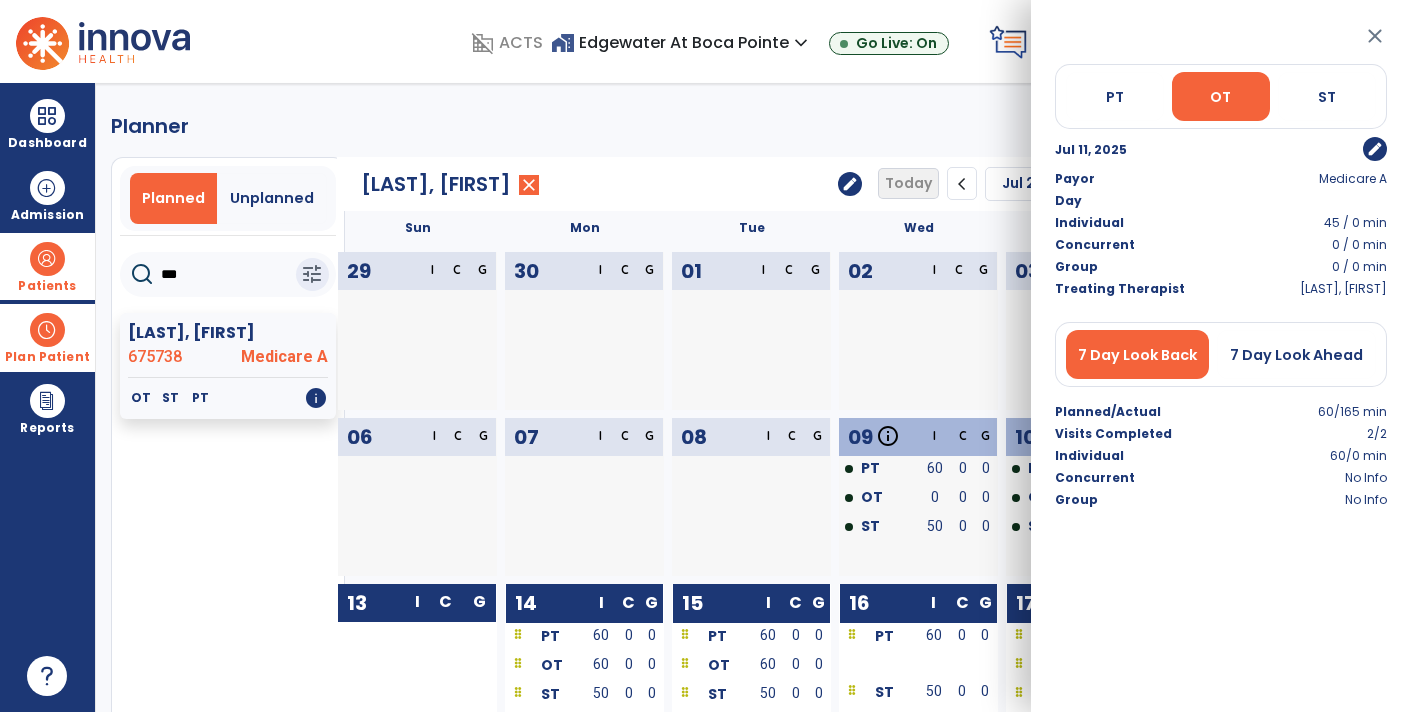 click on "close" at bounding box center [1375, 36] 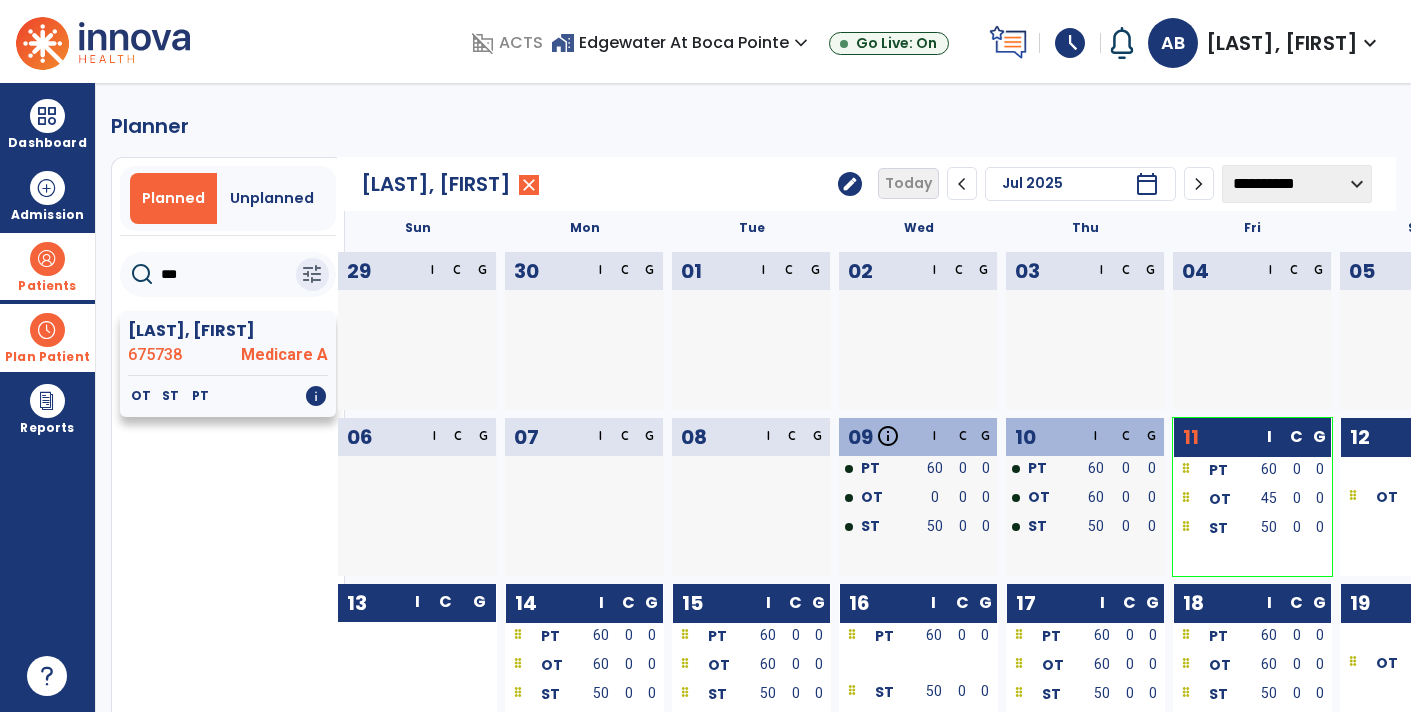 click on "info" 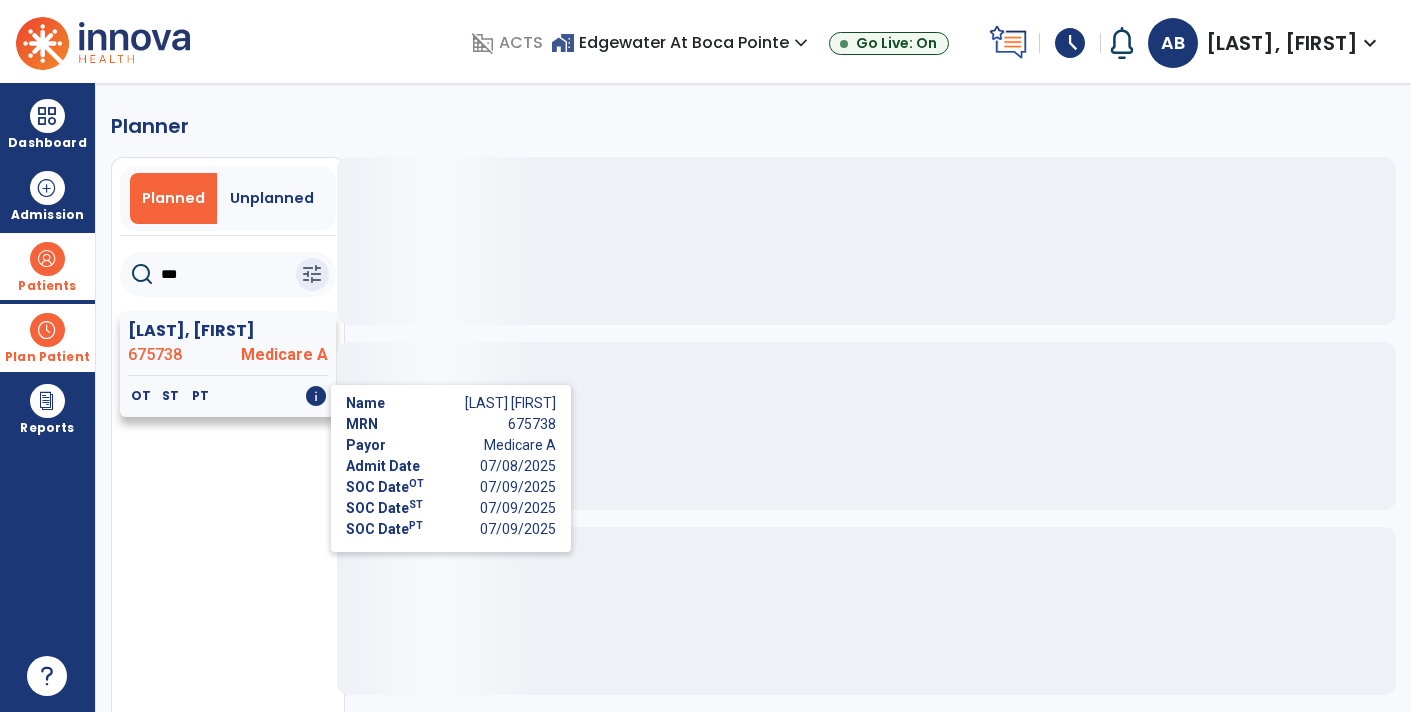 click on "OT   ST   PT   info" 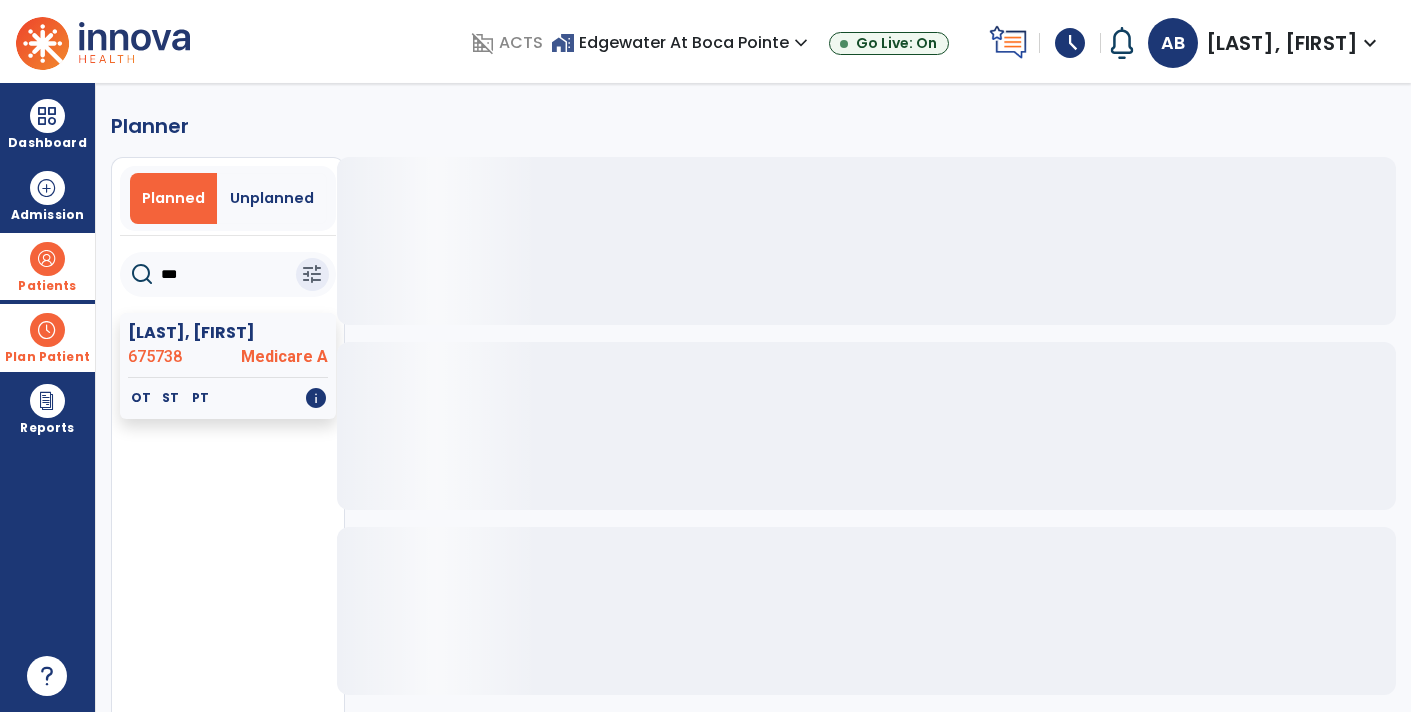 click on "Plan Patient" at bounding box center (47, 337) 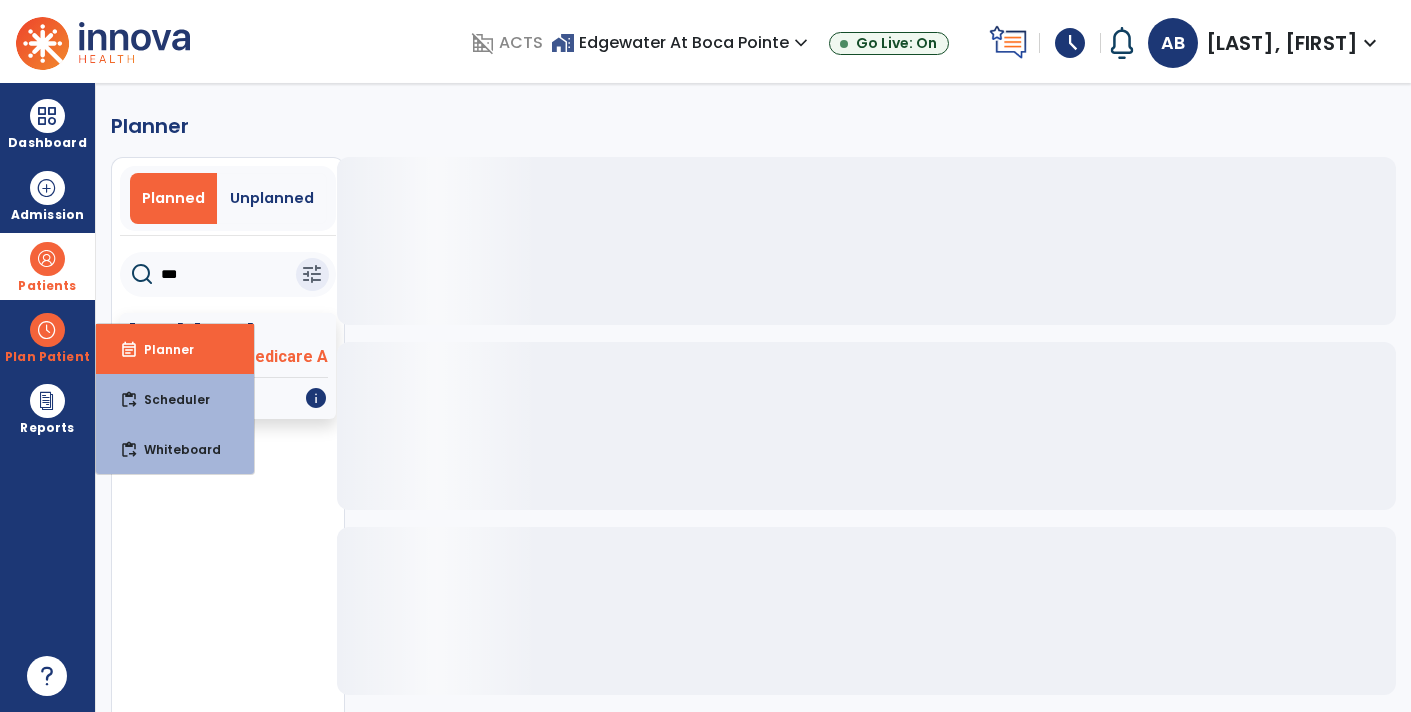 click at bounding box center (47, 259) 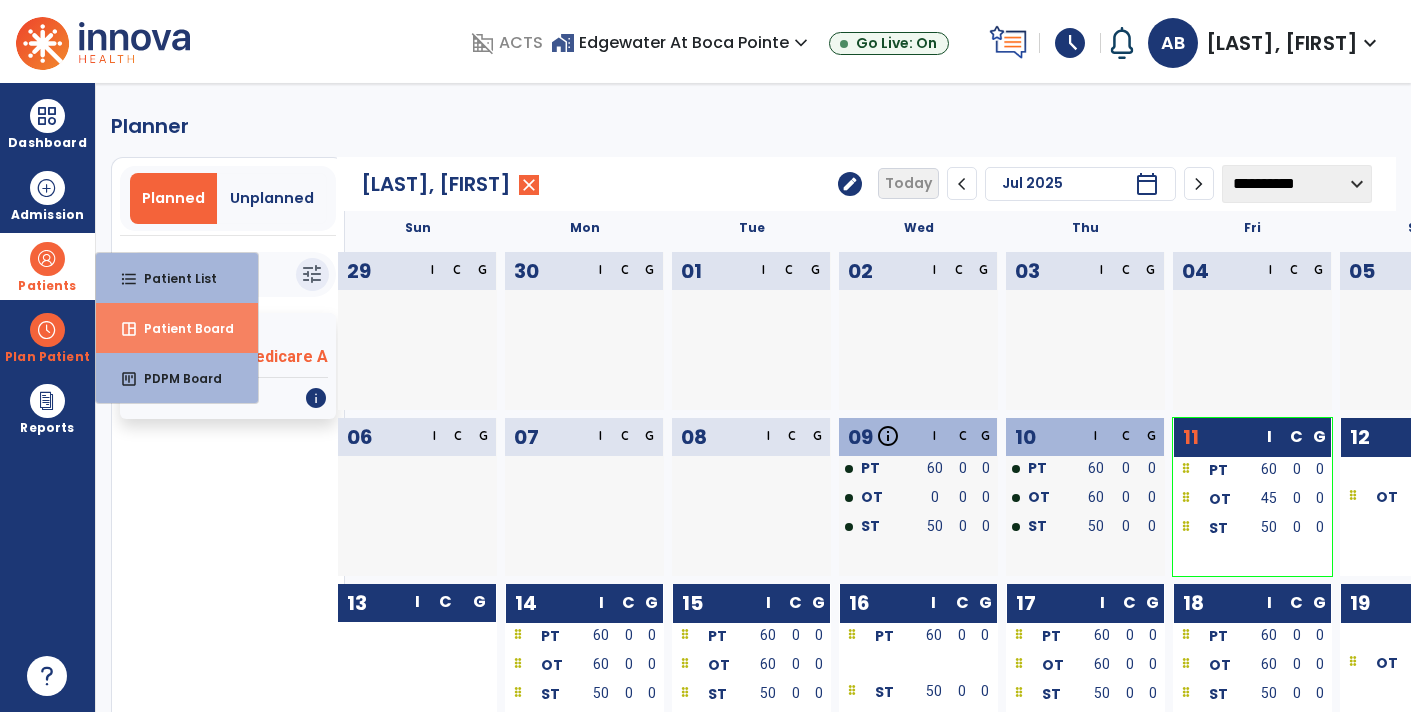 click on "Patient Board" at bounding box center [181, 328] 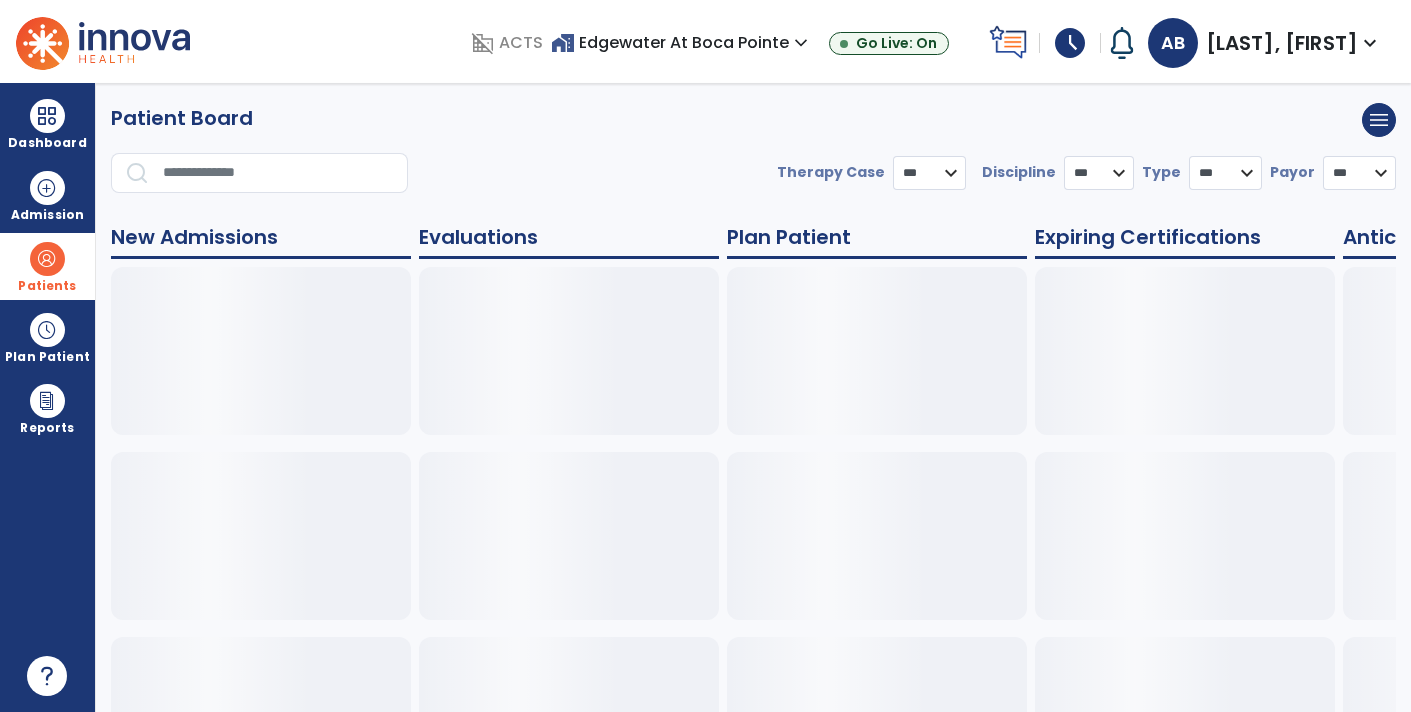 select on "***" 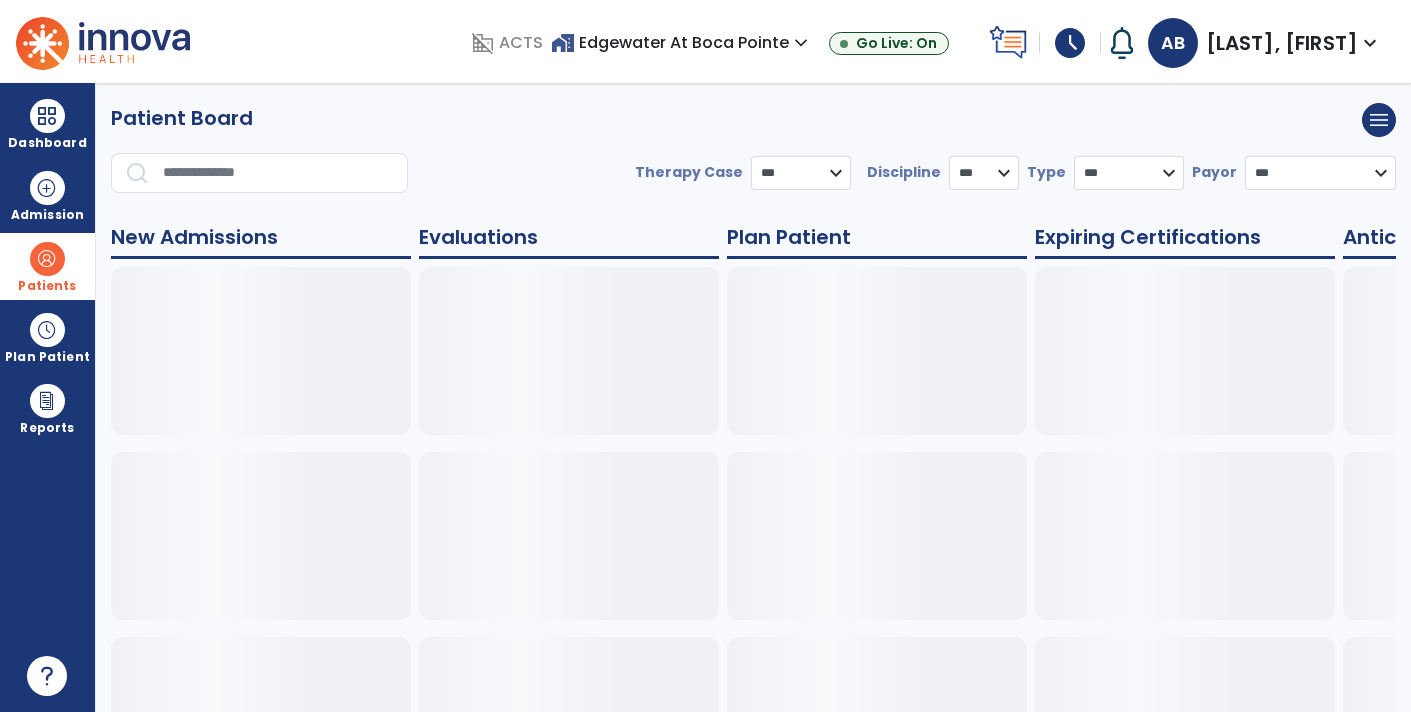 click at bounding box center [47, 259] 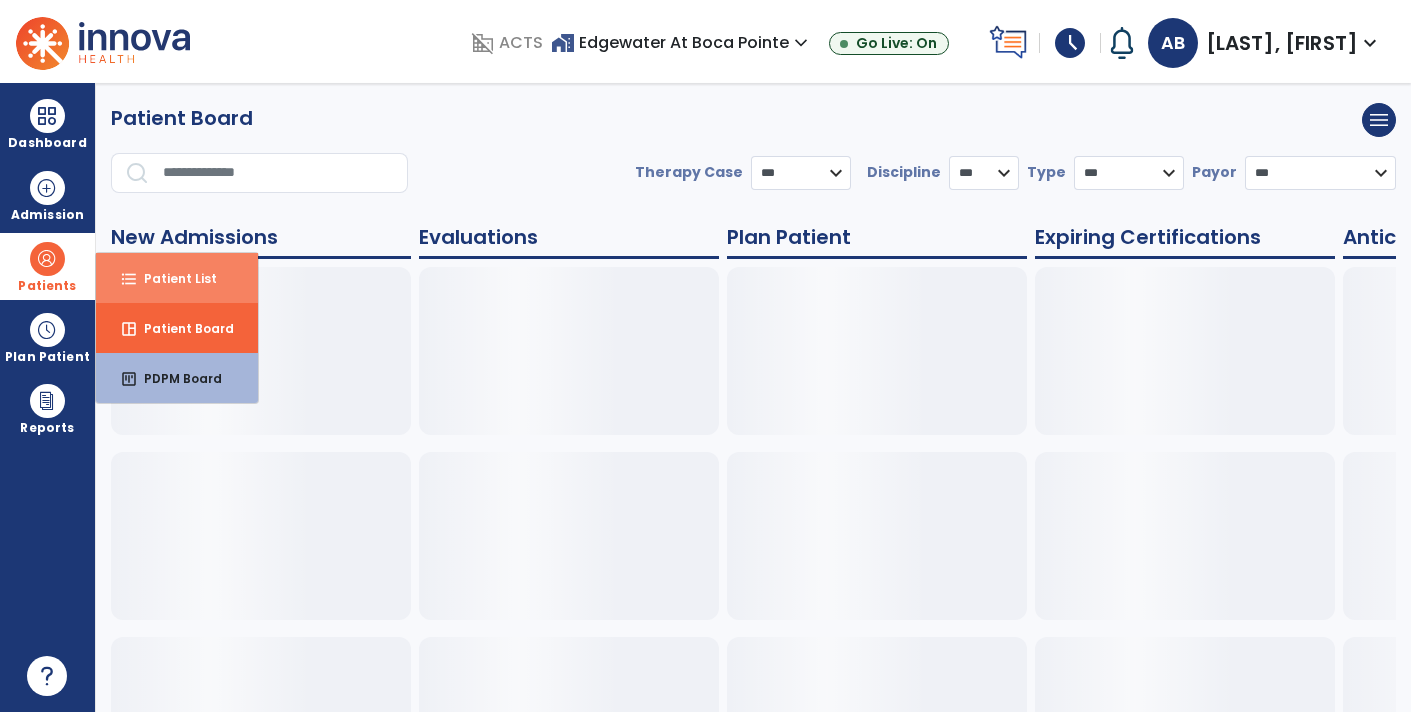 click on "format_list_bulleted  Patient List" at bounding box center (177, 278) 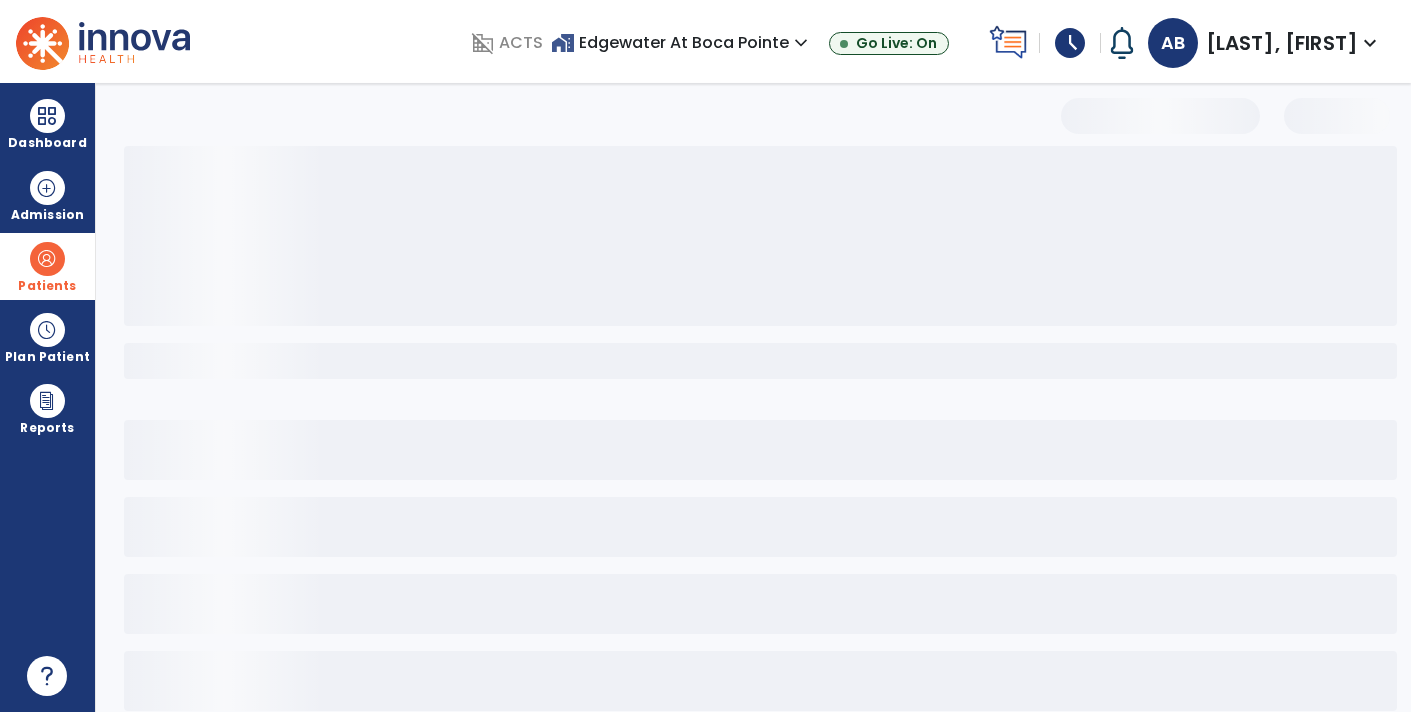 select on "***" 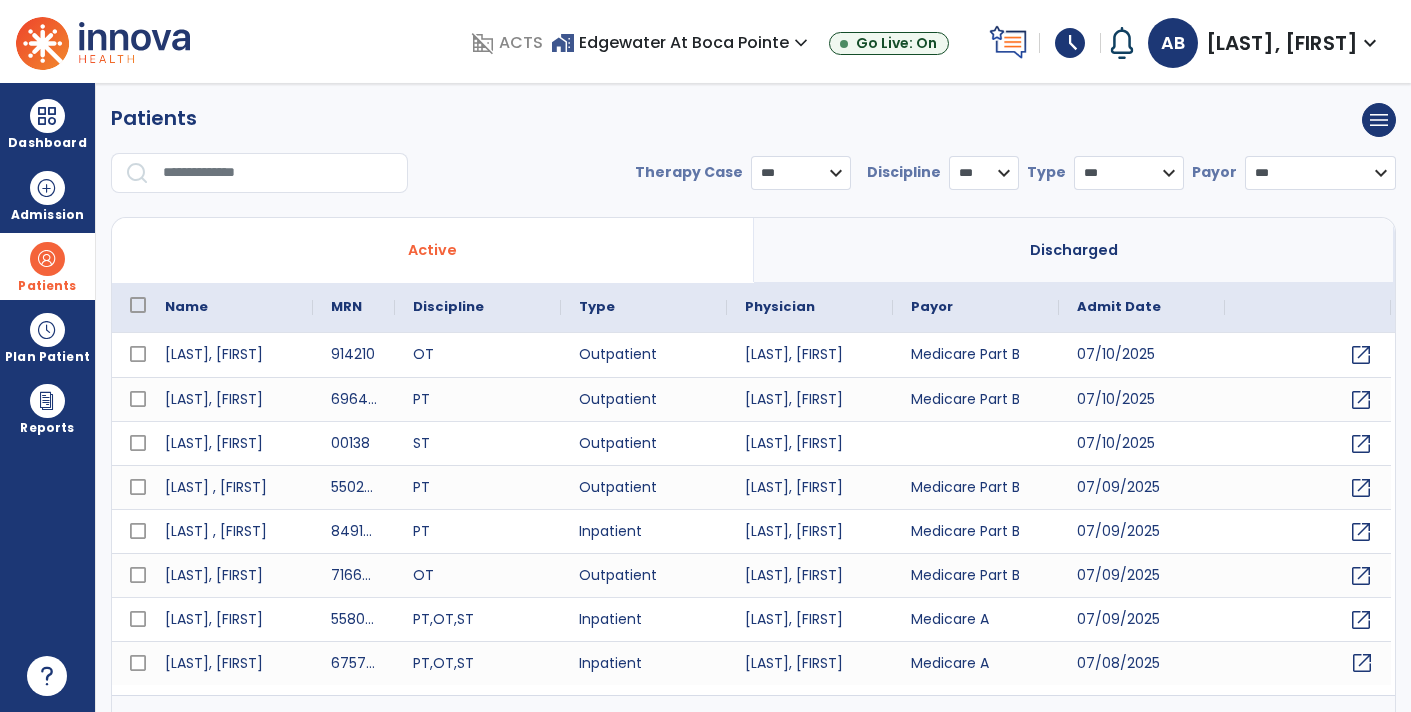 click on "open_in_new" at bounding box center (1362, 663) 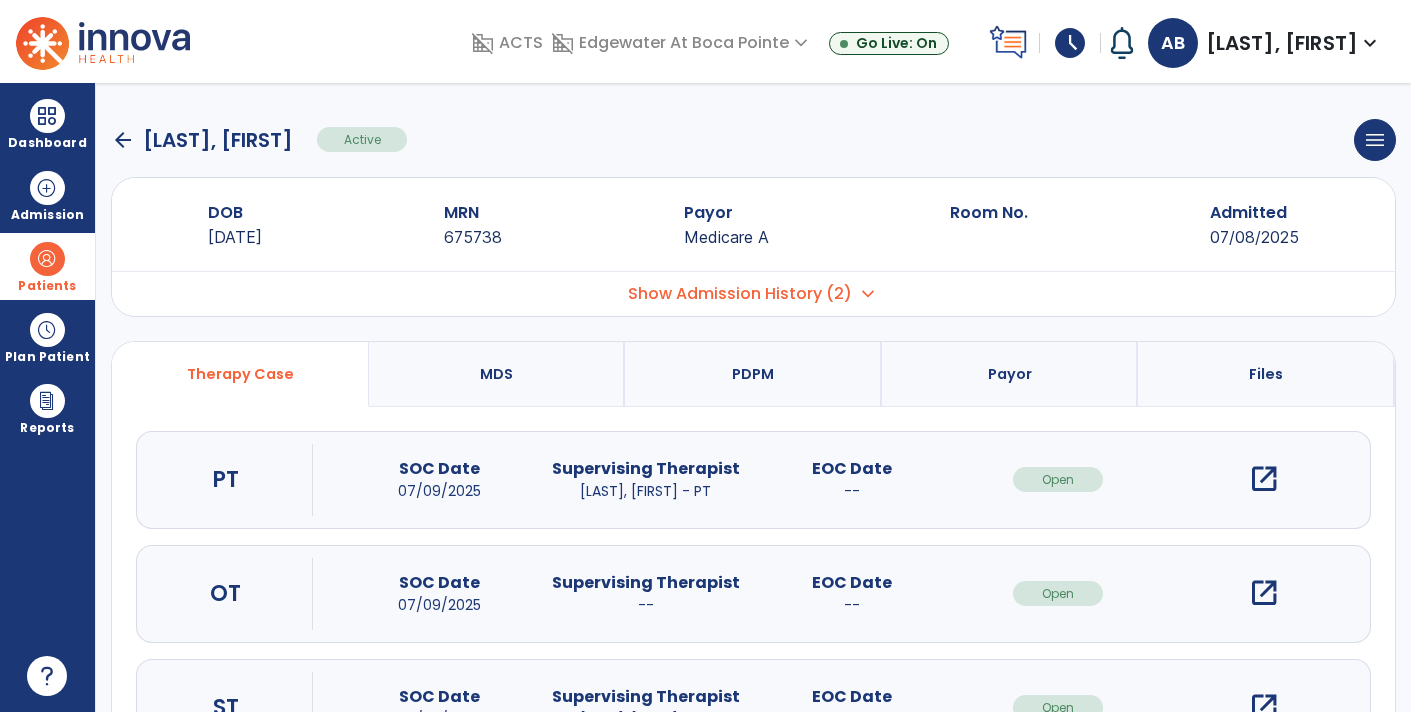click on "open_in_new" at bounding box center [1264, 593] 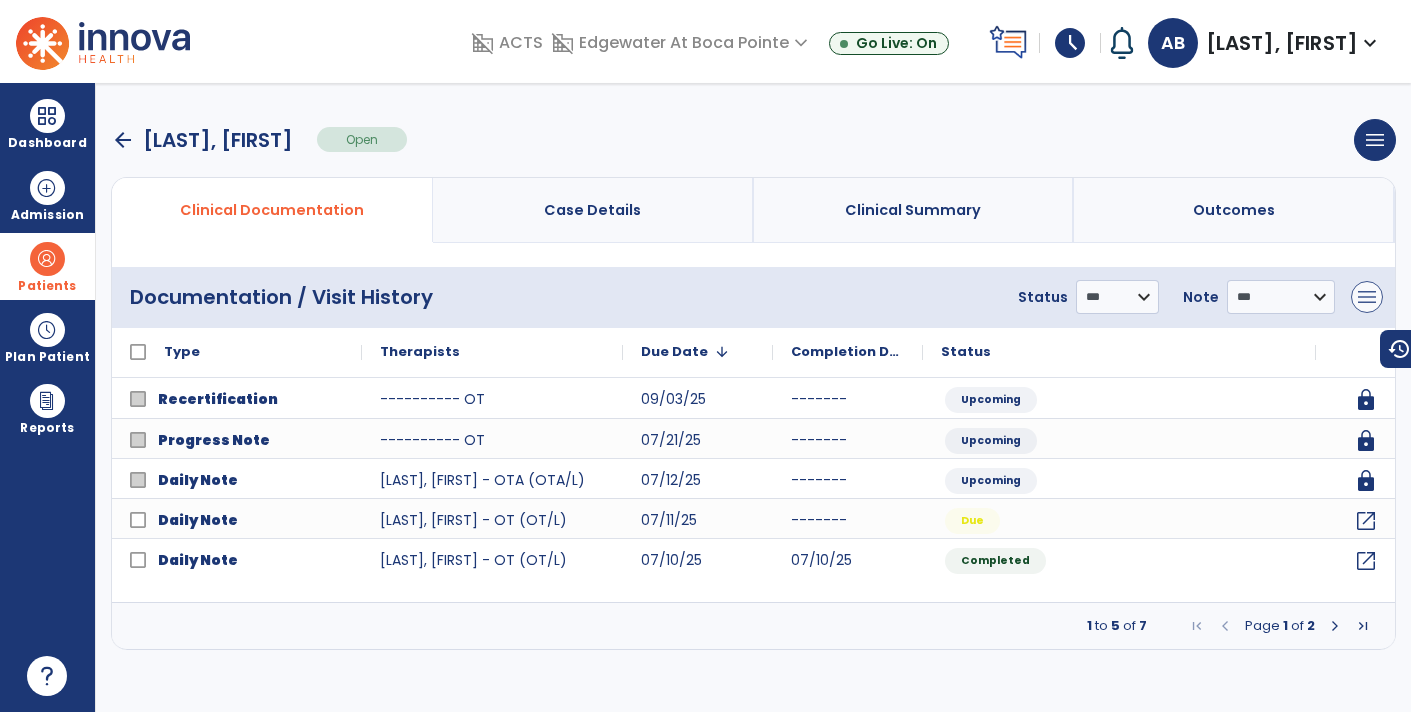 click on "menu" at bounding box center [1367, 297] 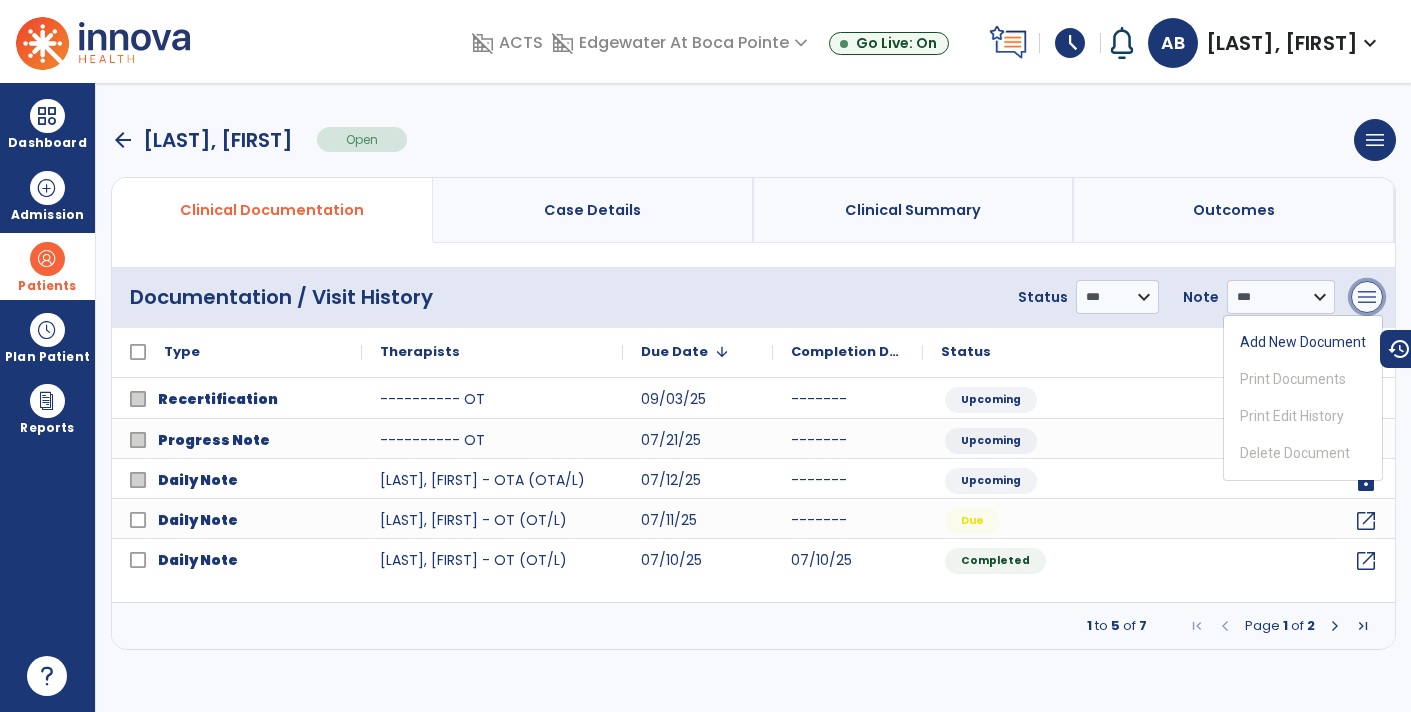 click on "menu" at bounding box center (1367, 297) 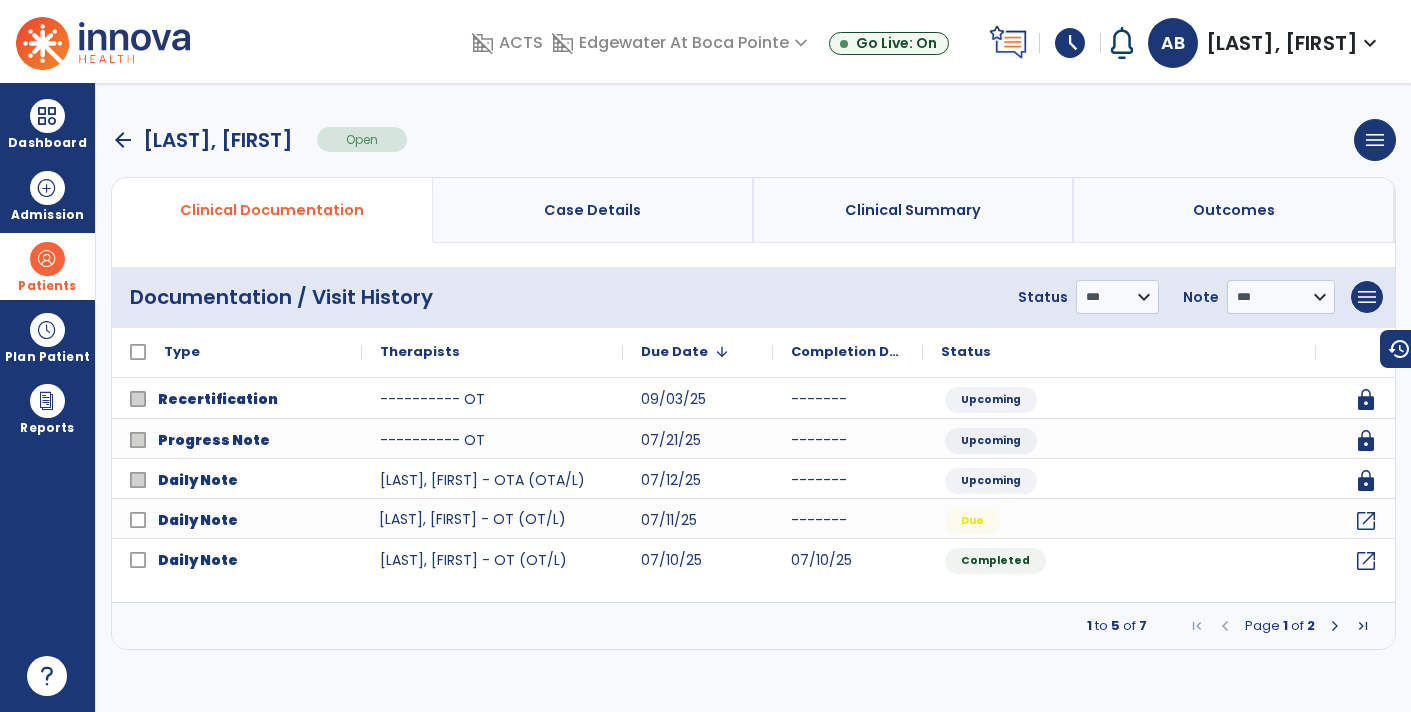 click on "[LAST], [FIRST] - OT (OT/L)" 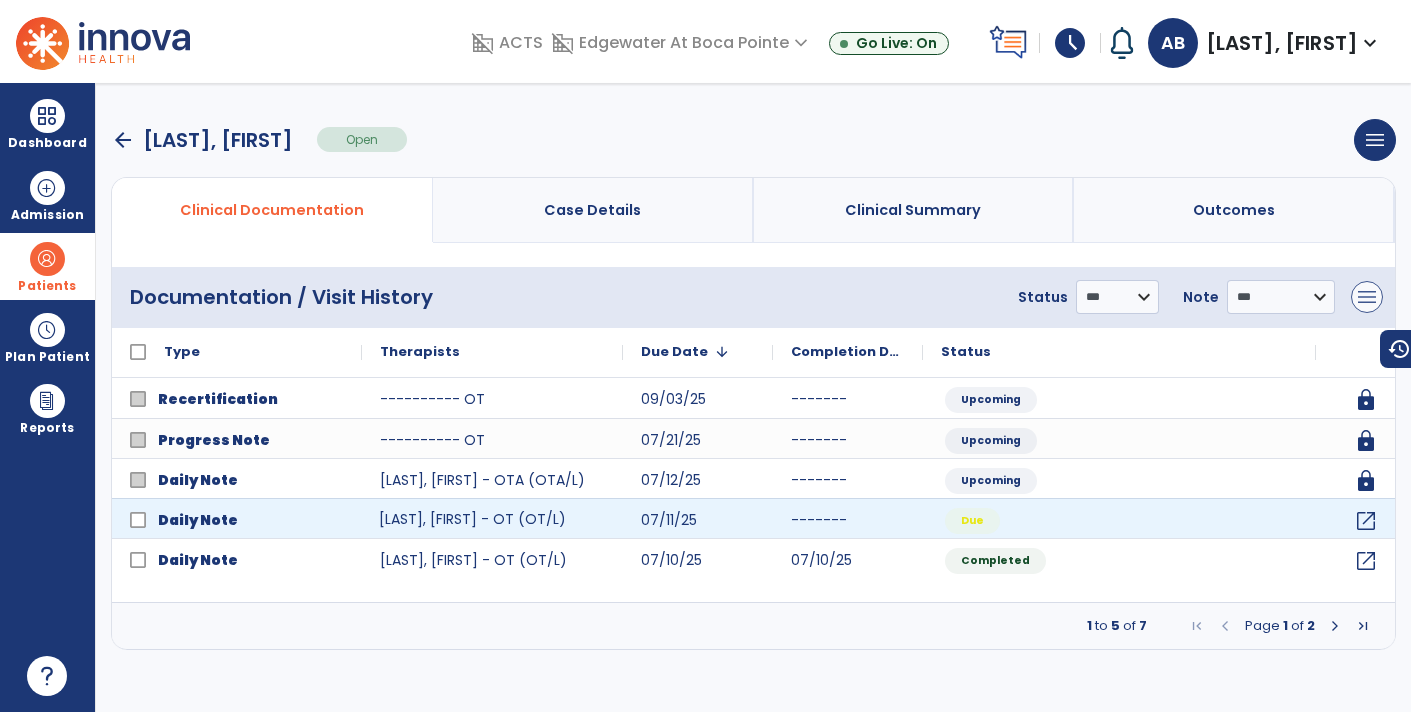 click on "menu" at bounding box center [1367, 297] 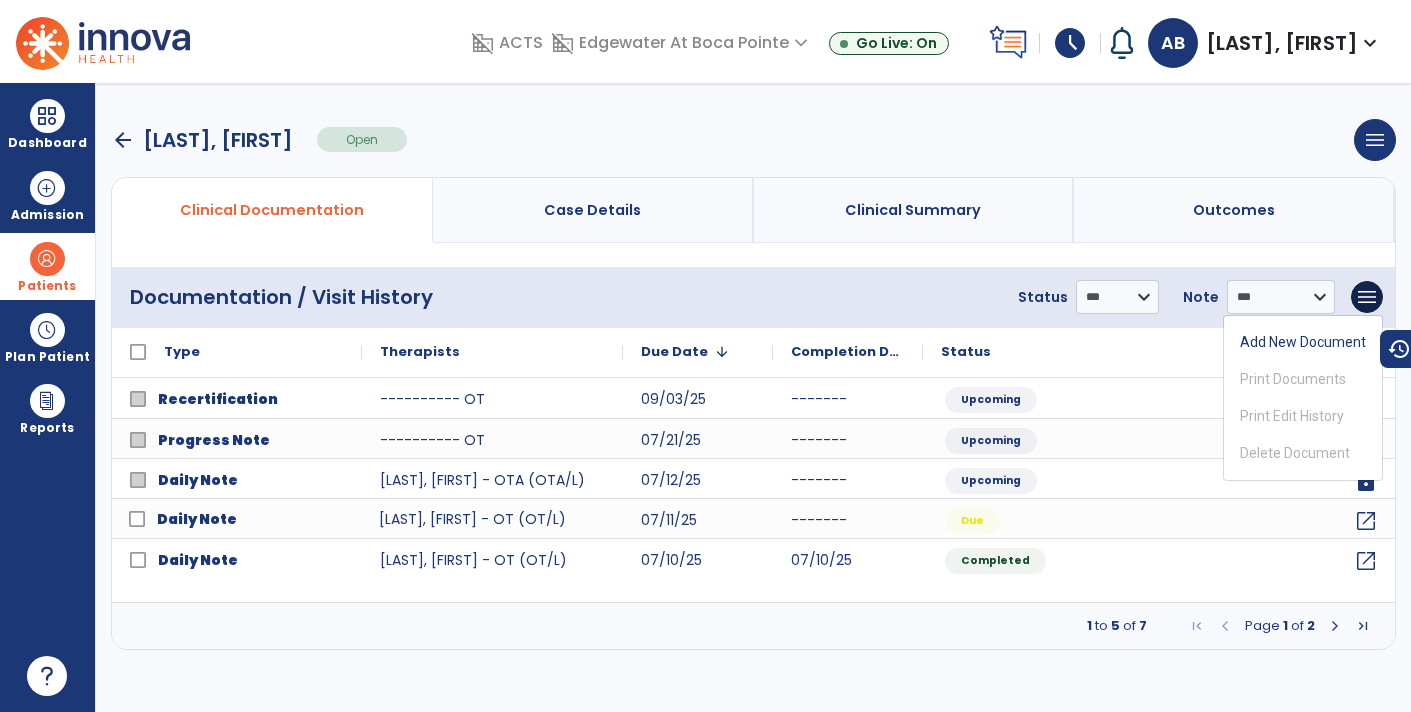 click on "Daily Note" at bounding box center (251, 519) 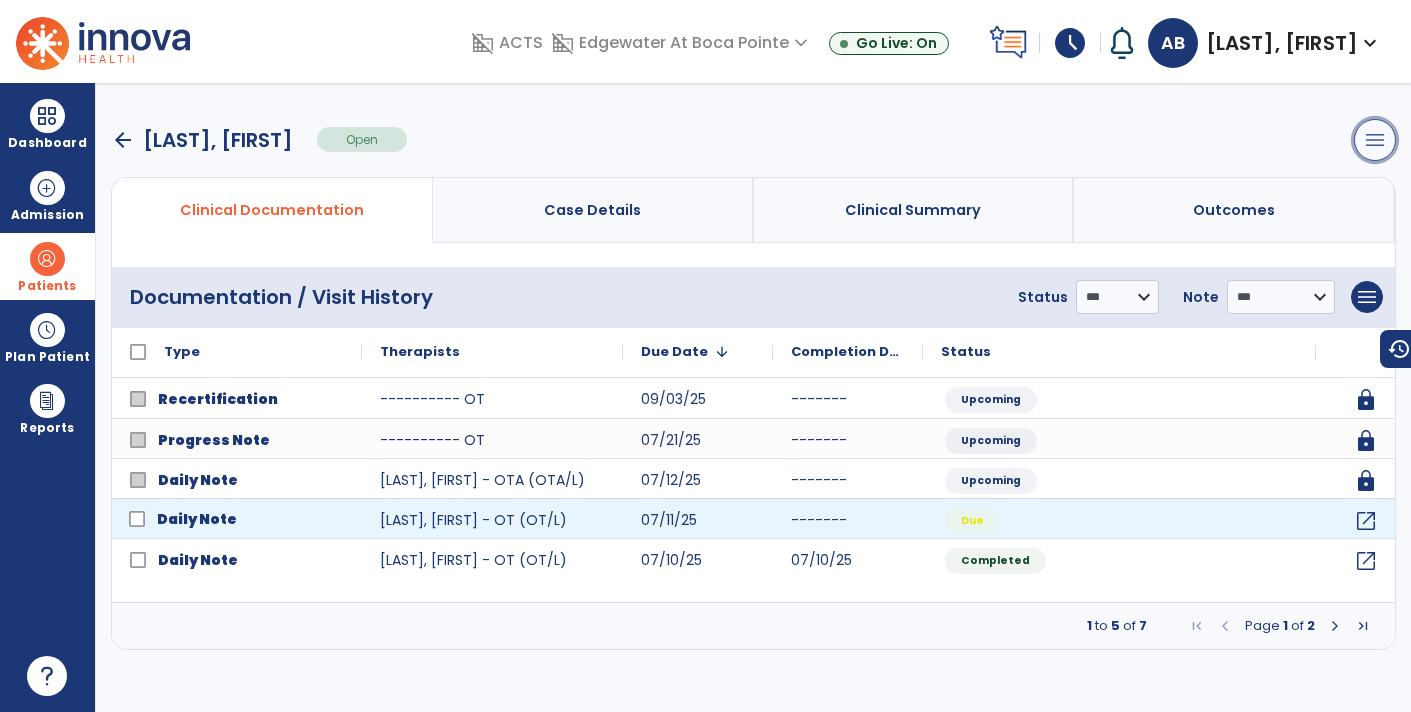 click on "menu" at bounding box center (1375, 140) 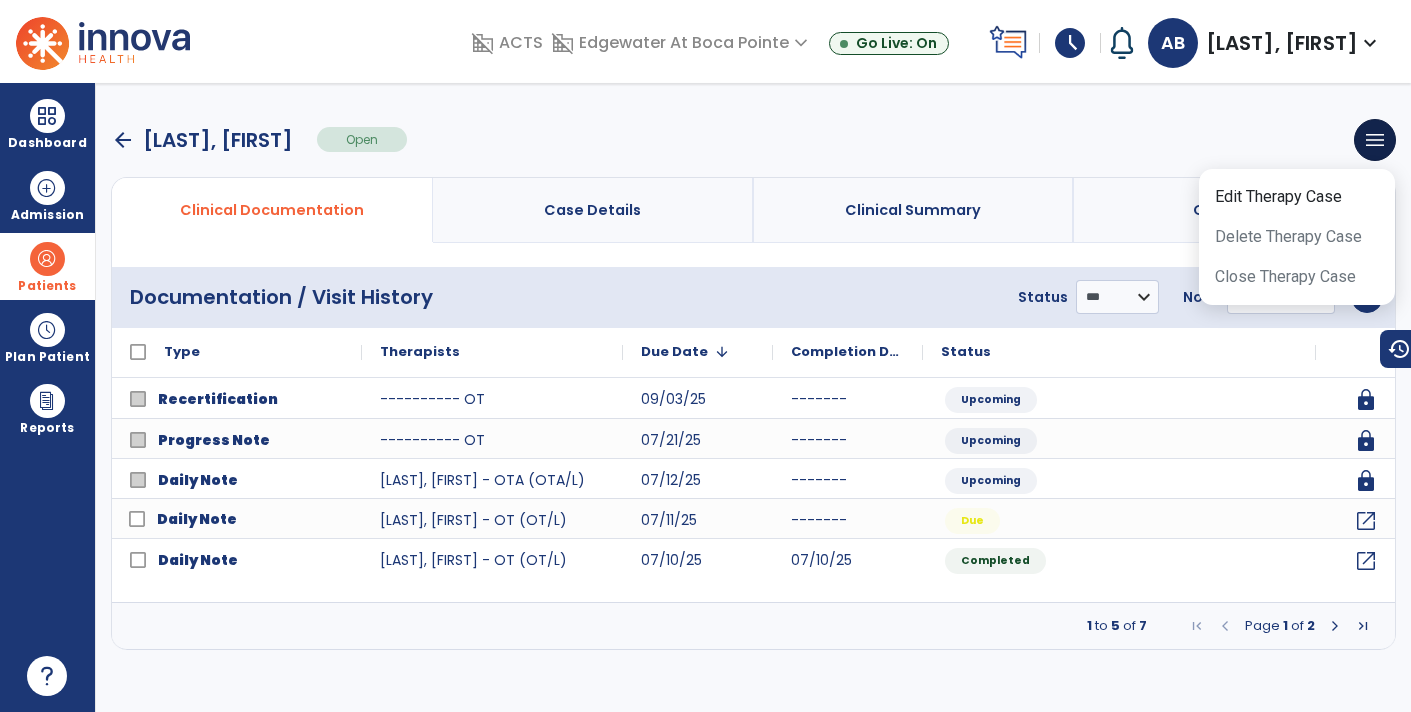 click on "arrow_back   [LAST], [FIRST]  Open  menu   Edit Therapy Case   Delete Therapy Case   Close Therapy Case" at bounding box center [753, 140] 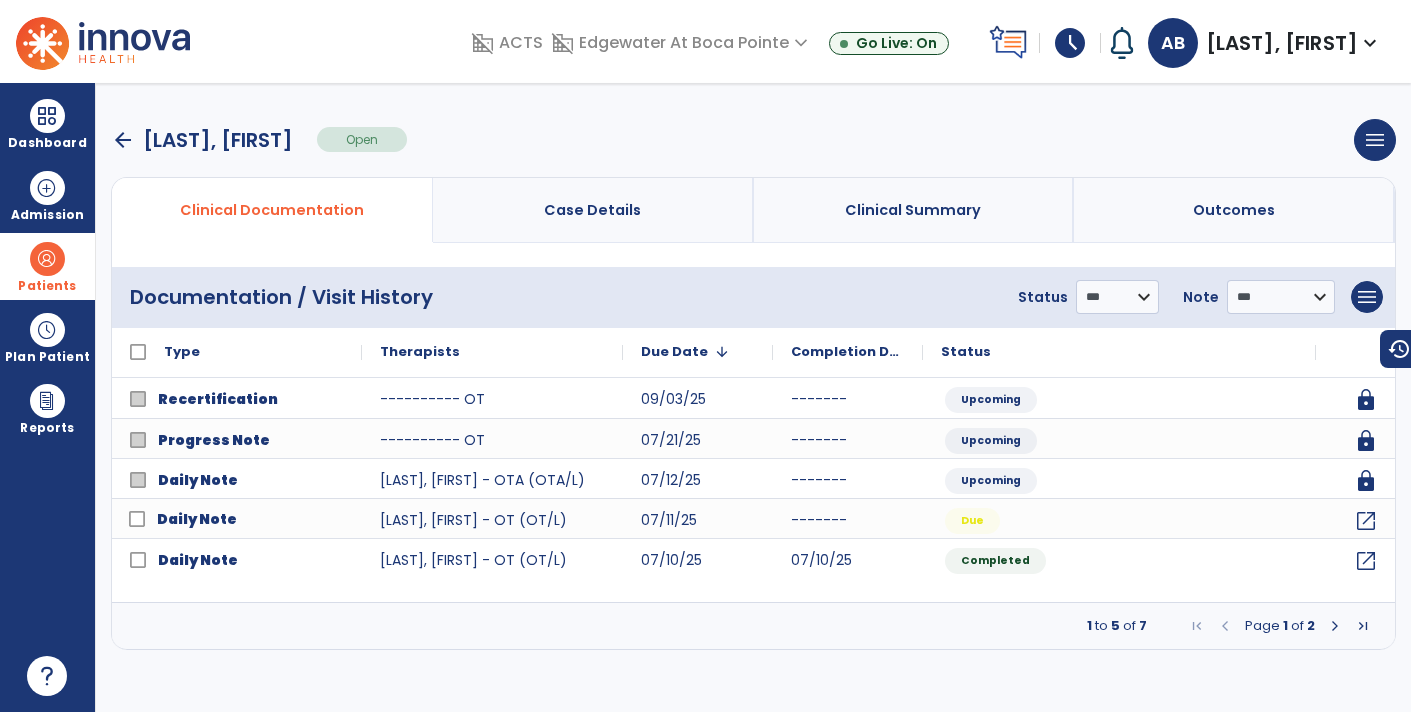 click on "arrow_back   [LAST], [FIRST]  Open  menu   Edit Therapy Case   Delete Therapy Case   Close Therapy Case" at bounding box center (753, 140) 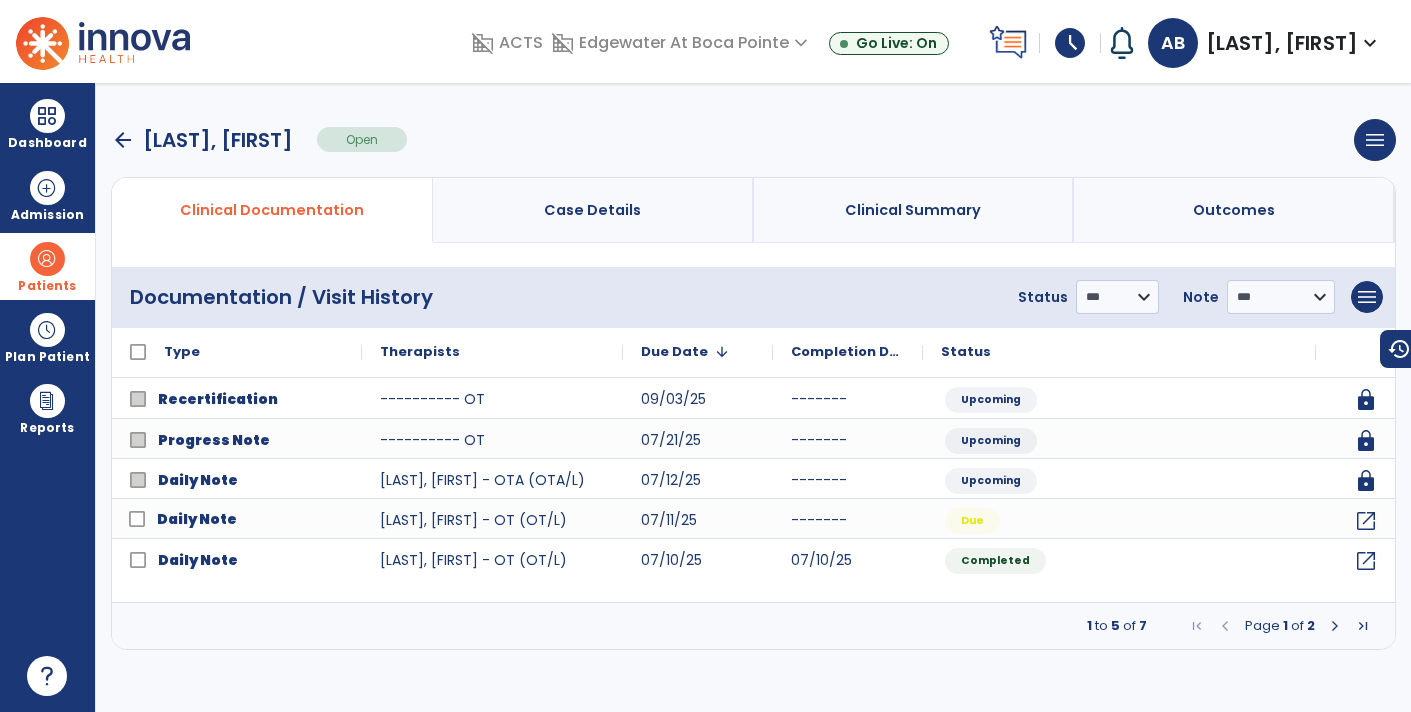 click on "[LAST], [FIRST]" at bounding box center (218, 140) 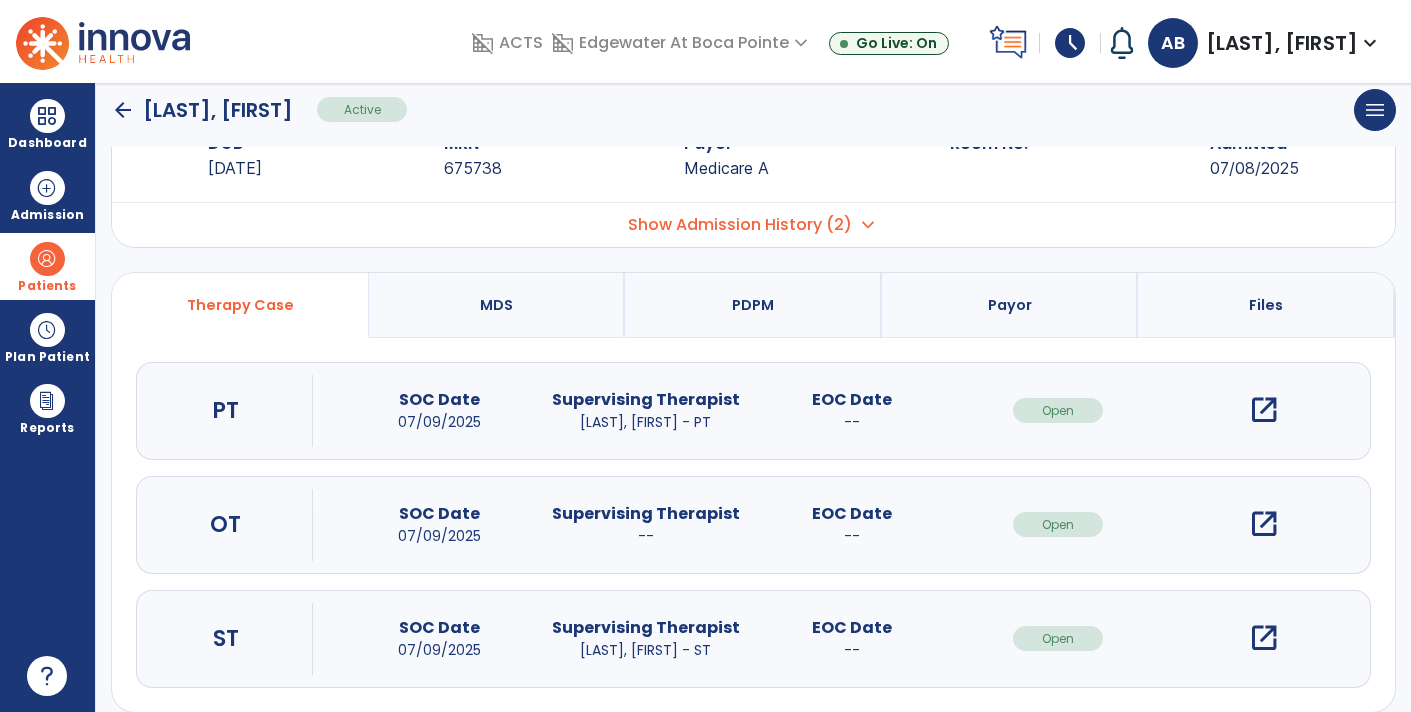 scroll, scrollTop: 72, scrollLeft: 0, axis: vertical 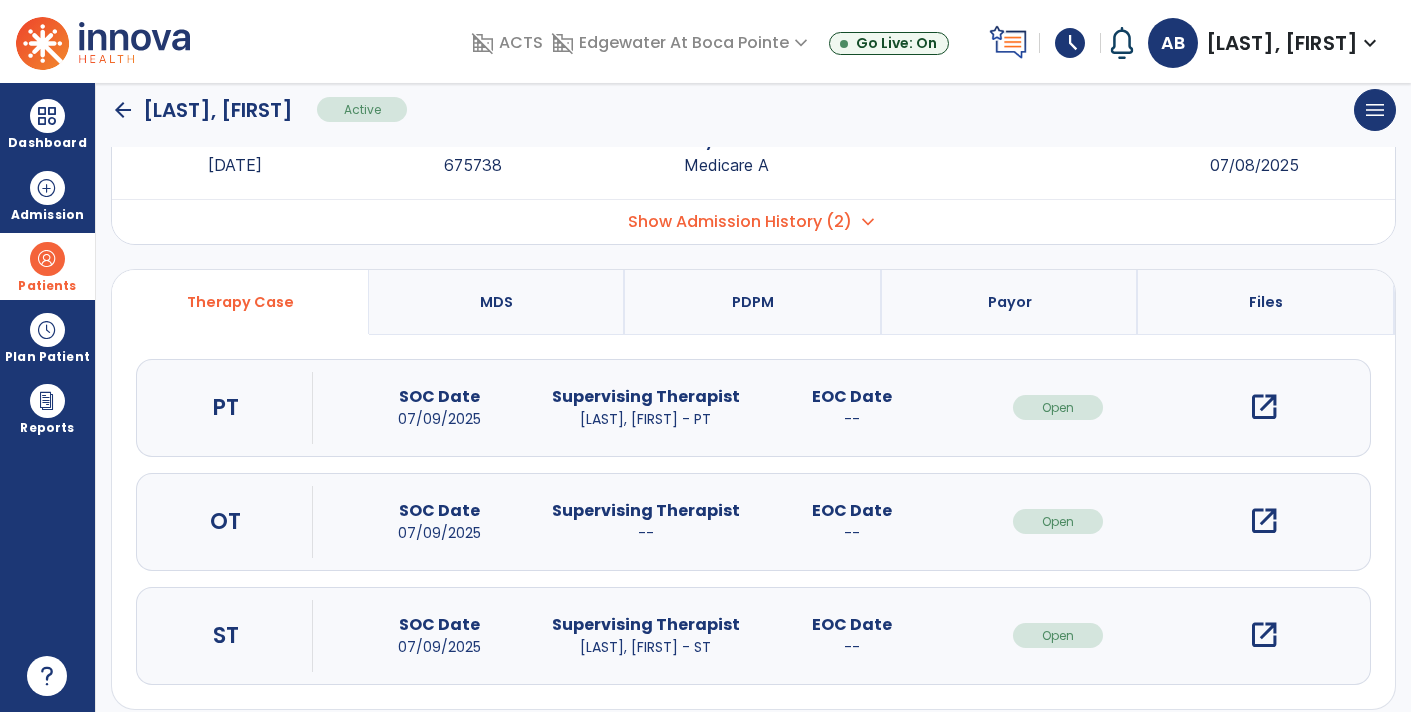 click on "Open" at bounding box center (1058, 521) 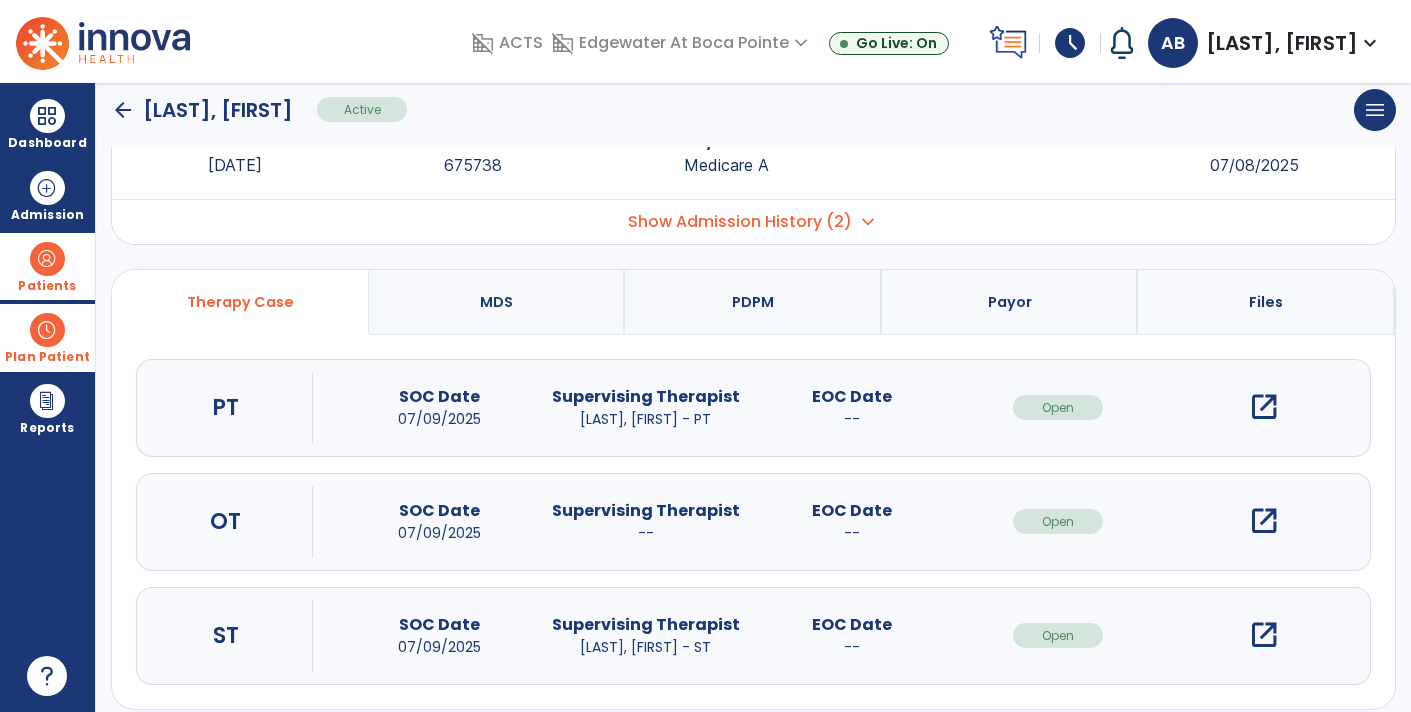 click at bounding box center (47, 330) 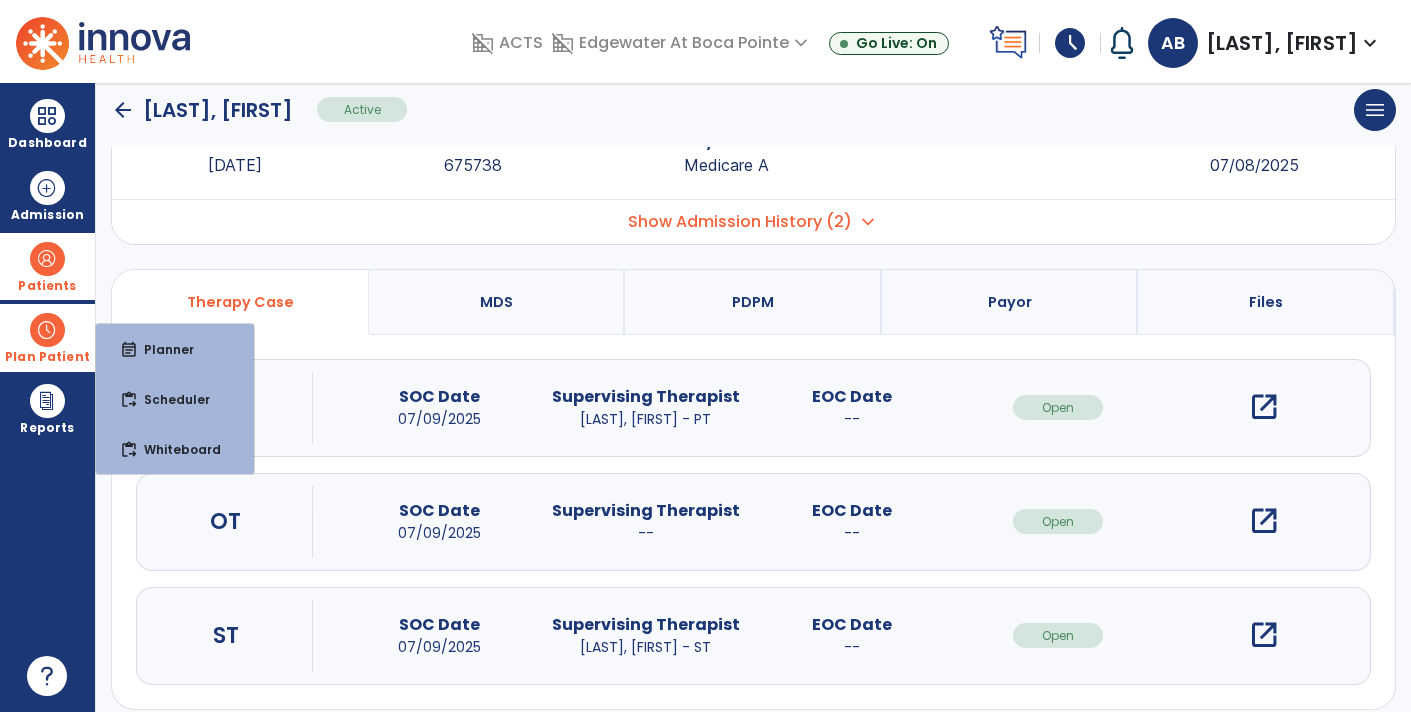 click at bounding box center (47, 330) 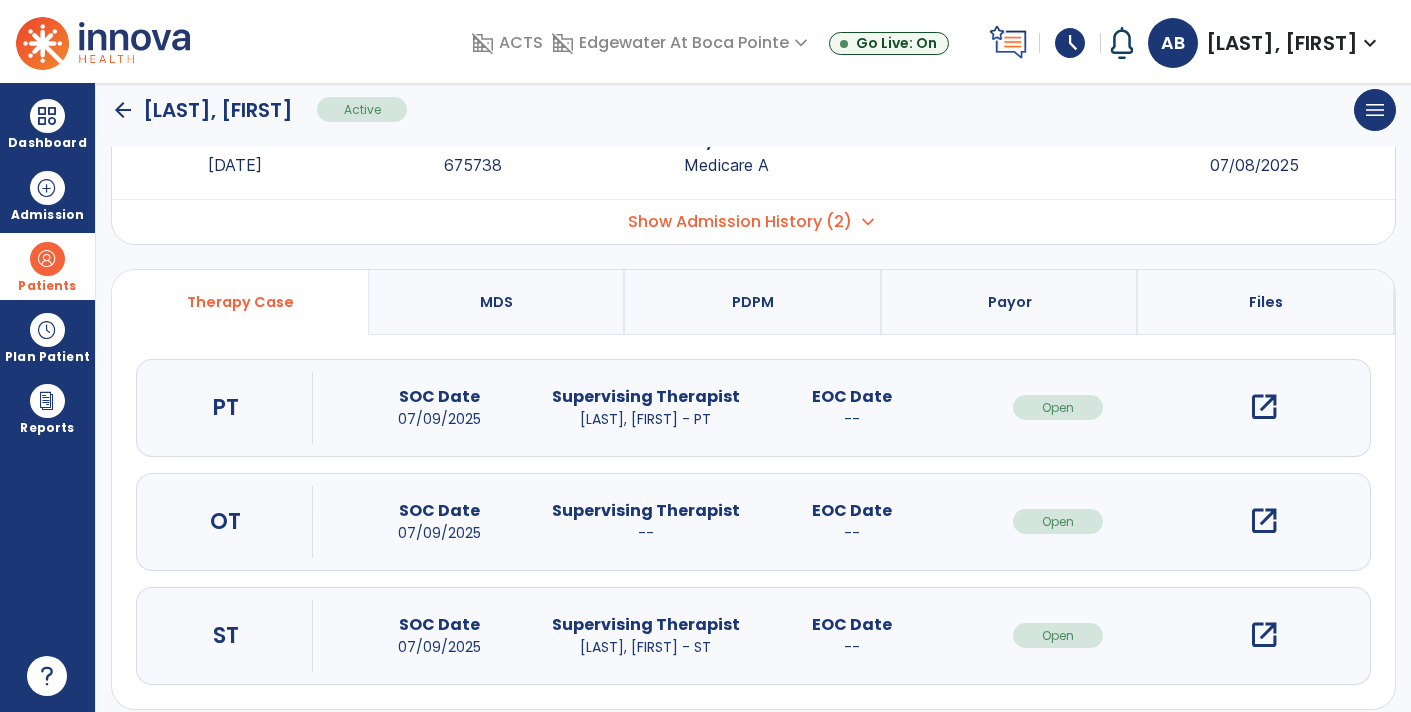 click on "[LAST], [FIRST]" 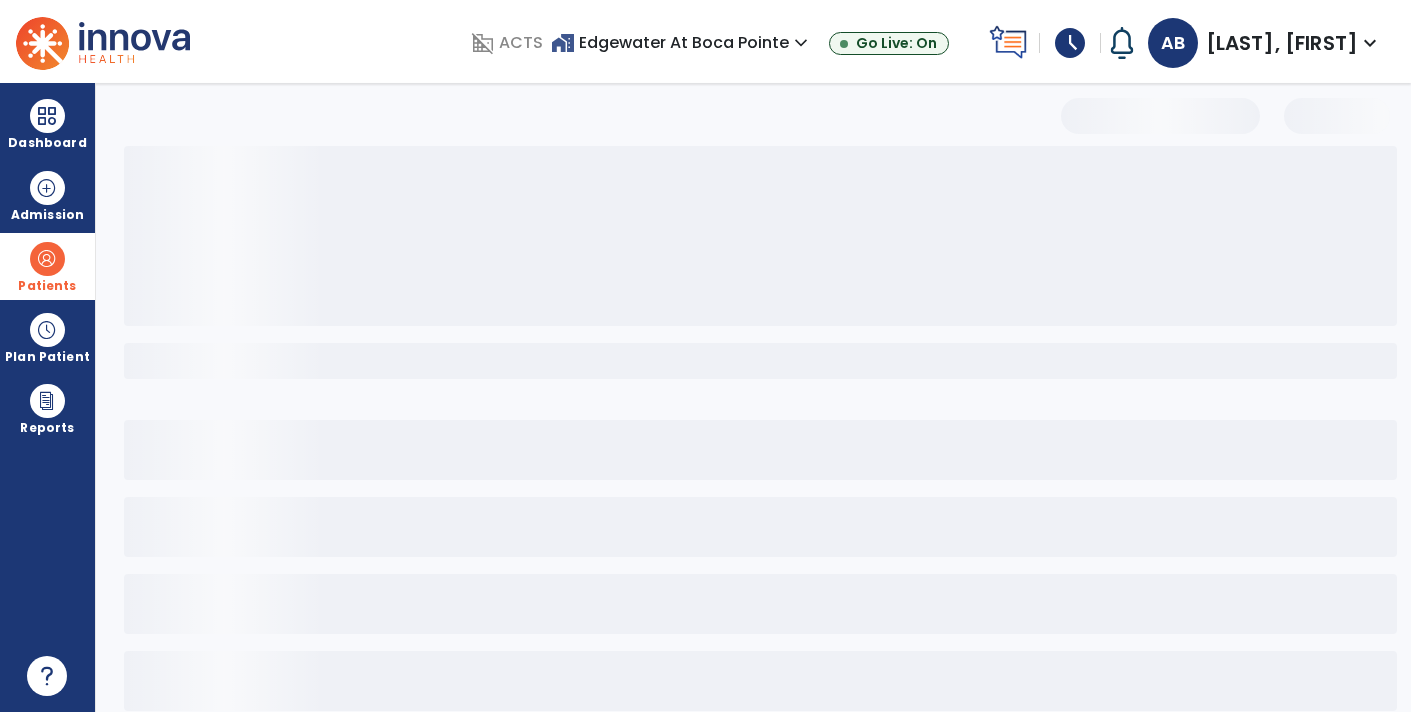 scroll, scrollTop: 30, scrollLeft: 0, axis: vertical 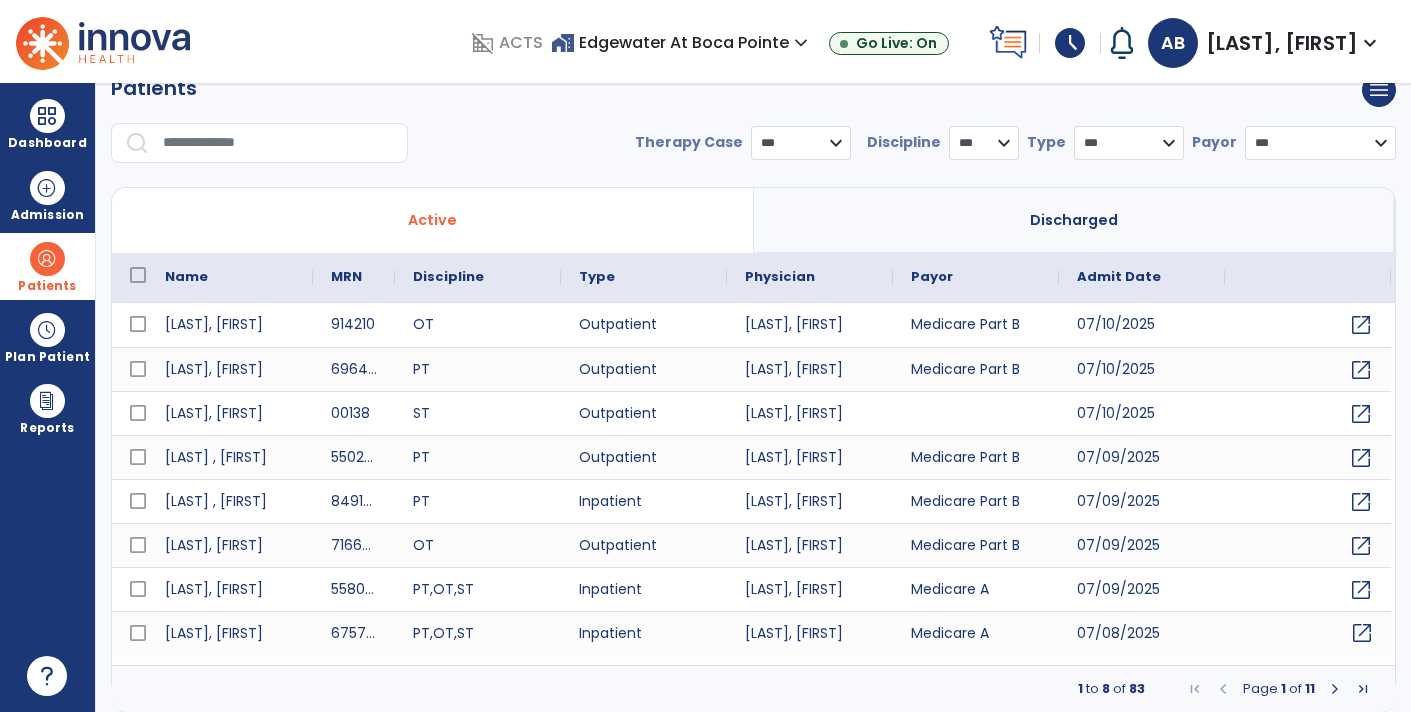 click on "open_in_new" at bounding box center [1362, 633] 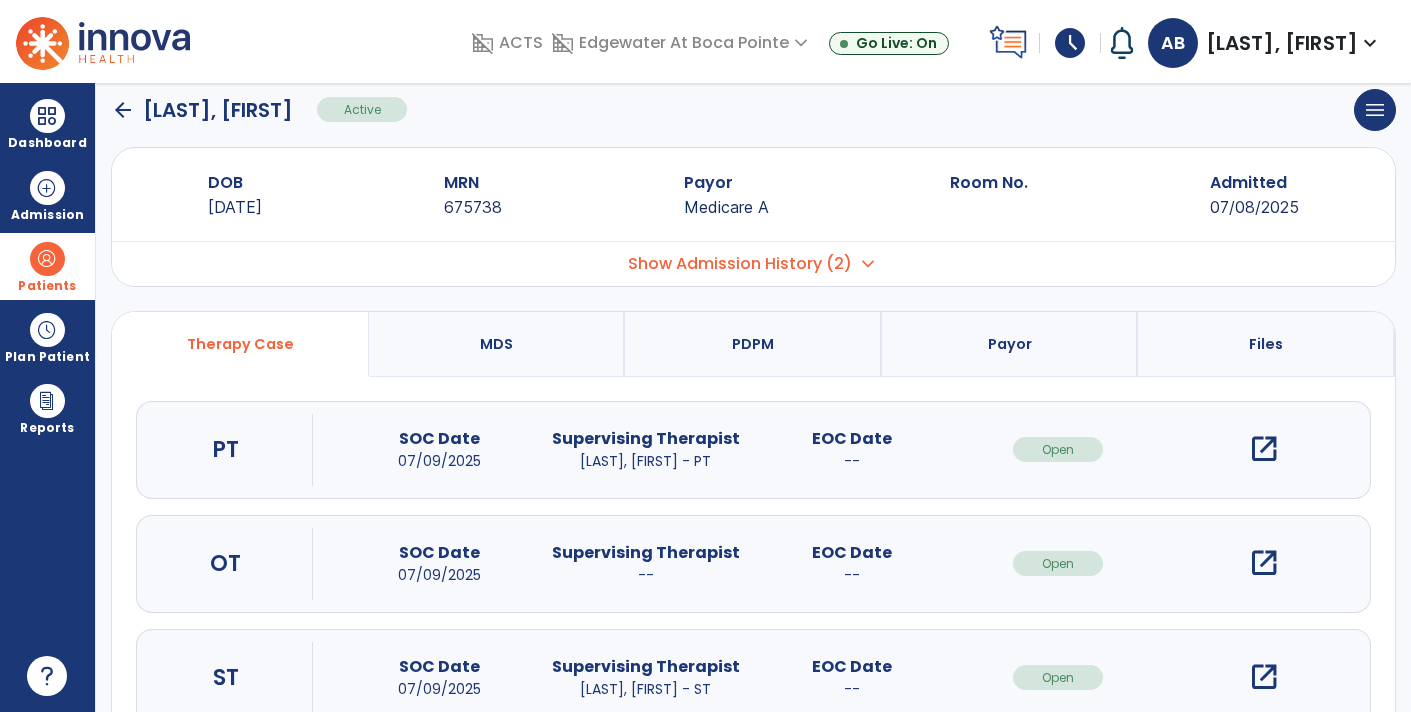scroll, scrollTop: 0, scrollLeft: 0, axis: both 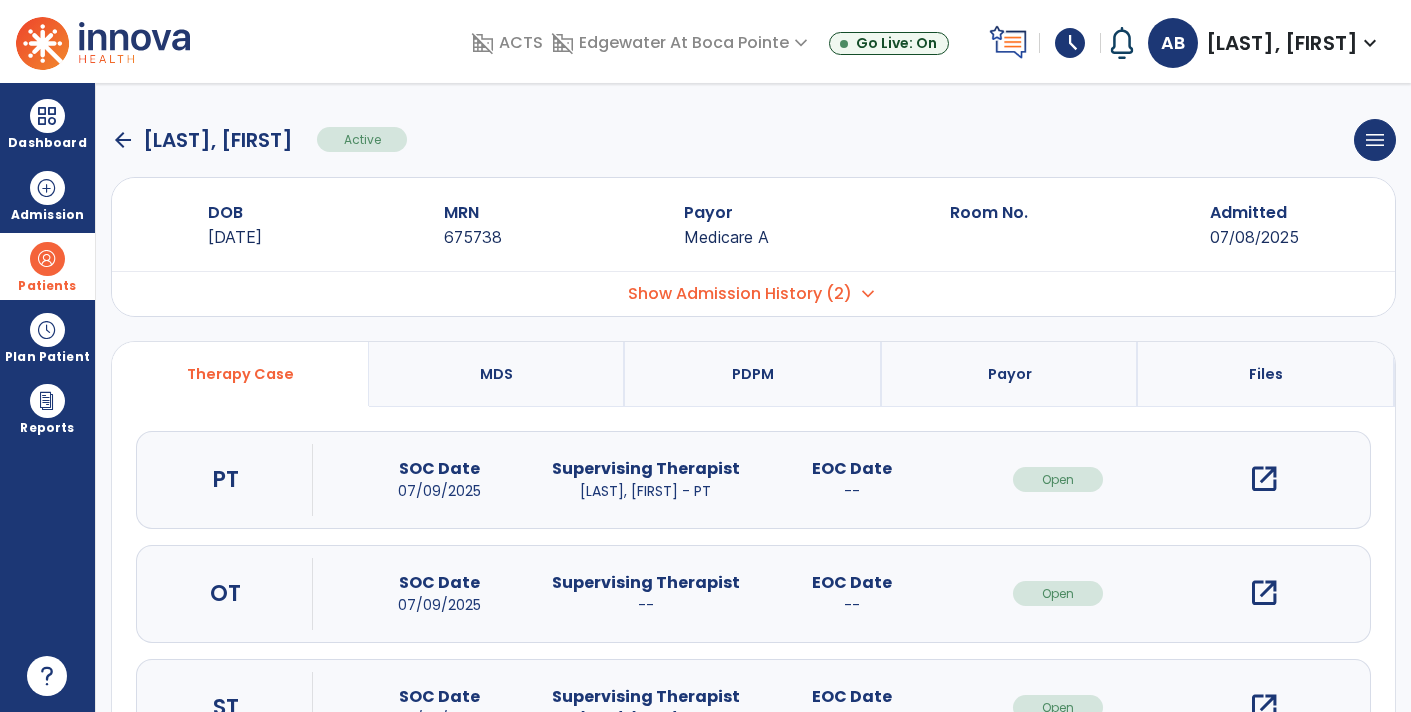click on "open_in_new" at bounding box center [1264, 593] 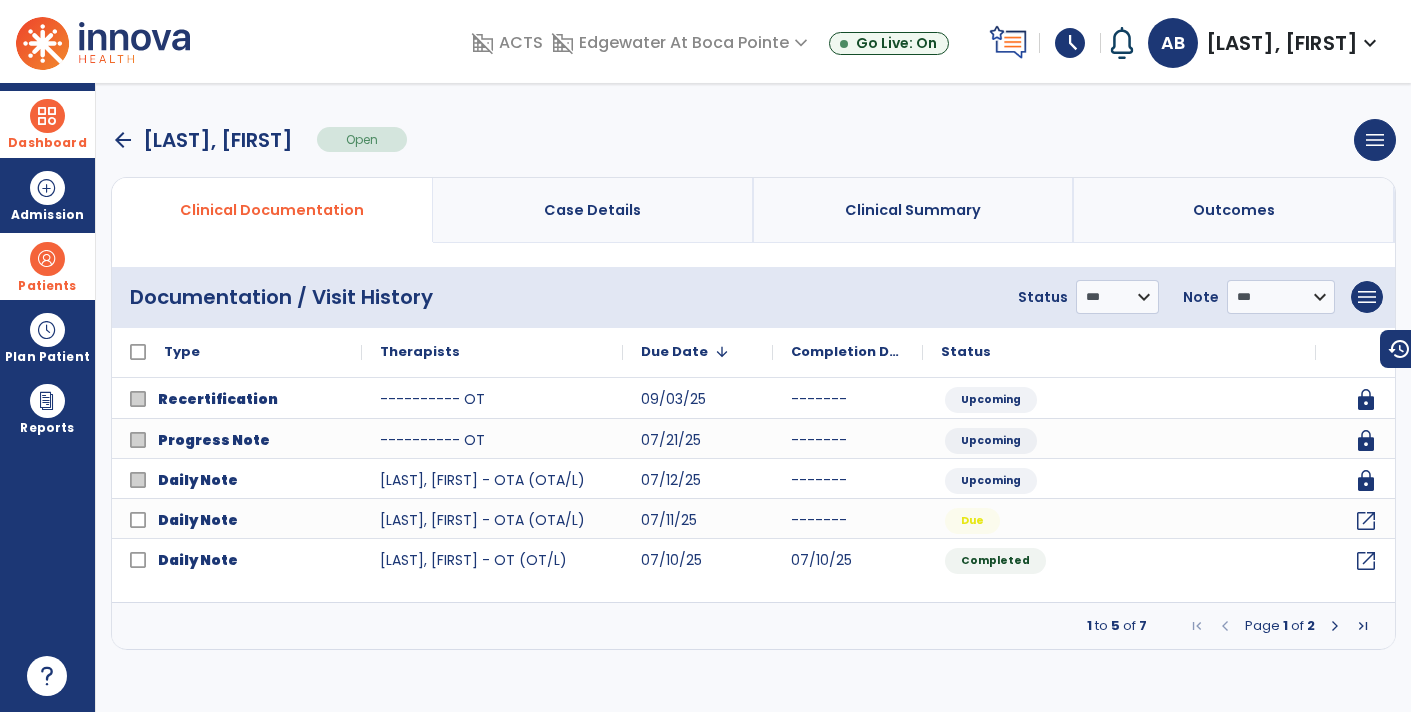 click at bounding box center [47, 116] 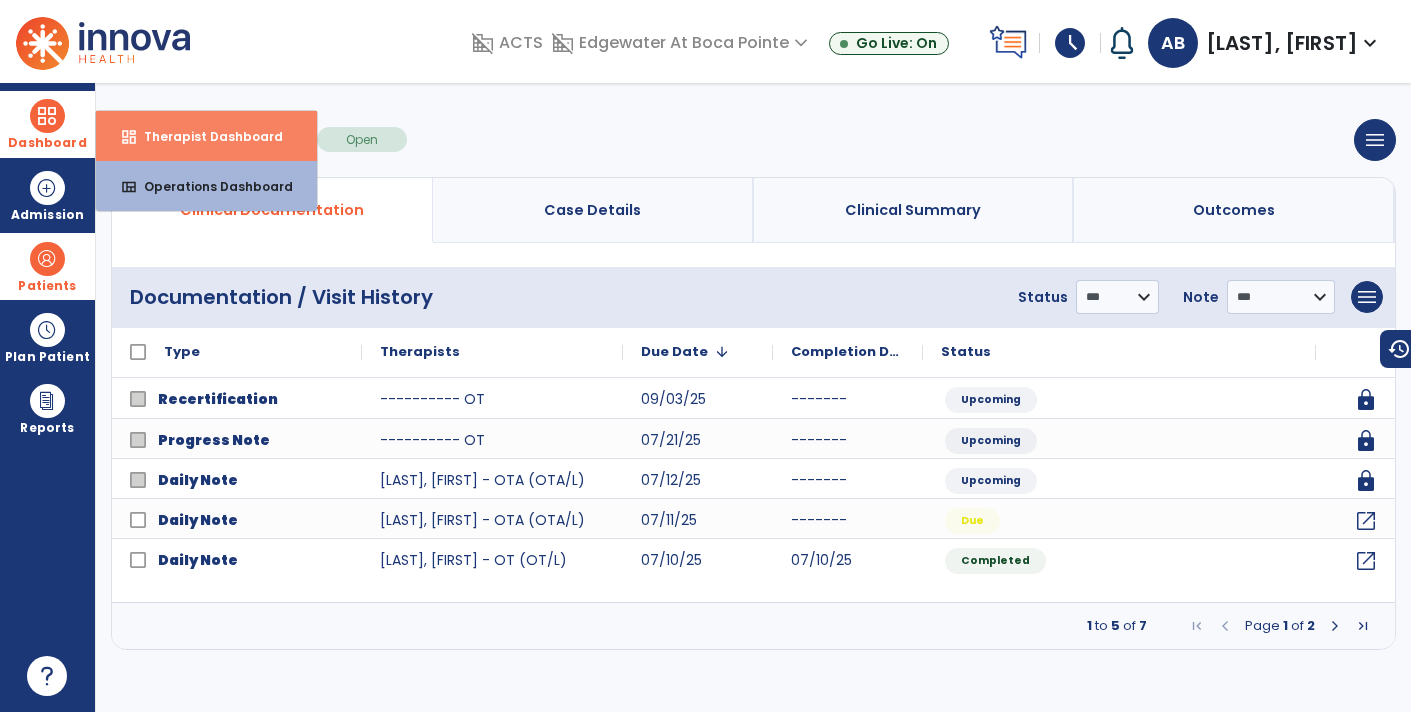 click on "Therapist Dashboard" at bounding box center (205, 136) 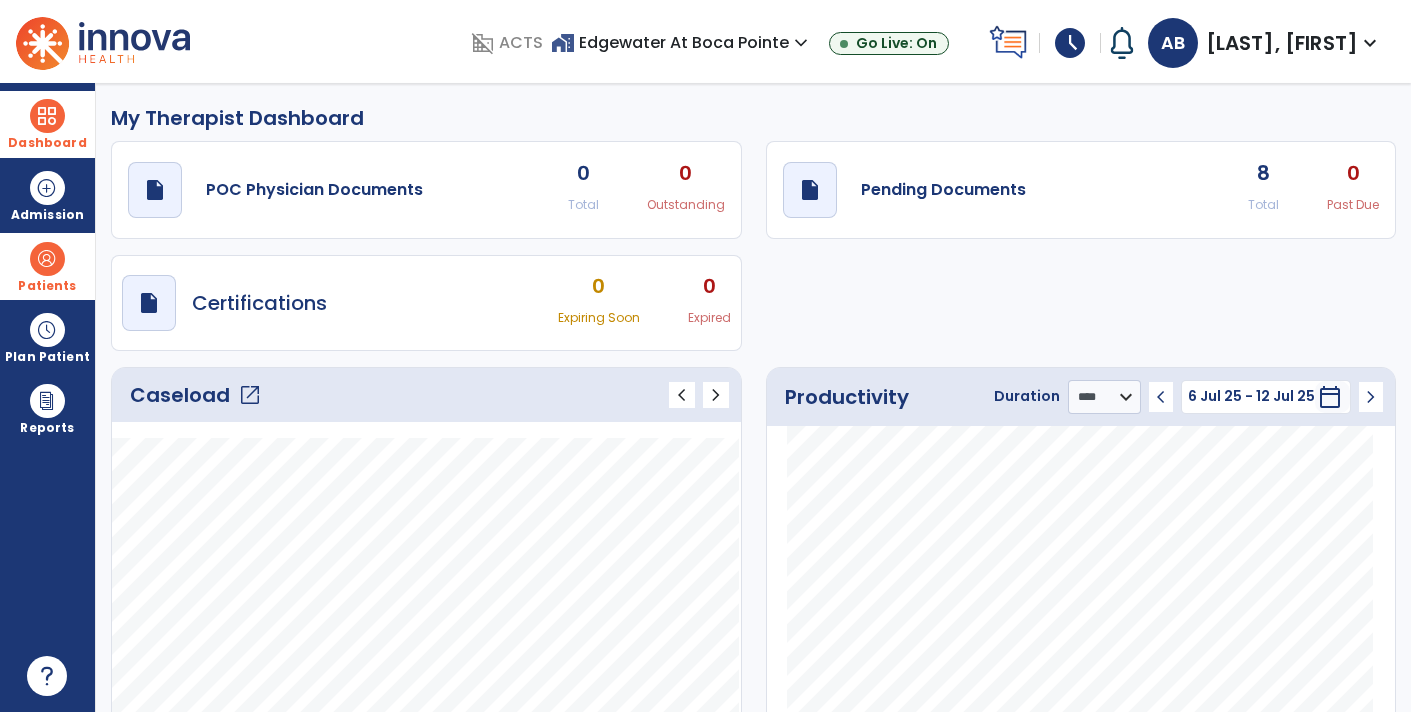 click on "open_in_new" 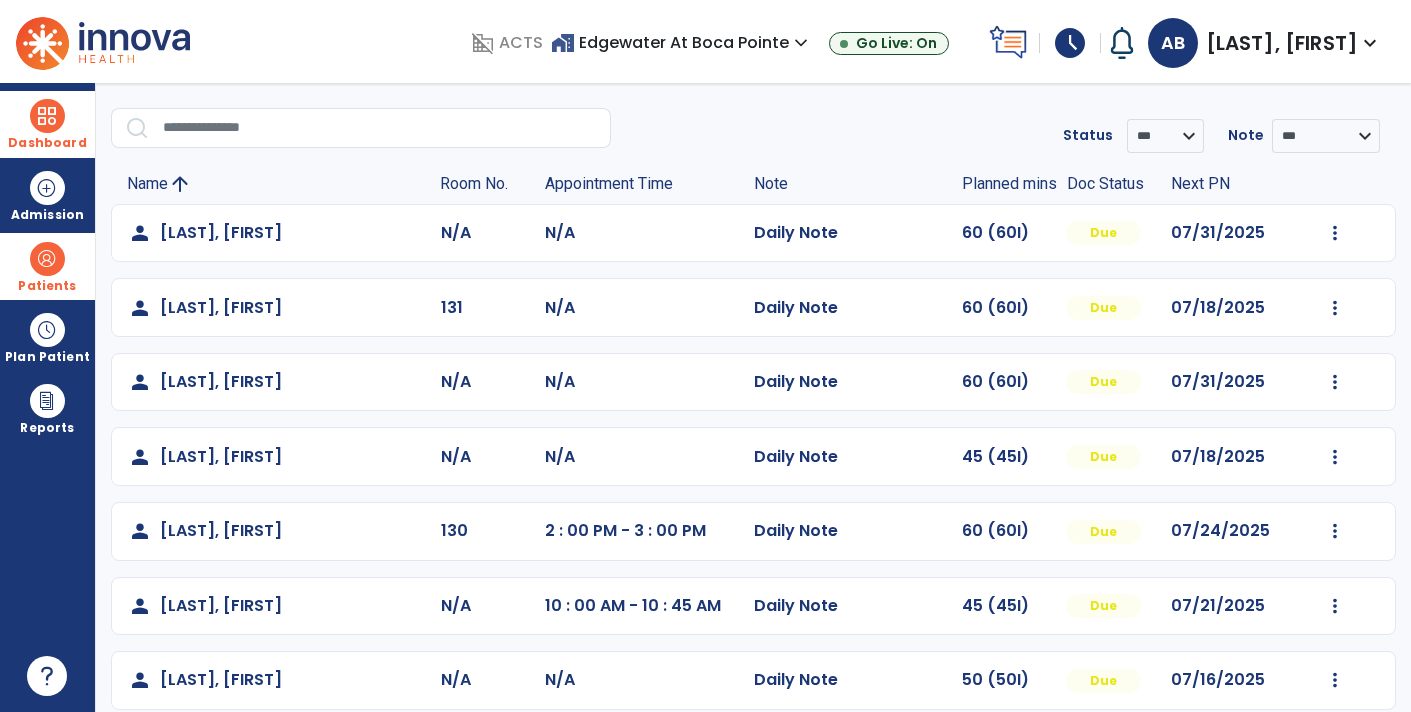 scroll, scrollTop: 47, scrollLeft: 0, axis: vertical 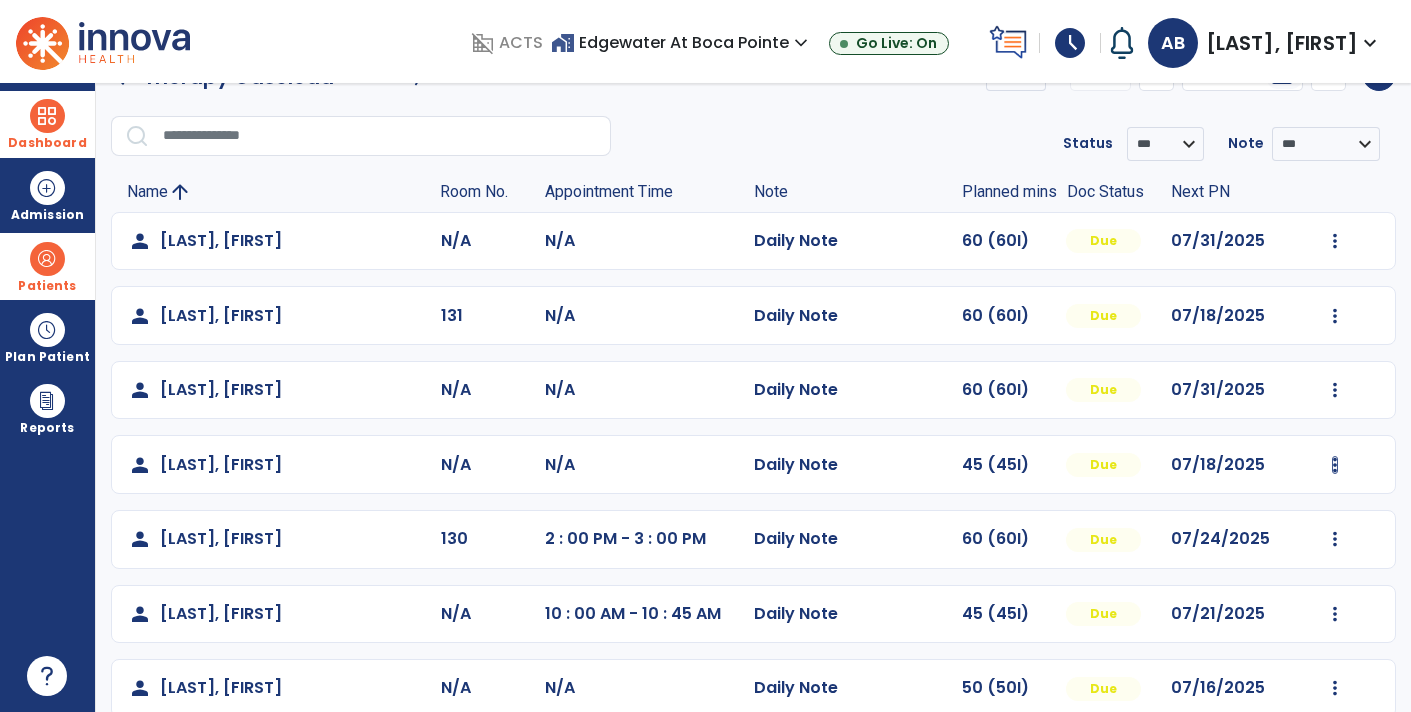 click at bounding box center (1335, 241) 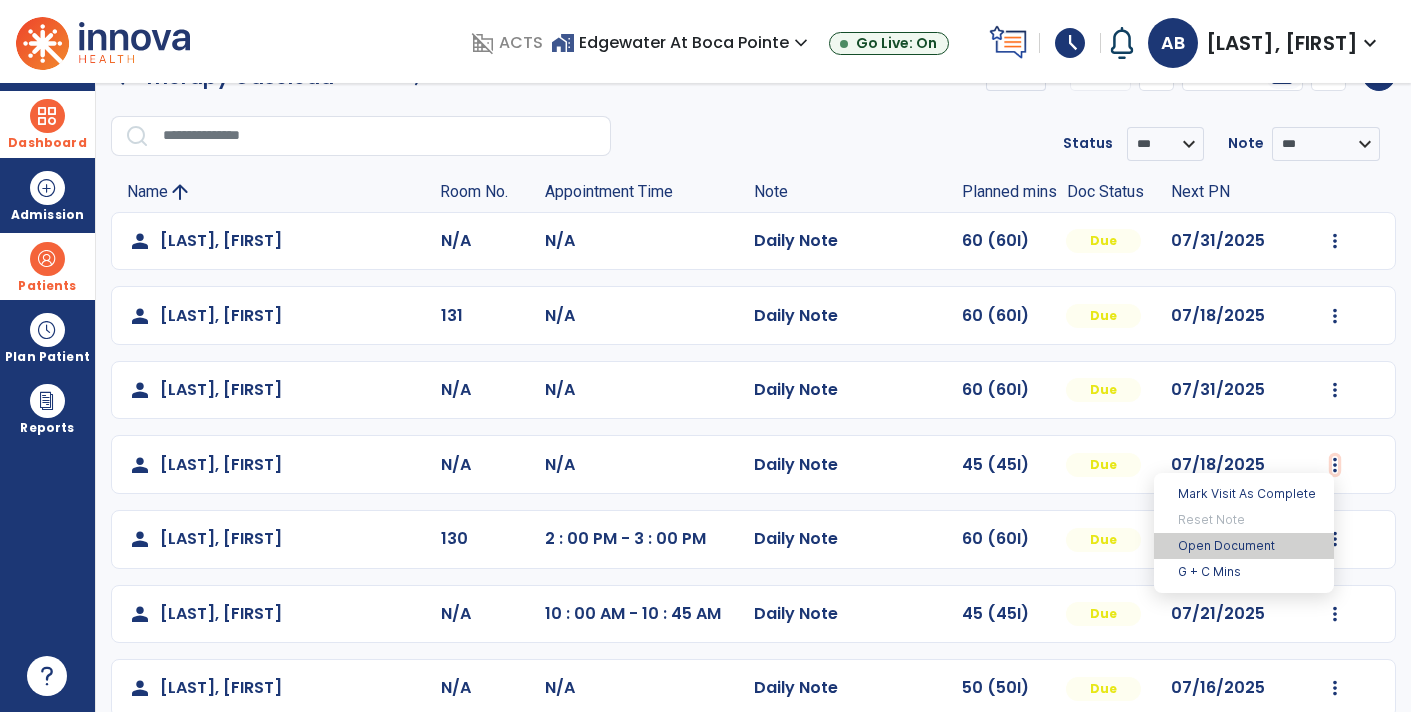 click on "Open Document" at bounding box center [1244, 546] 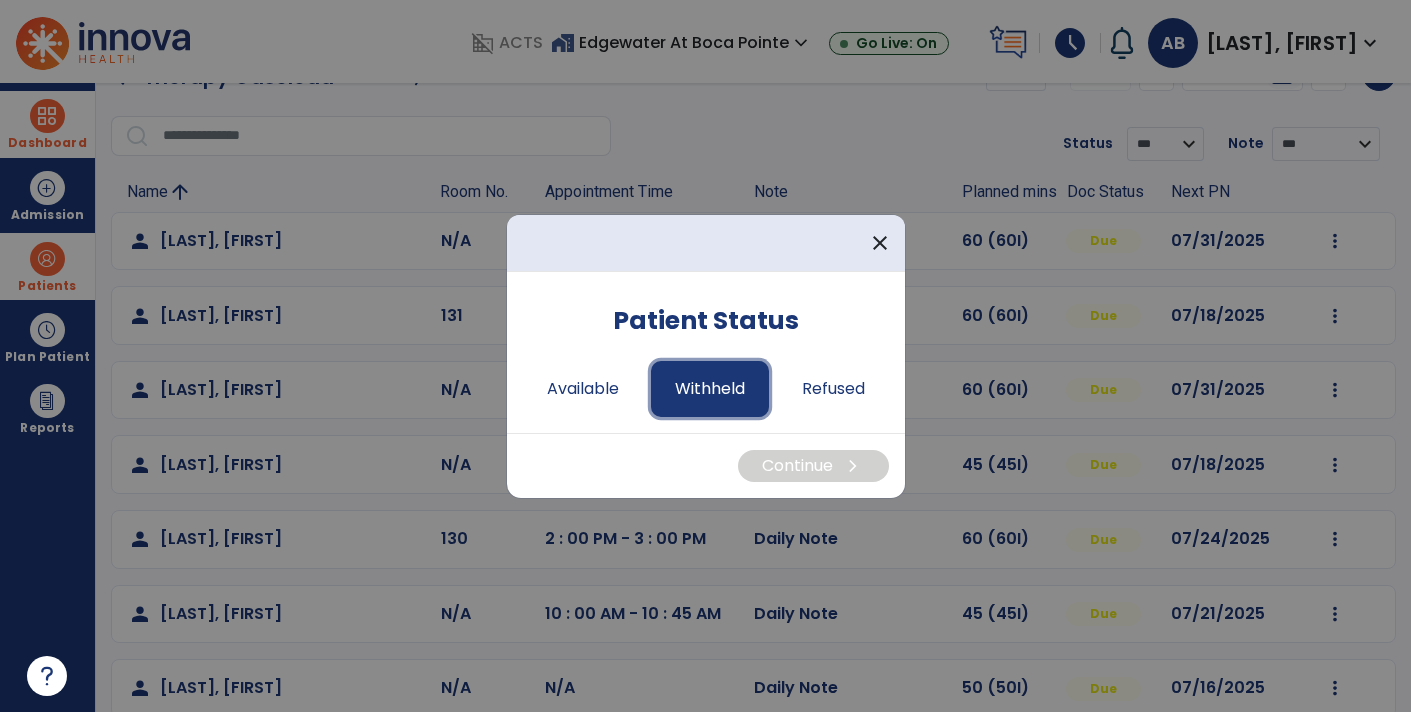 click on "Withheld" at bounding box center (710, 389) 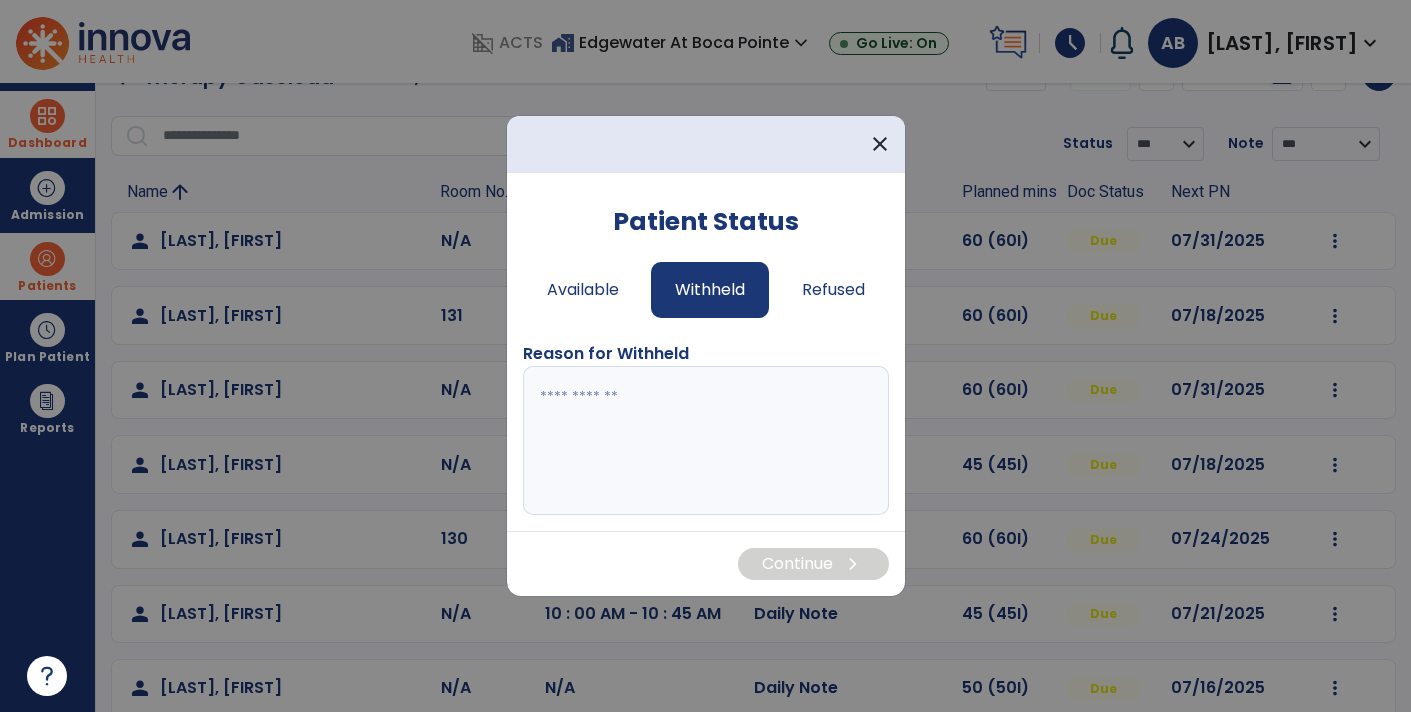 click at bounding box center (706, 441) 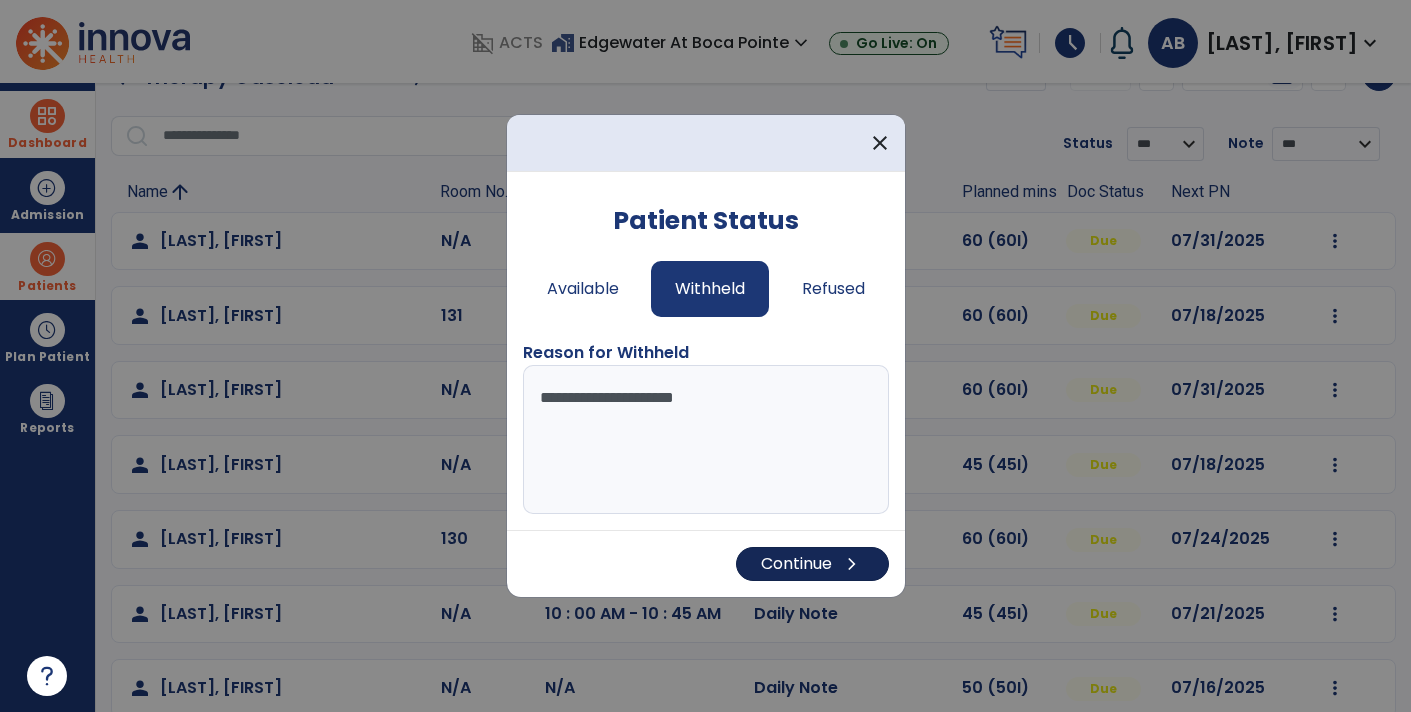 type on "**********" 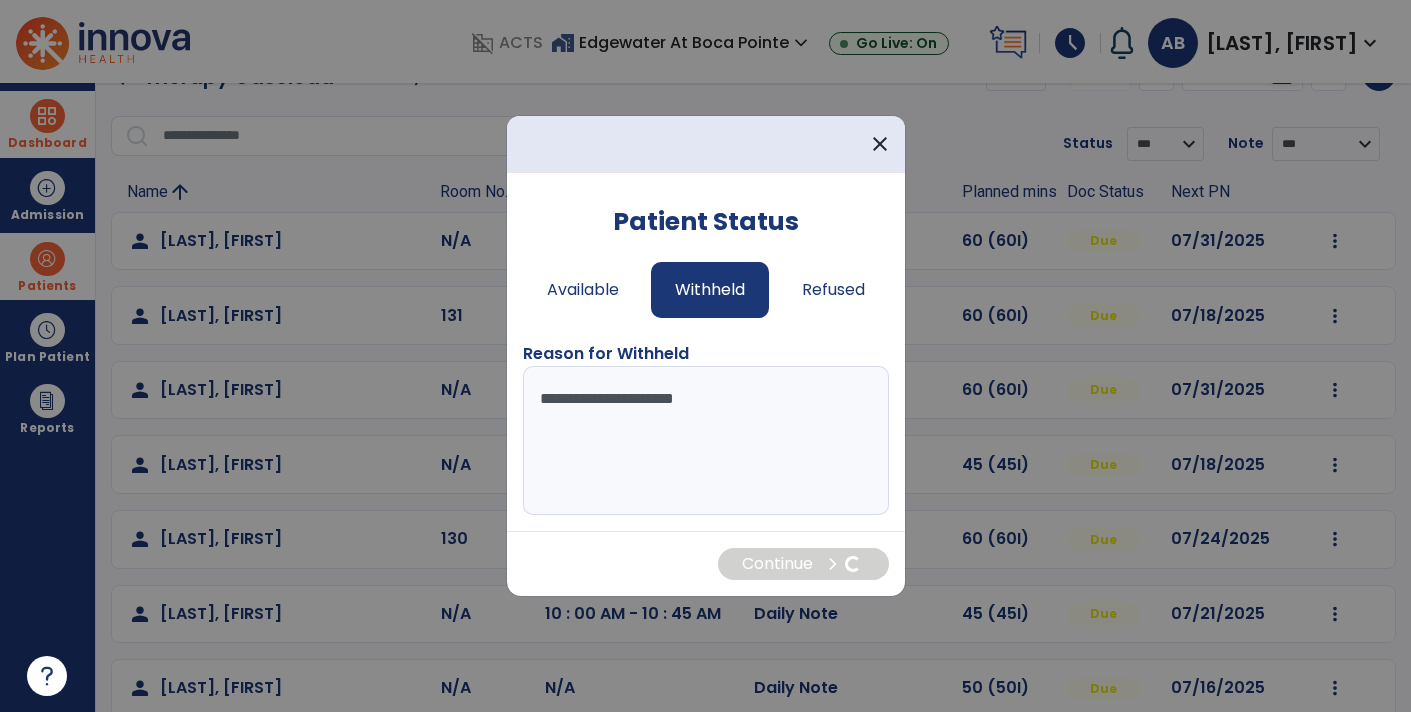 scroll, scrollTop: 0, scrollLeft: 0, axis: both 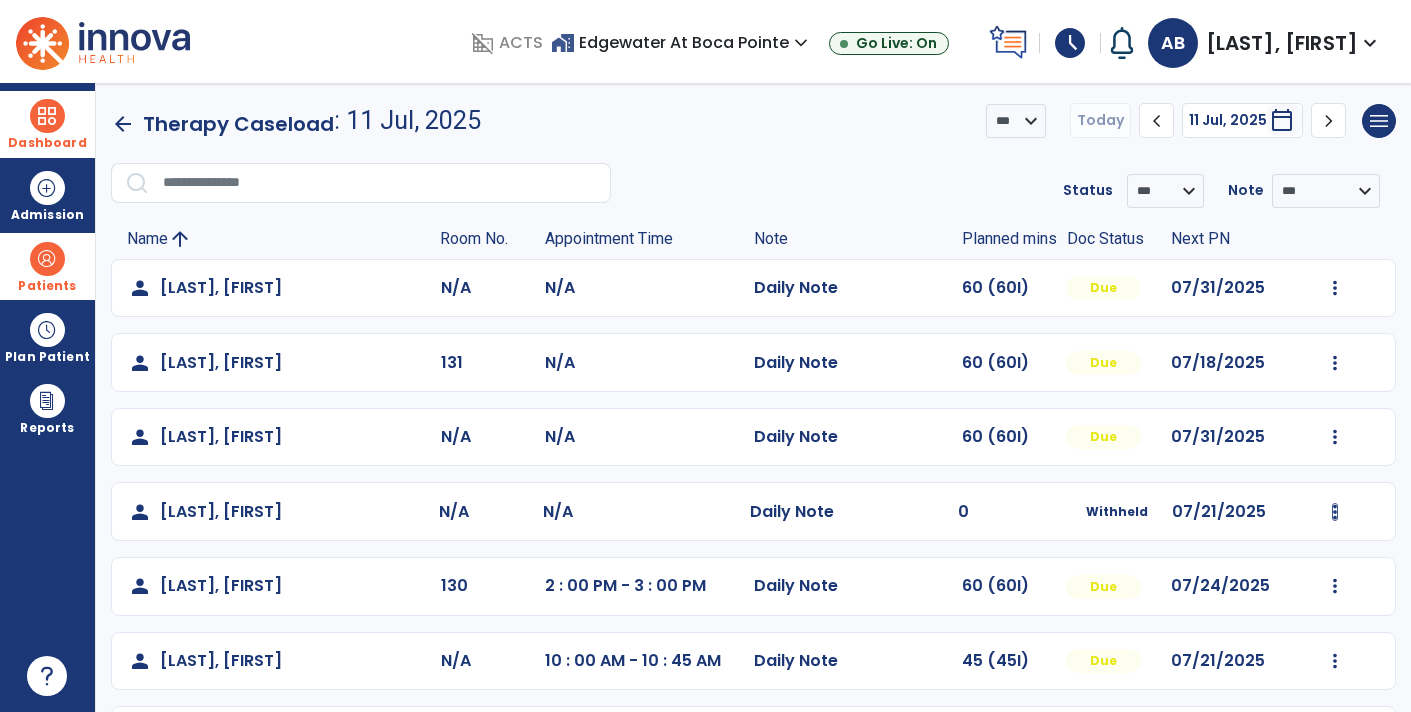 click at bounding box center [1335, 288] 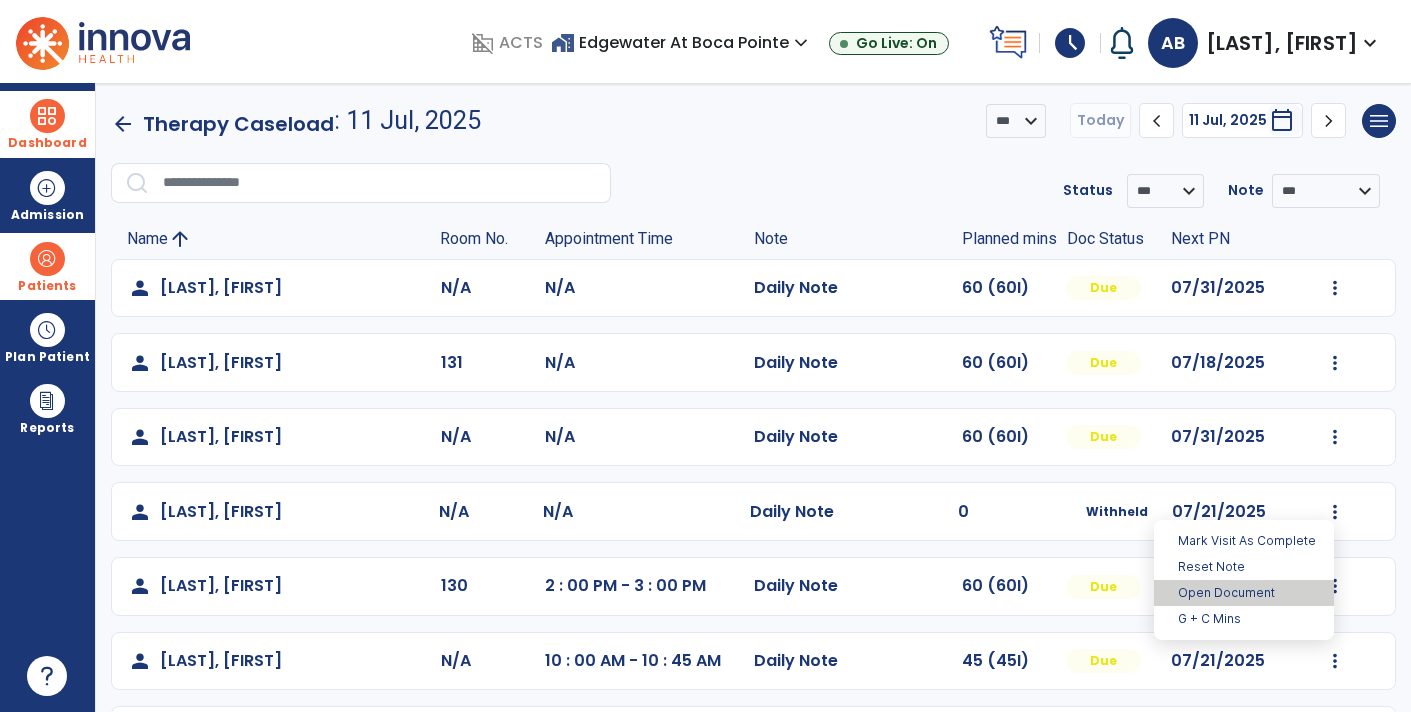 click on "Open Document" at bounding box center [1244, 593] 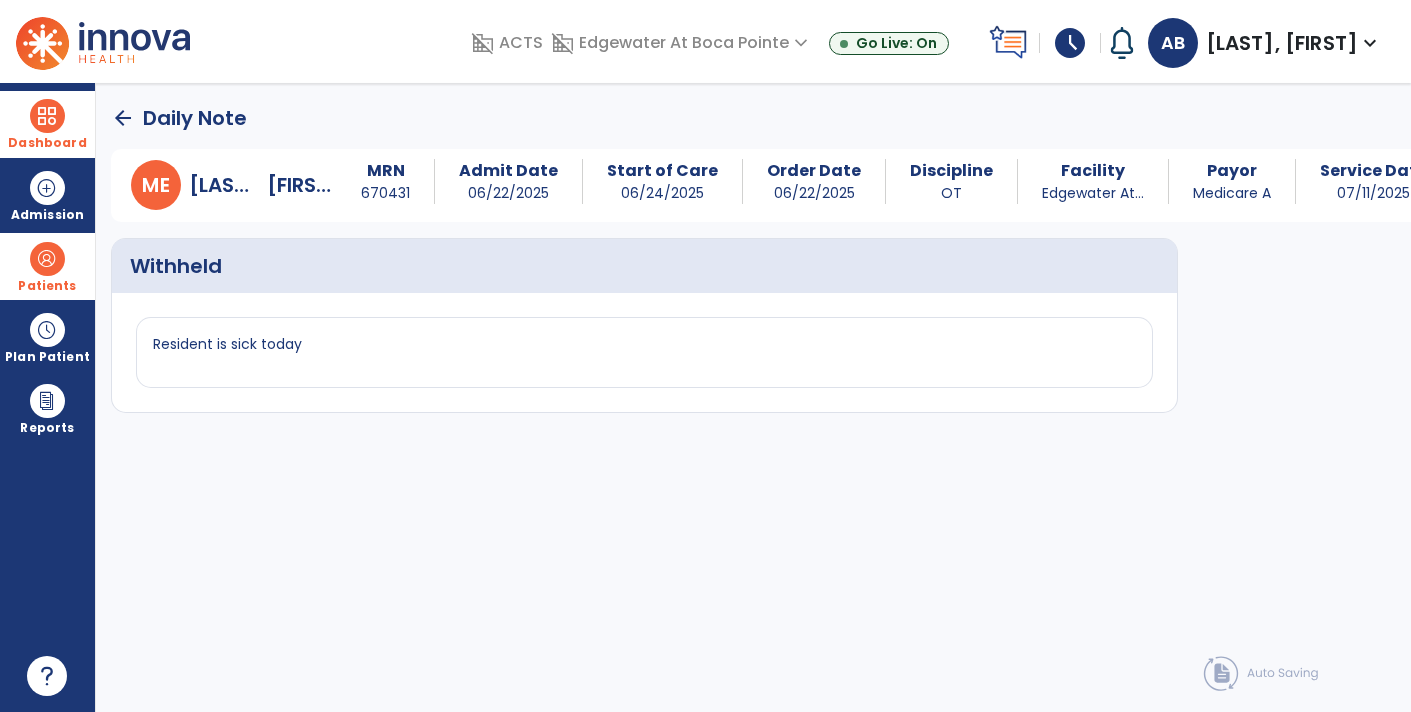 click on "Resident is sick today" 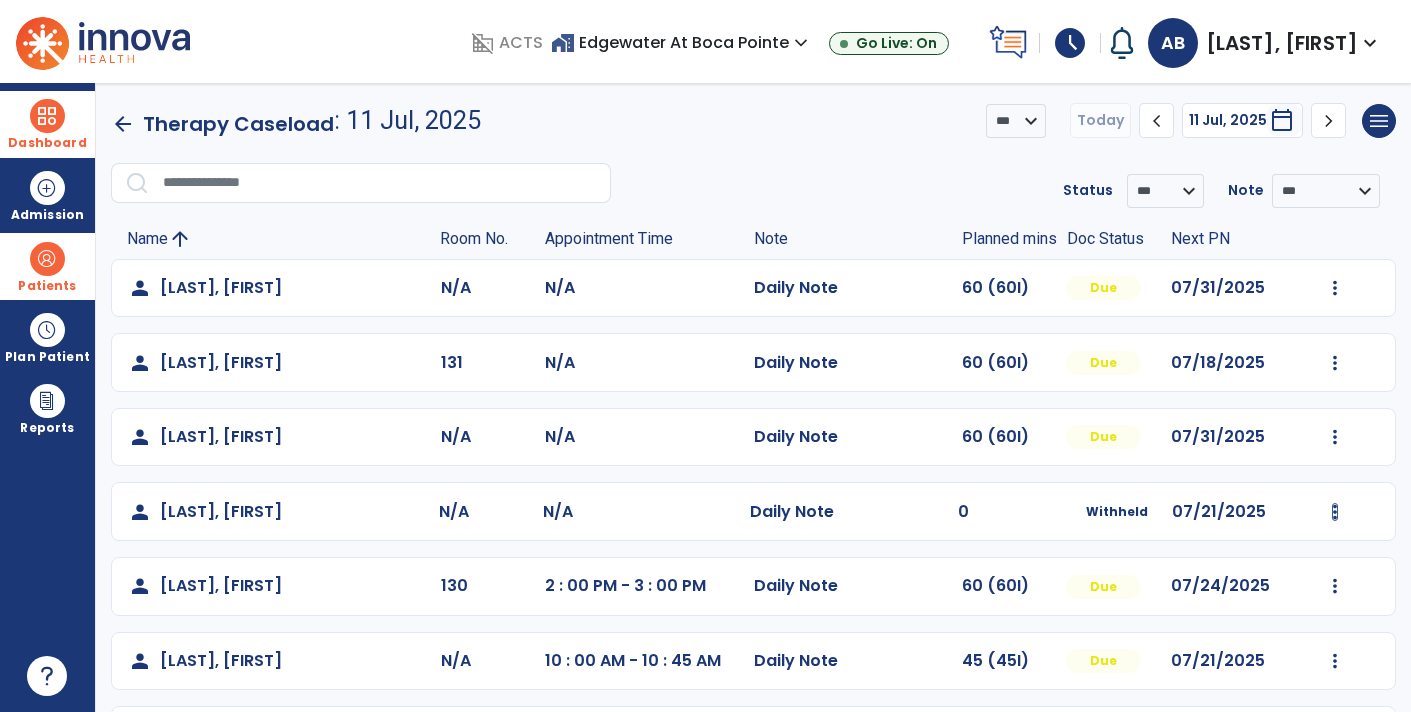 click at bounding box center [1335, 288] 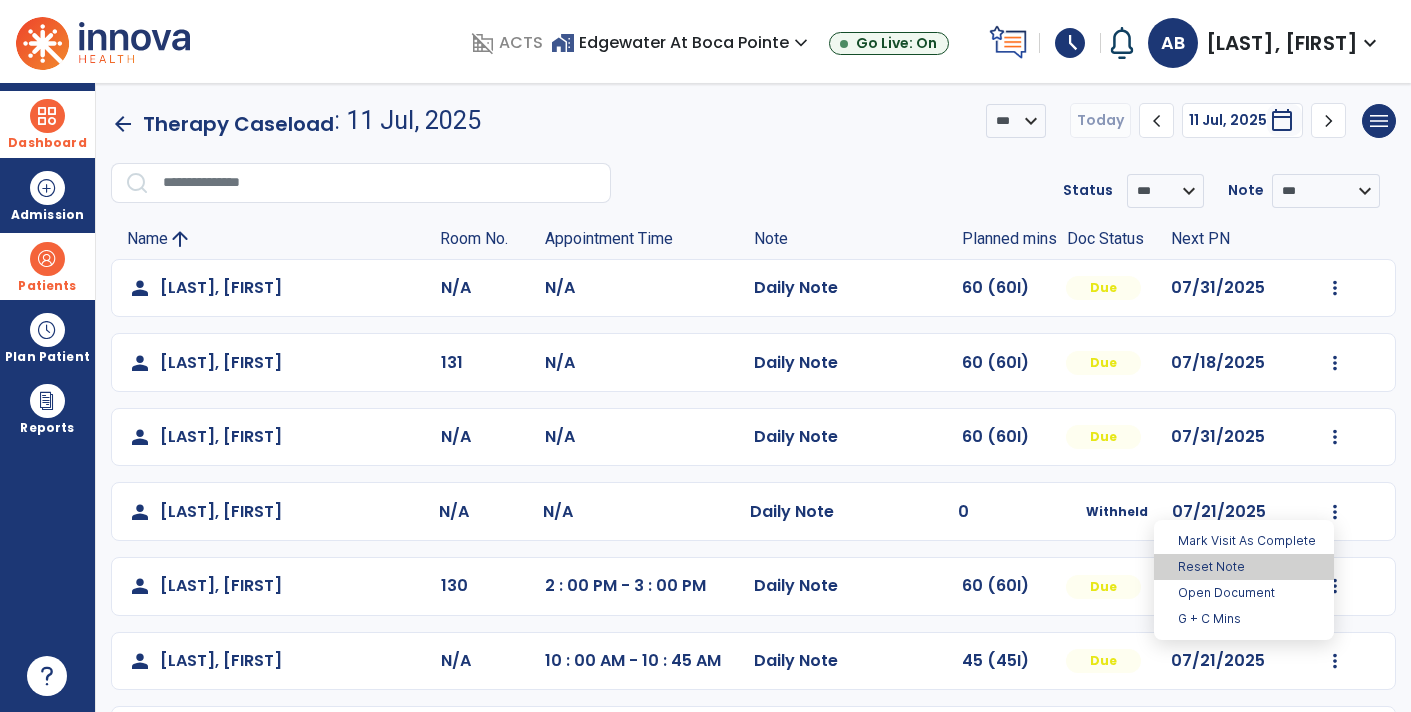 click on "Reset Note" at bounding box center (1244, 567) 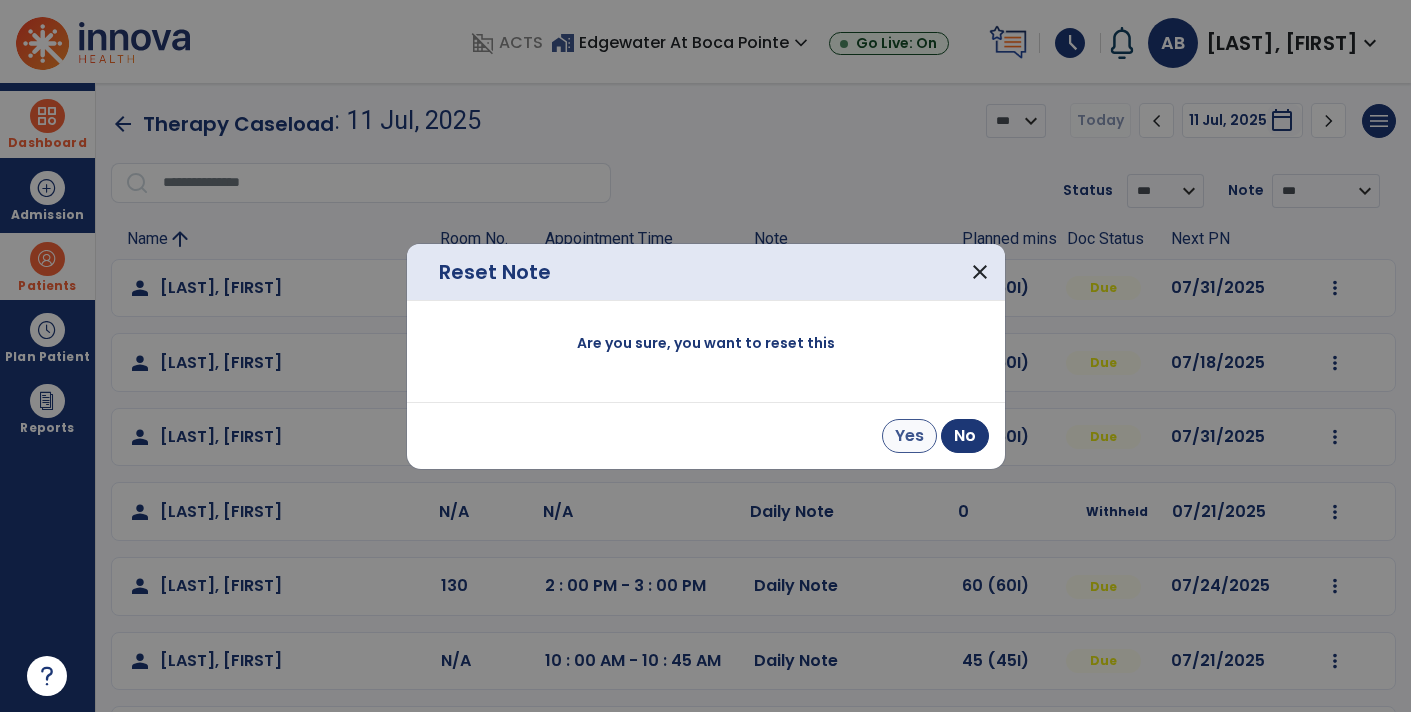 click on "Yes" at bounding box center [909, 436] 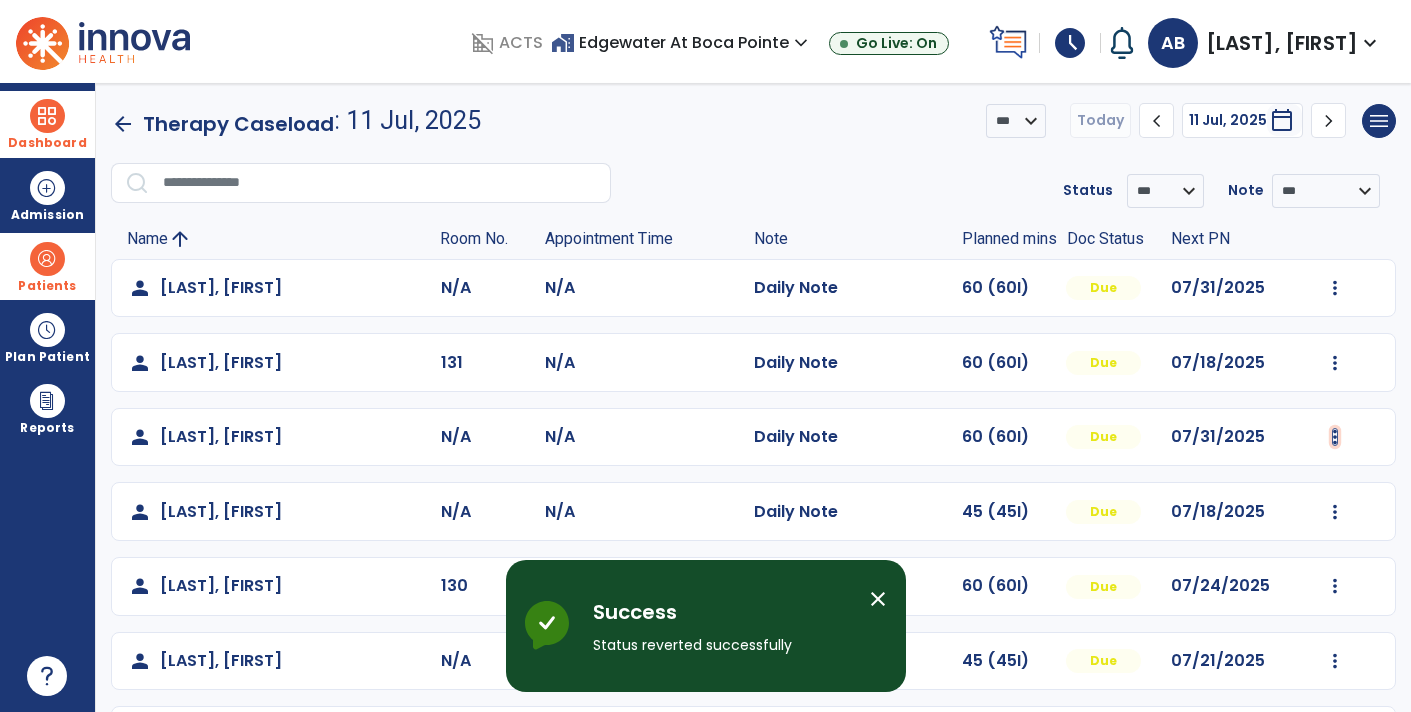 click at bounding box center [1335, 288] 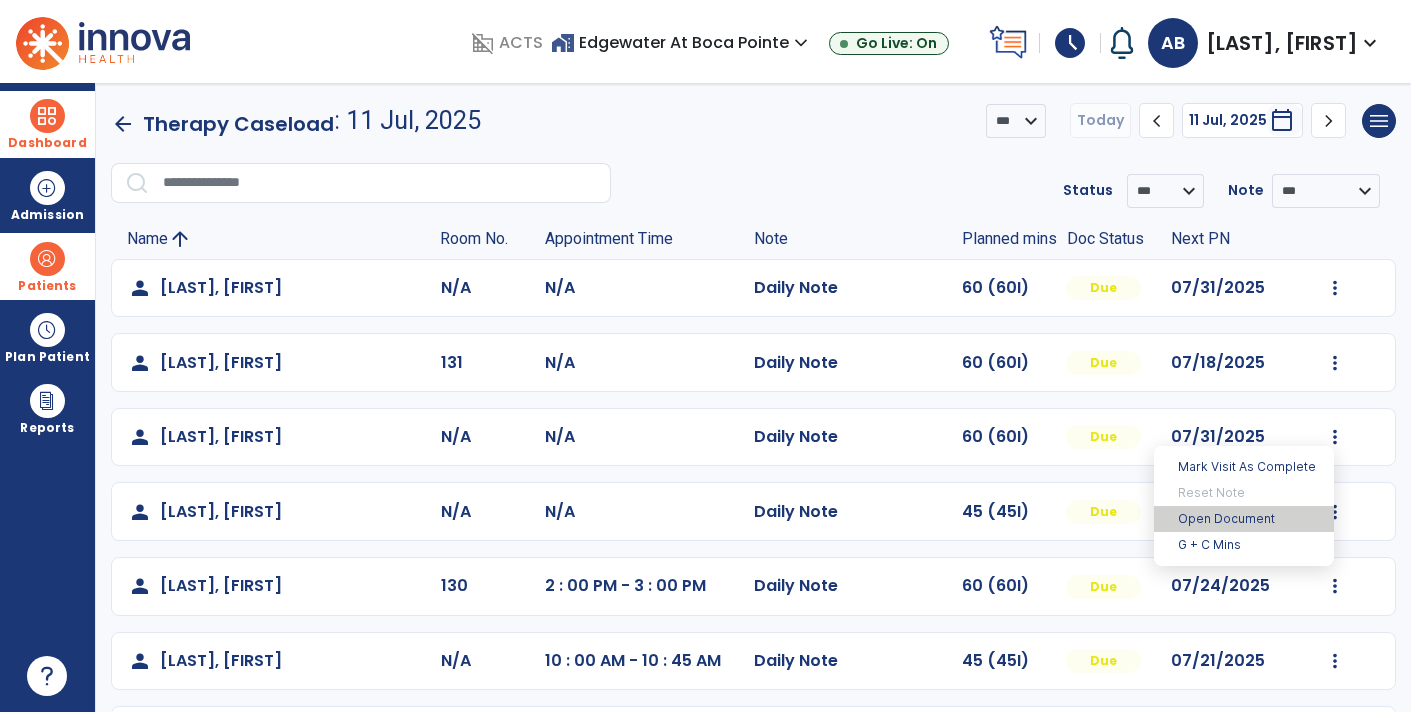 click on "Open Document" at bounding box center [1244, 519] 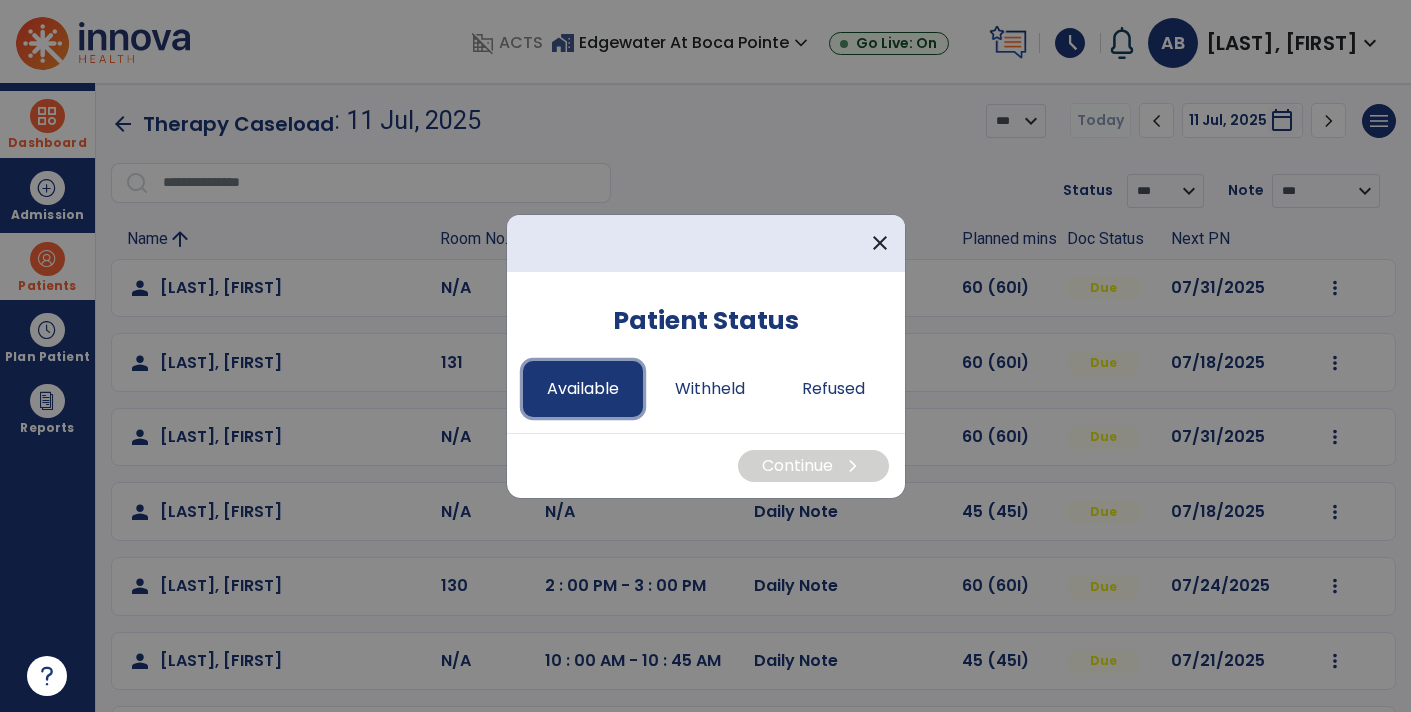 click on "Available" at bounding box center (583, 389) 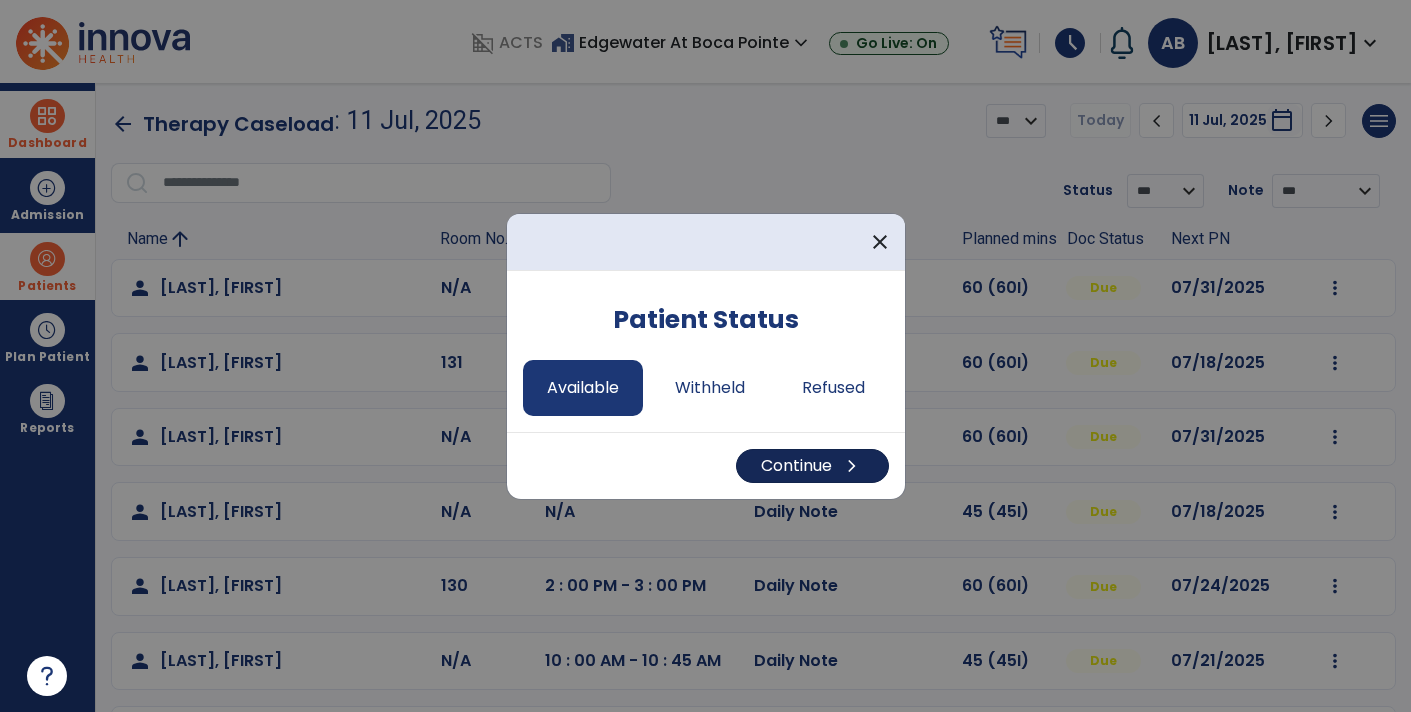 click on "Continue   chevron_right" at bounding box center (812, 466) 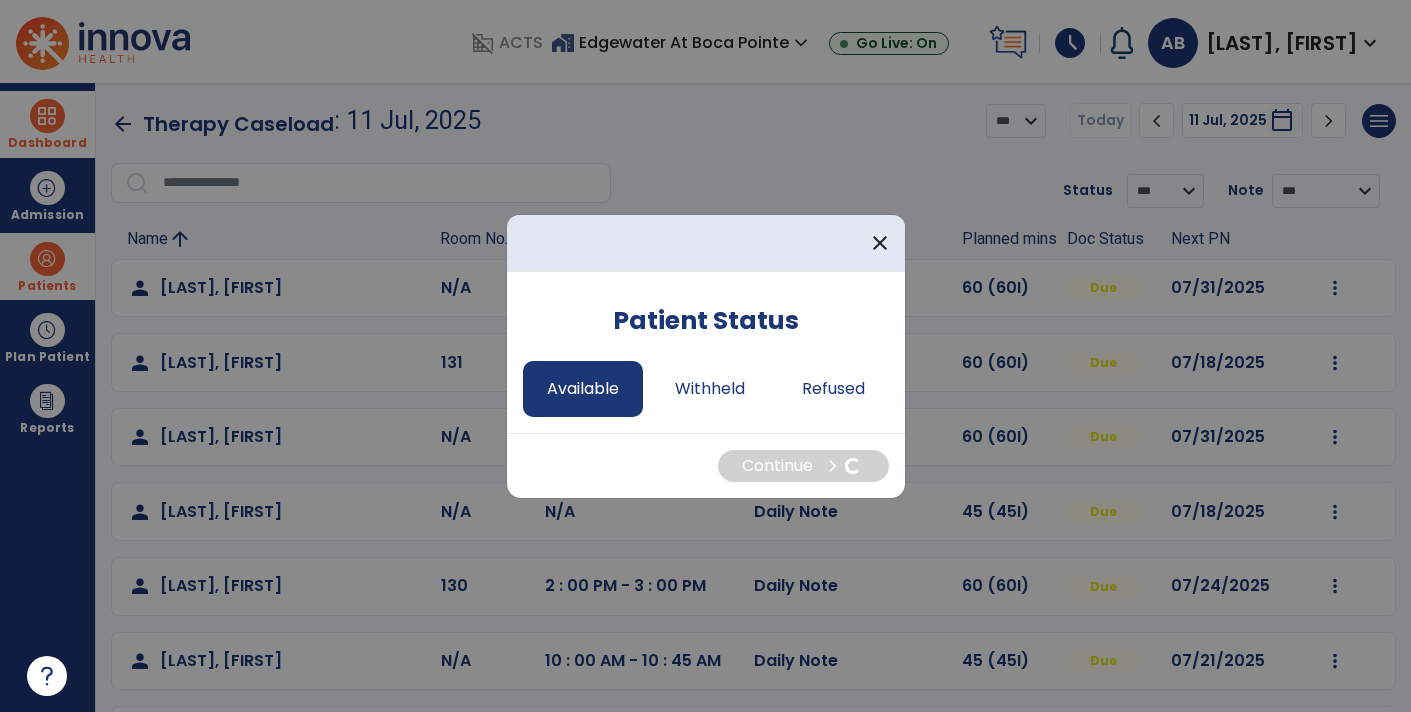 select on "*" 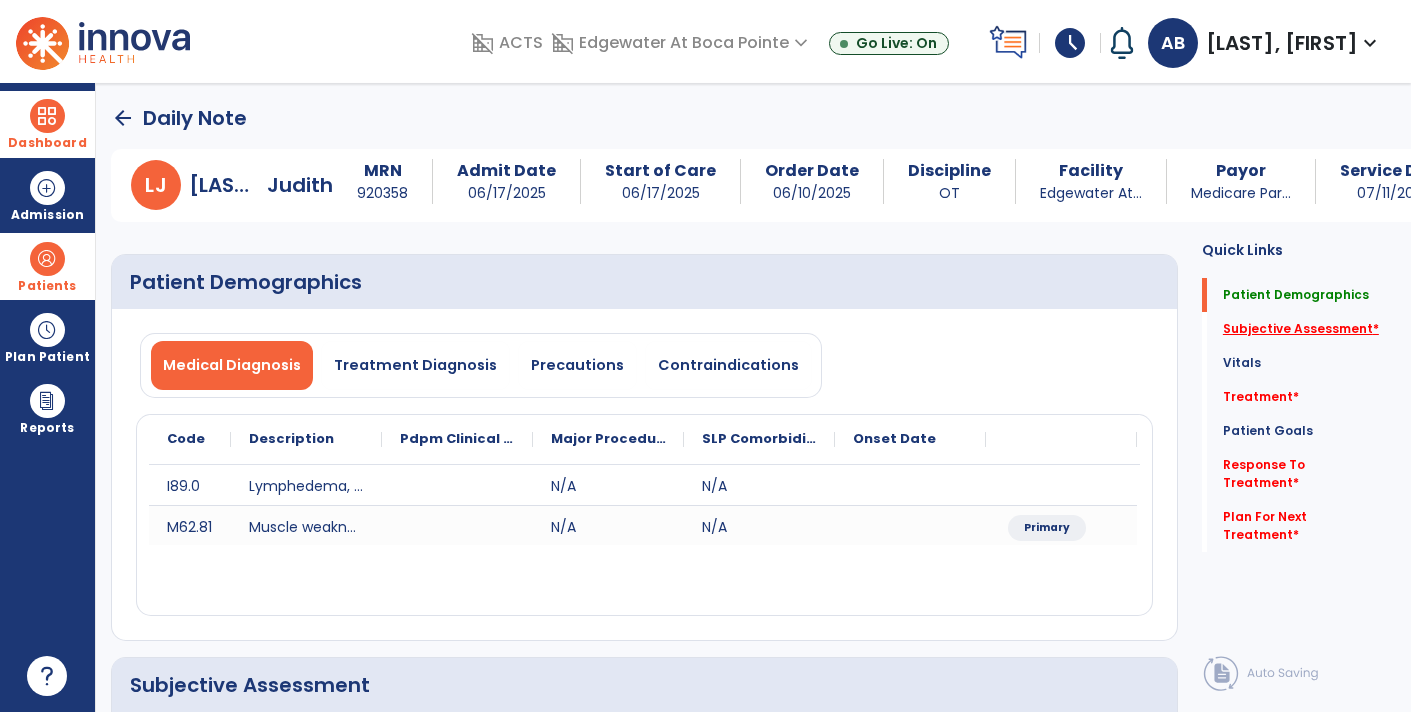 click on "Subjective Assessment   *" 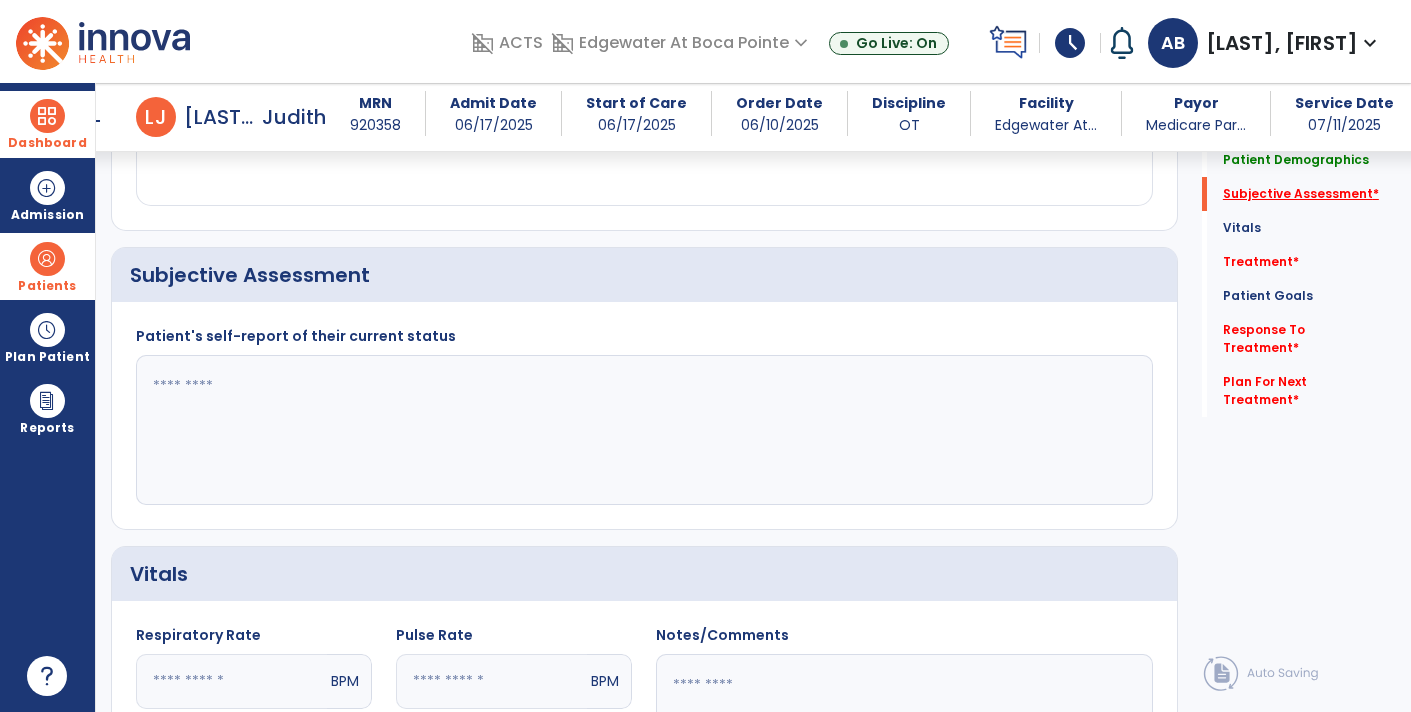 scroll, scrollTop: 399, scrollLeft: 0, axis: vertical 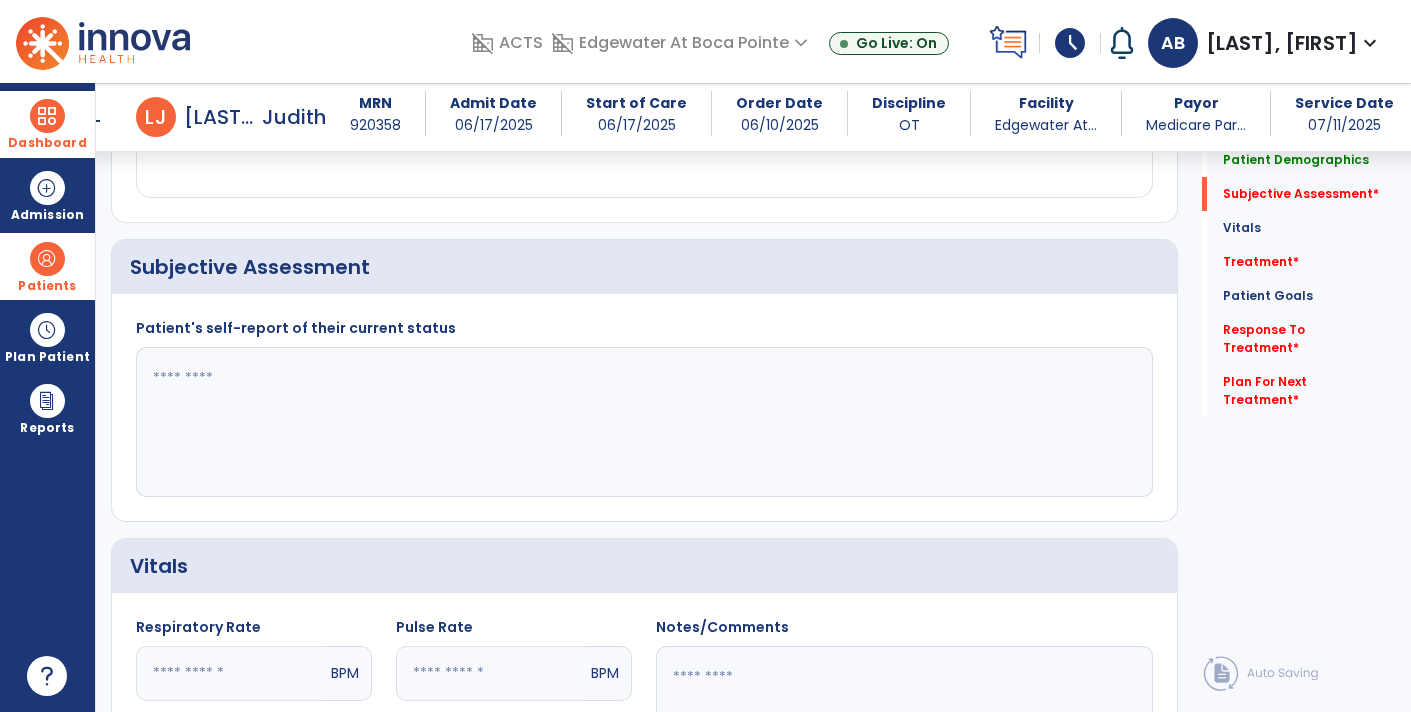 click 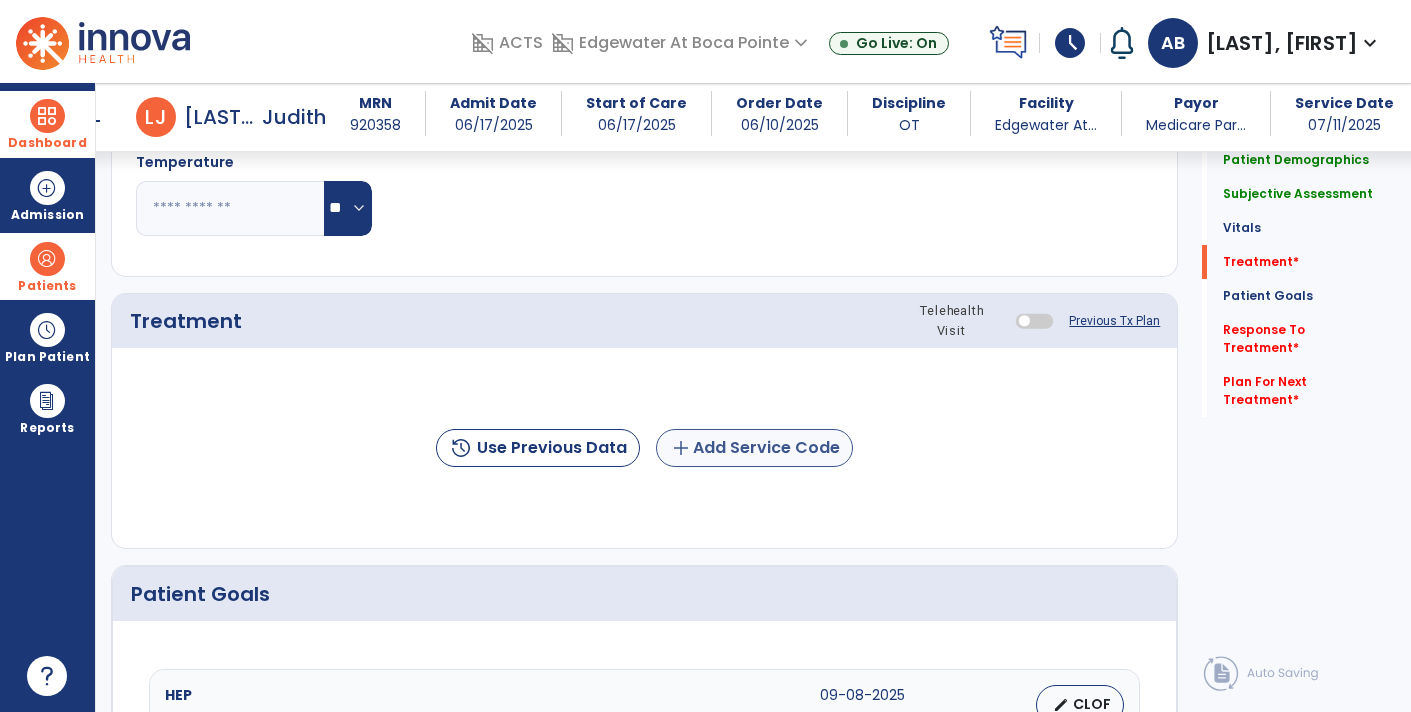 type on "**********" 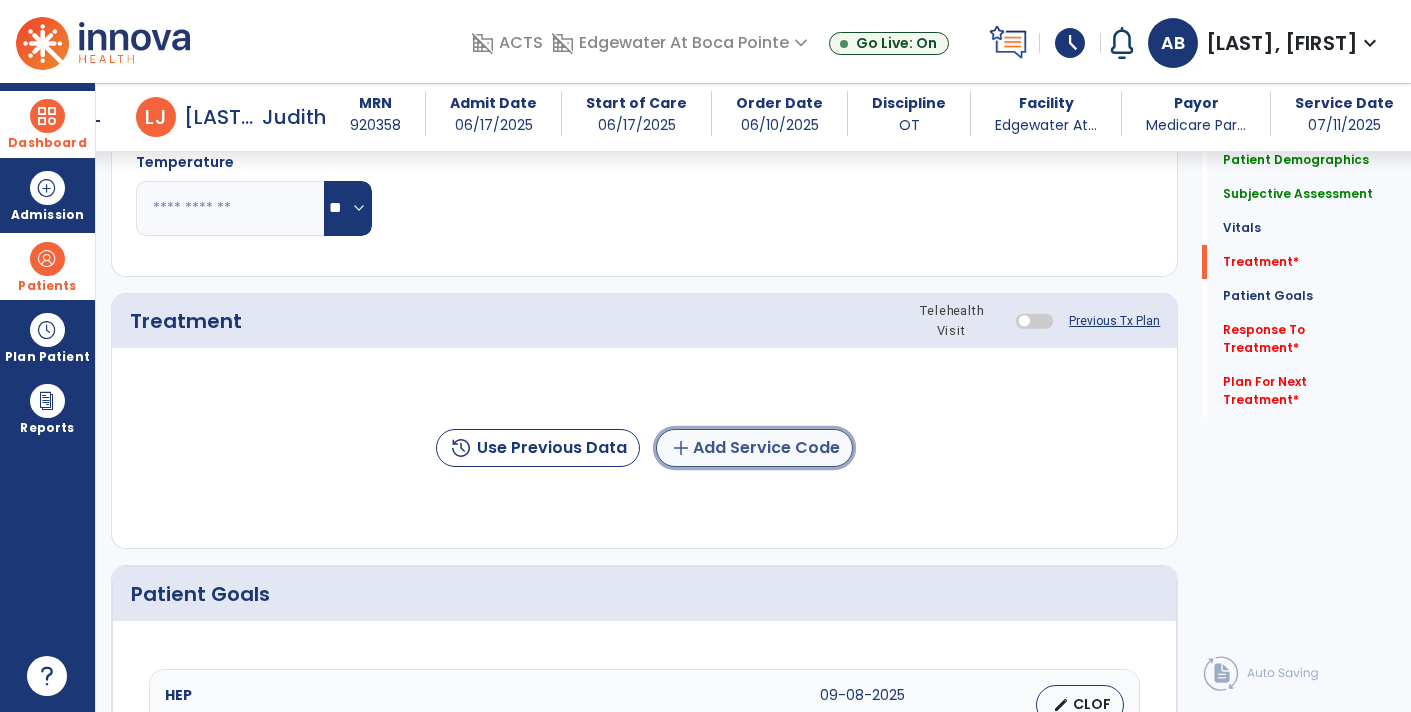 click on "add  Add Service Code" 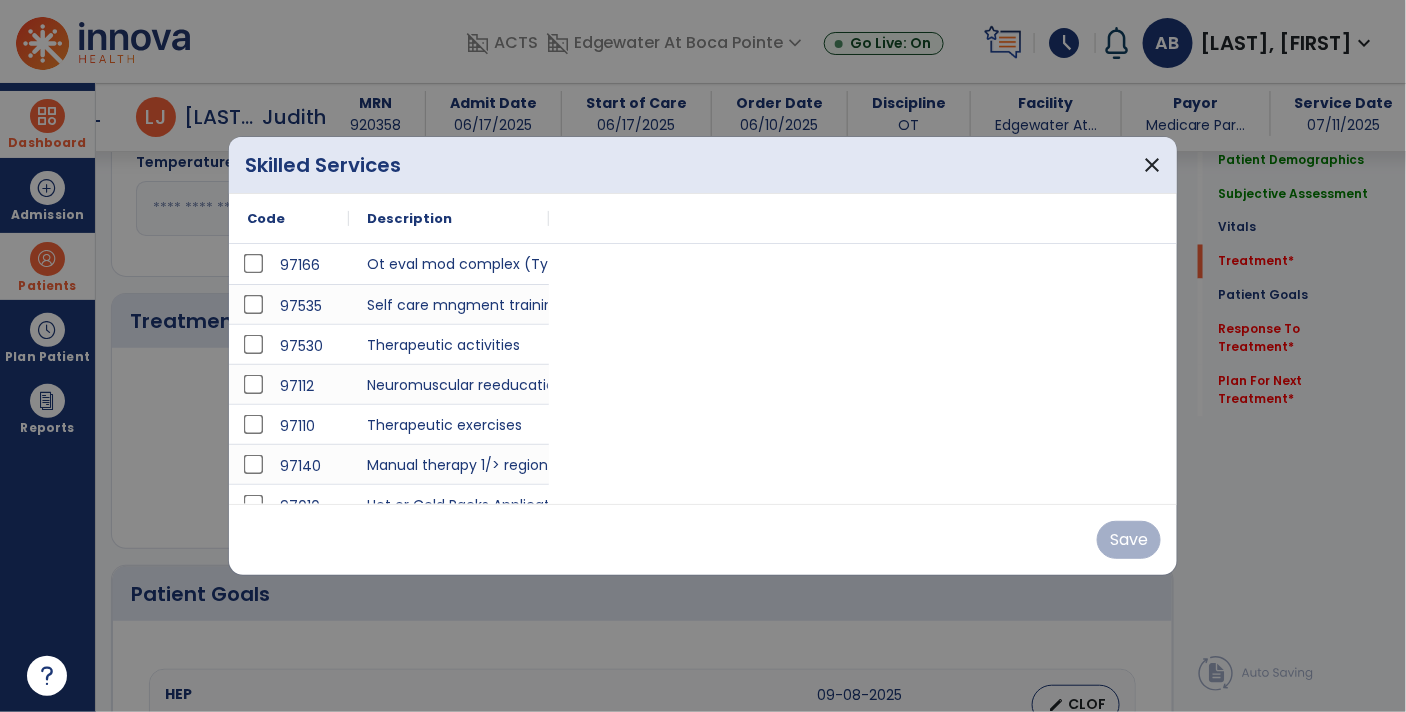 scroll, scrollTop: 1066, scrollLeft: 0, axis: vertical 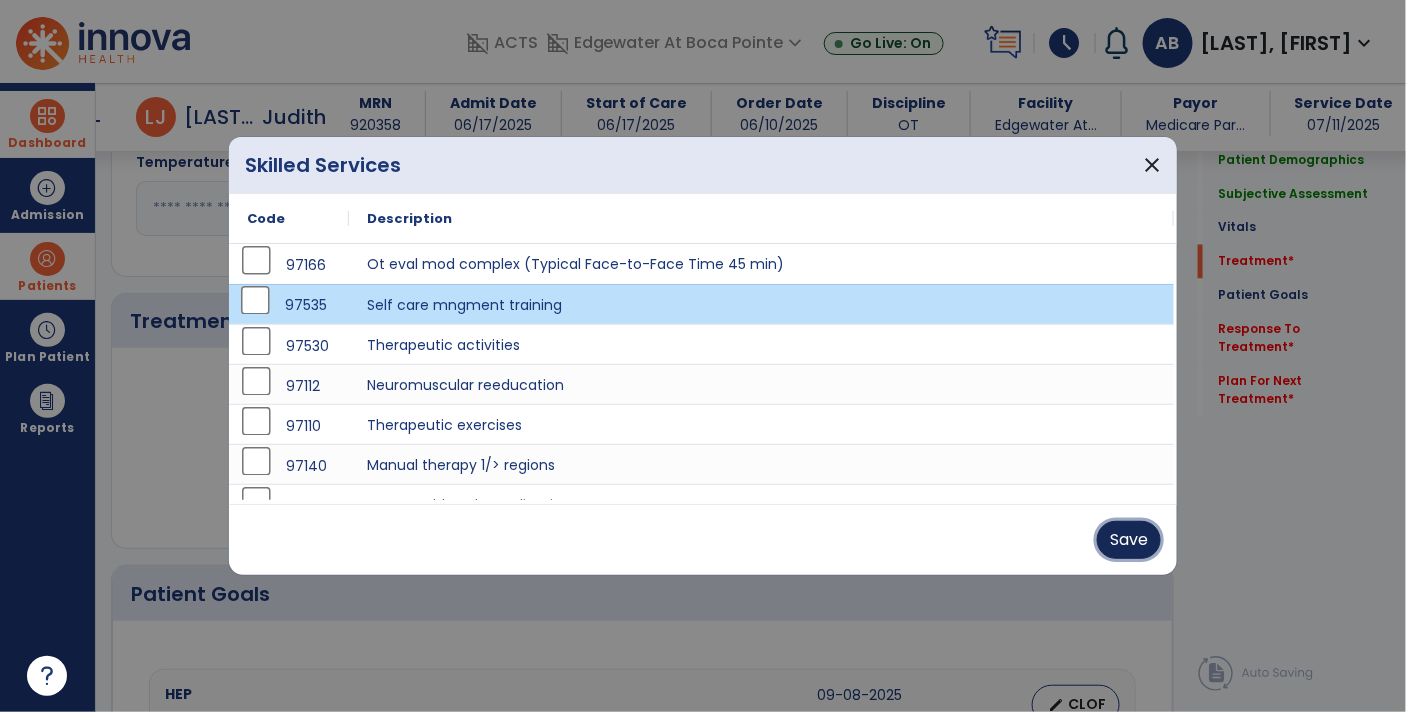 click on "Save" at bounding box center (1129, 540) 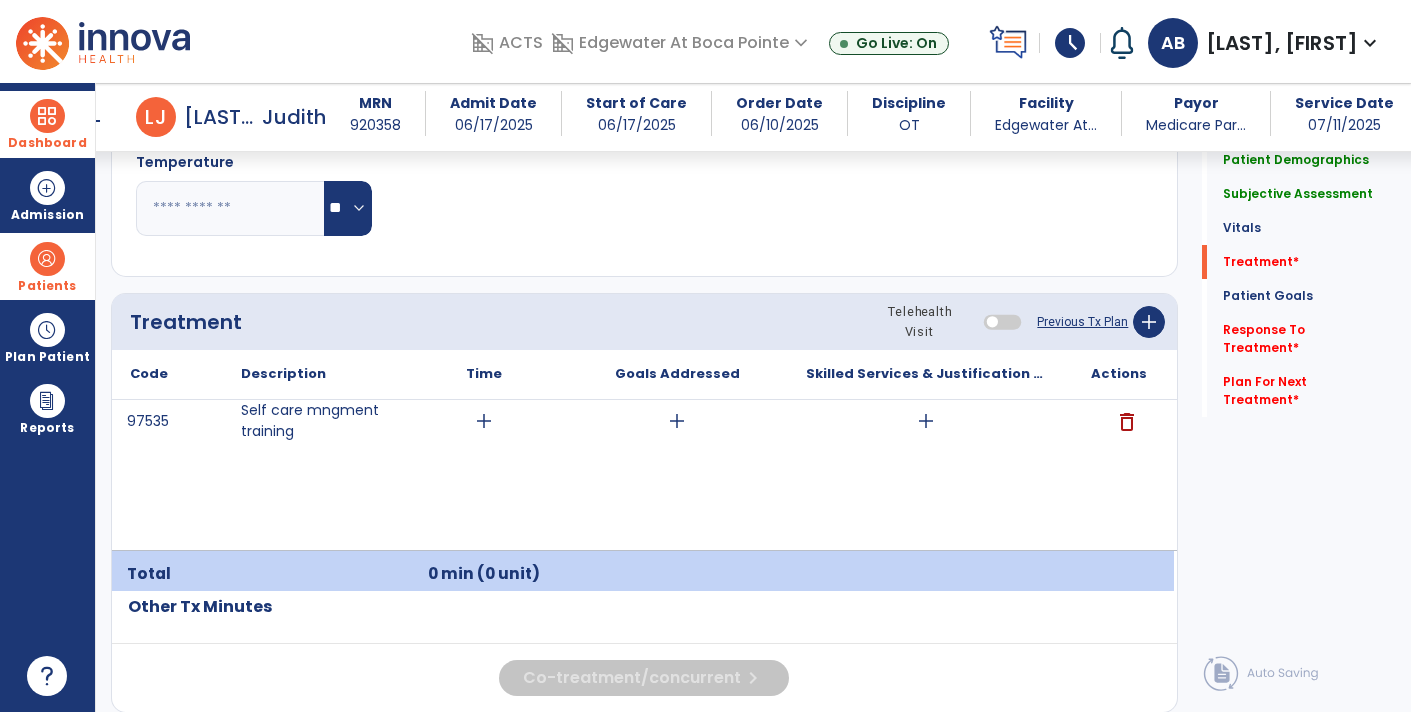 click on "add" at bounding box center (926, 421) 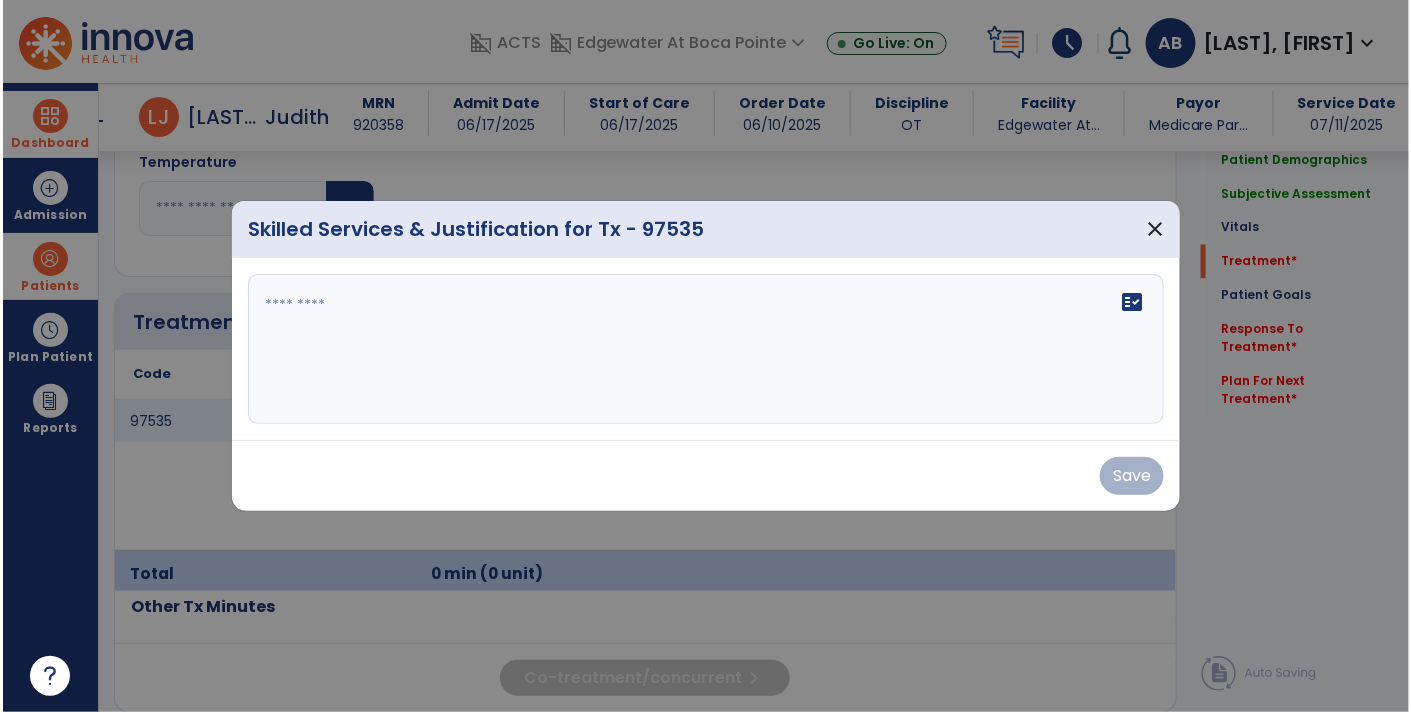 scroll, scrollTop: 1066, scrollLeft: 0, axis: vertical 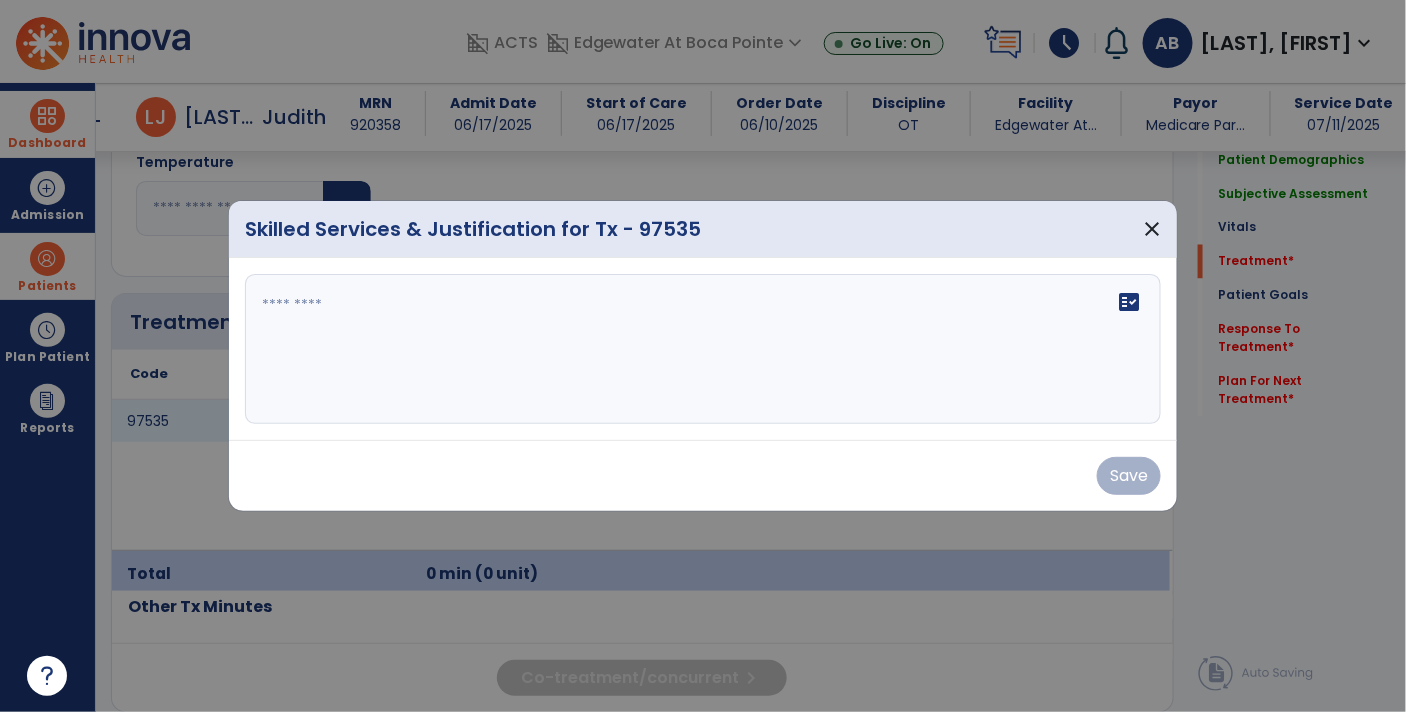 click at bounding box center (47, 676) 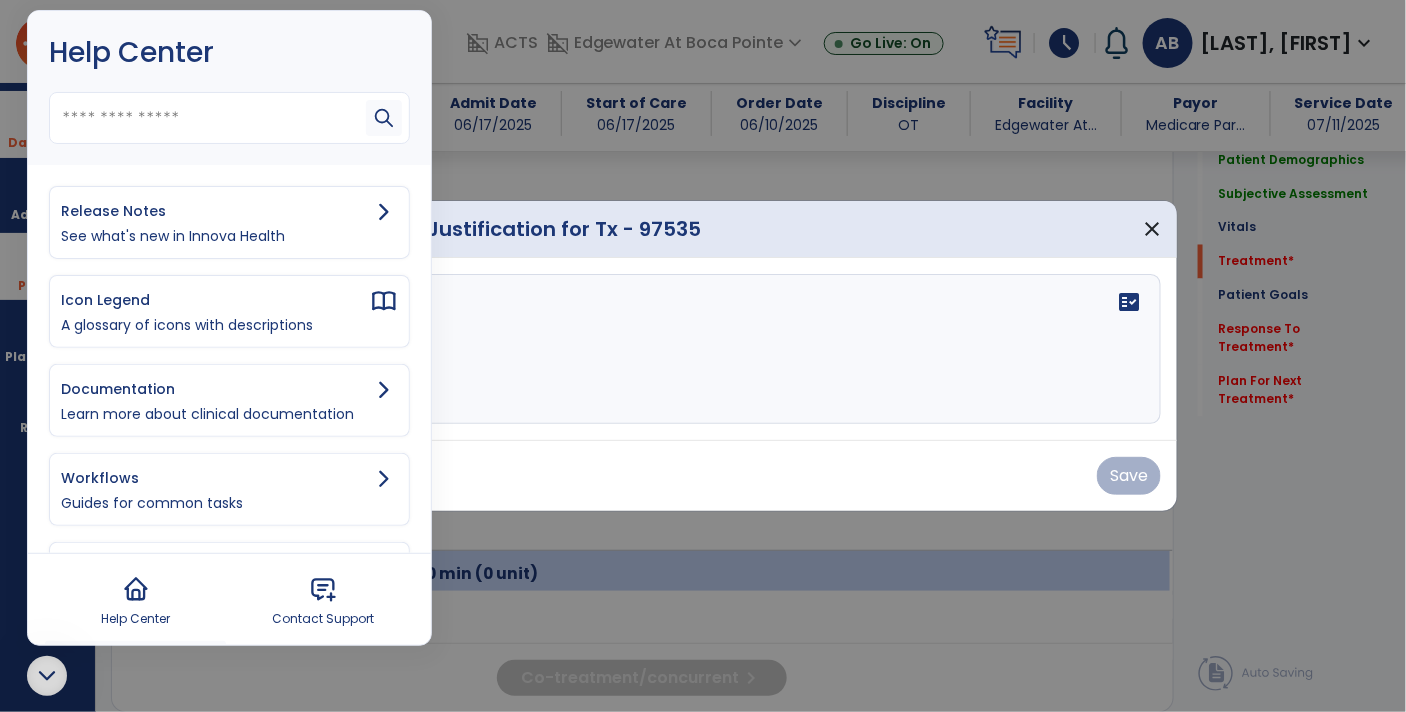 click on "Release Notes" at bounding box center [215, 211] 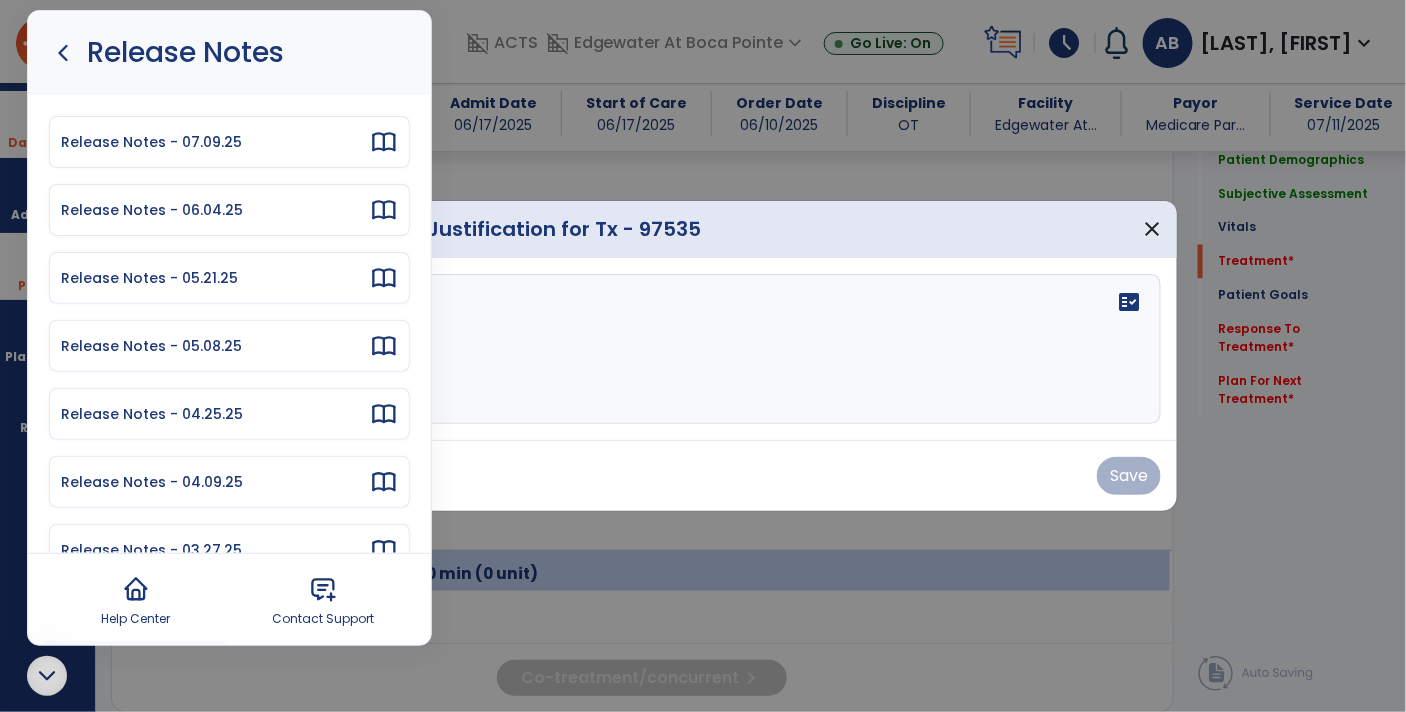 click 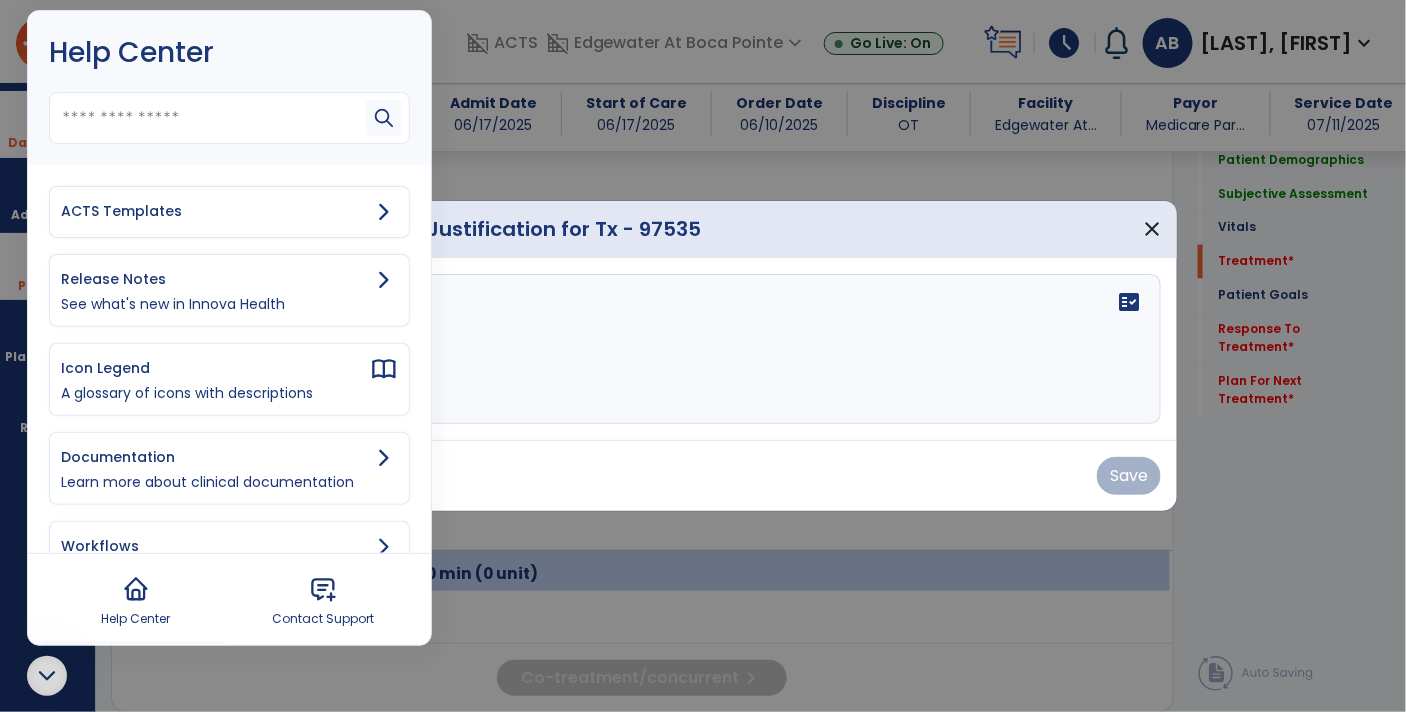 click 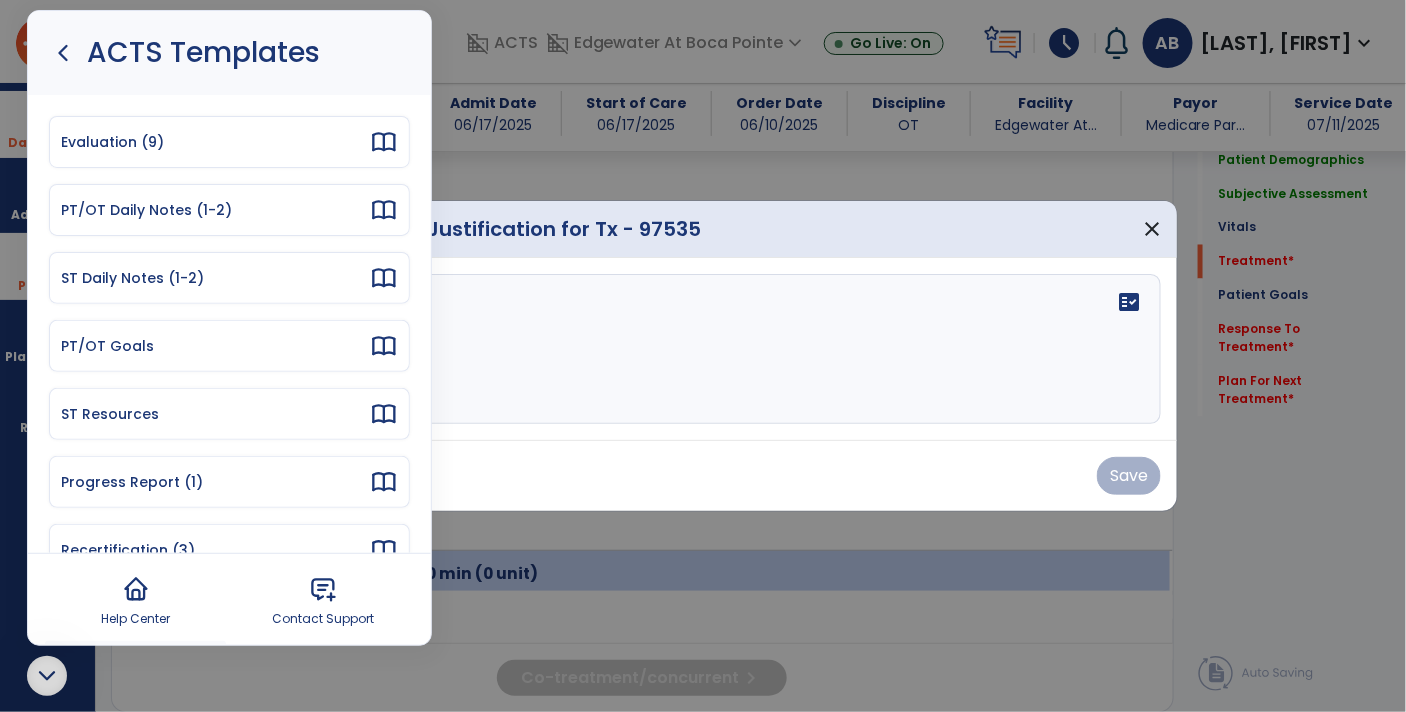 click 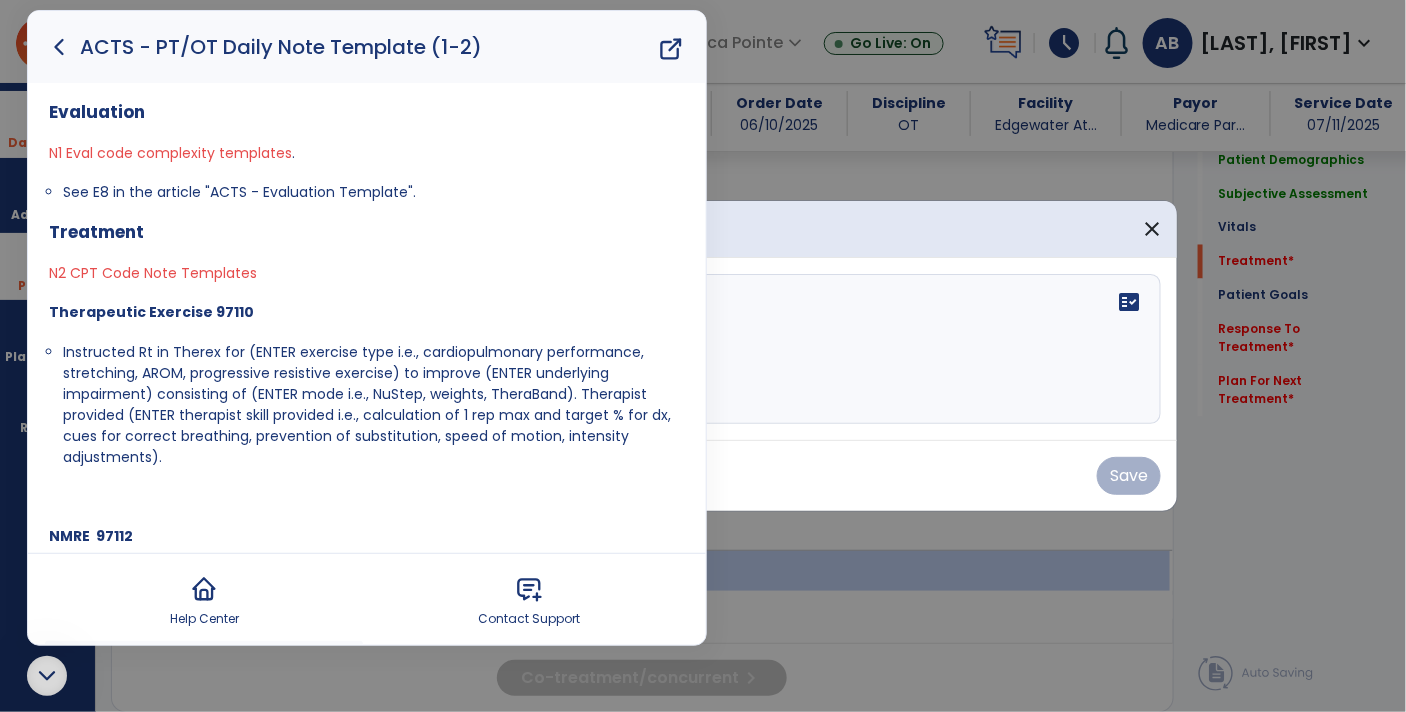 click 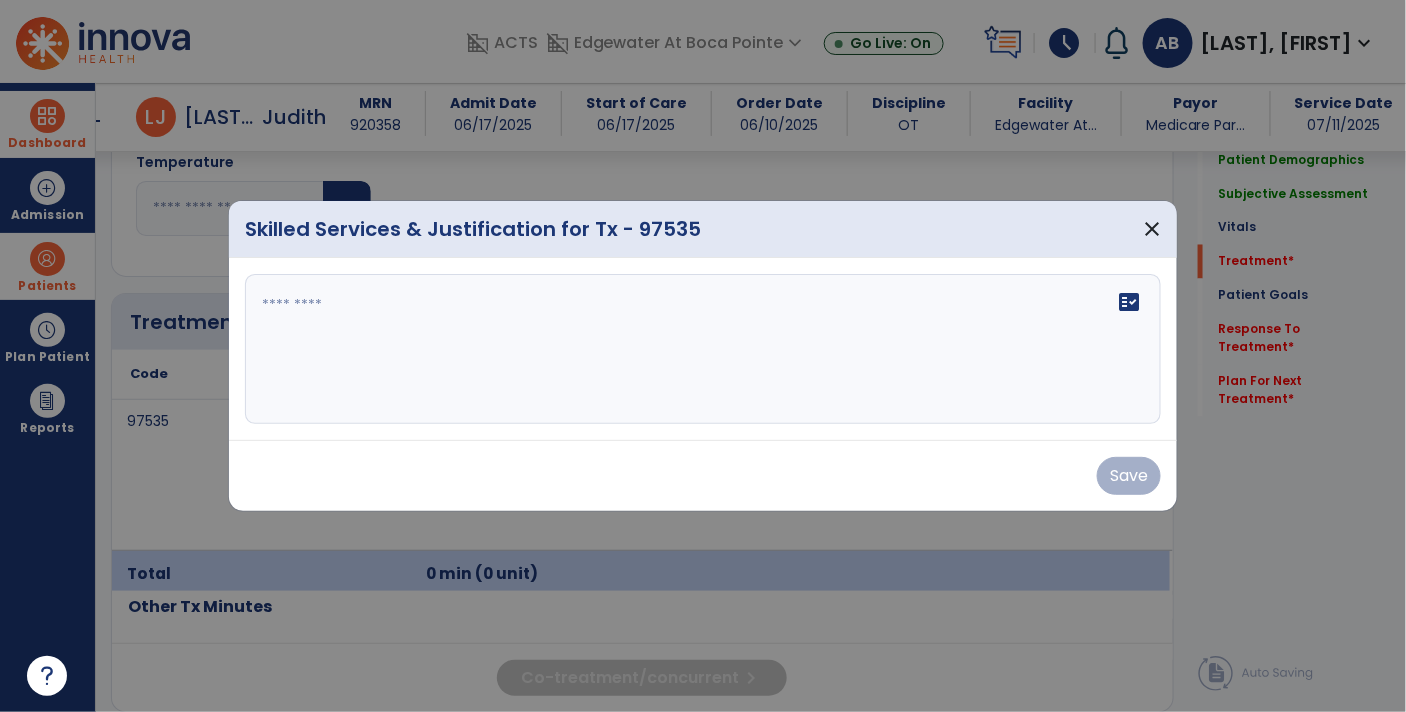 click at bounding box center (703, 349) 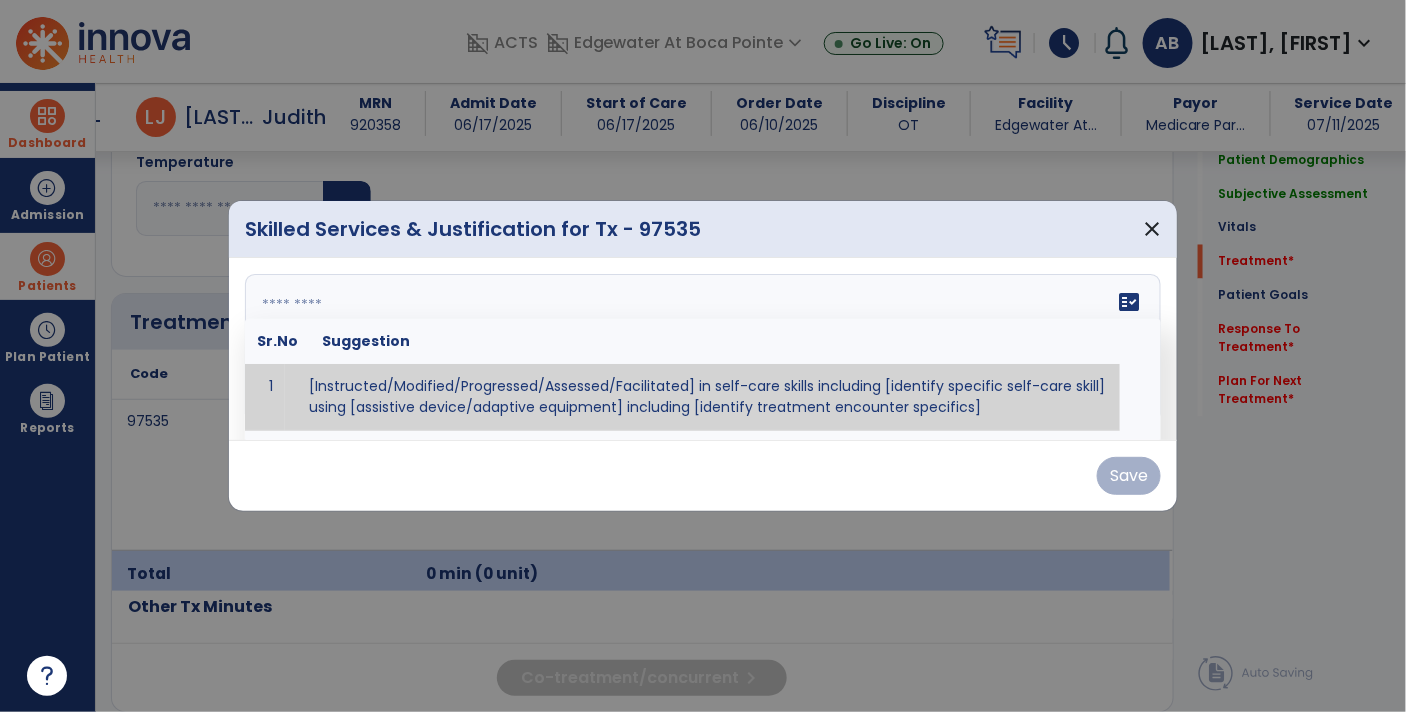 paste on "**********" 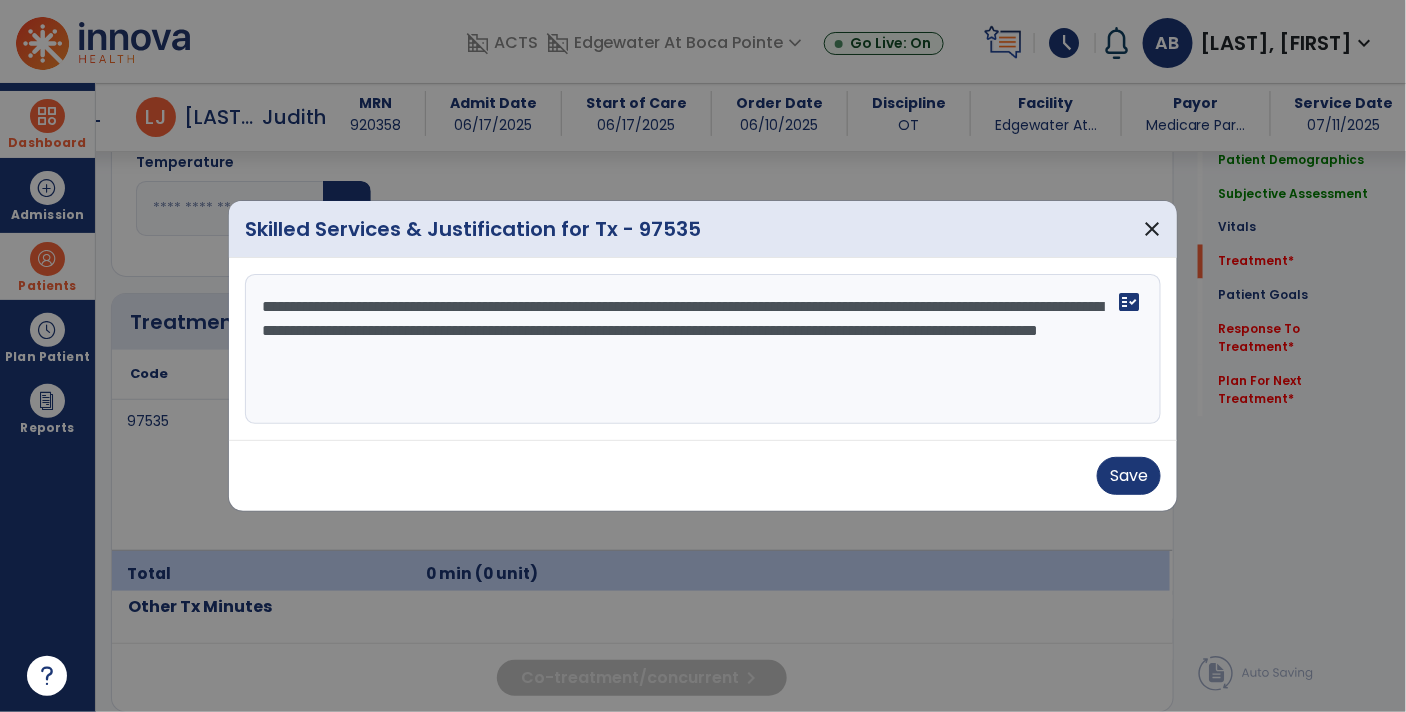 click on "**********" at bounding box center [703, 349] 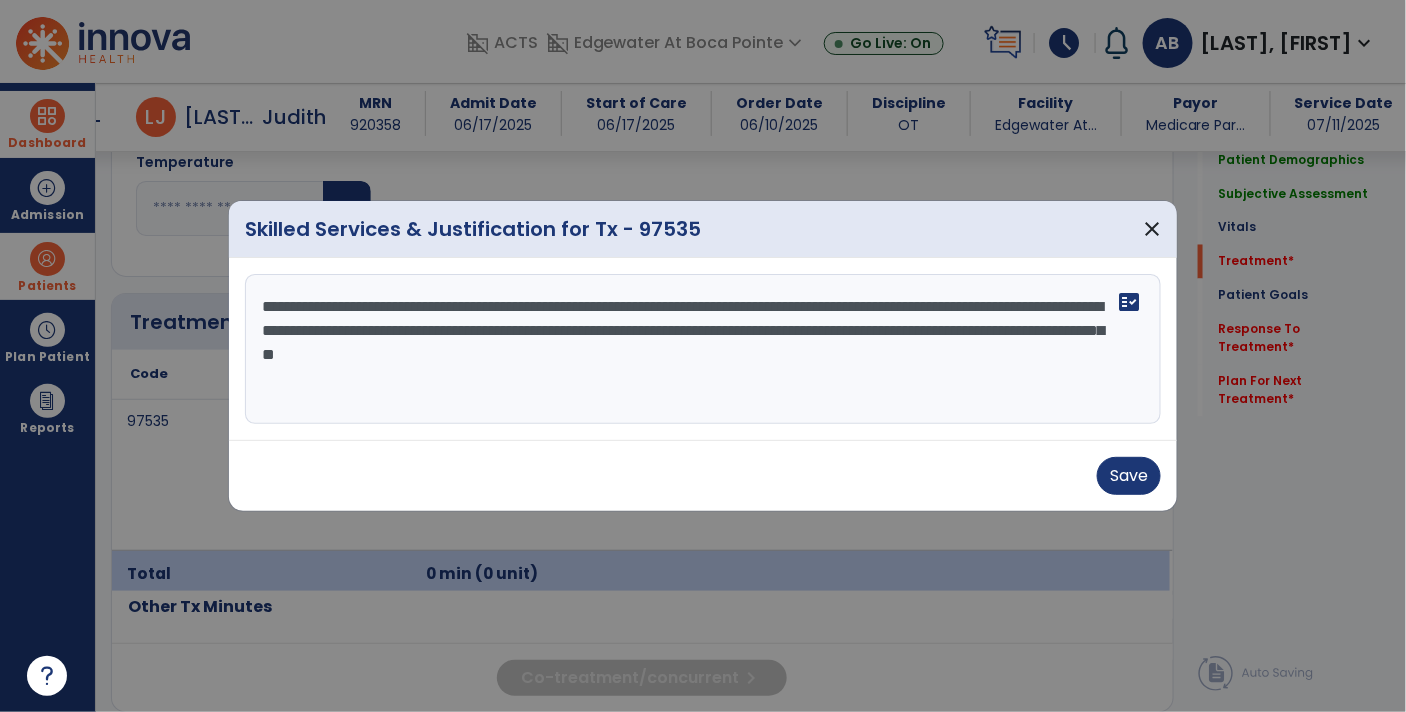 click on "**********" at bounding box center [703, 349] 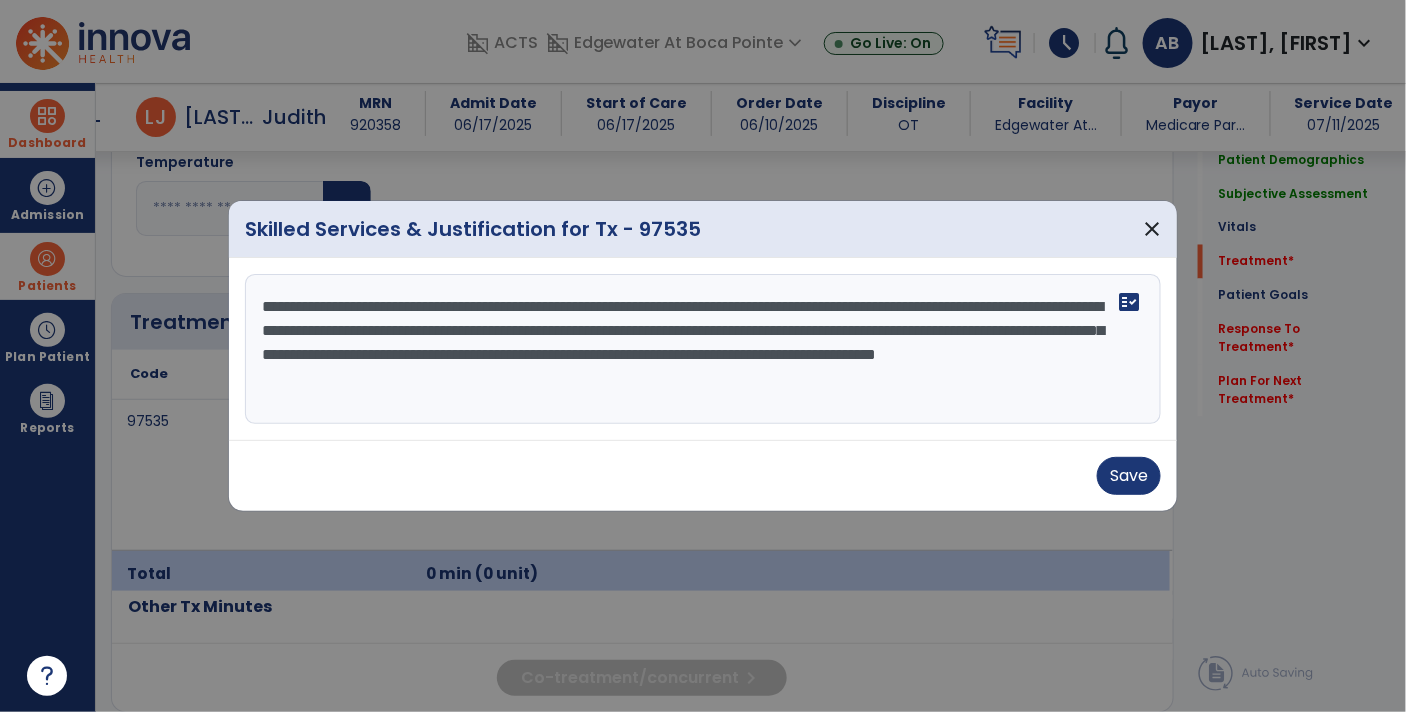 click on "**********" at bounding box center (703, 349) 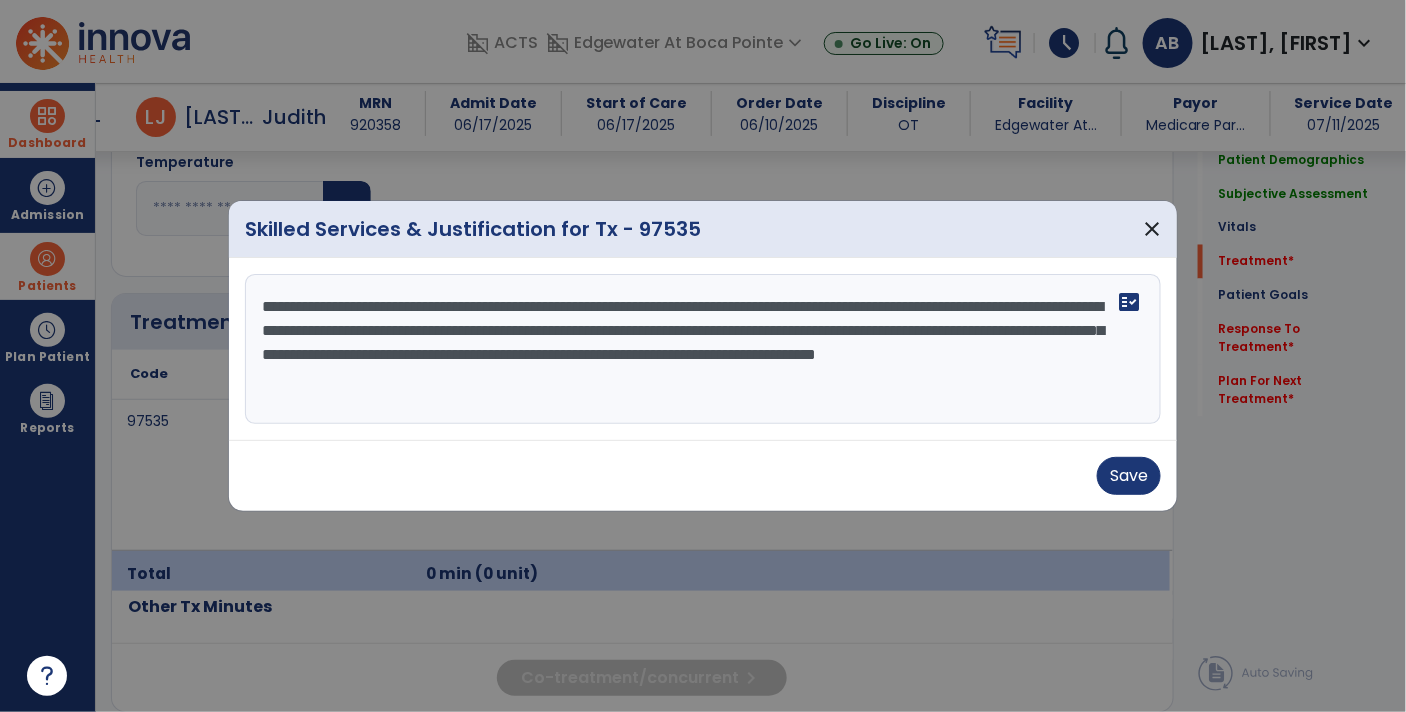 click on "**********" at bounding box center (703, 349) 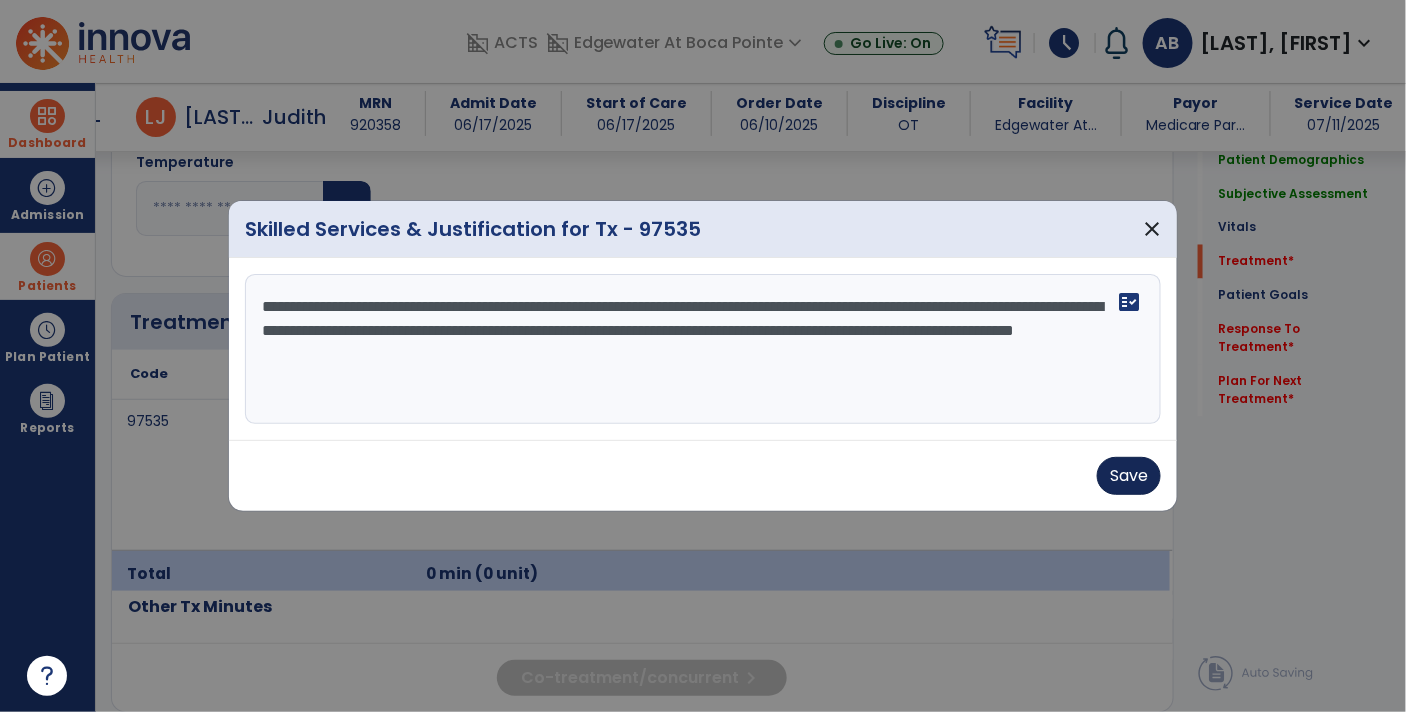 type on "**********" 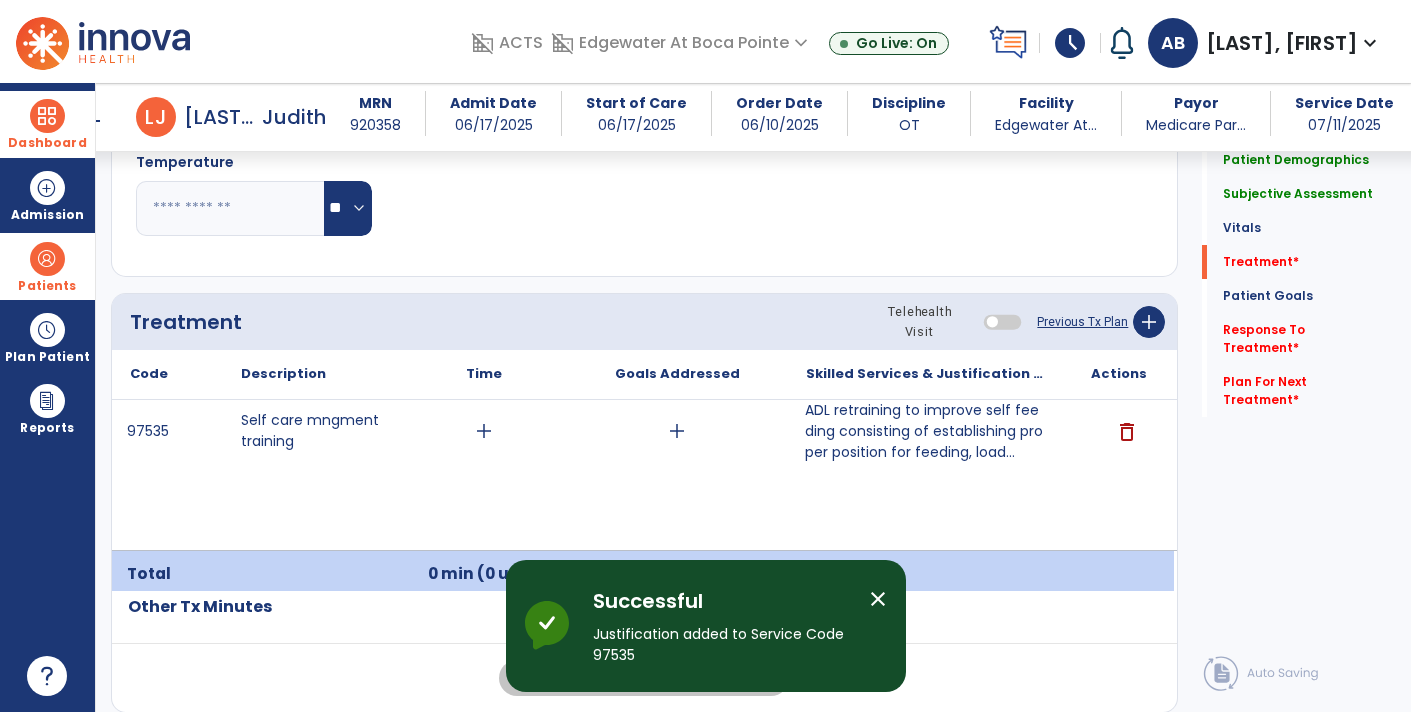 click on "add" at bounding box center (484, 431) 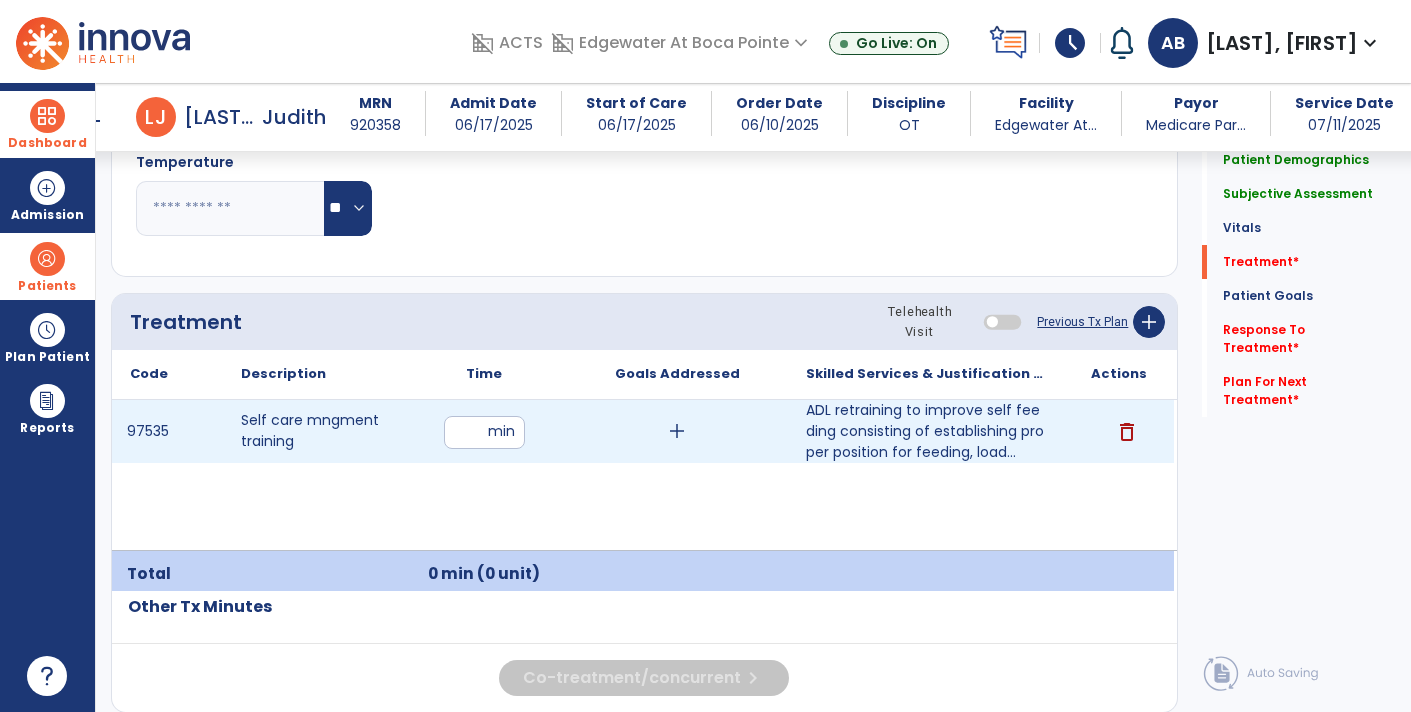 type on "**" 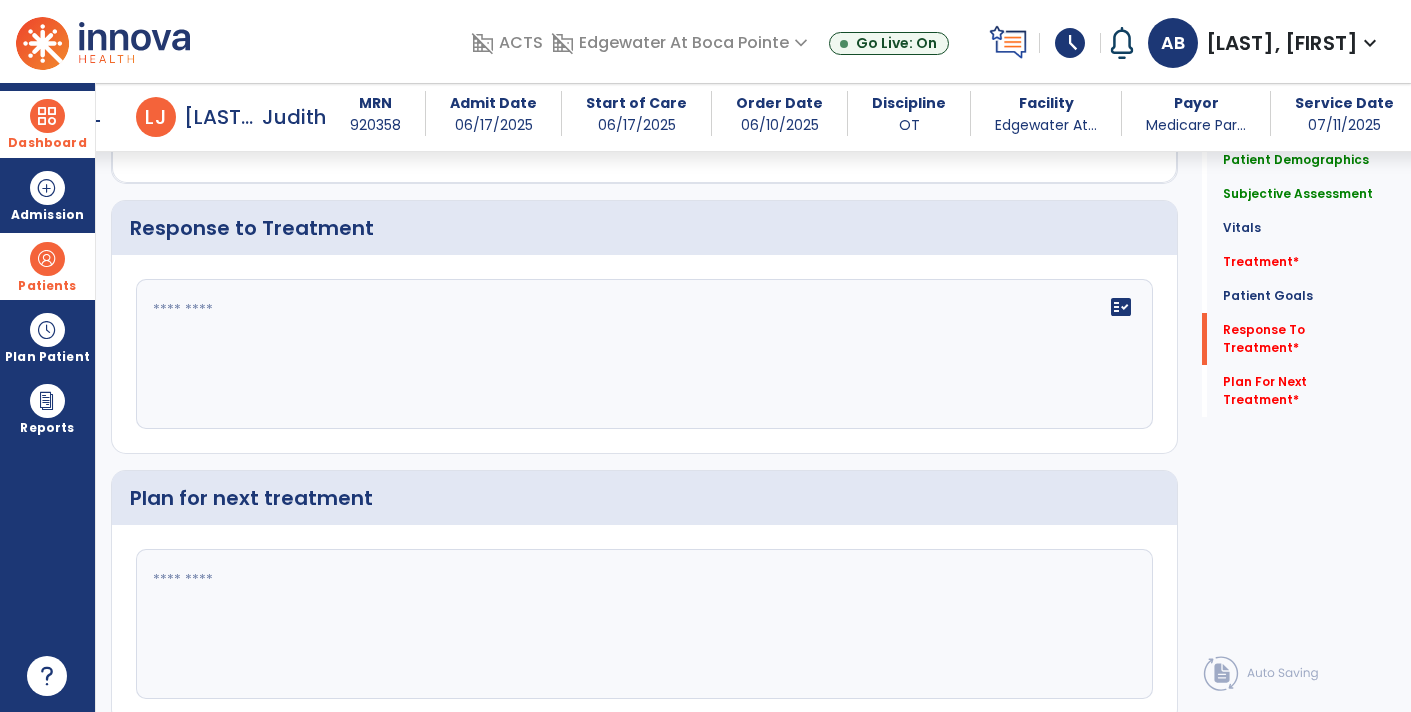 scroll, scrollTop: 2841, scrollLeft: 0, axis: vertical 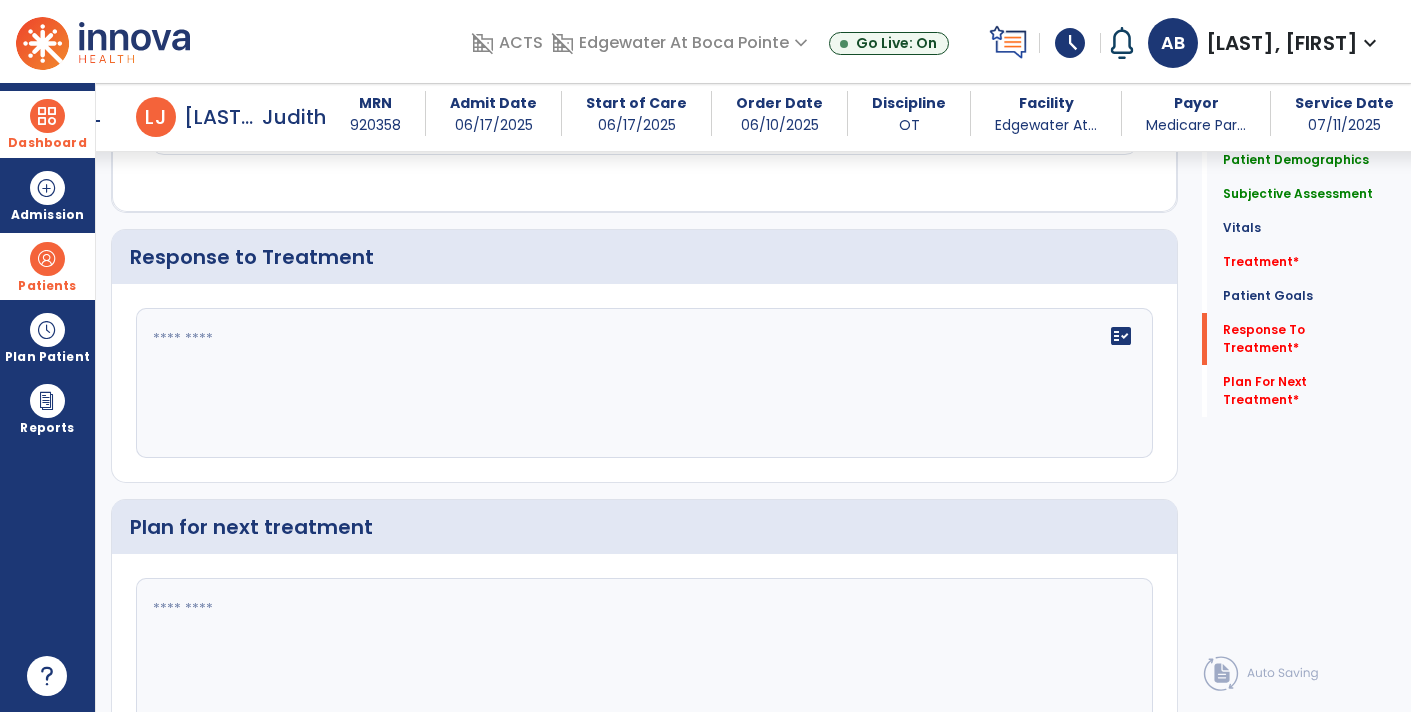 click on "fact_check" 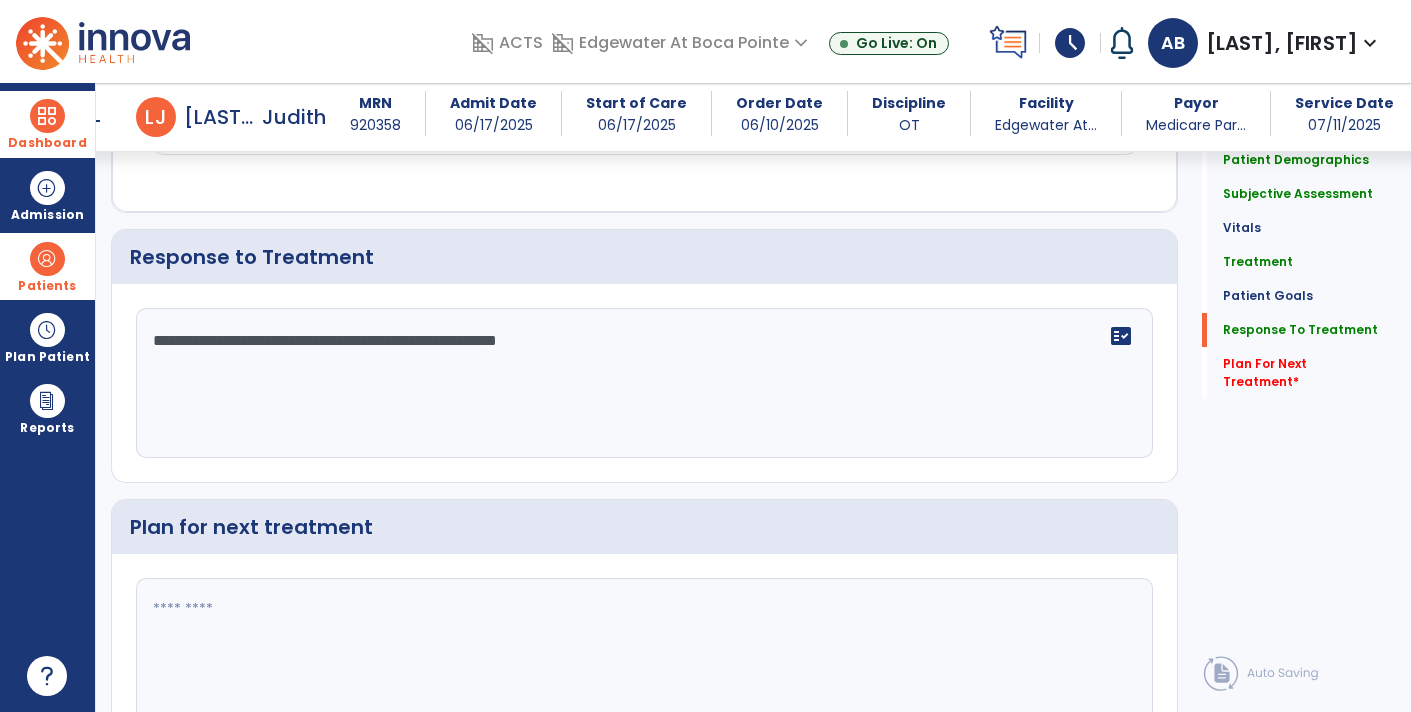 type on "**********" 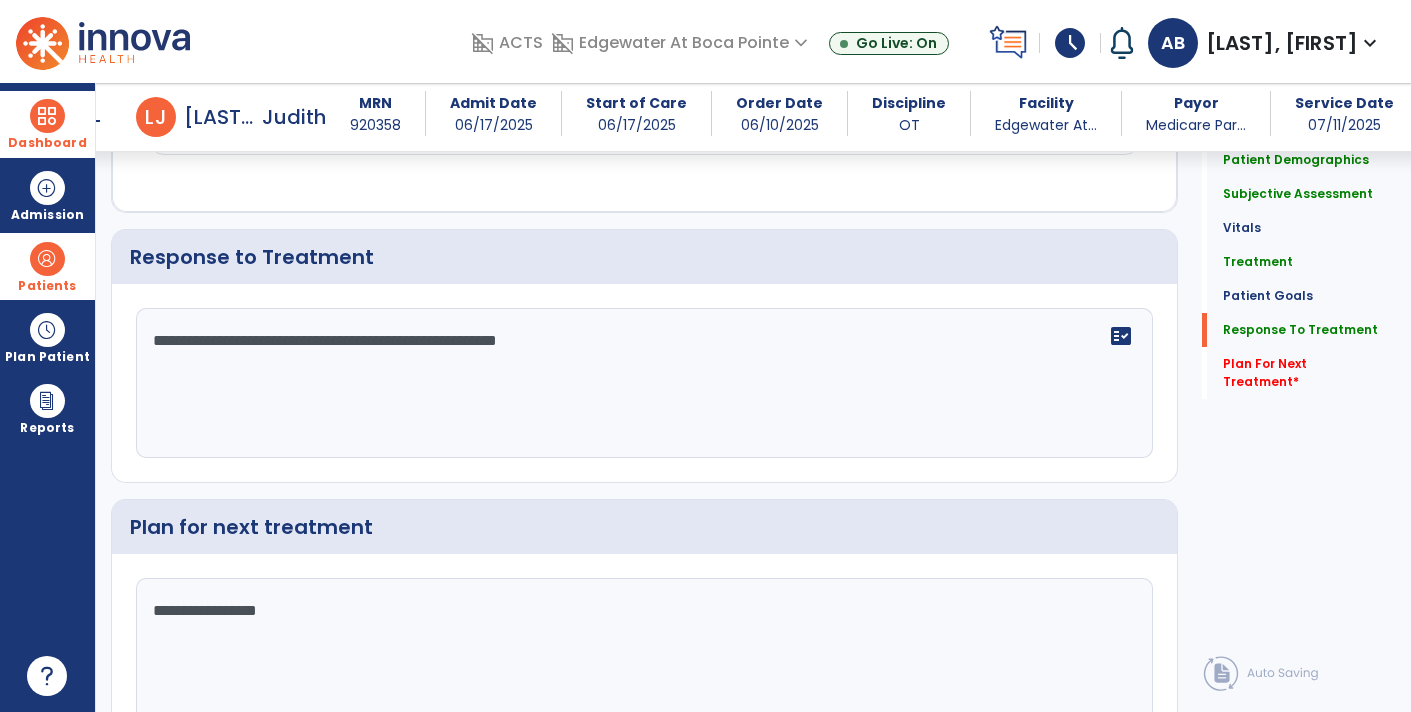 type on "**********" 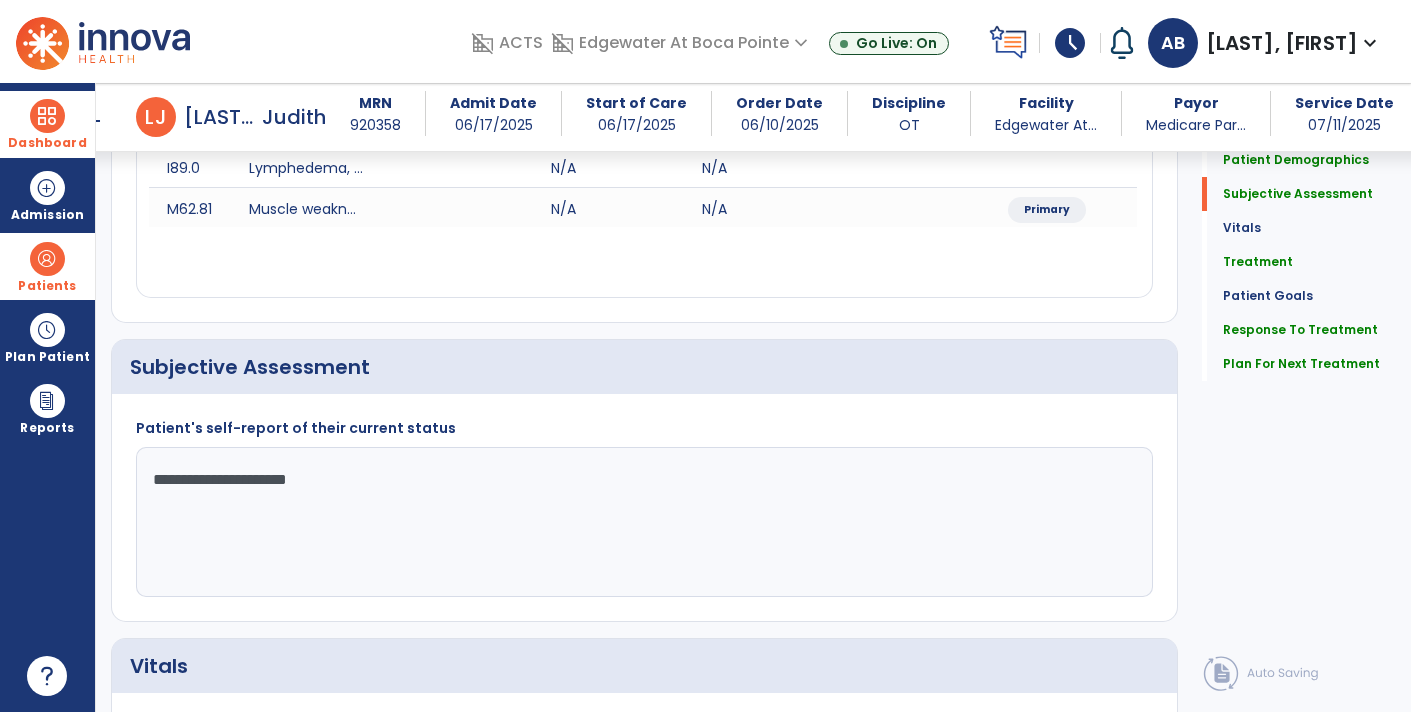 scroll, scrollTop: 0, scrollLeft: 0, axis: both 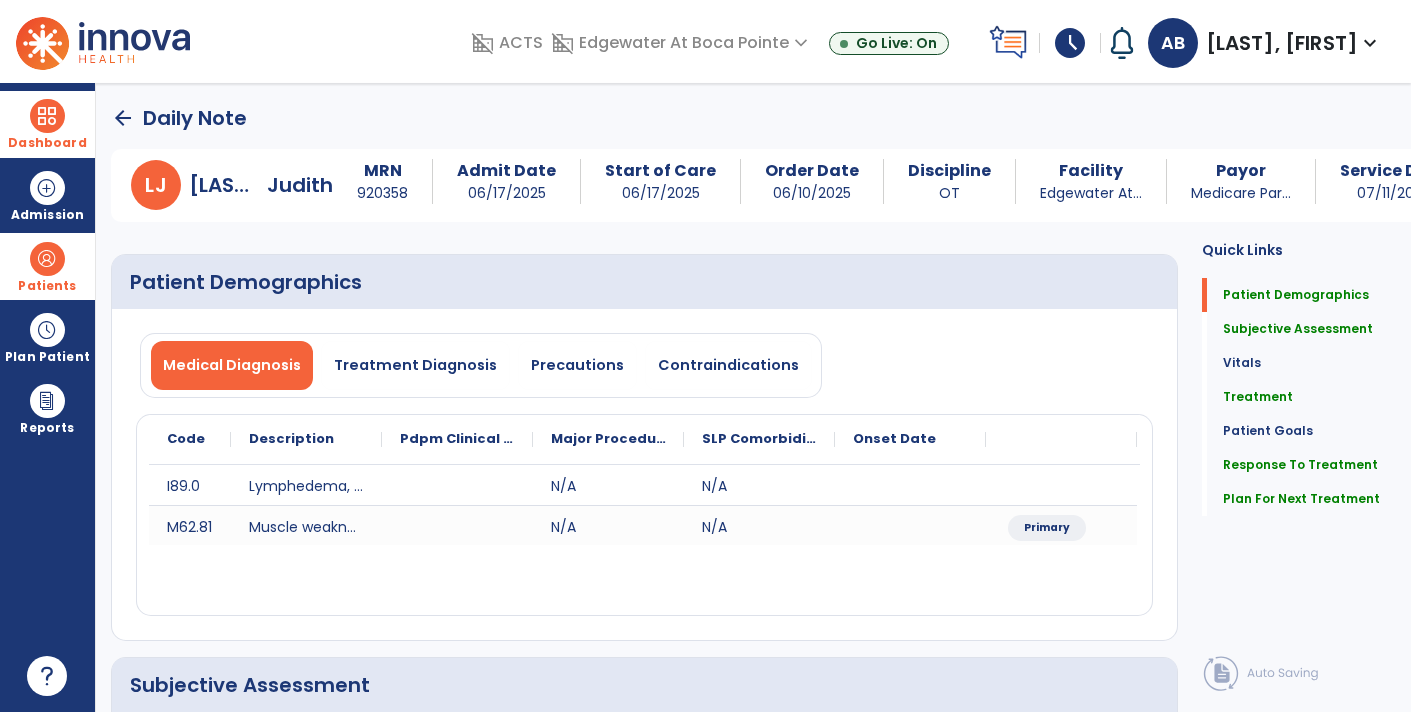 click on "arrow_back" 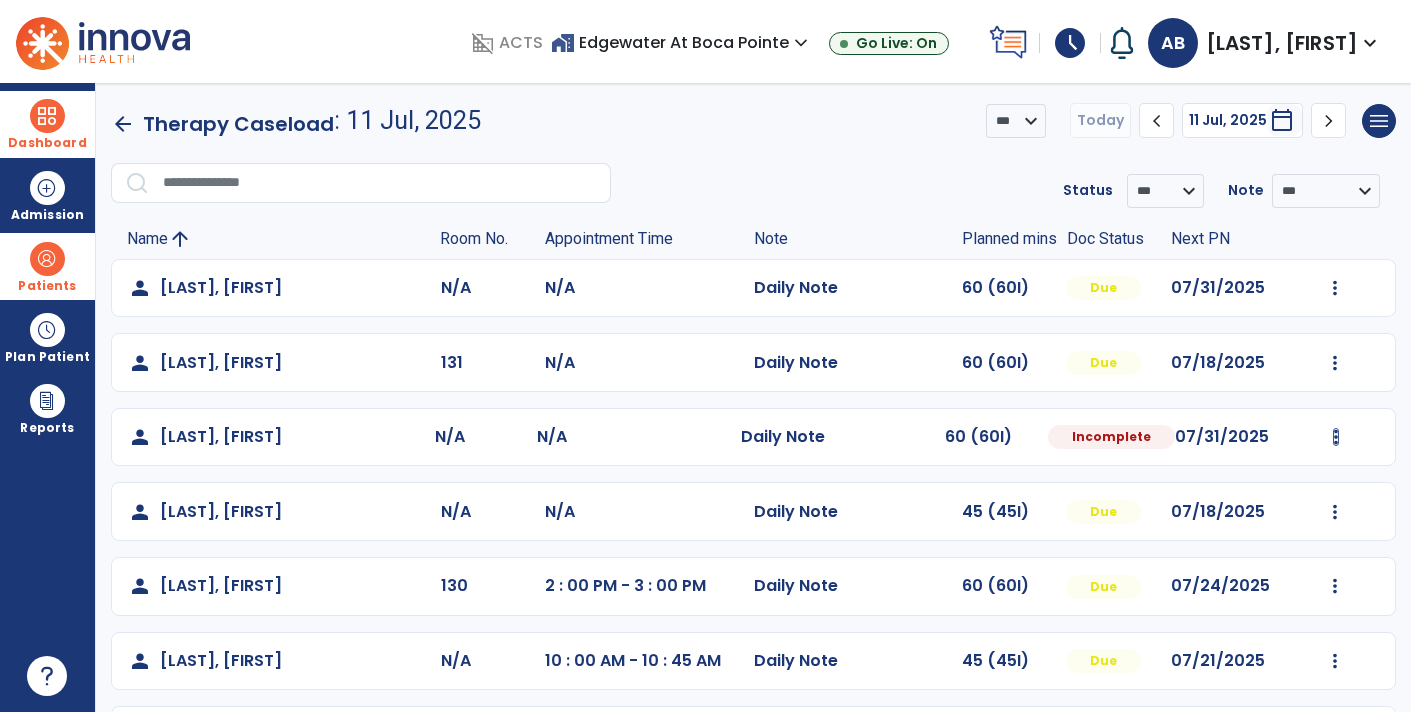click at bounding box center (1335, 288) 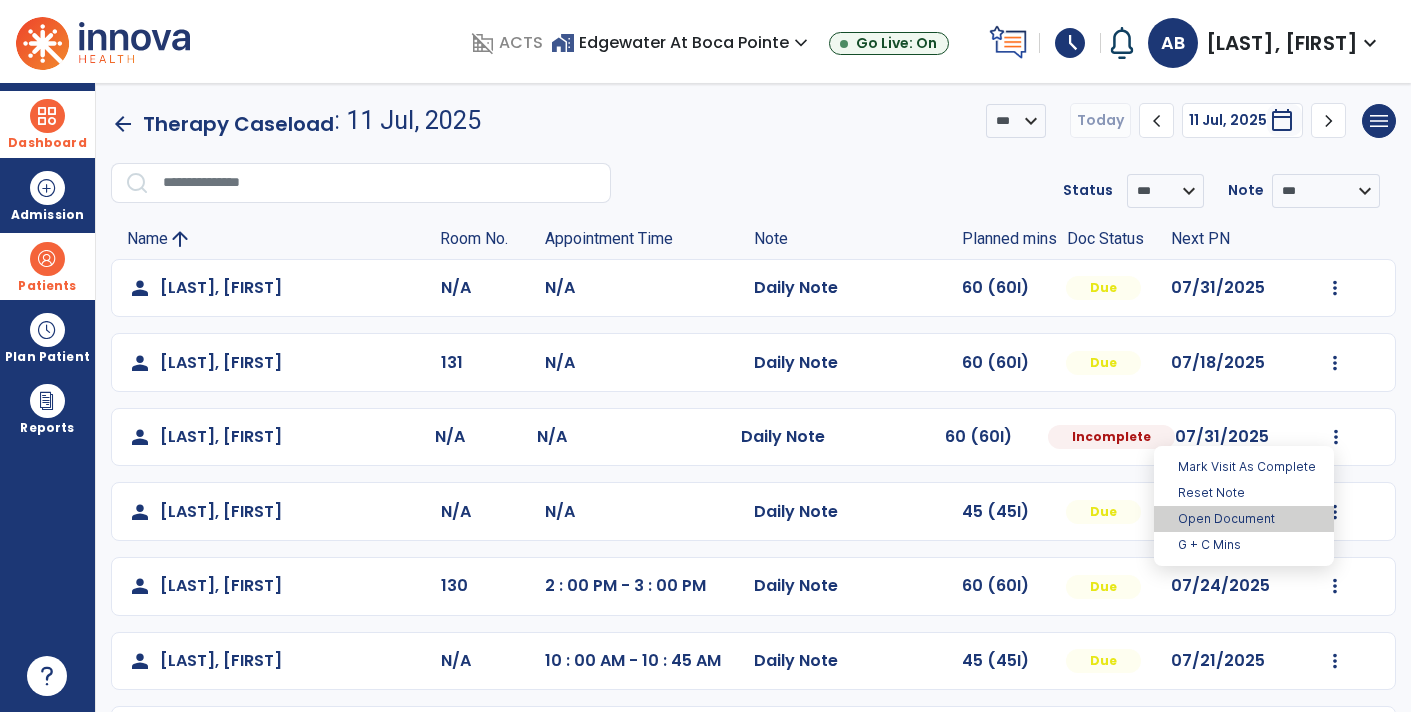 click on "Open Document" at bounding box center [1244, 519] 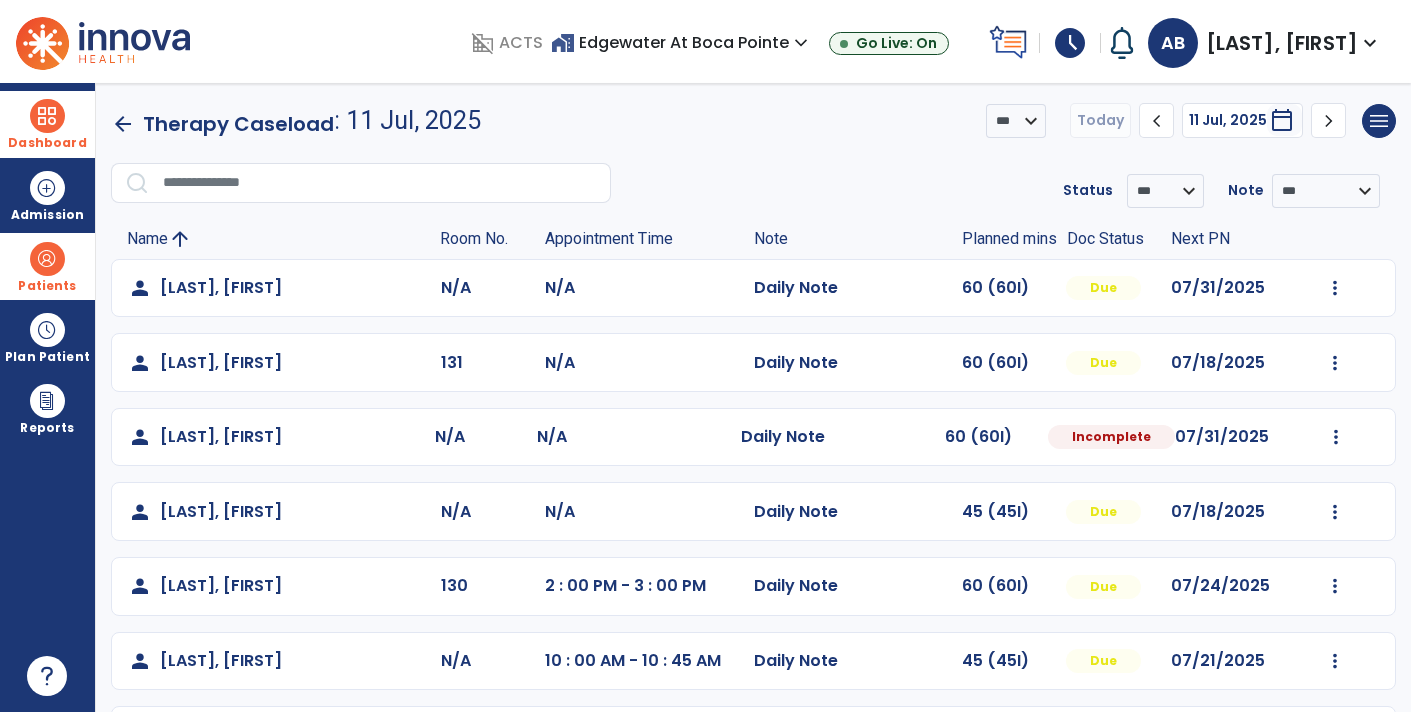 select on "*" 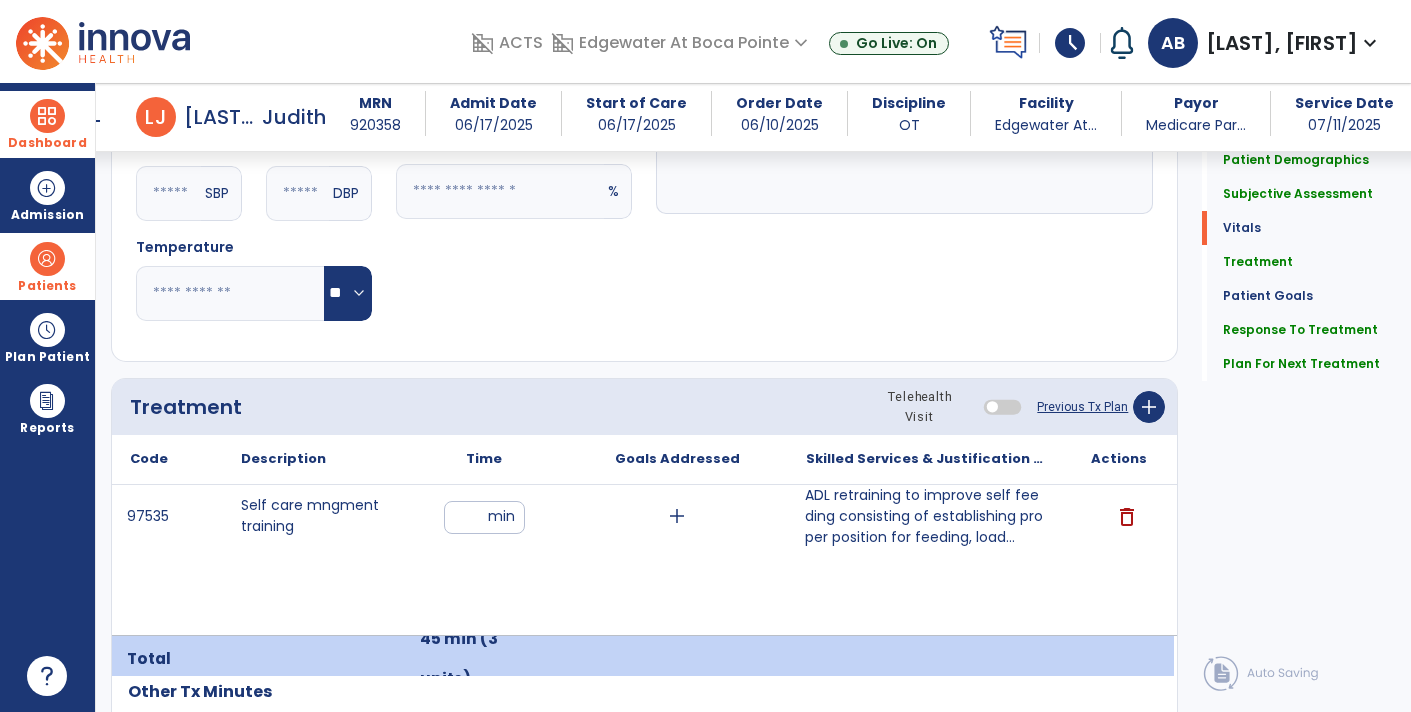 click on "ADL retraining to improve self feeding  consisting of establishing proper position for feeding, load..." at bounding box center [926, 516] 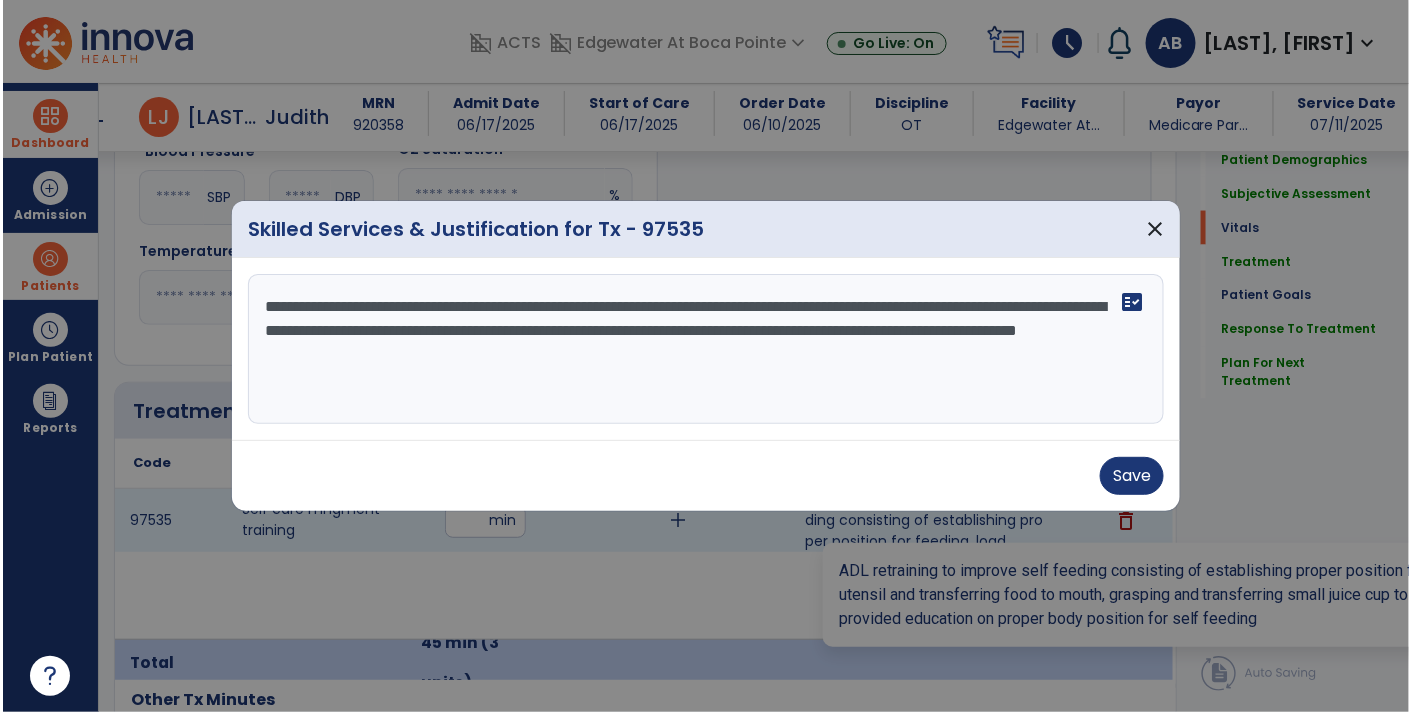 scroll, scrollTop: 981, scrollLeft: 0, axis: vertical 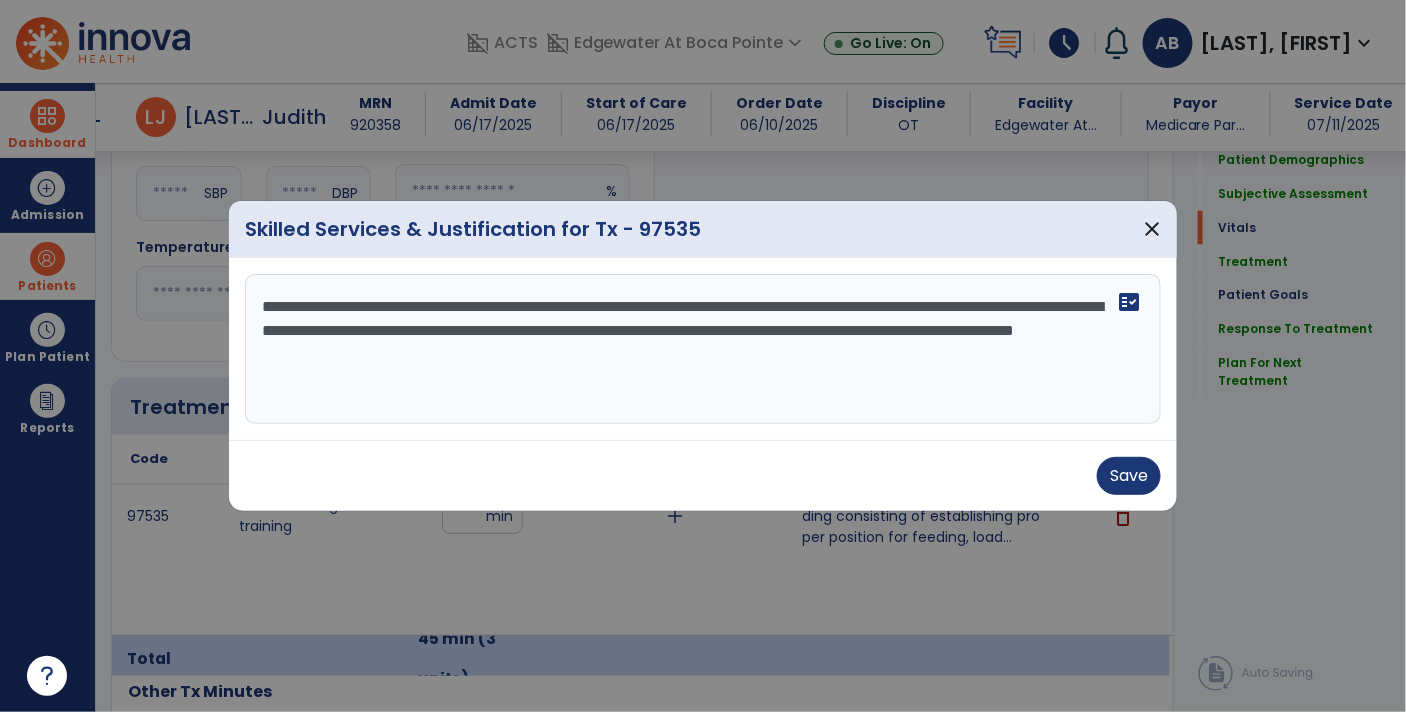 drag, startPoint x: 746, startPoint y: 366, endPoint x: 220, endPoint y: 299, distance: 530.24994 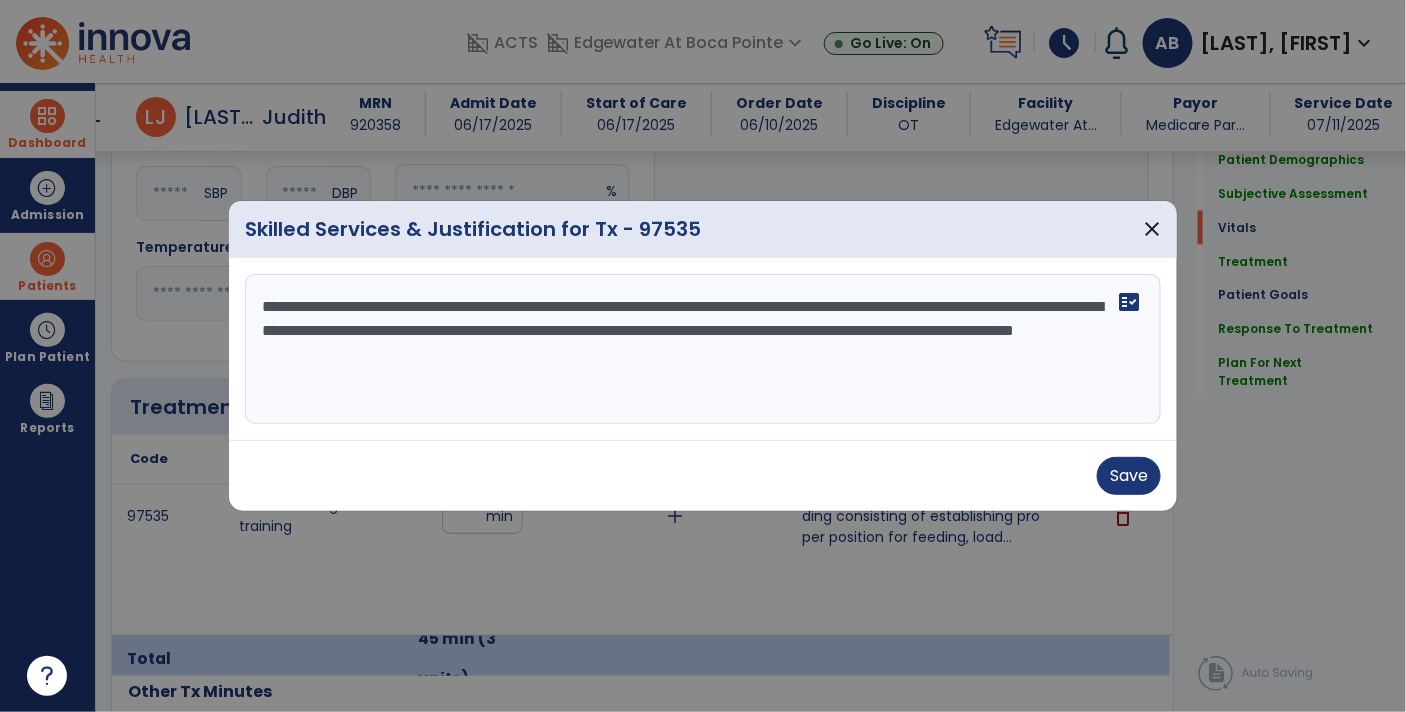 click on "**********" at bounding box center (703, 356) 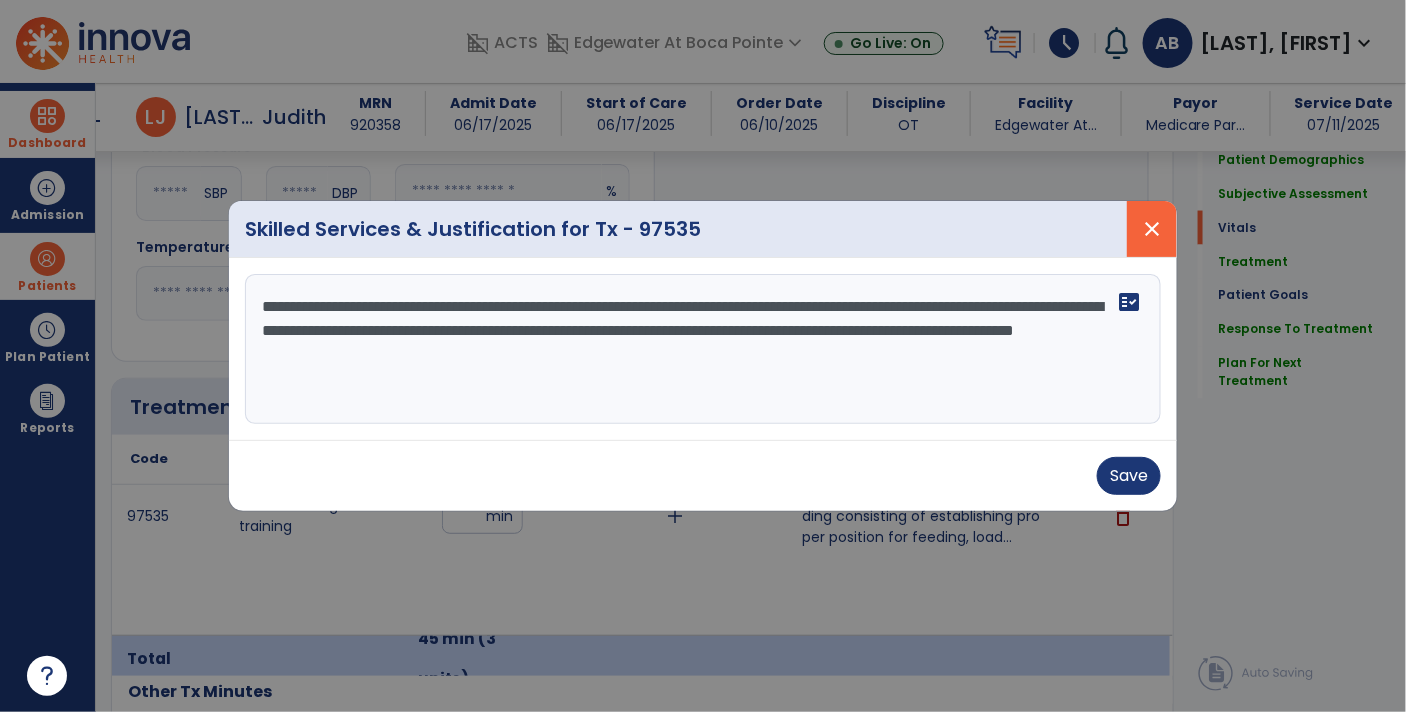click on "close" at bounding box center (1152, 229) 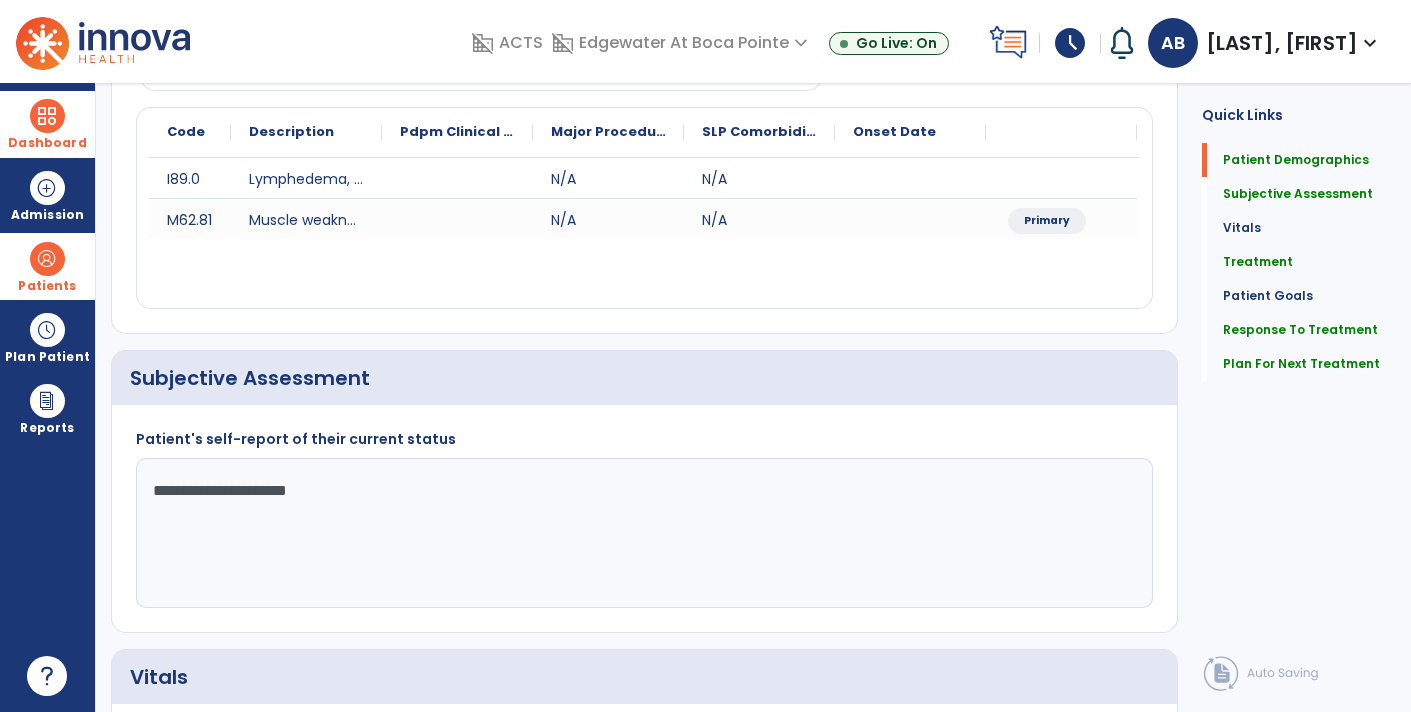 scroll, scrollTop: 0, scrollLeft: 0, axis: both 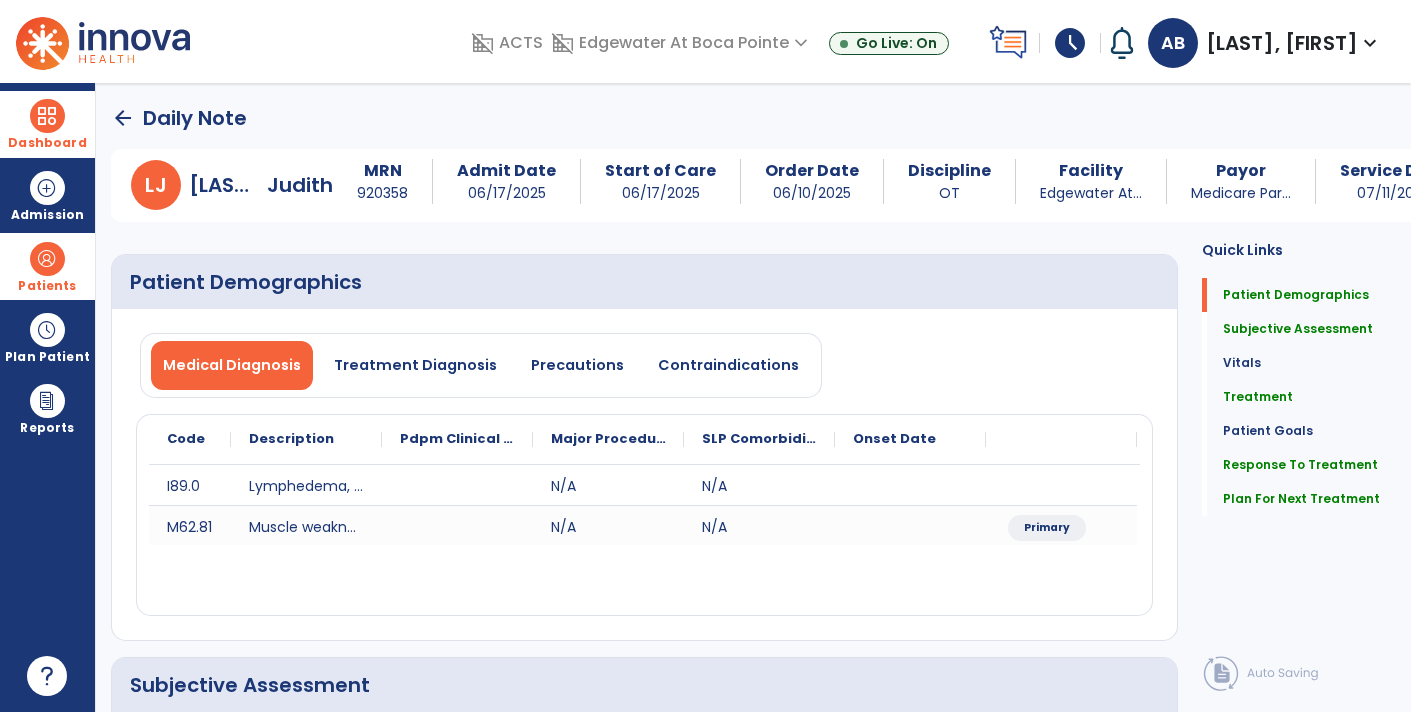 click on "arrow_back" 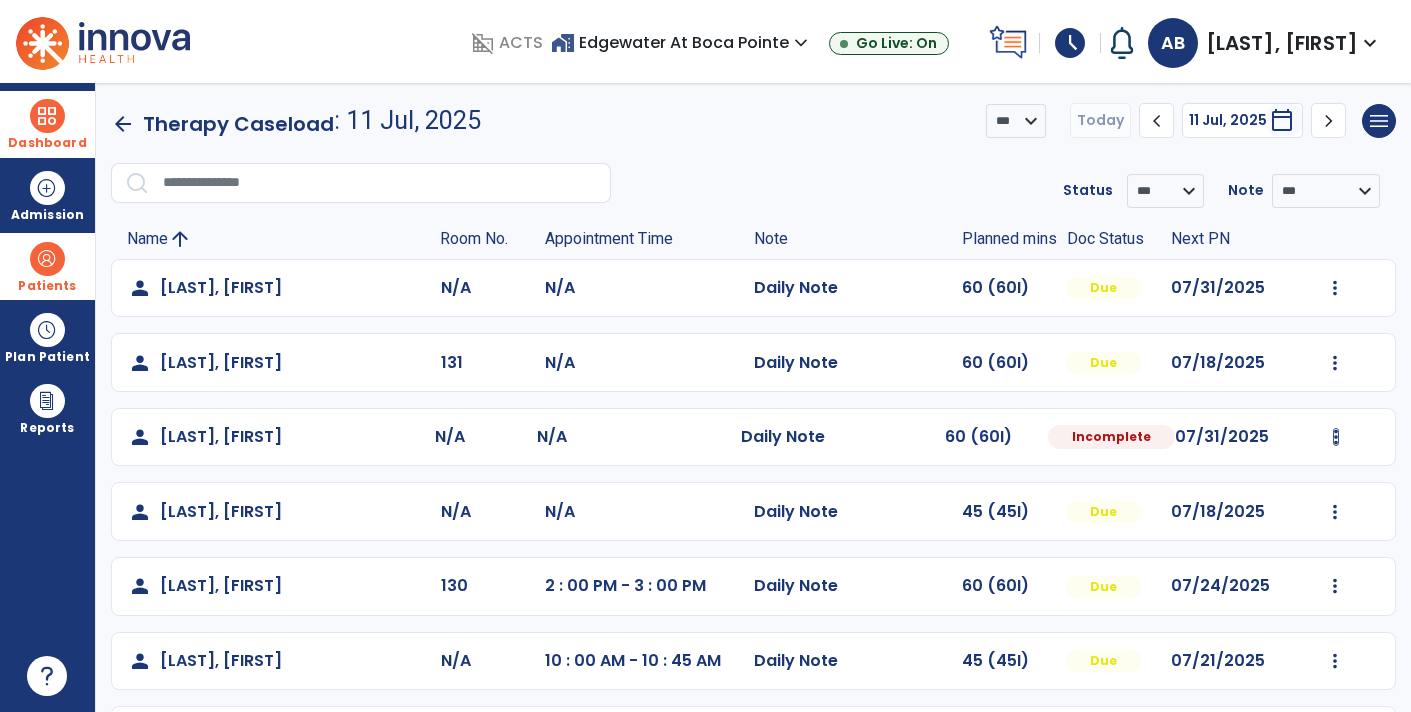 click at bounding box center [1335, 288] 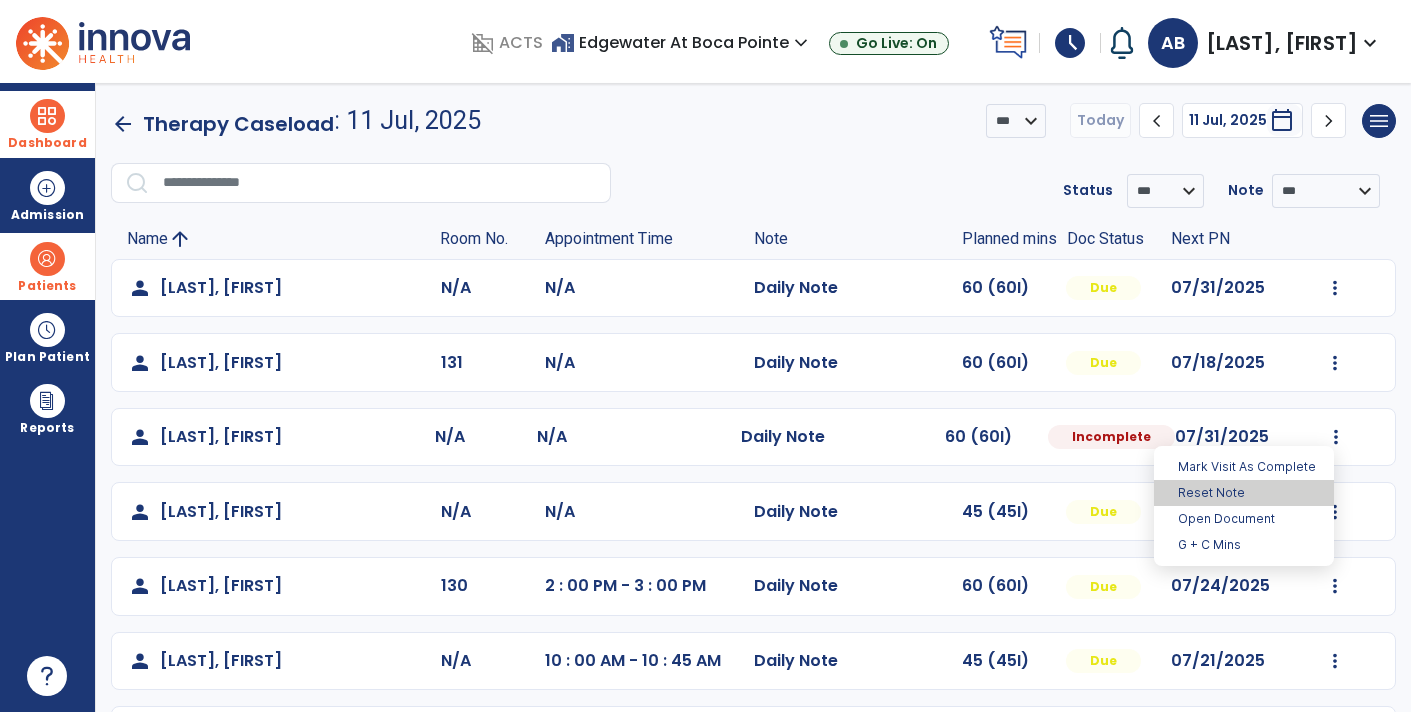 click on "Reset Note" at bounding box center [1244, 493] 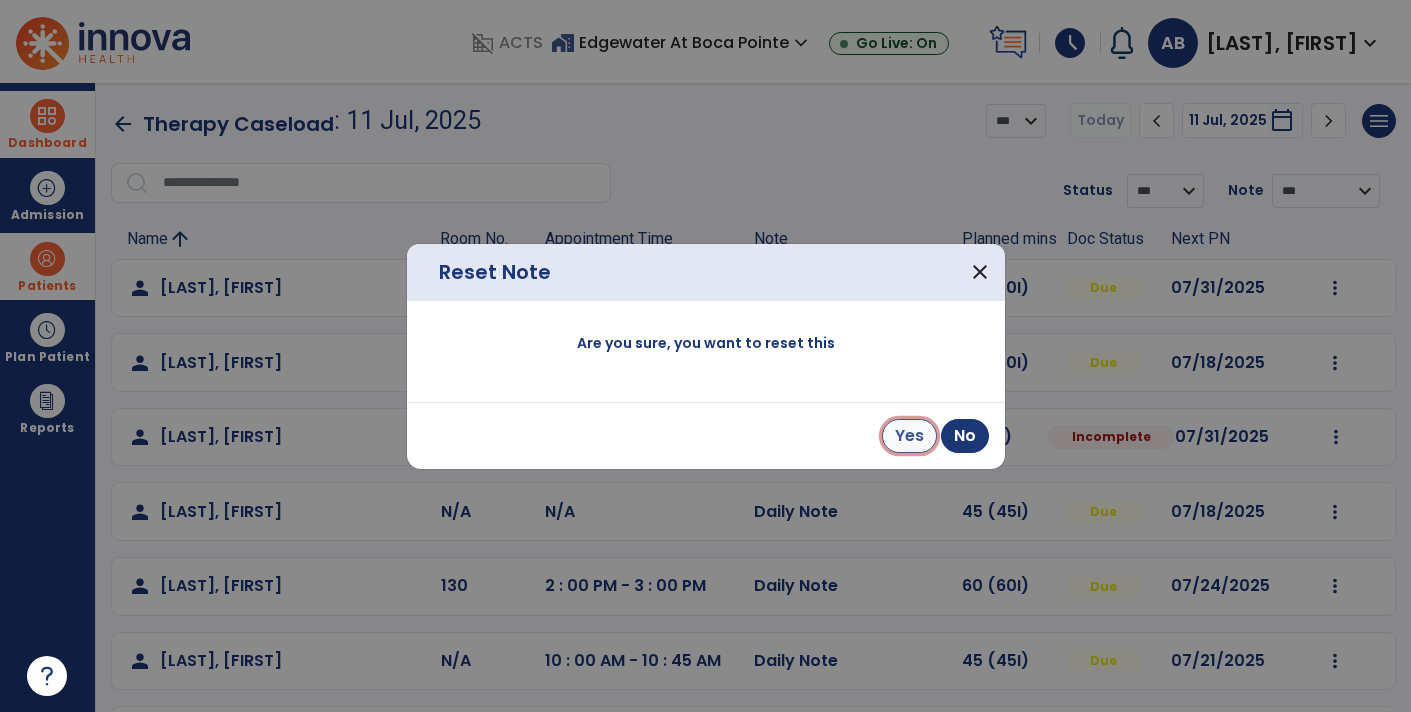 click on "Yes" at bounding box center [909, 436] 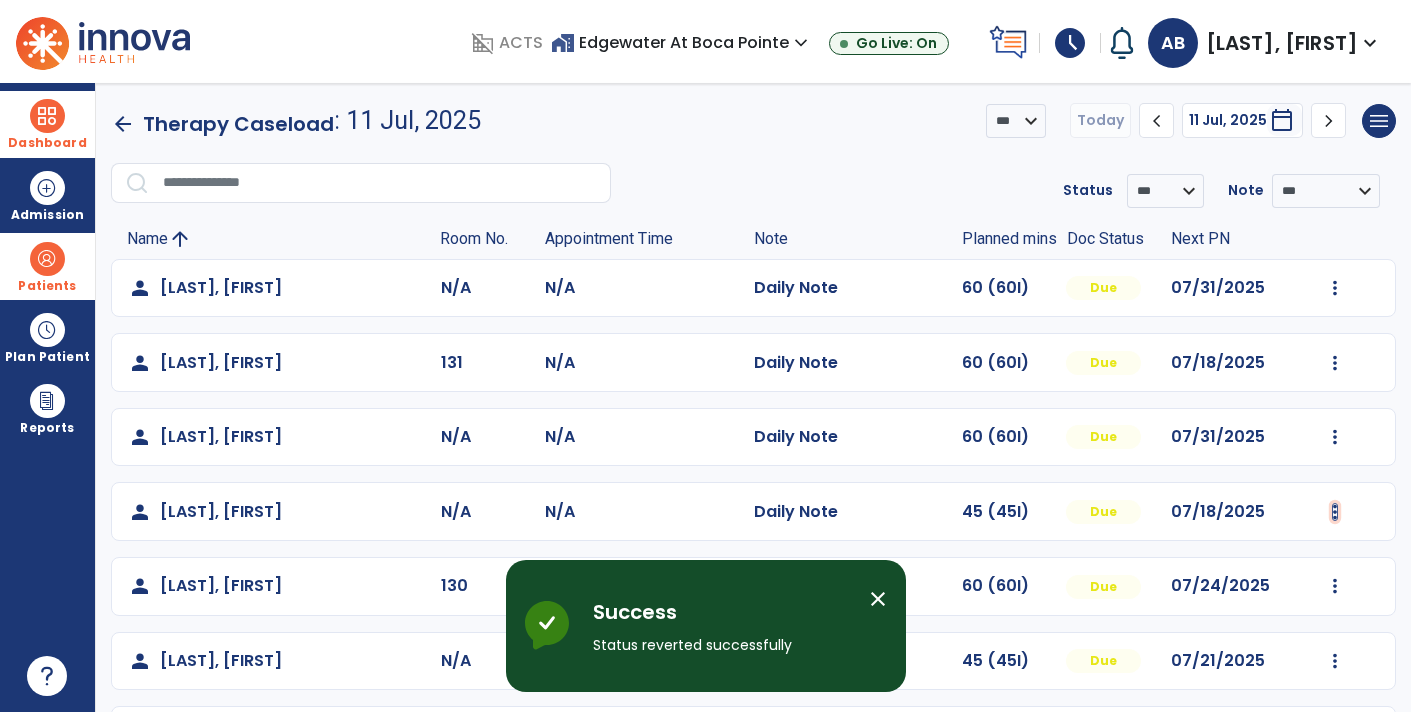 click at bounding box center [1335, 288] 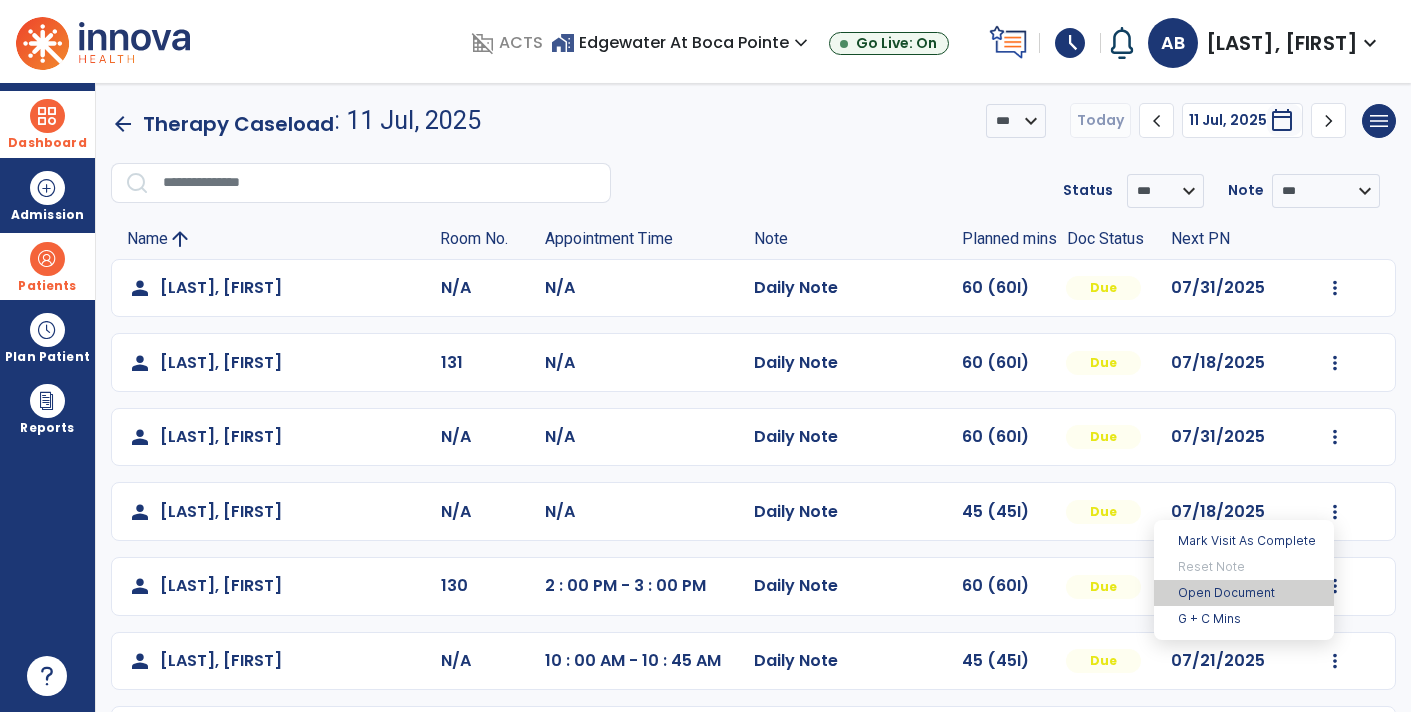 click on "Open Document" at bounding box center [1244, 593] 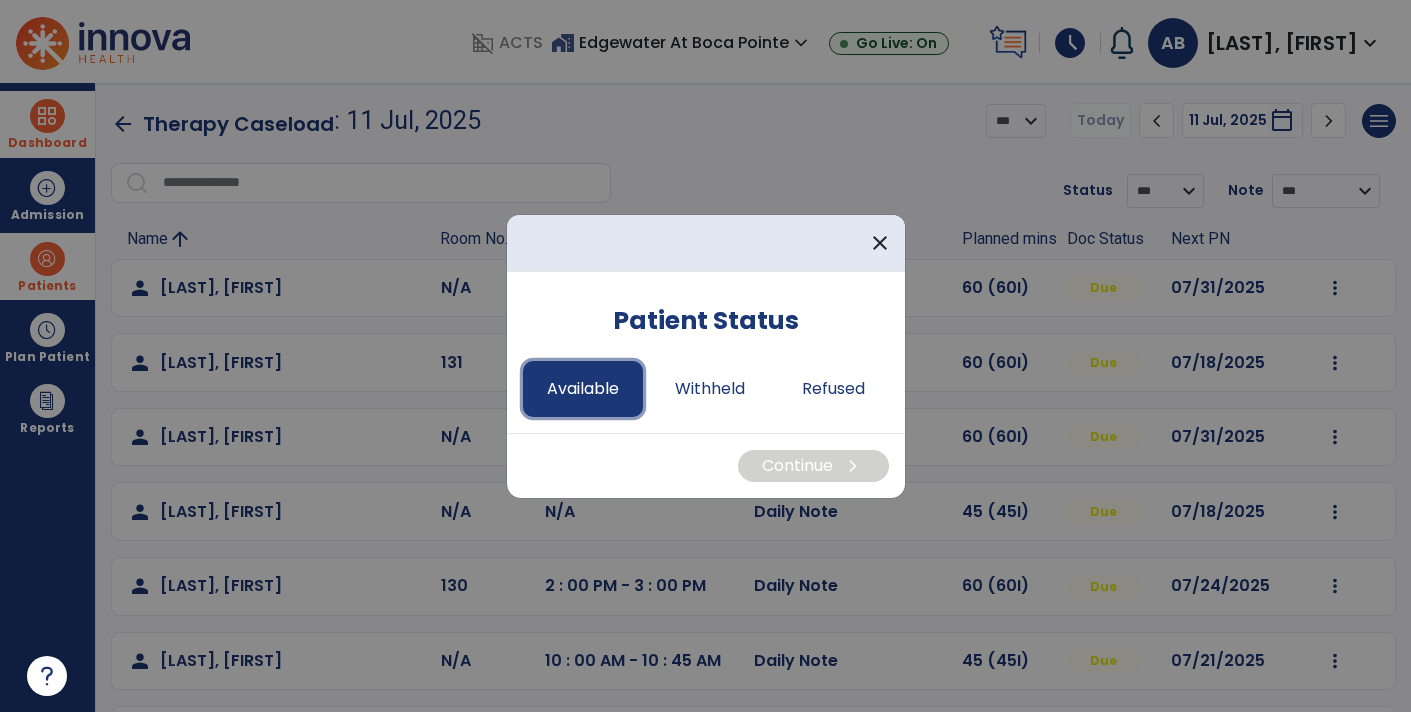 click on "Available" at bounding box center (583, 389) 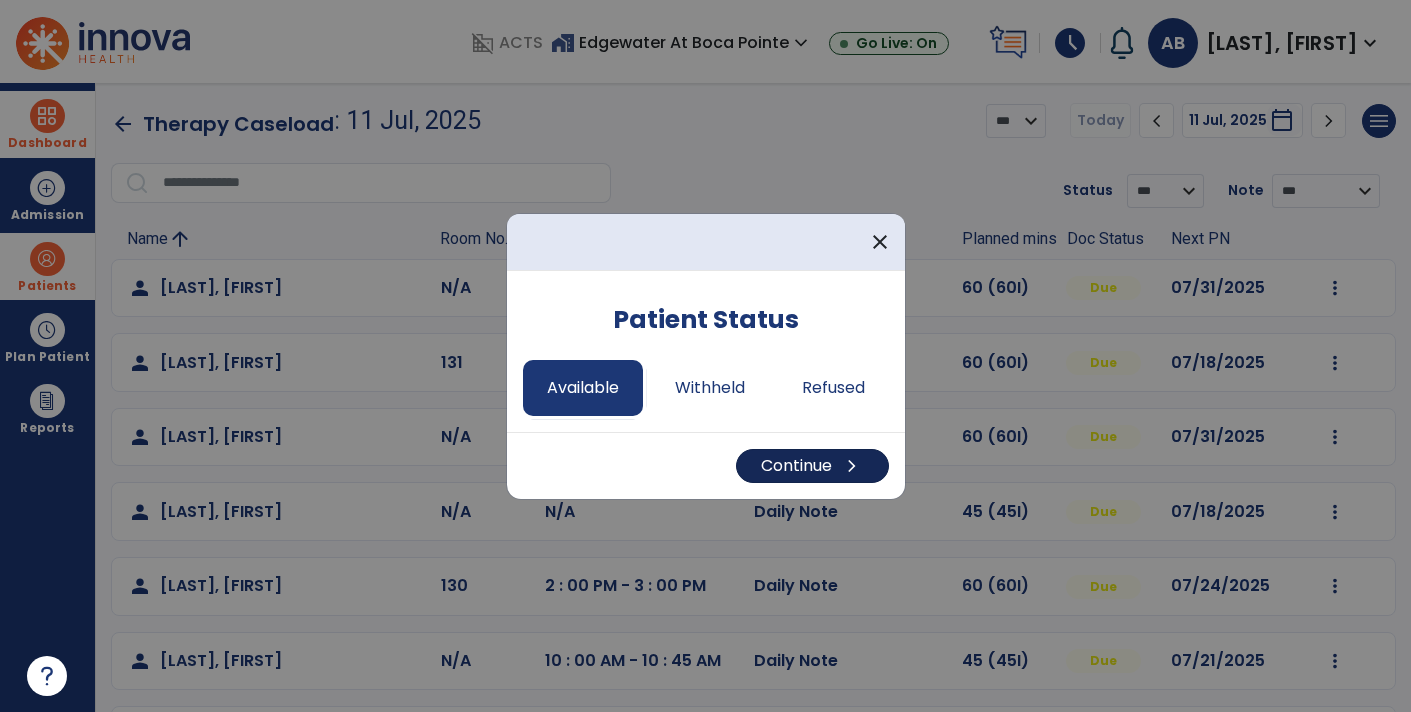 click on "chevron_right" at bounding box center [852, 466] 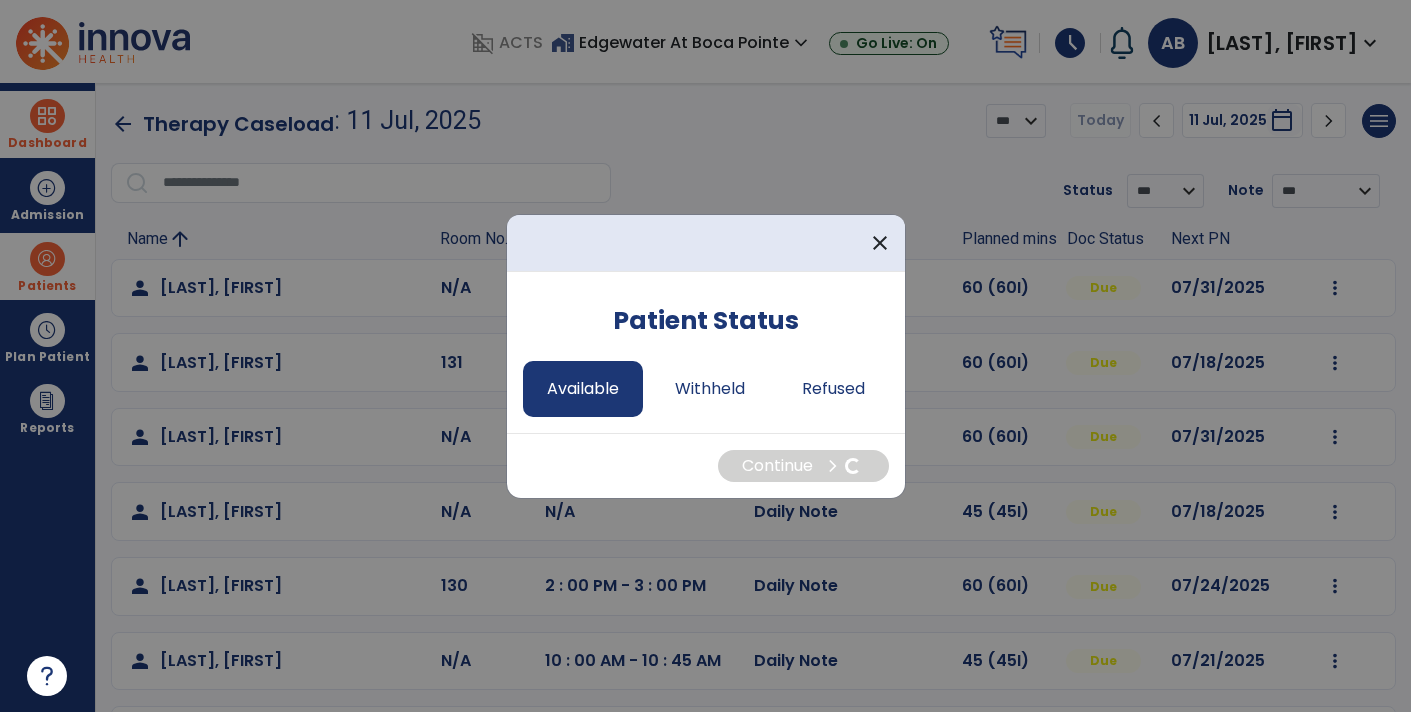 select on "*" 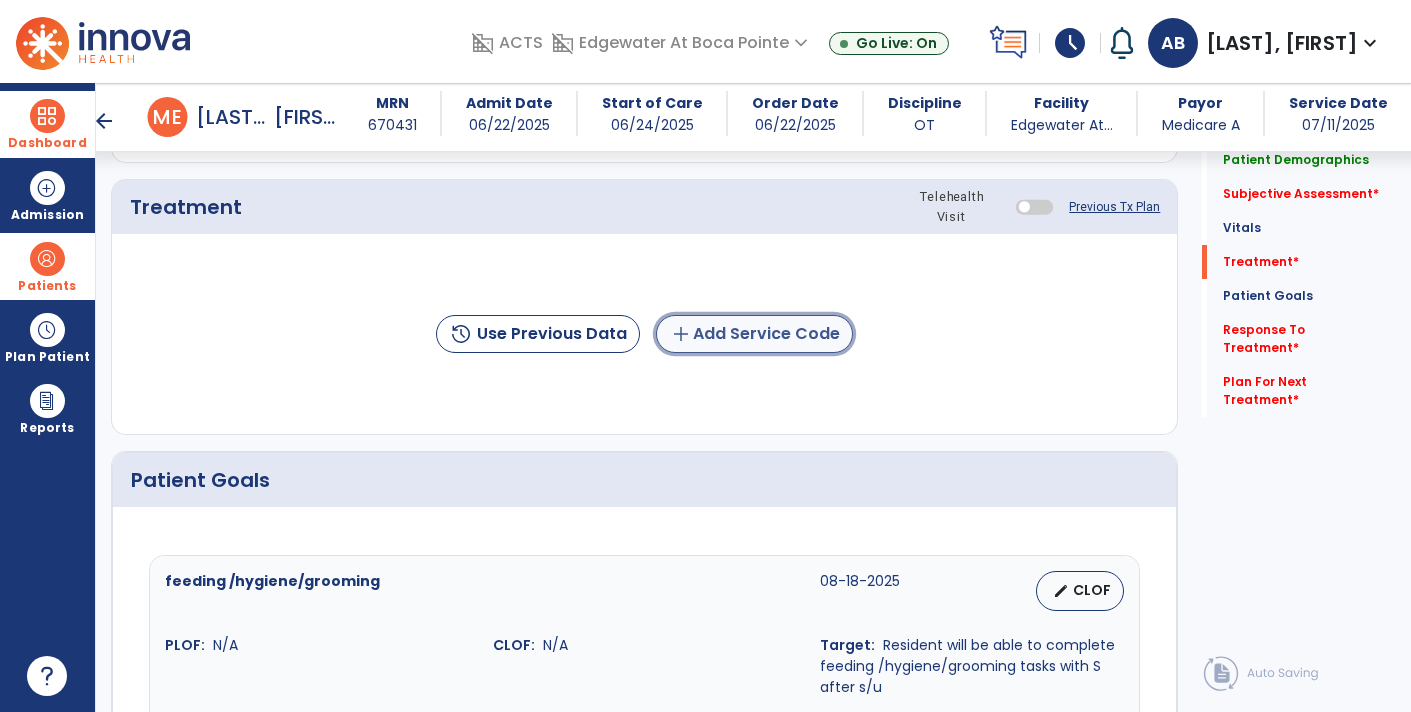 click on "add  Add Service Code" 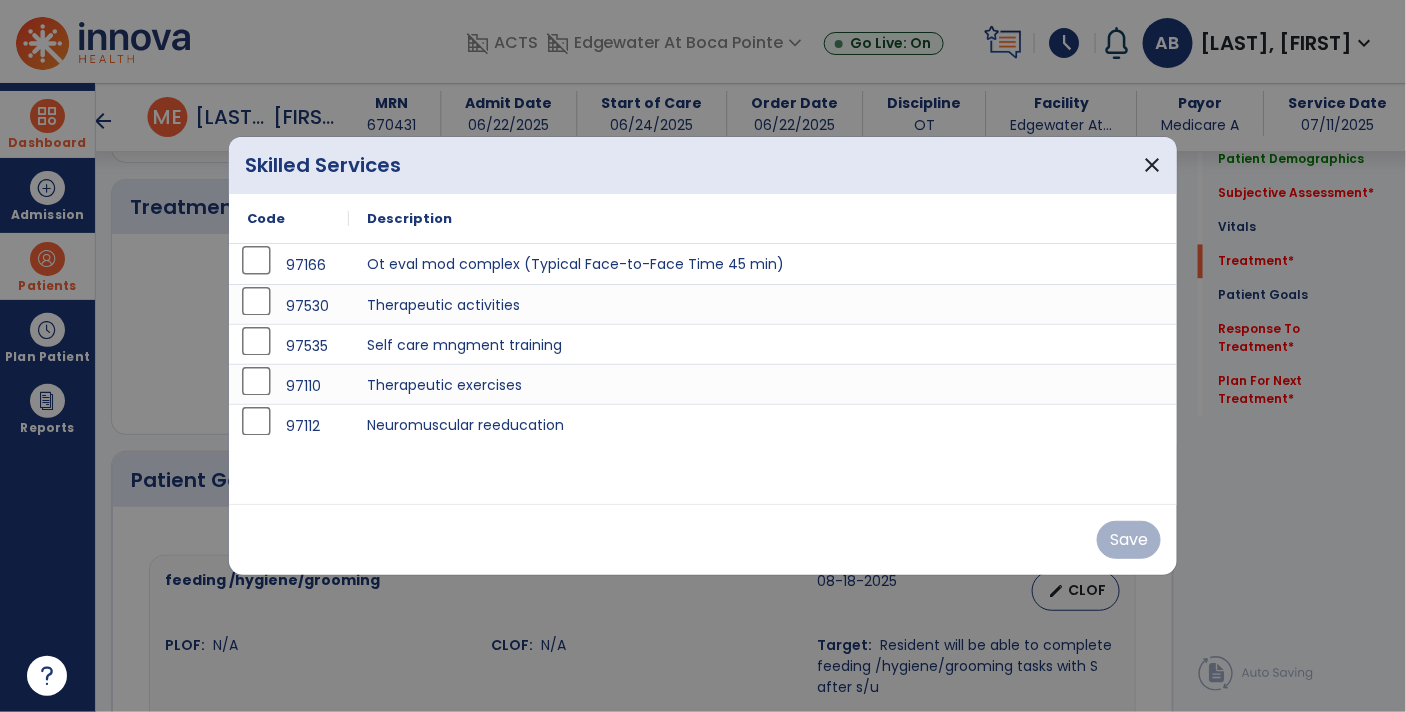 scroll, scrollTop: 1180, scrollLeft: 0, axis: vertical 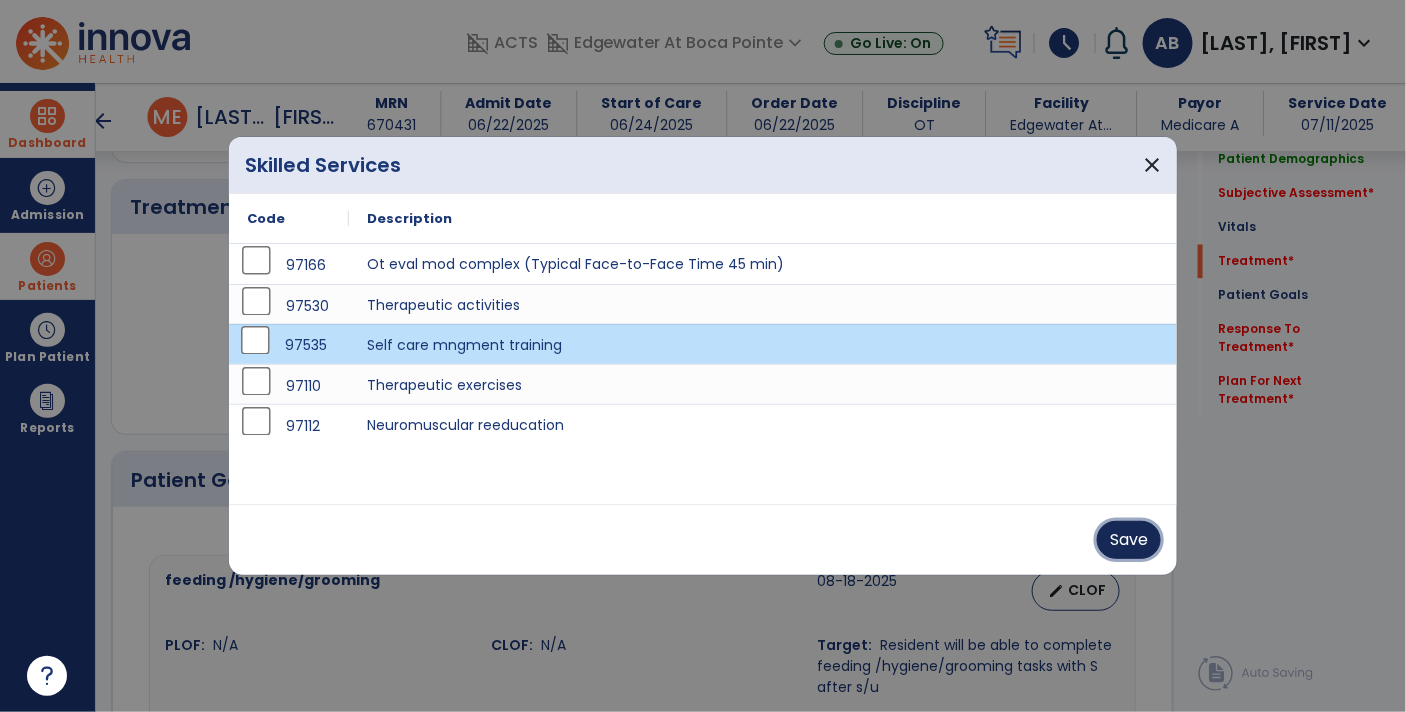 click on "Save" at bounding box center (1129, 540) 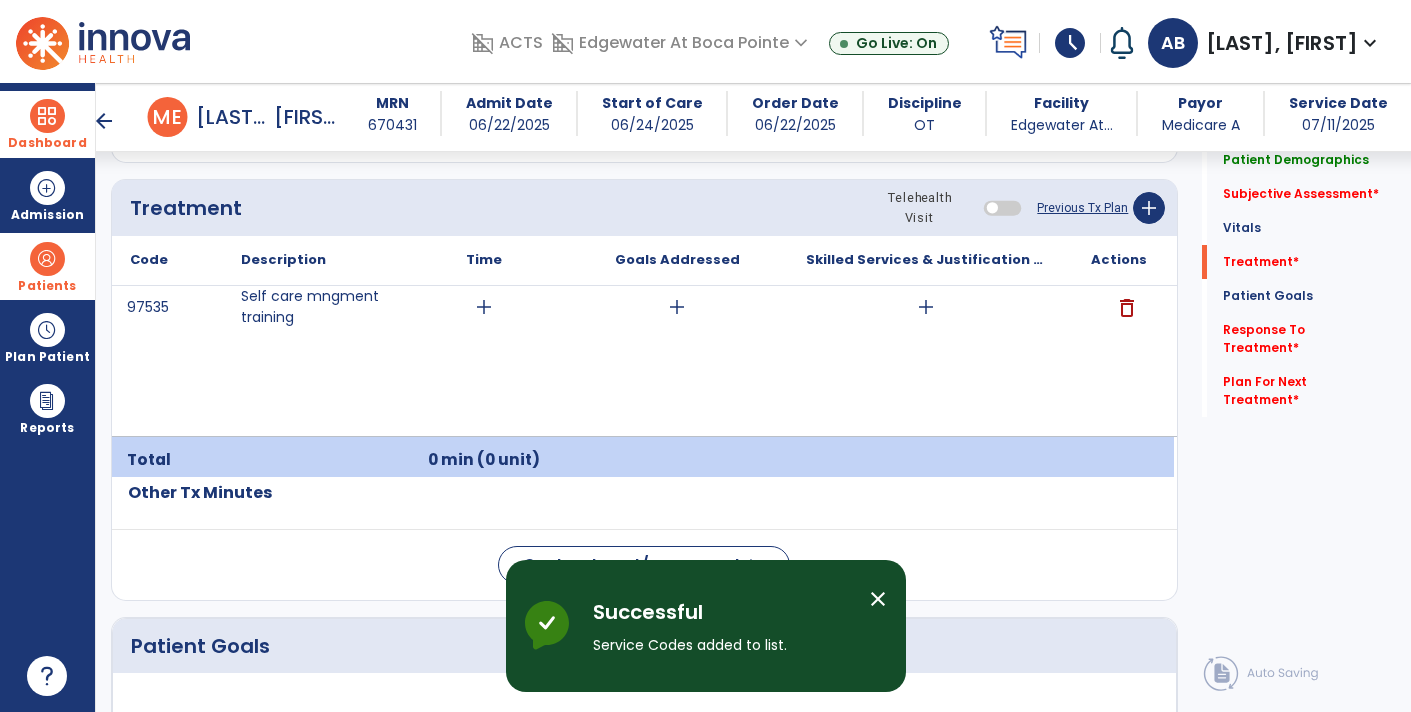 click on "add" at bounding box center [926, 307] 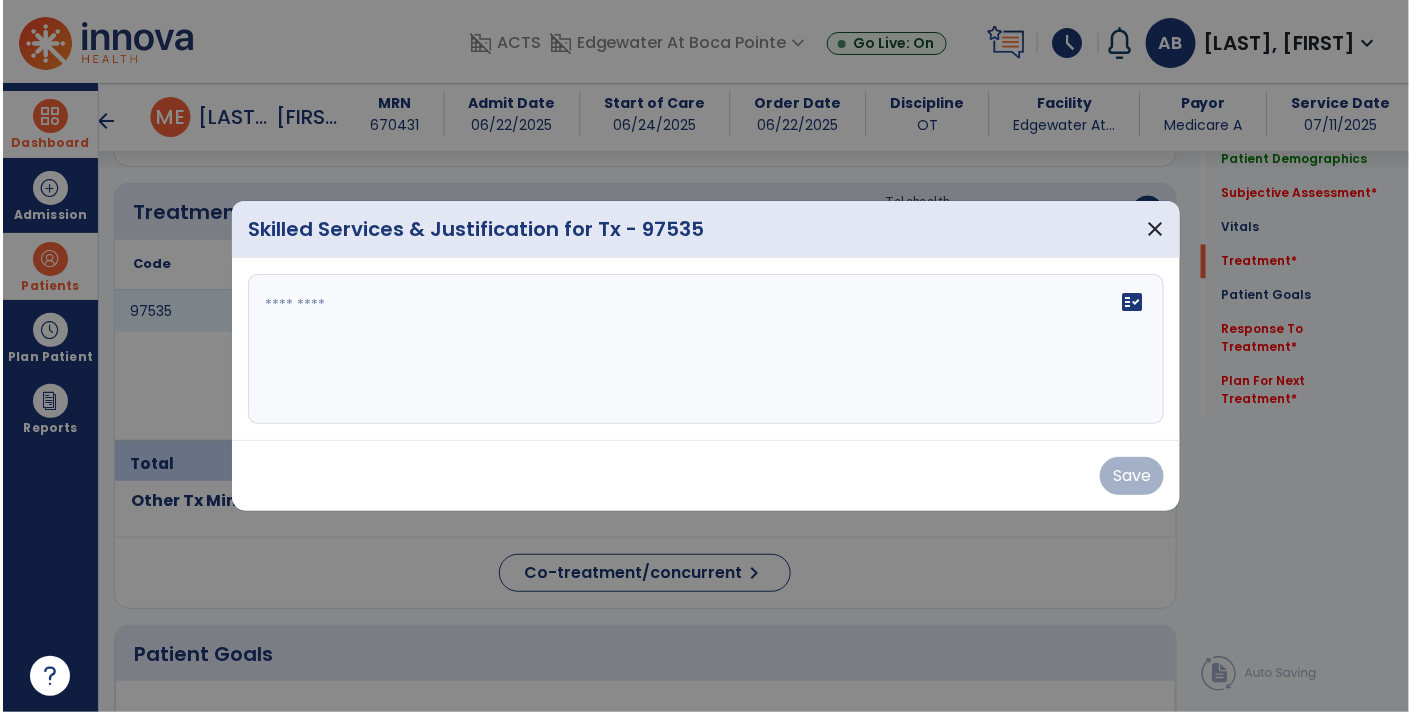 scroll, scrollTop: 1180, scrollLeft: 0, axis: vertical 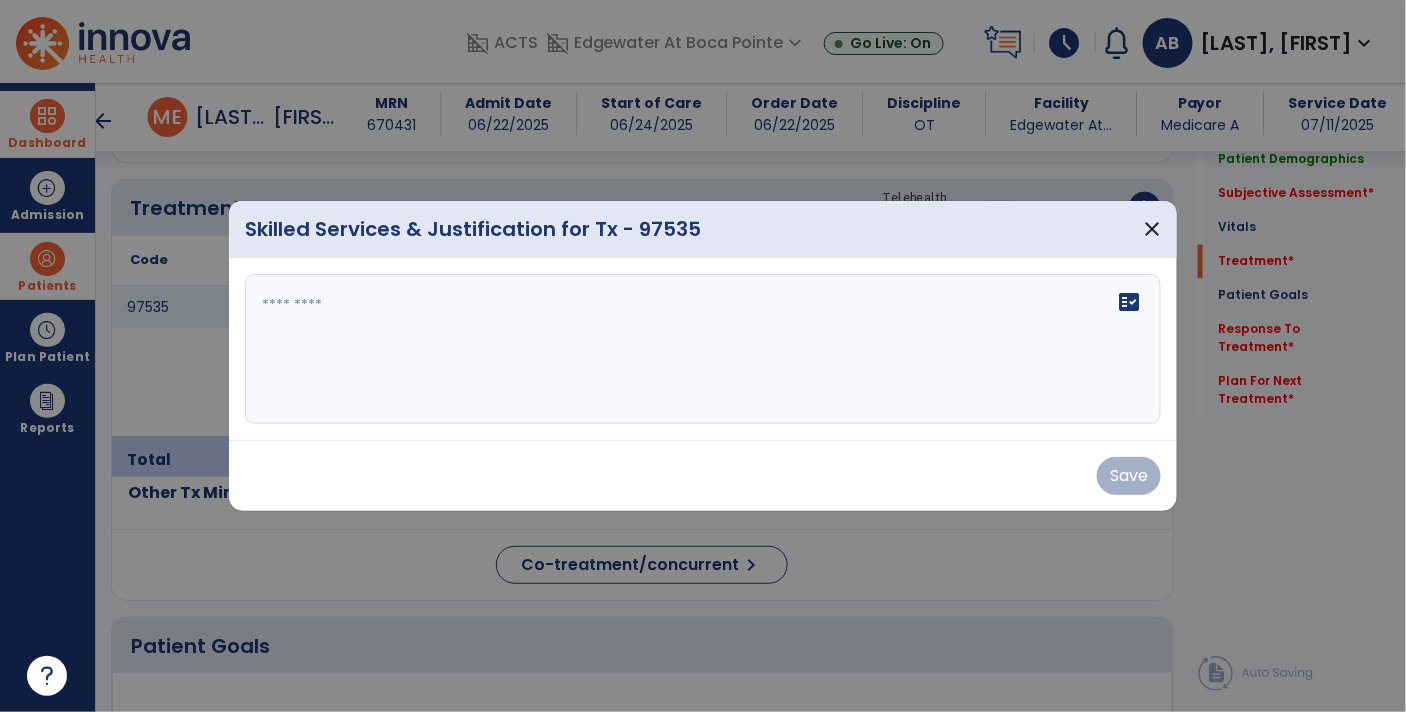 click at bounding box center (703, 349) 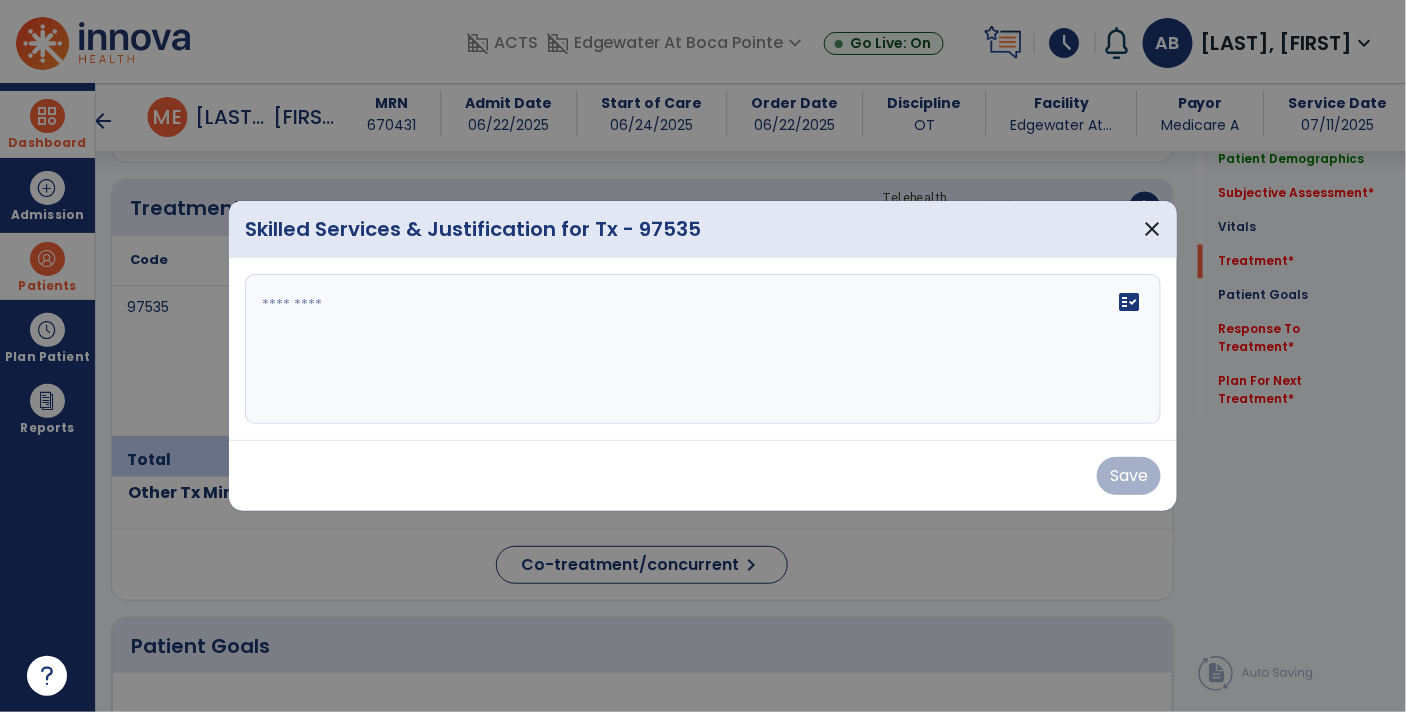 click on "fact_check" at bounding box center (703, 349) 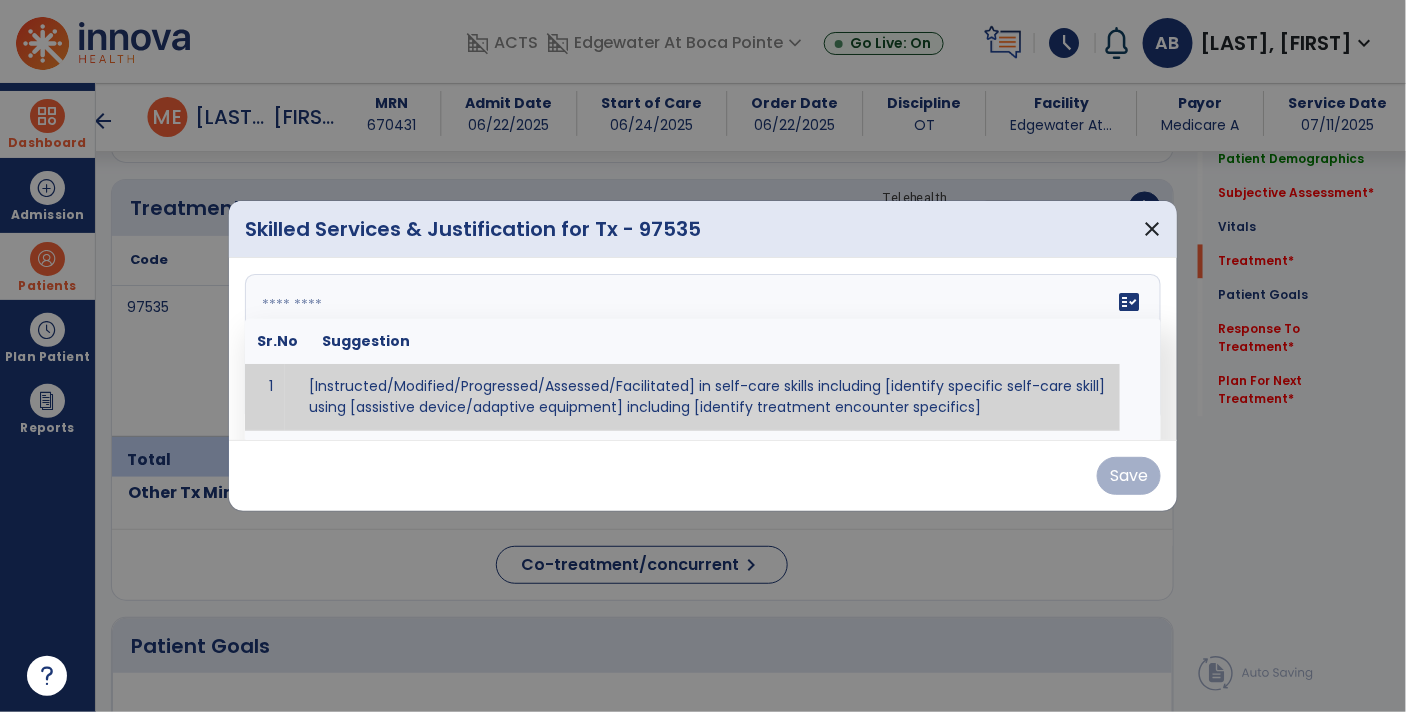 paste on "**********" 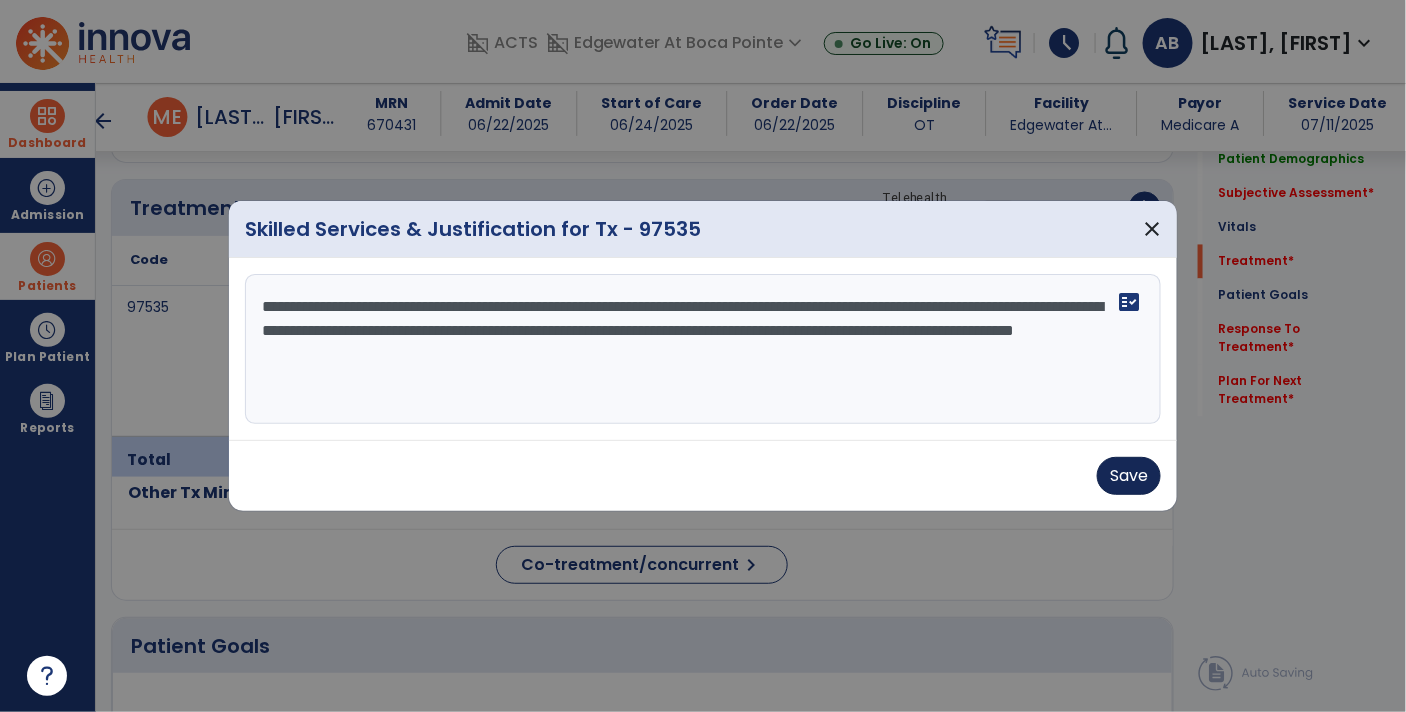 type on "**********" 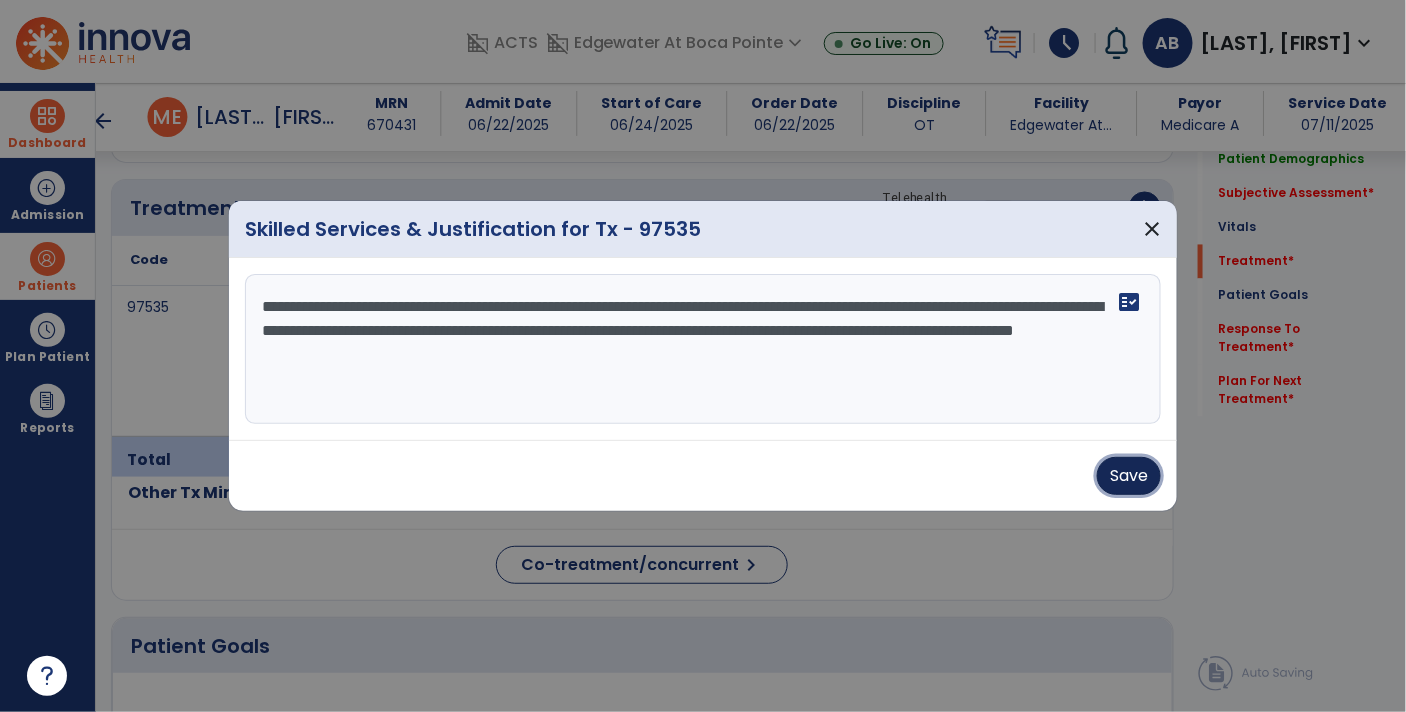 click on "Save" at bounding box center (1129, 476) 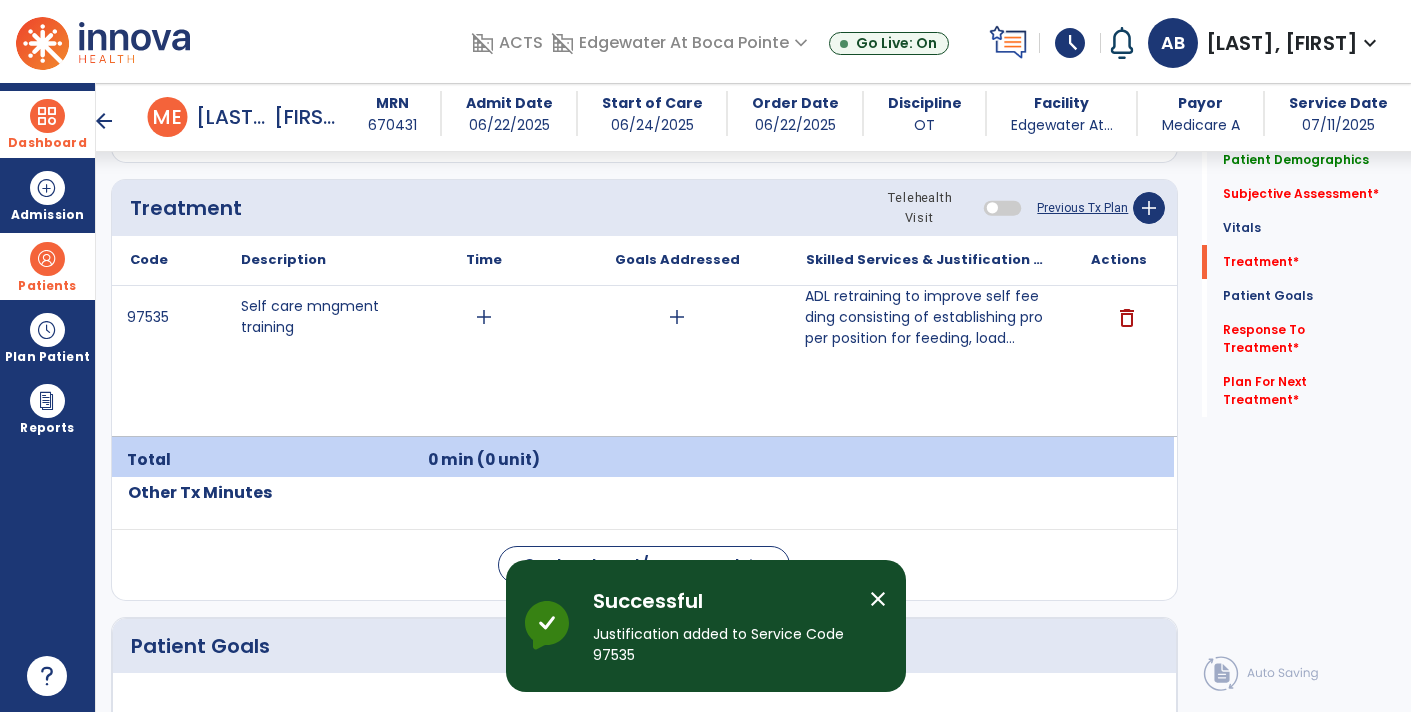 click on "add" at bounding box center (484, 317) 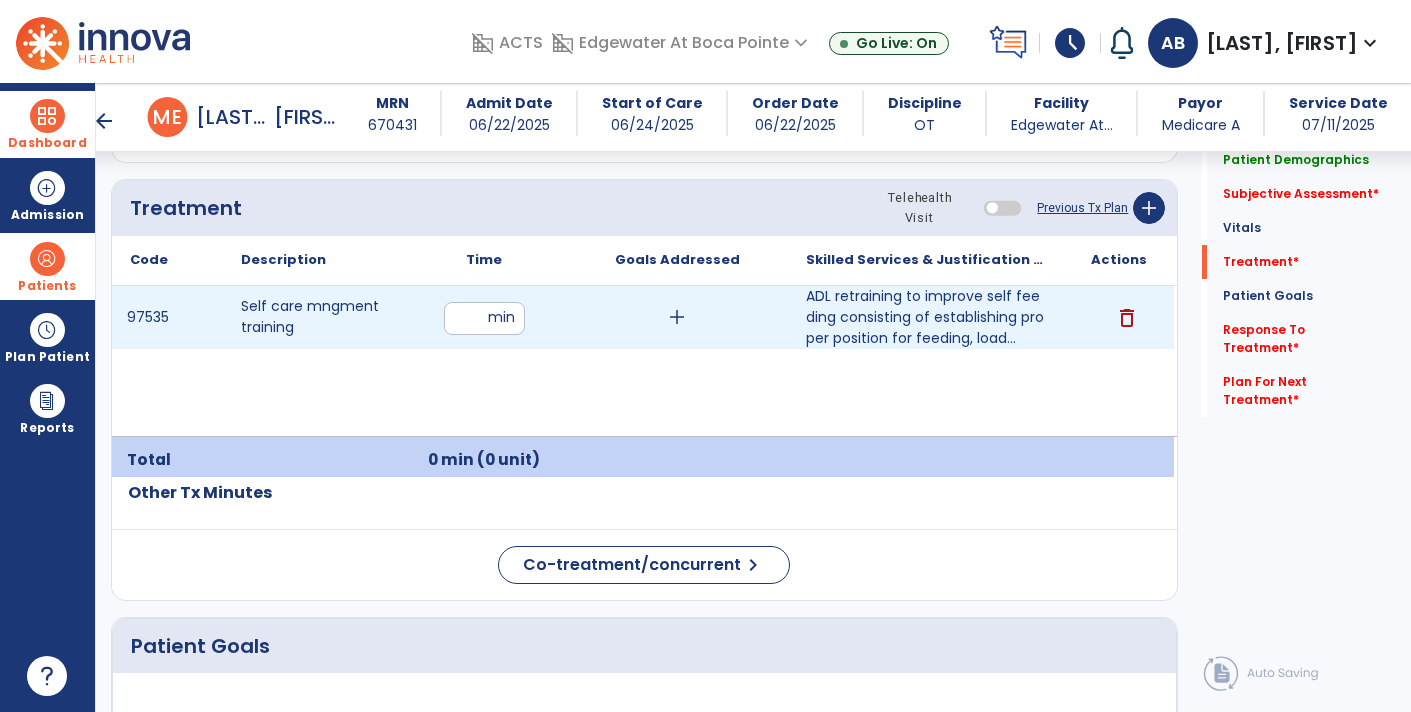 type on "**" 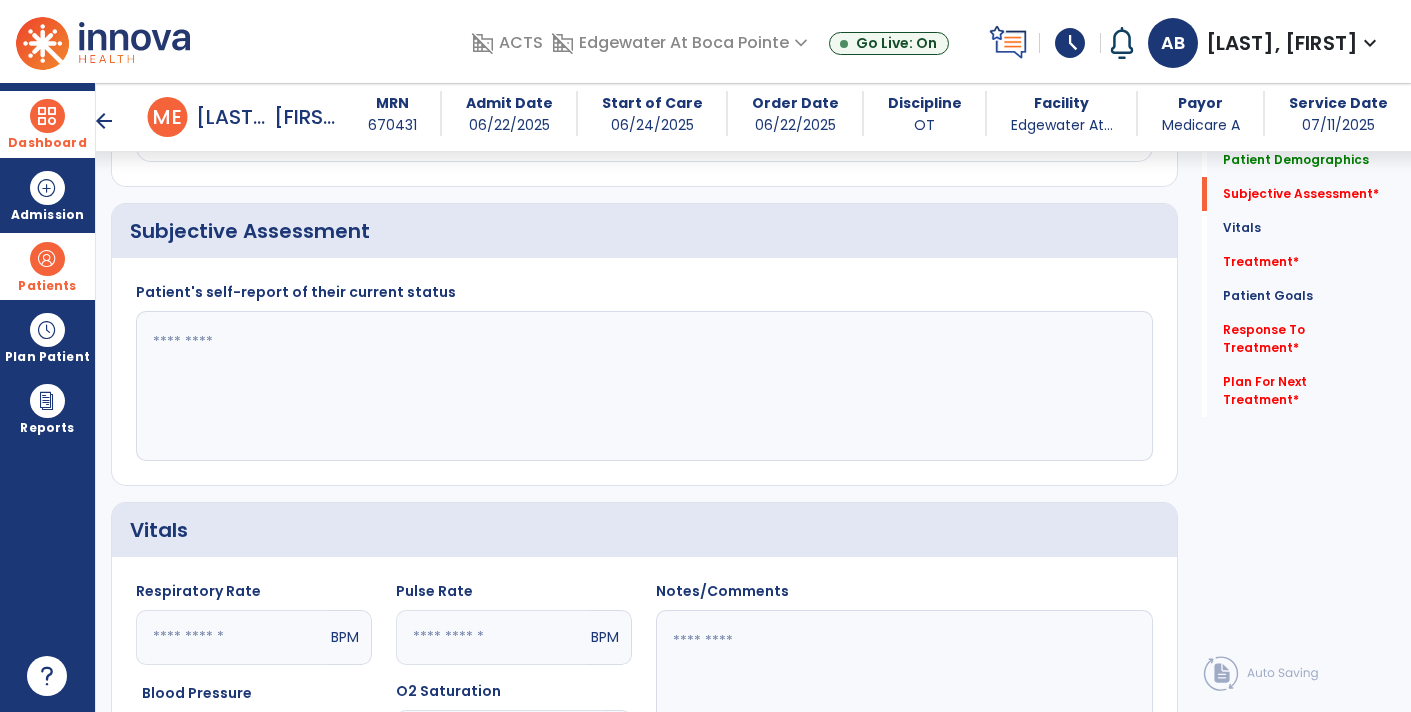 scroll, scrollTop: 435, scrollLeft: 0, axis: vertical 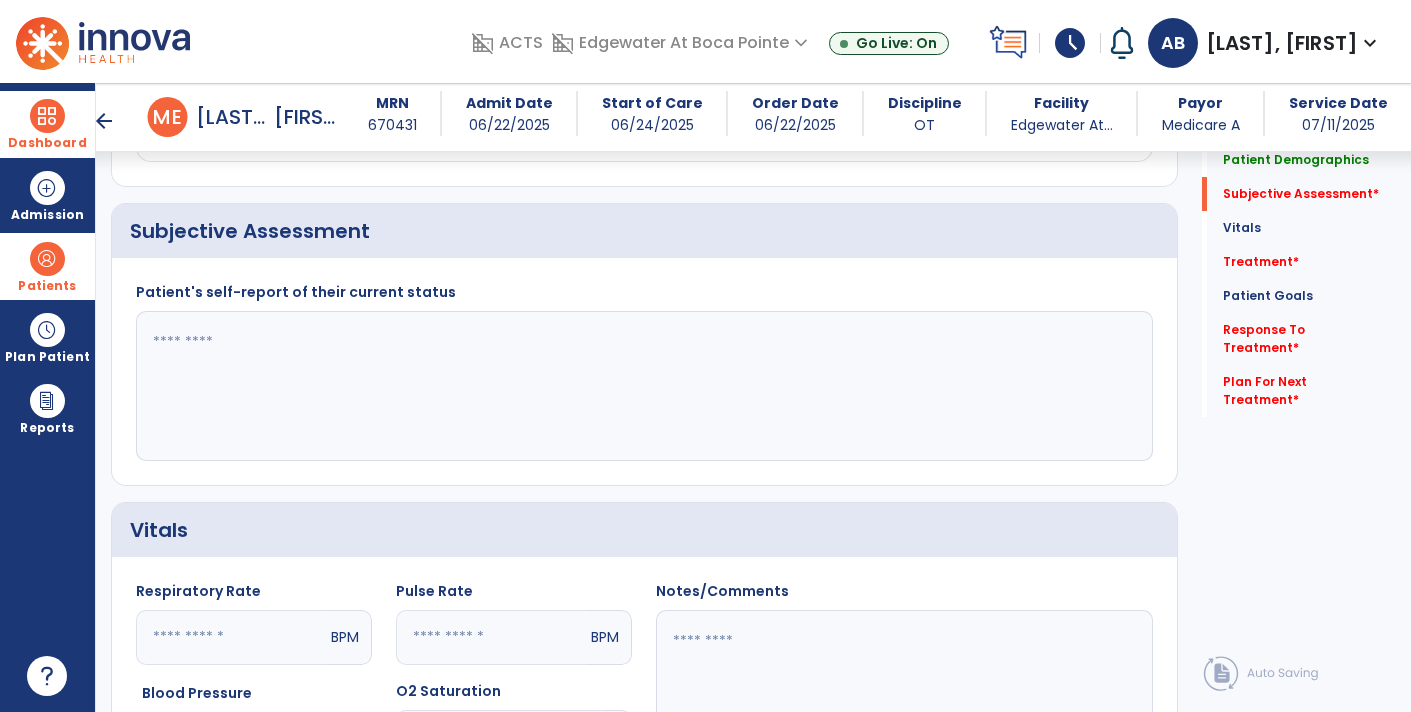 click 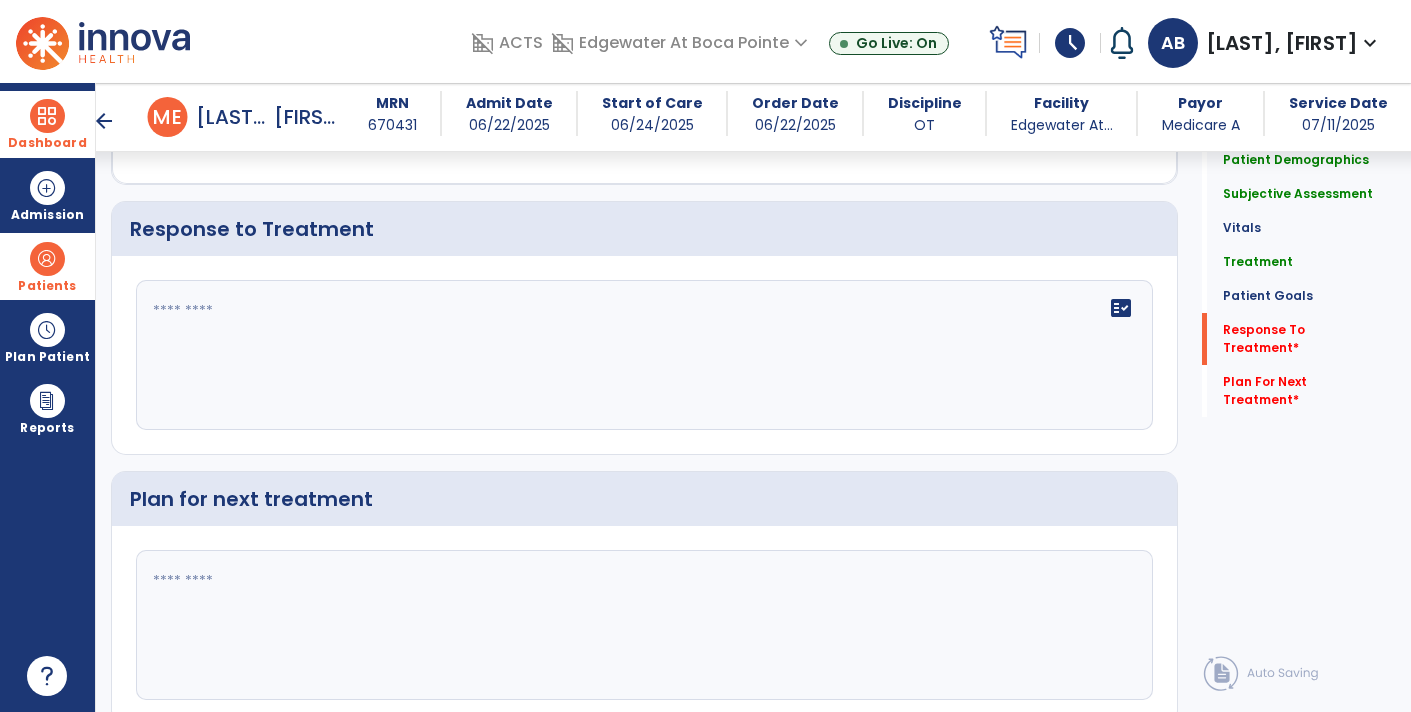 scroll, scrollTop: 2813, scrollLeft: 0, axis: vertical 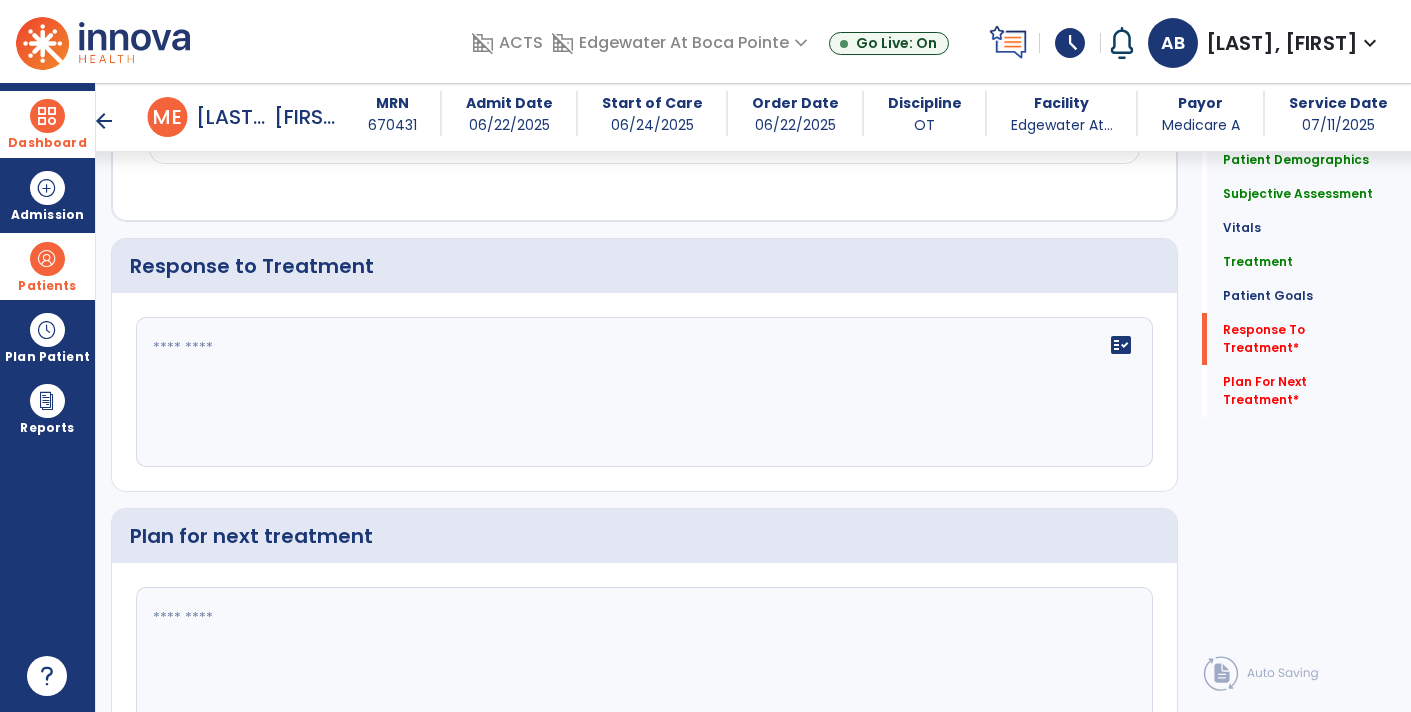 type on "**********" 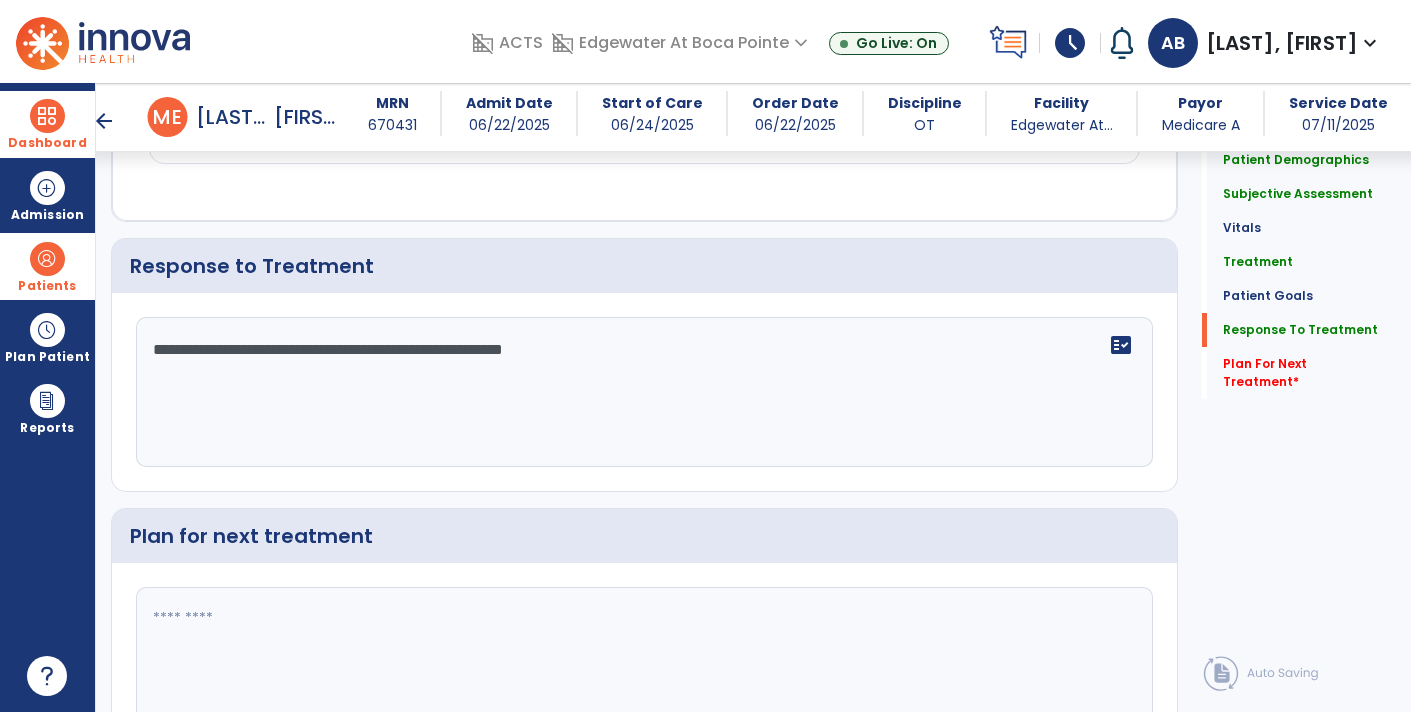 type on "**********" 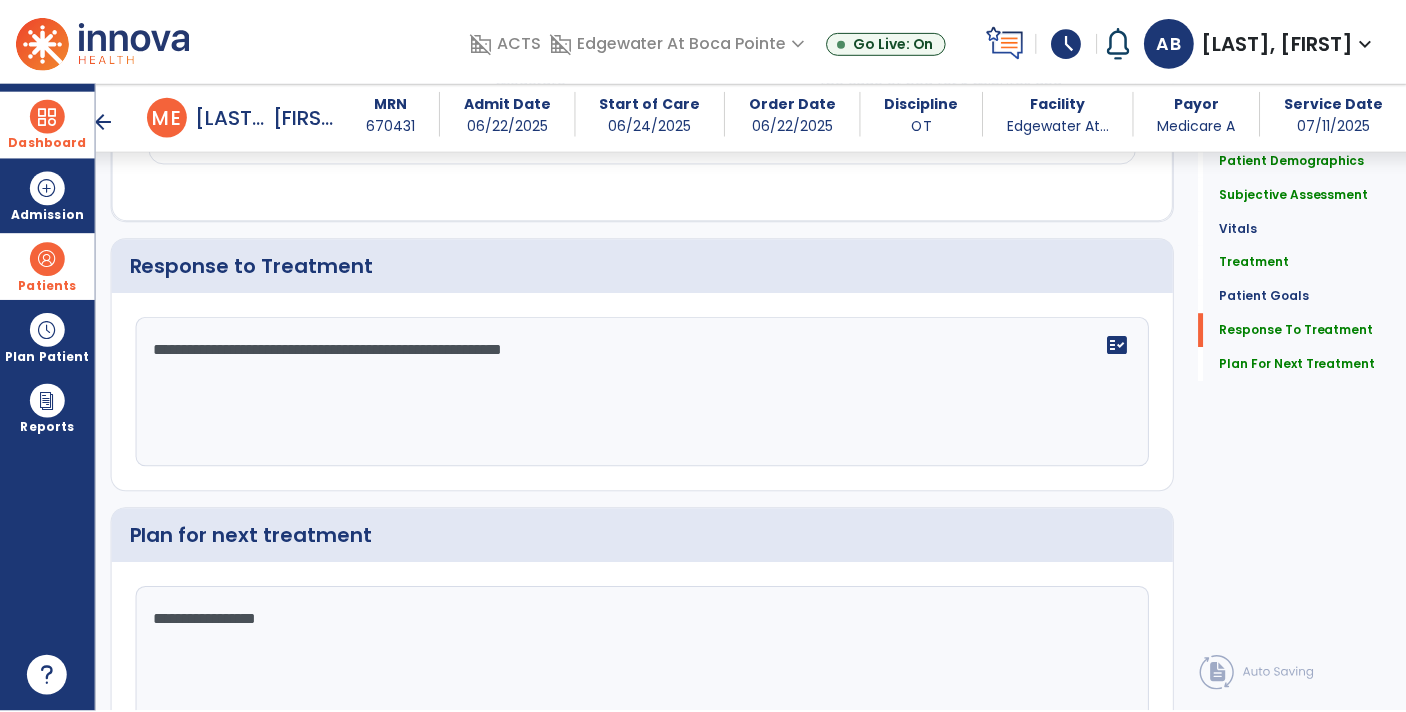 scroll, scrollTop: 2918, scrollLeft: 0, axis: vertical 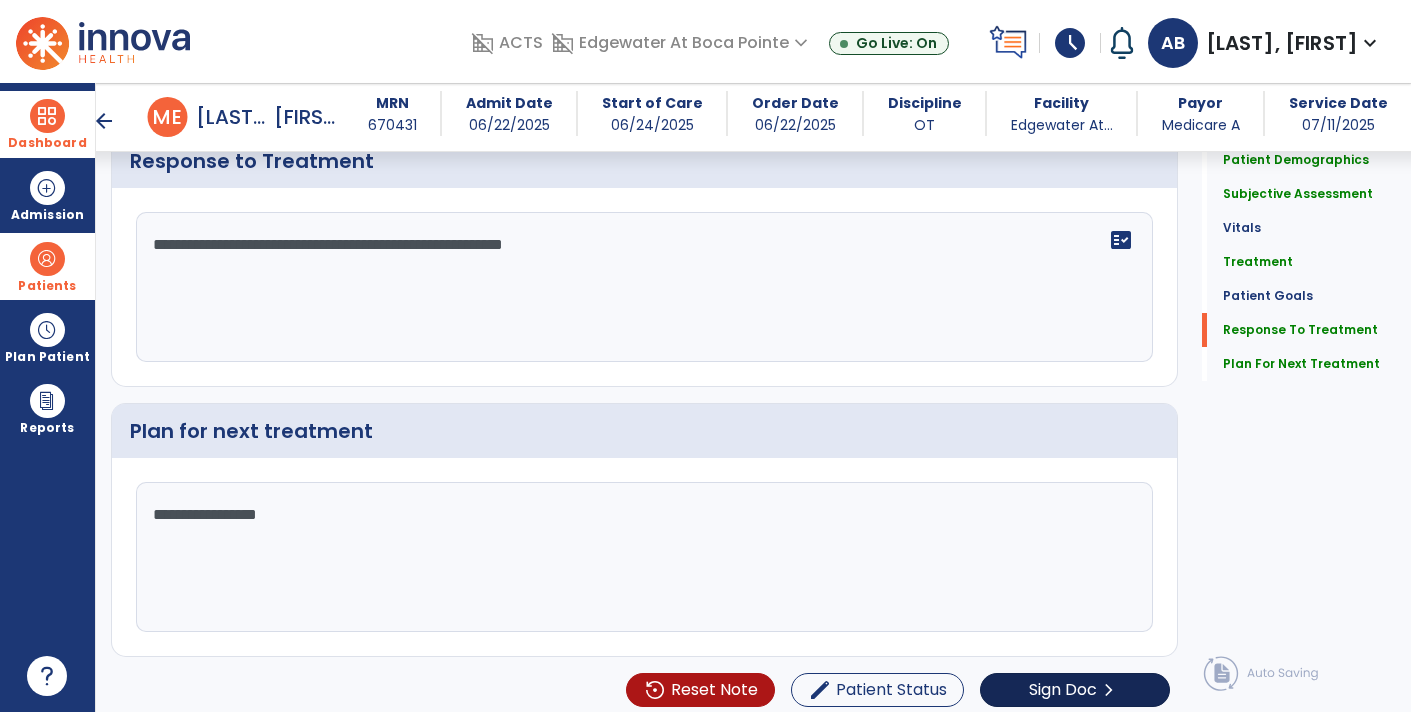 type on "**********" 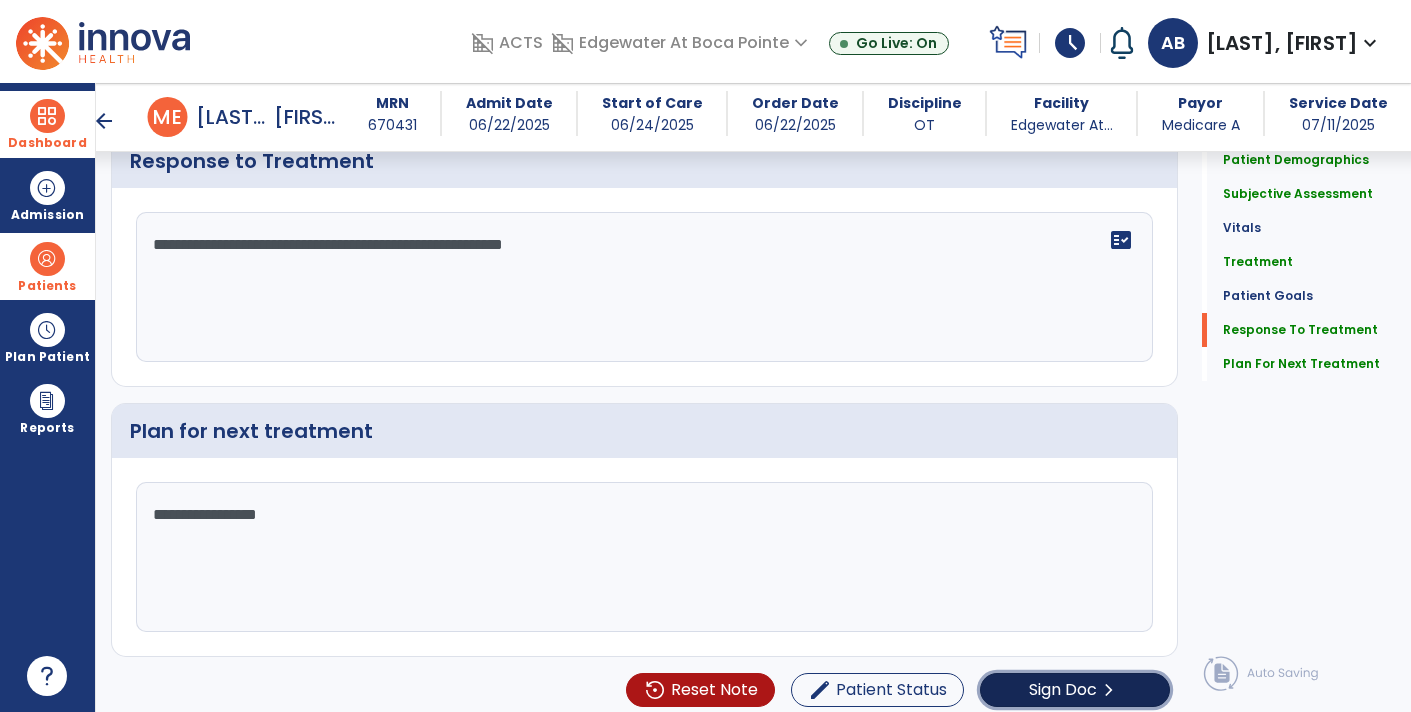 click on "Sign Doc" 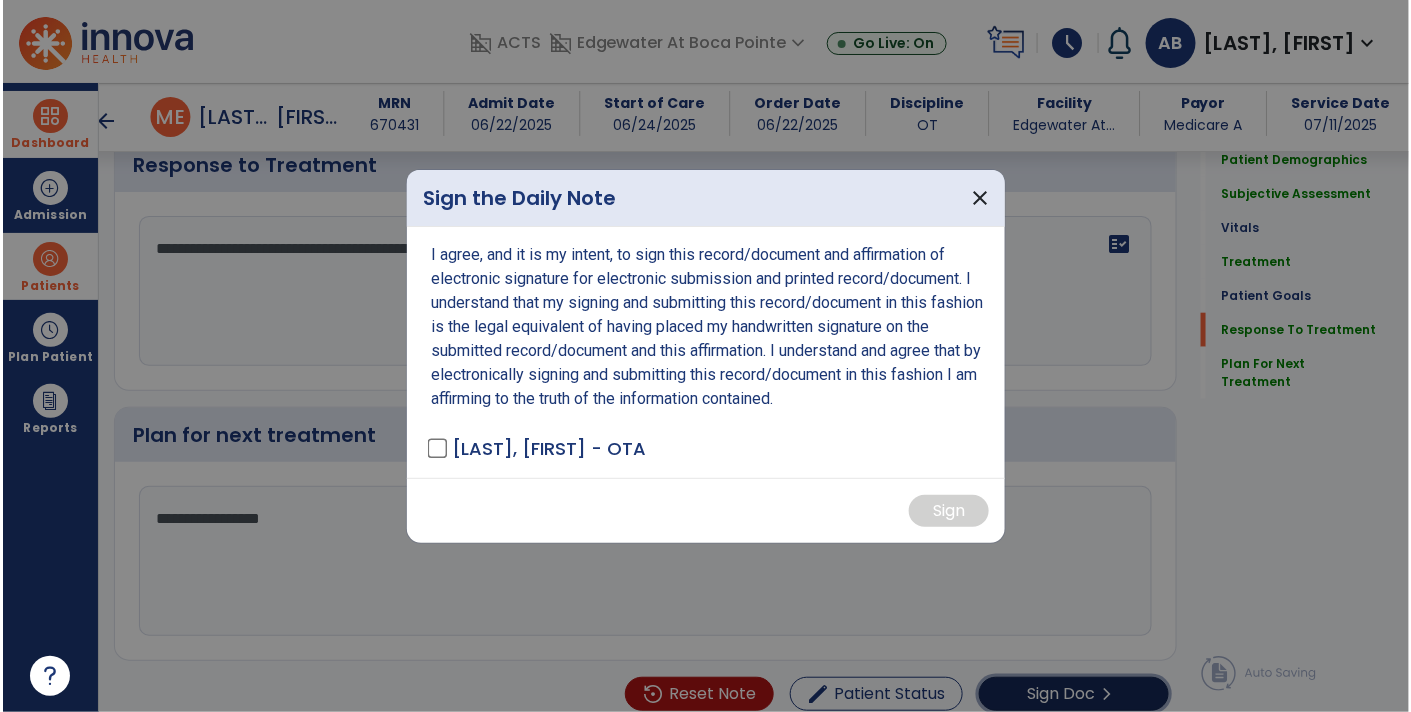 scroll, scrollTop: 2918, scrollLeft: 0, axis: vertical 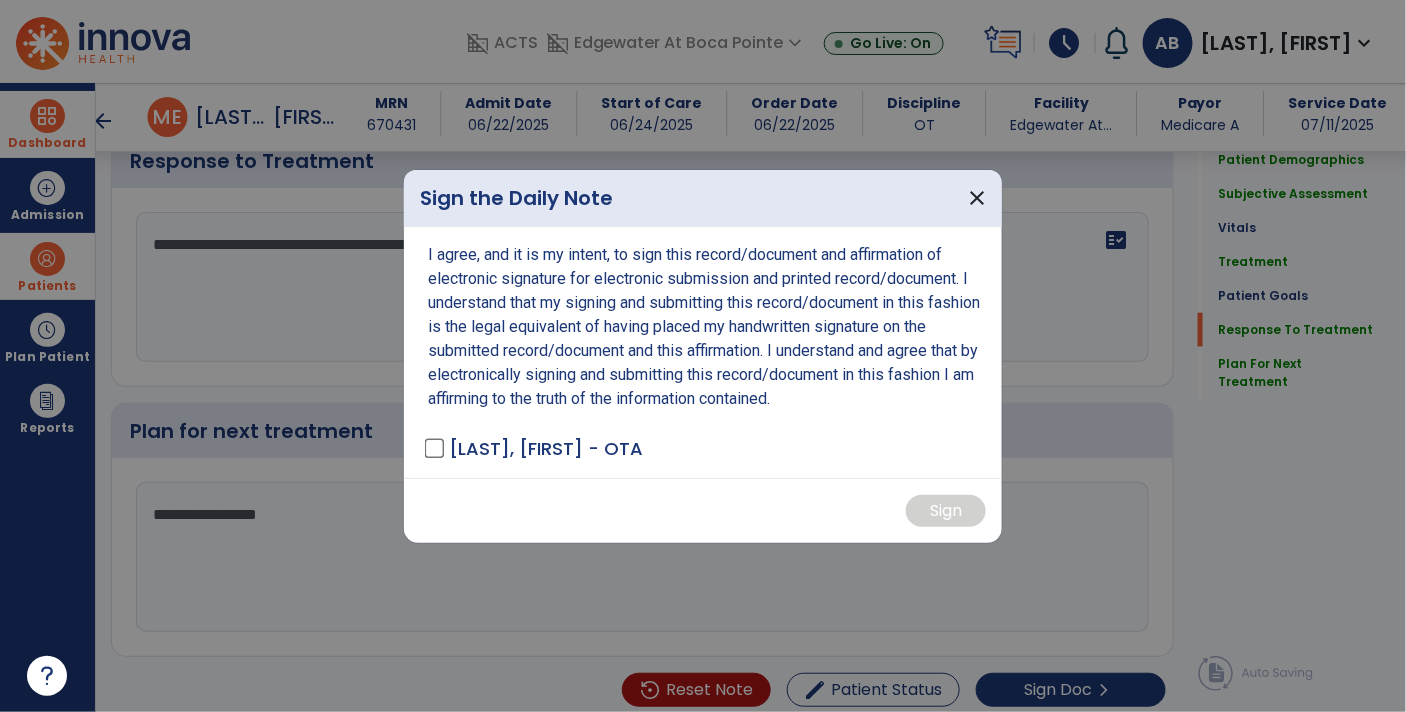click on "[LAST], [FIRST] - OTA" at bounding box center (546, 448) 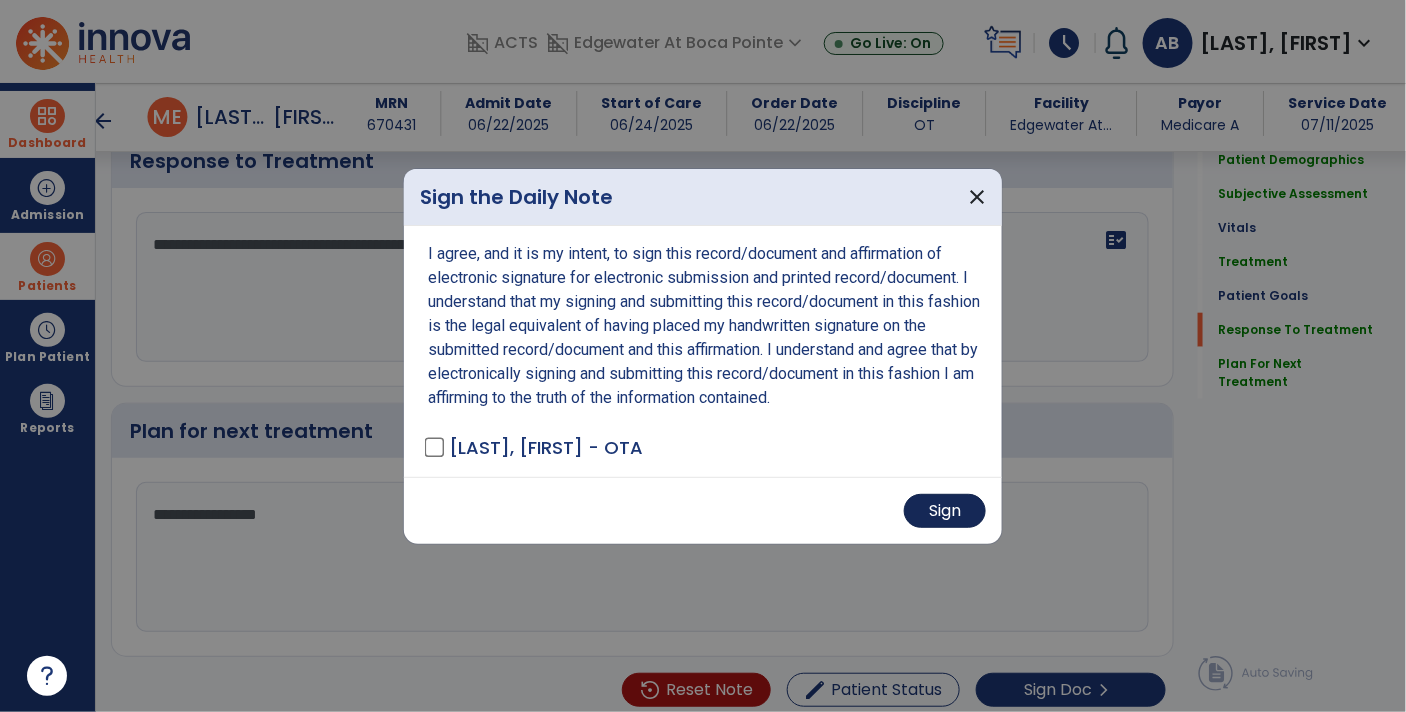 click on "Sign" at bounding box center (945, 511) 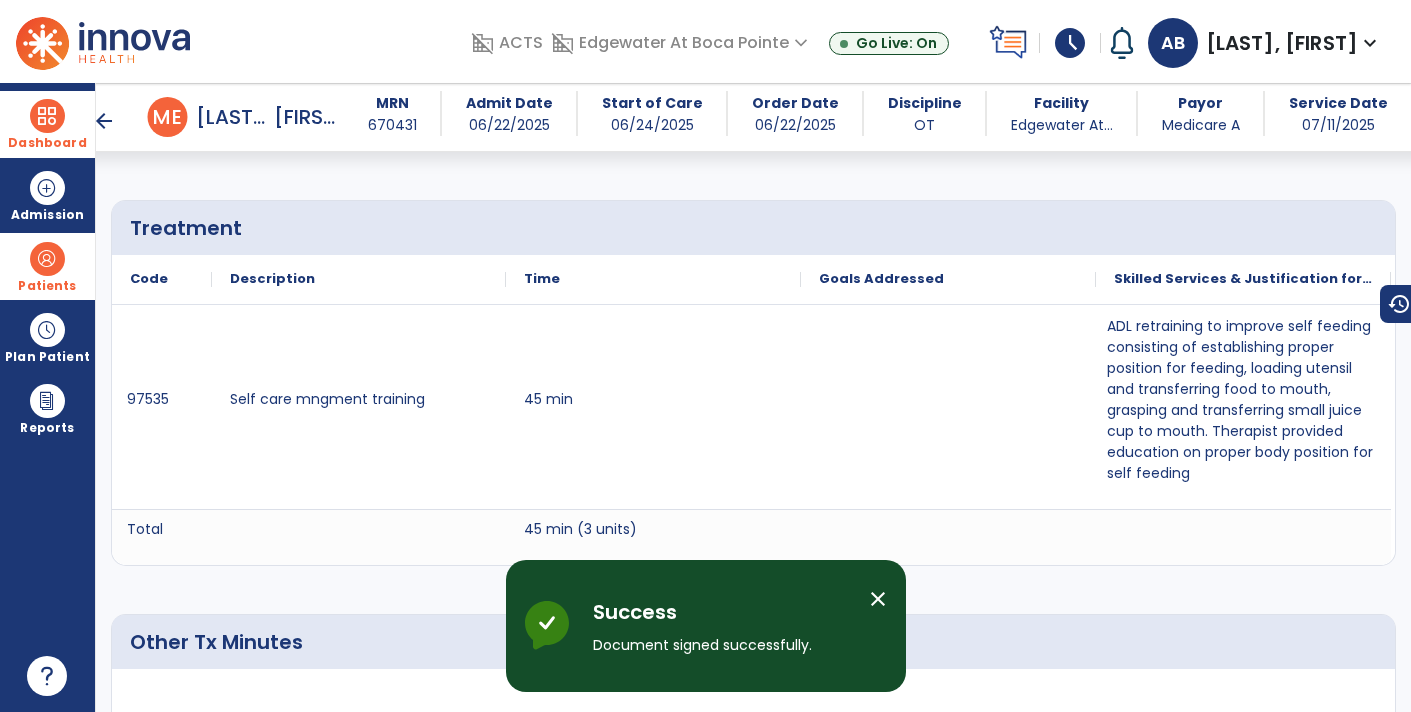 scroll, scrollTop: 0, scrollLeft: 0, axis: both 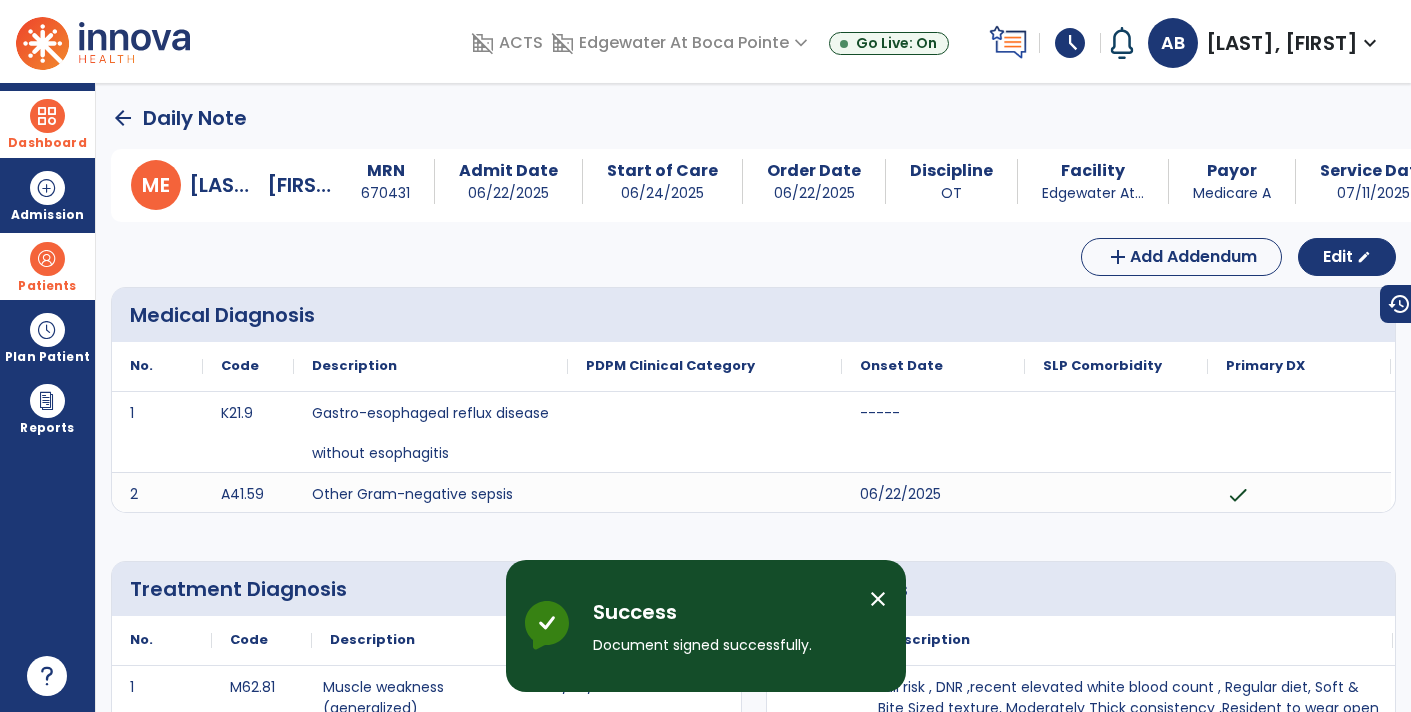 click on "arrow_back" 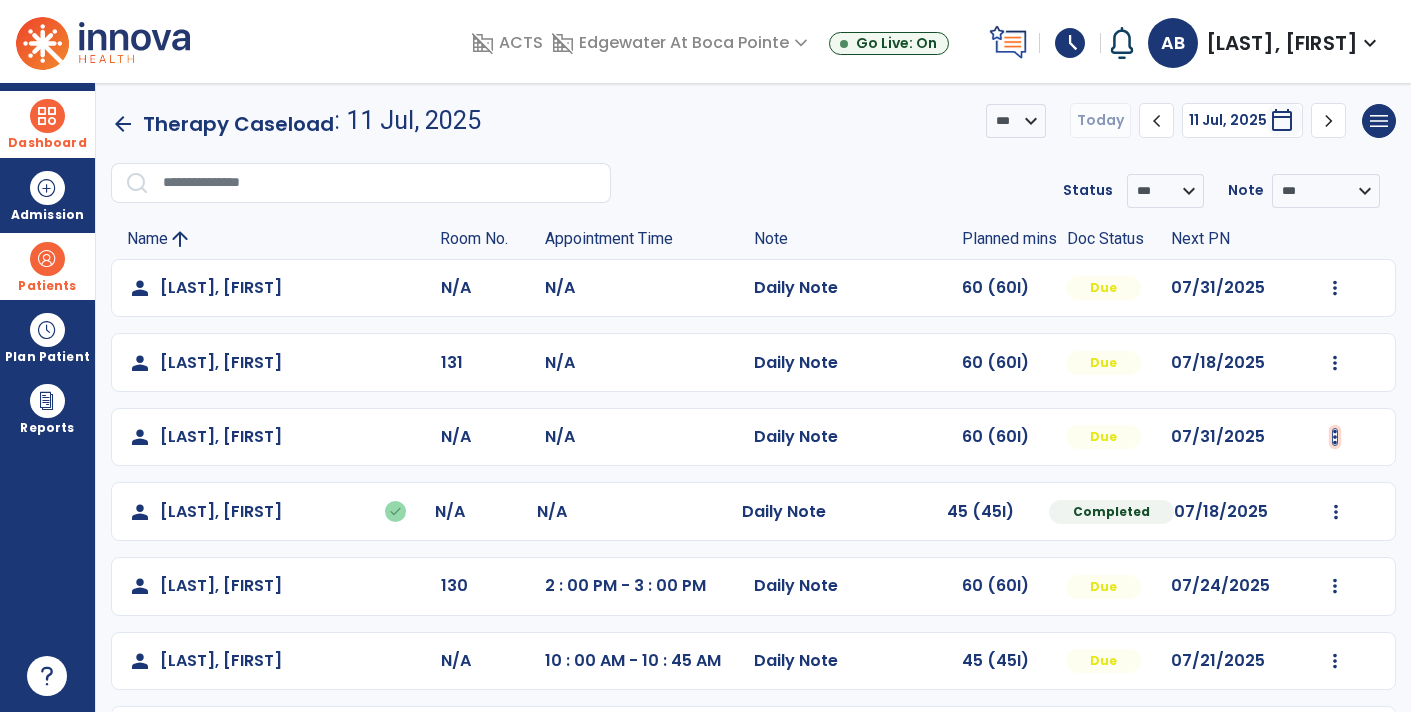 click at bounding box center (1335, 288) 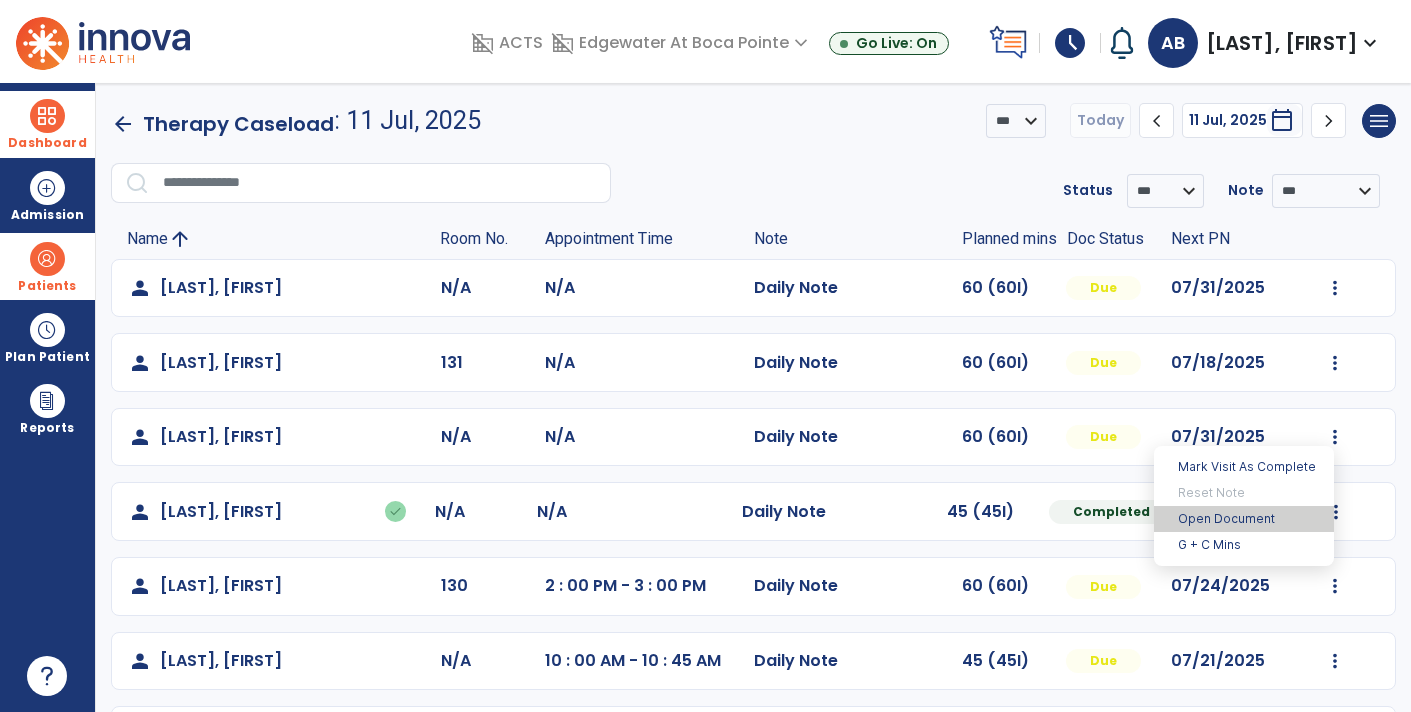 click on "Open Document" at bounding box center (1244, 519) 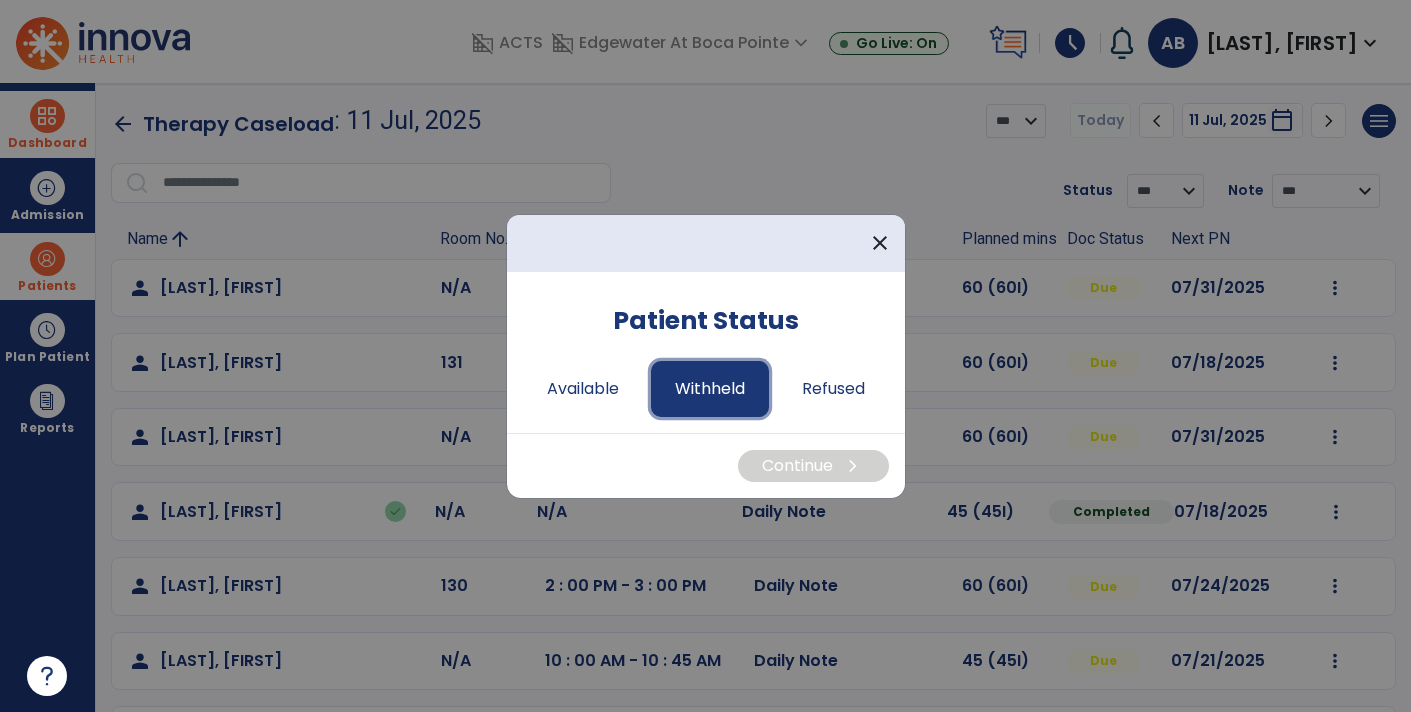 click on "Withheld" at bounding box center (710, 389) 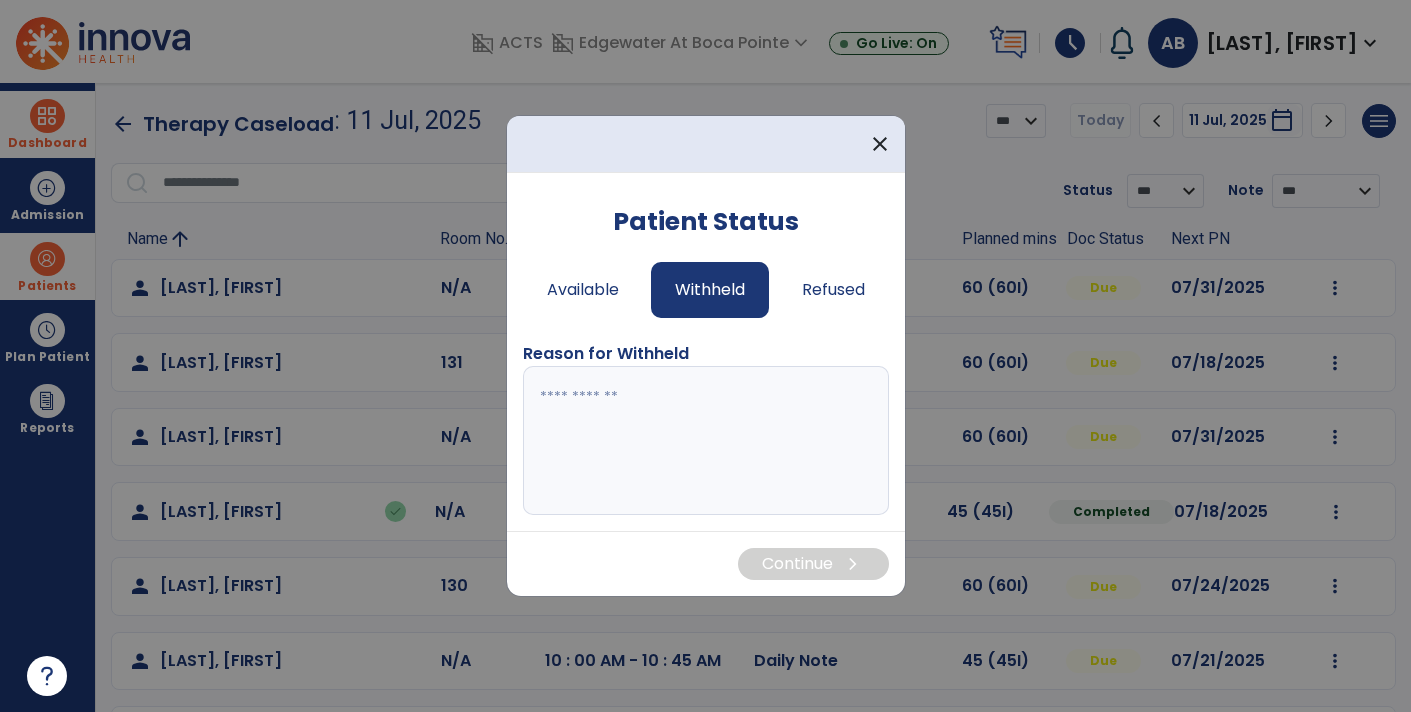 click at bounding box center (706, 441) 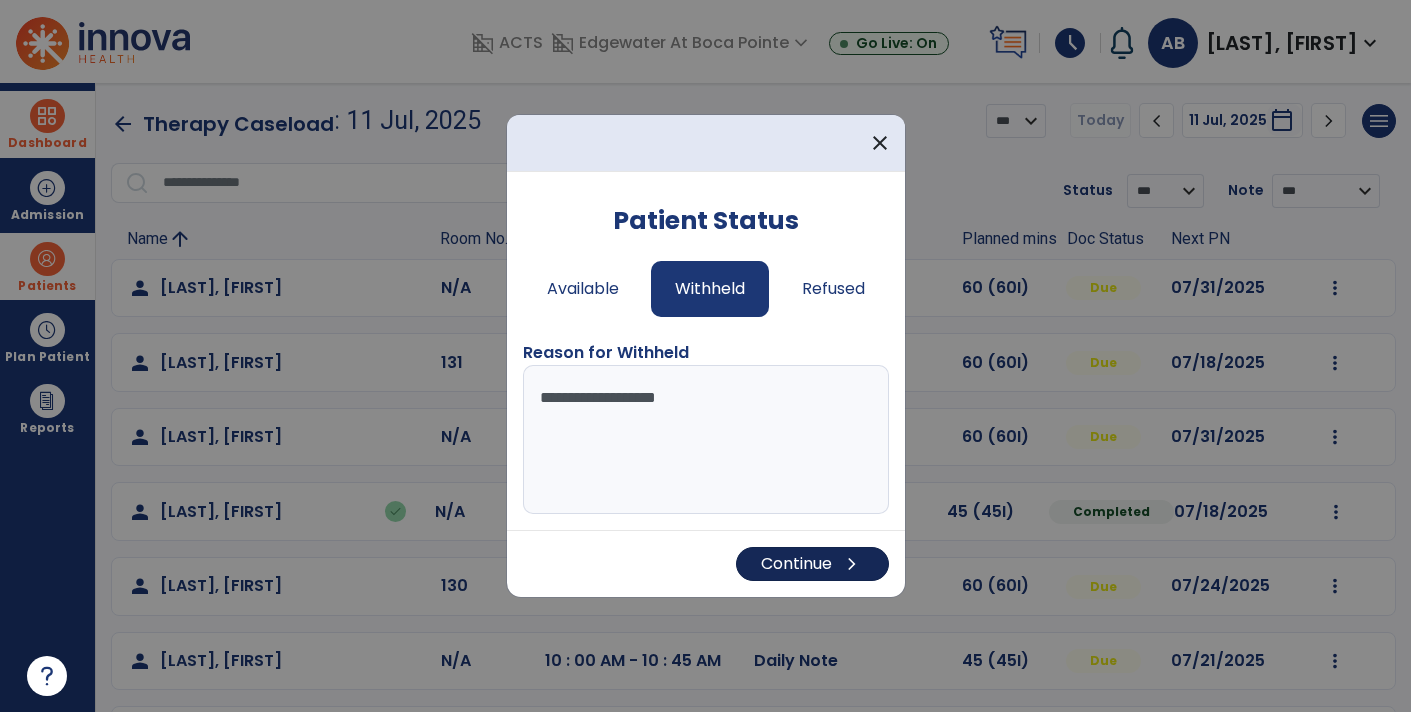 type on "**********" 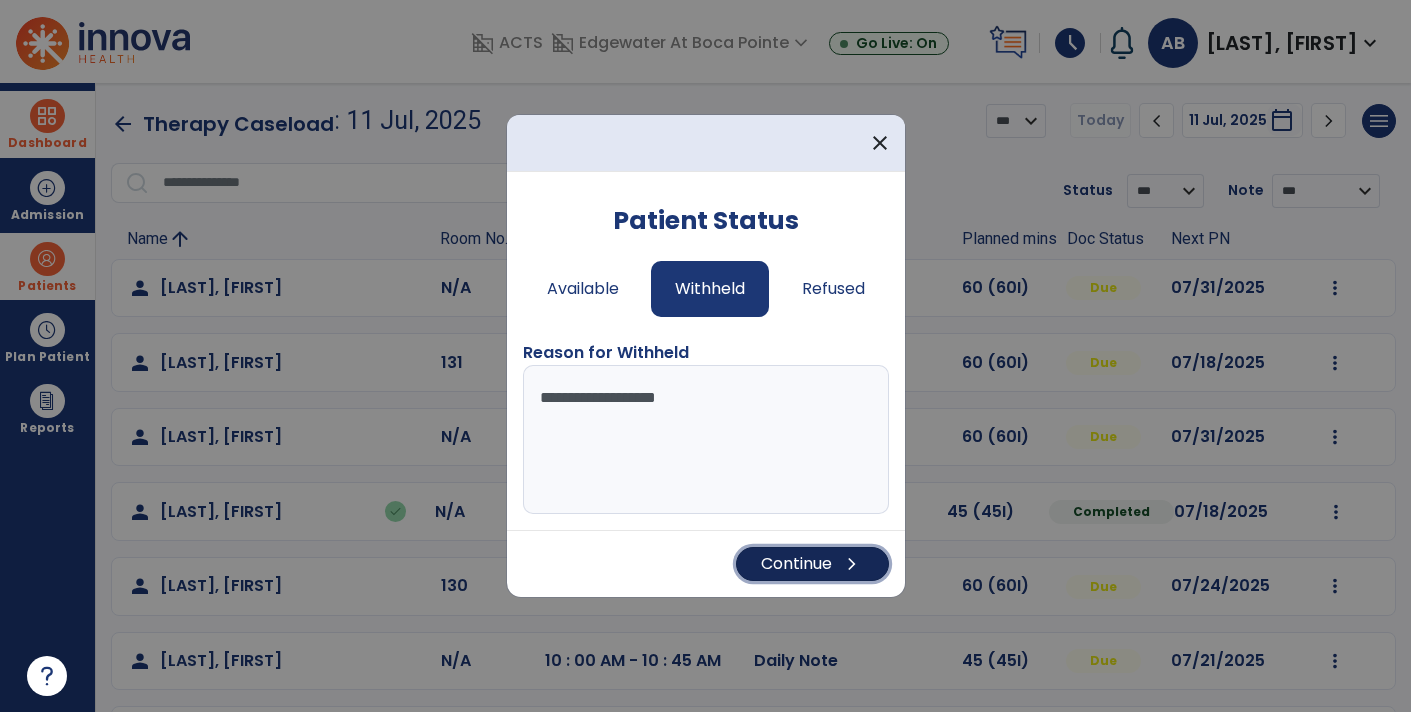 click on "Continue   chevron_right" at bounding box center [812, 564] 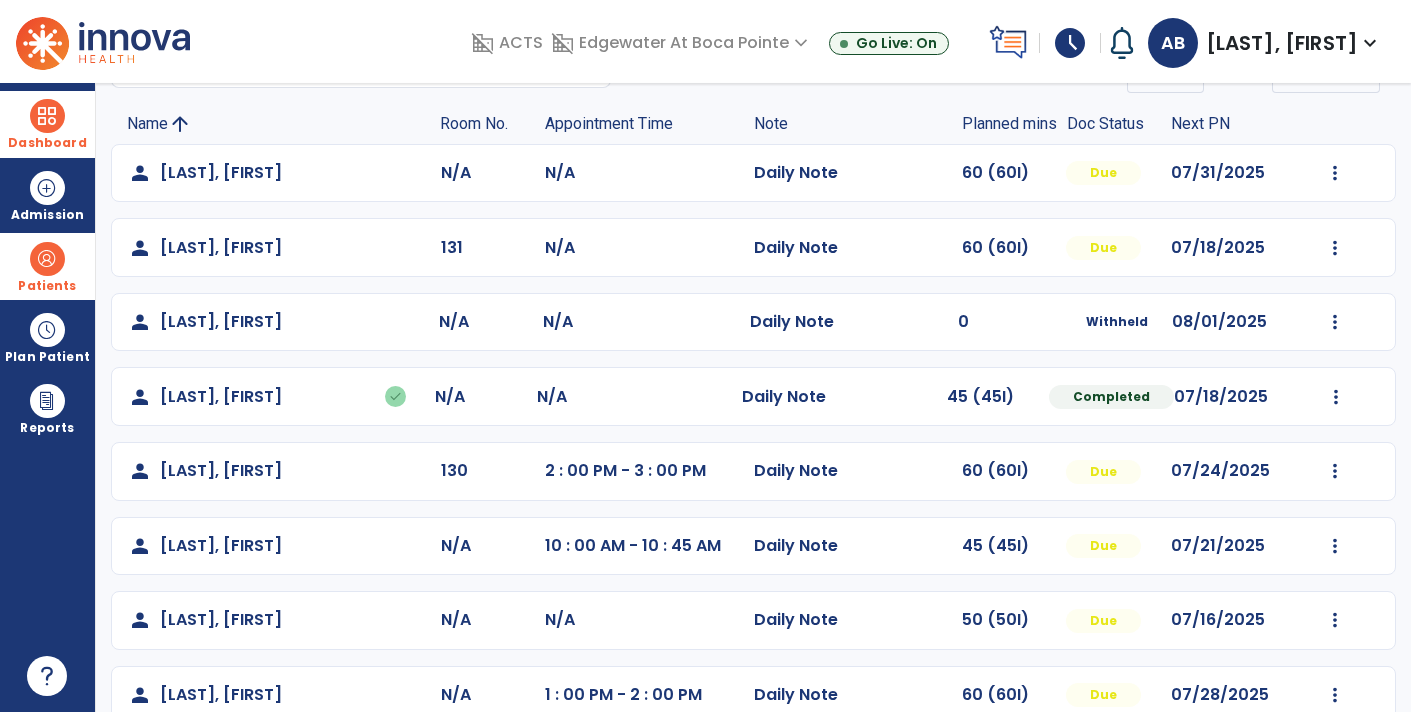 scroll, scrollTop: 146, scrollLeft: 0, axis: vertical 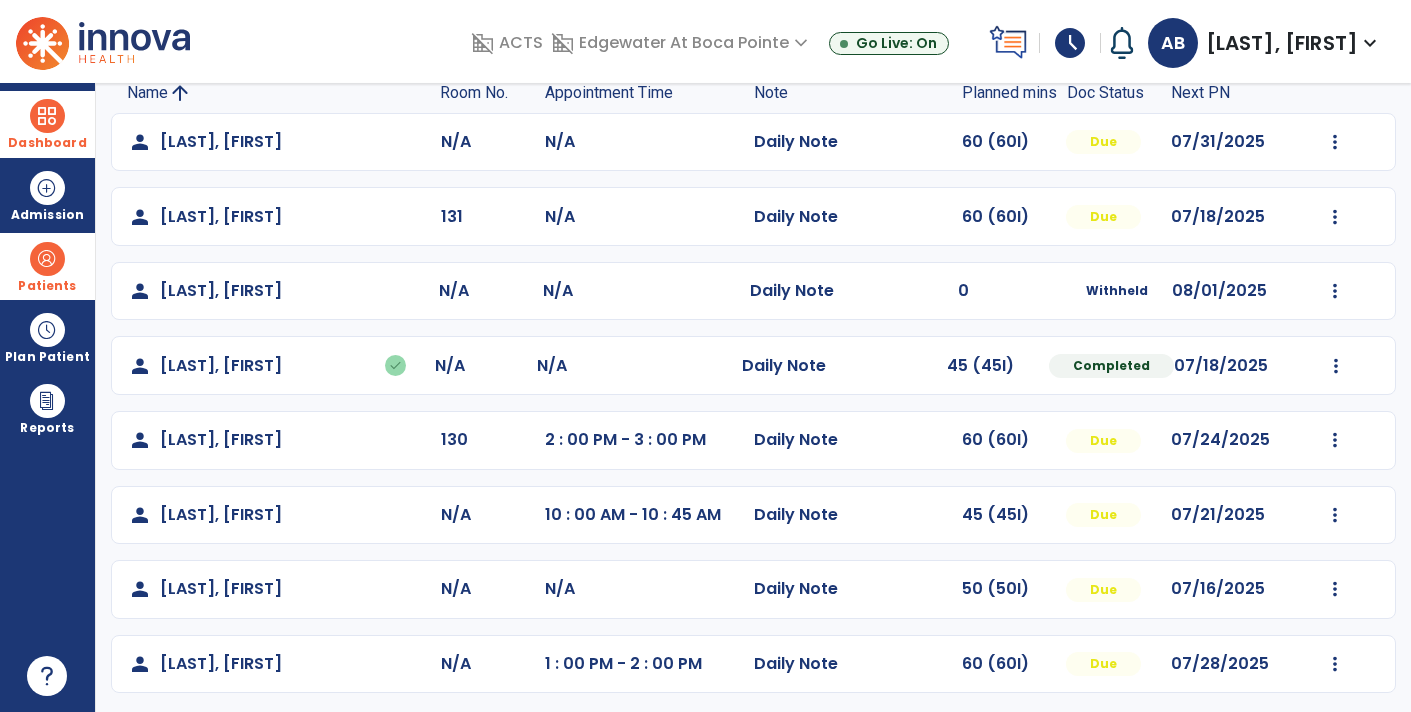 click on "person [LAST], [FIRST] N/A N/A Daily Note 60 (60I) Due 07/31/2025 Mark Visit As Complete Reset Note Open Document G + C Mins" 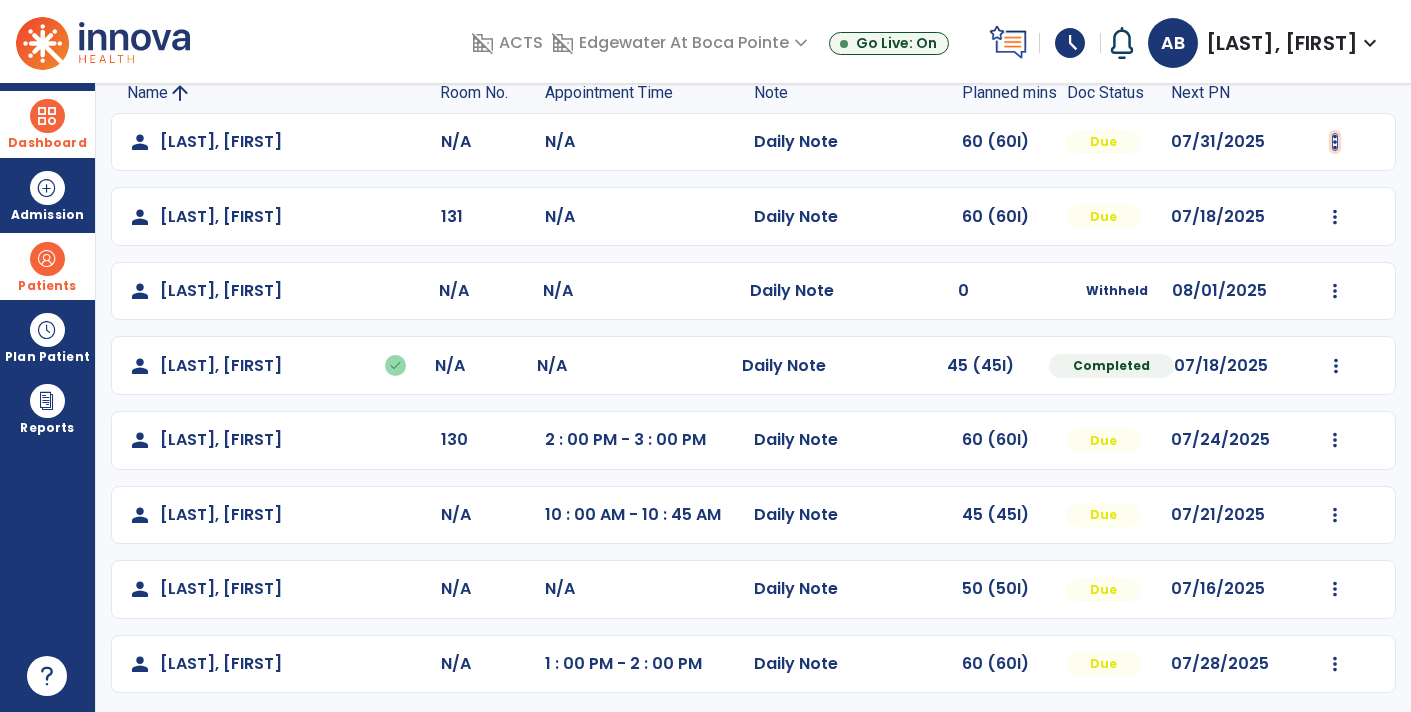 click at bounding box center [1335, 142] 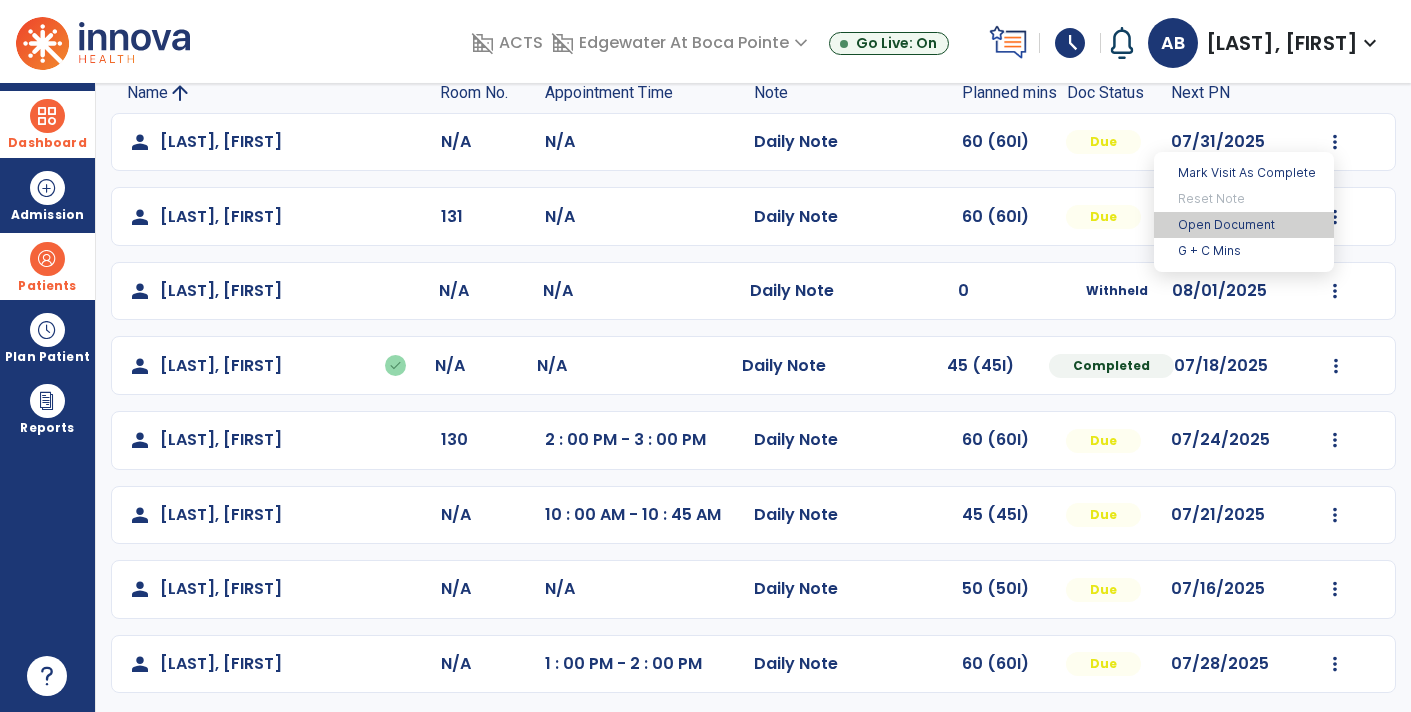 click on "Open Document" at bounding box center (1244, 225) 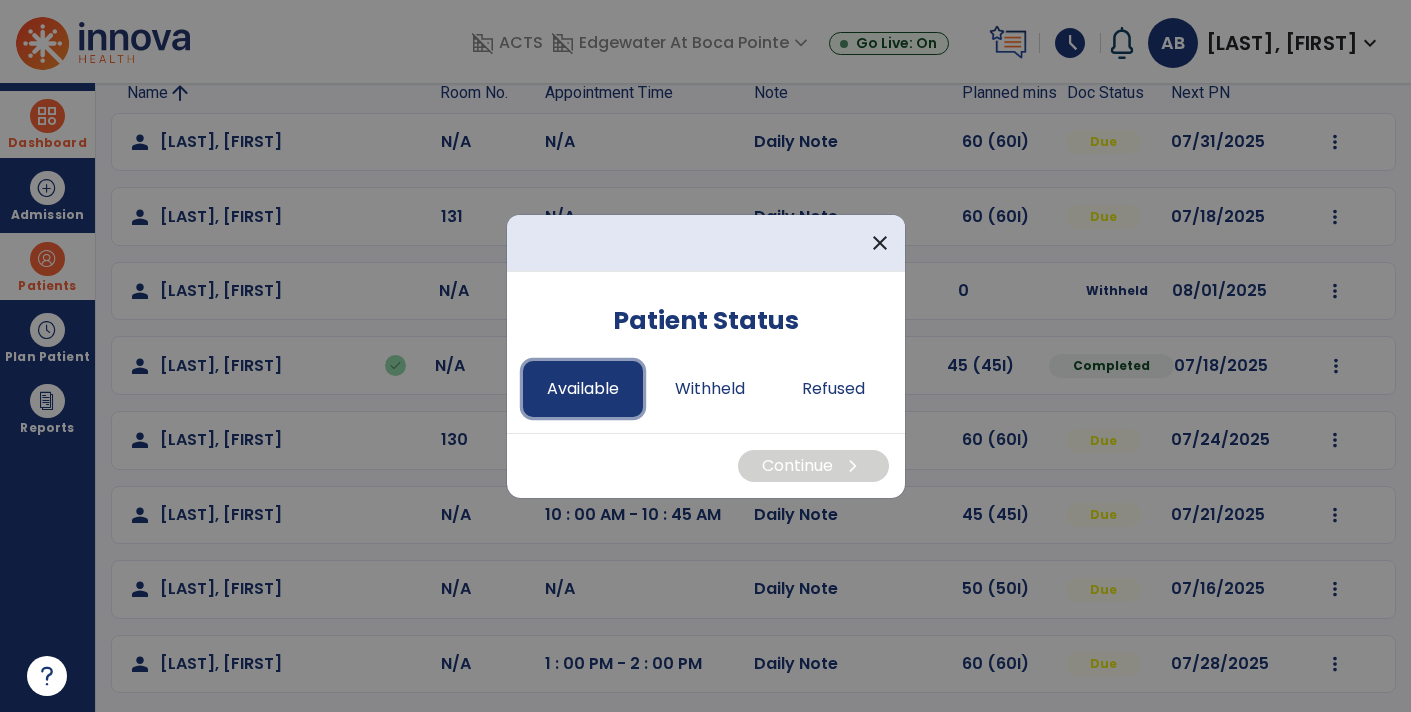 click on "Available" at bounding box center (583, 389) 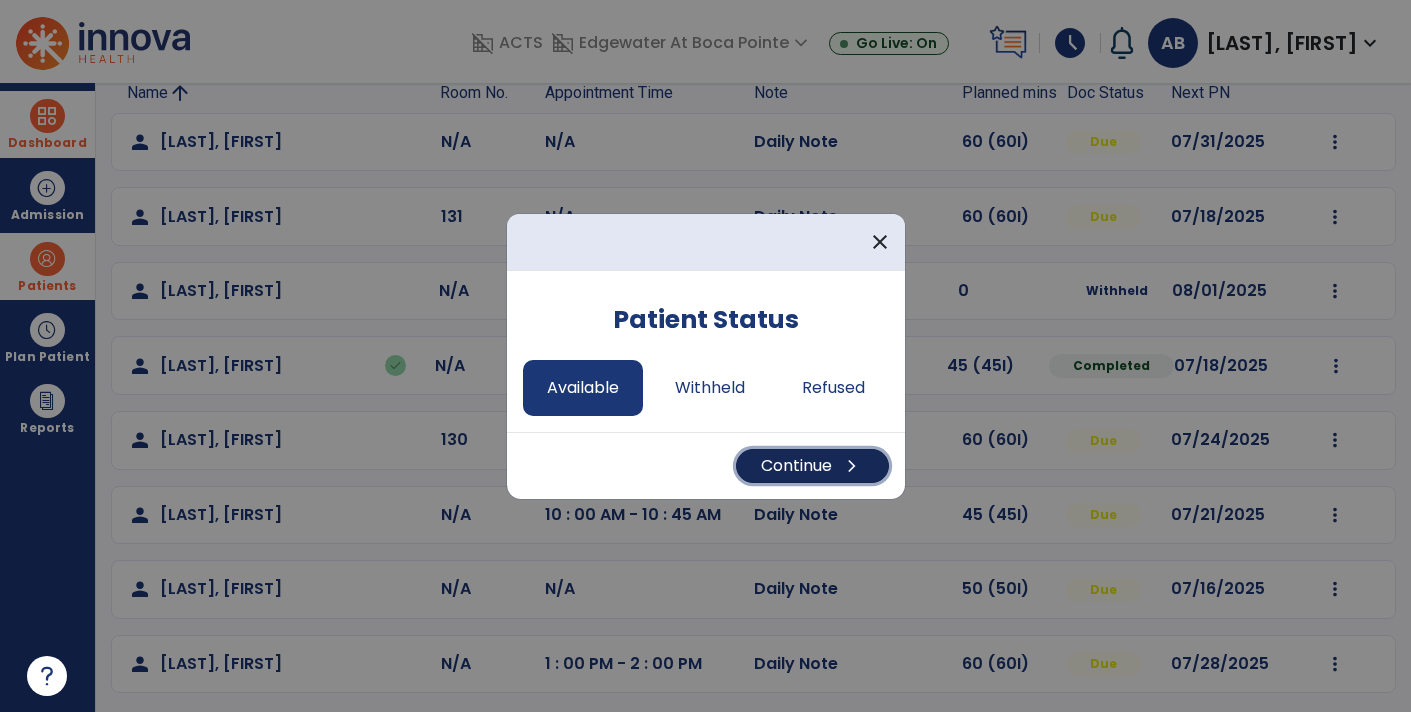 click on "Continue   chevron_right" at bounding box center [812, 466] 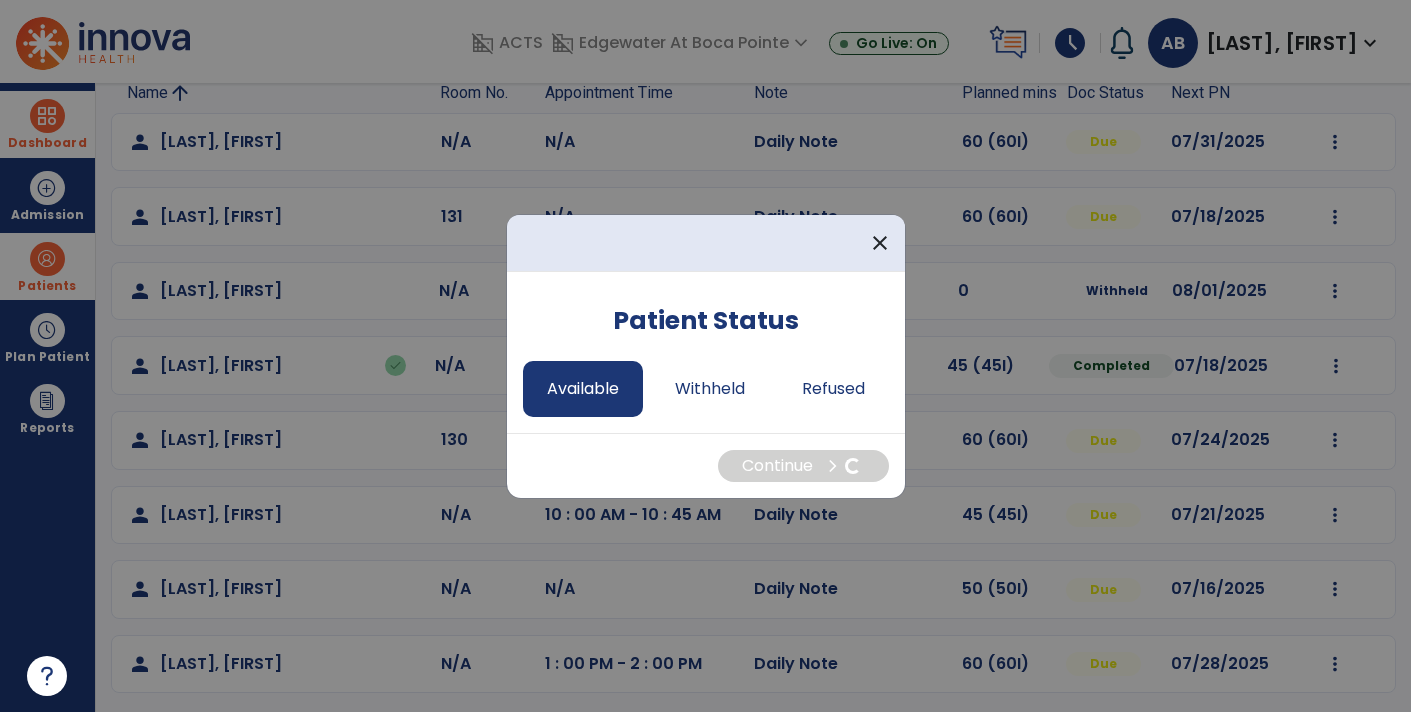 select on "*" 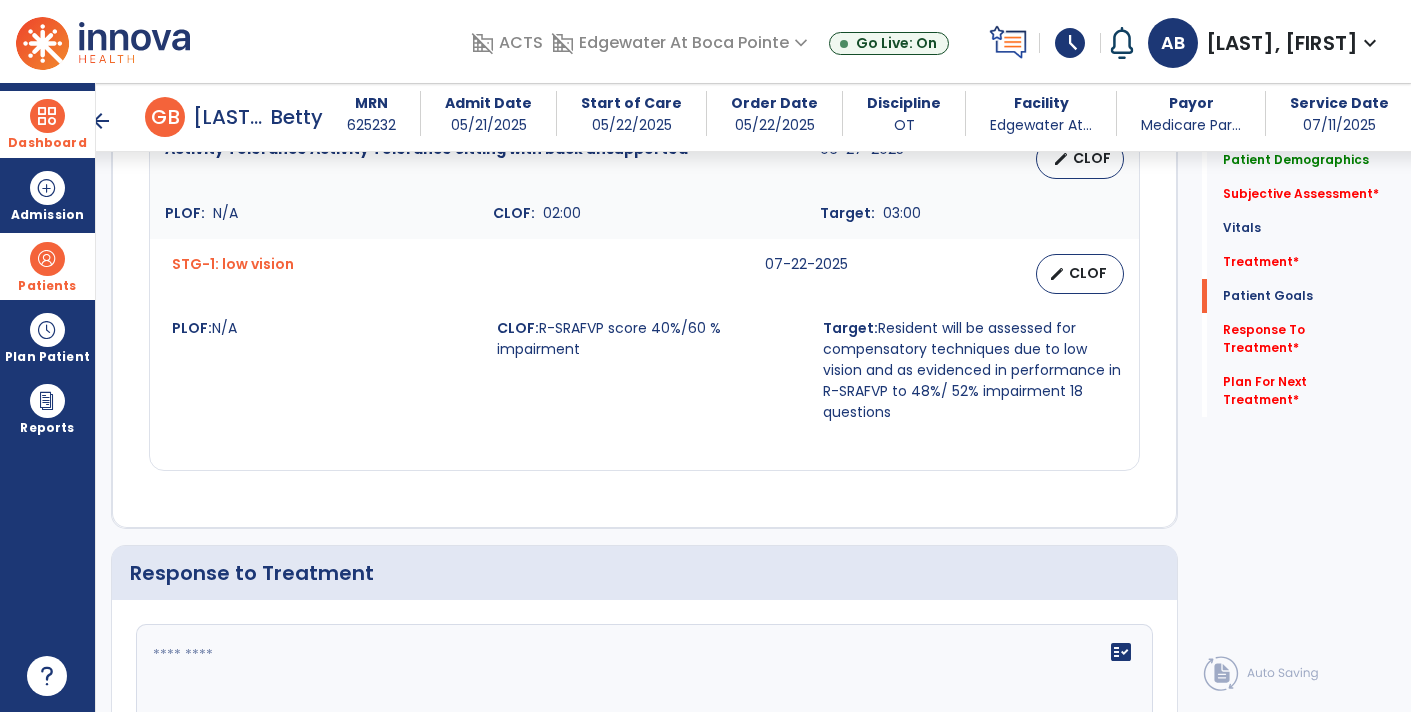 scroll, scrollTop: 2533, scrollLeft: 0, axis: vertical 